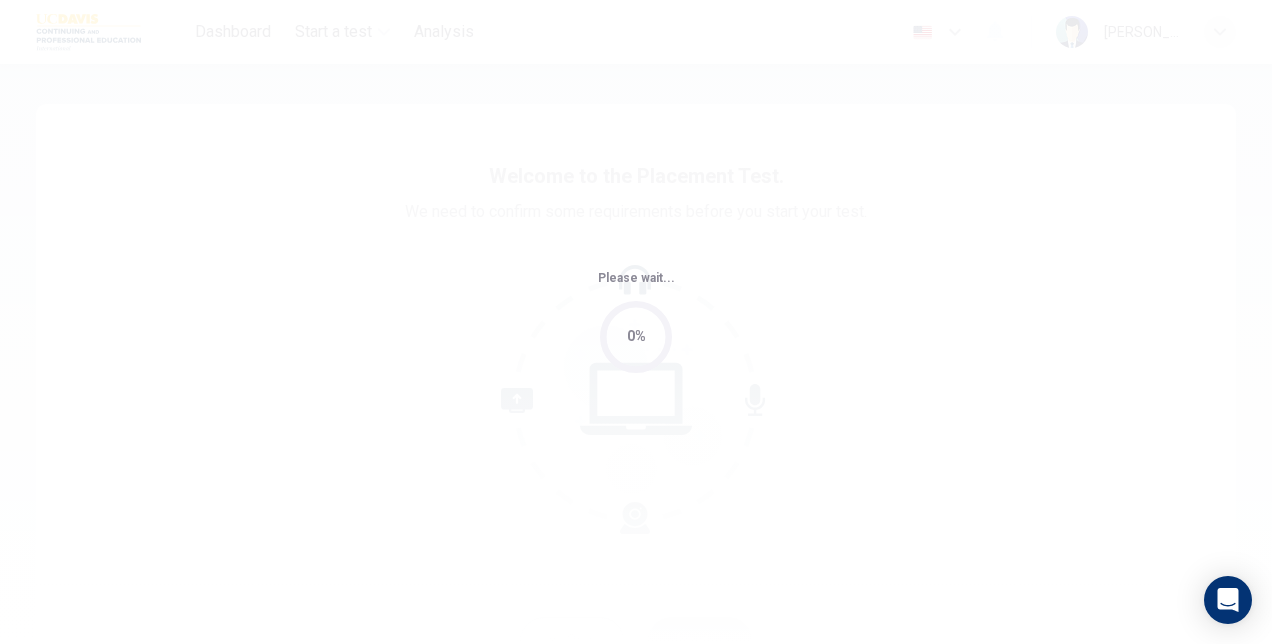 scroll, scrollTop: 0, scrollLeft: 0, axis: both 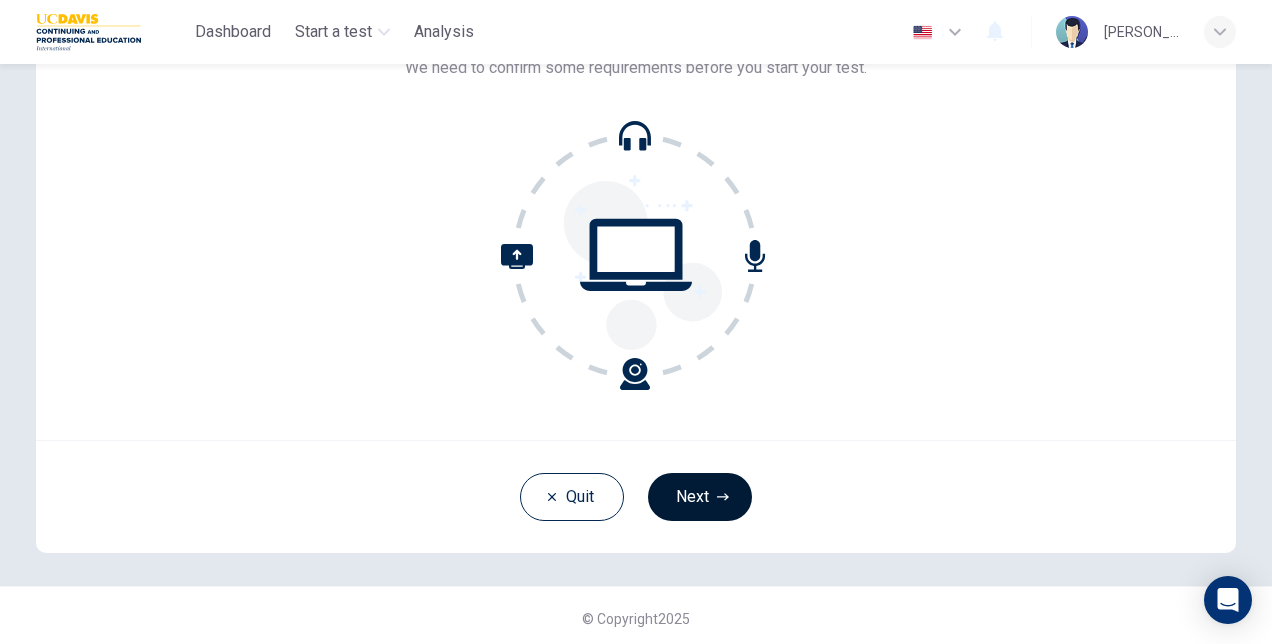 click on "Next" at bounding box center (700, 497) 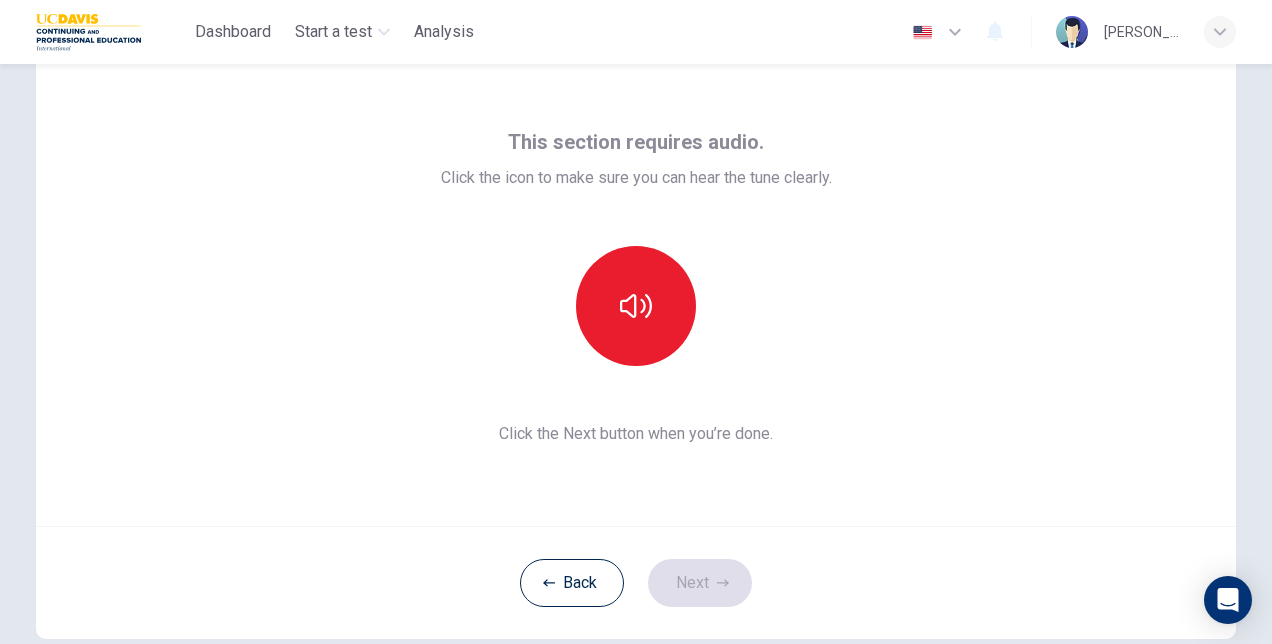 scroll, scrollTop: 67, scrollLeft: 0, axis: vertical 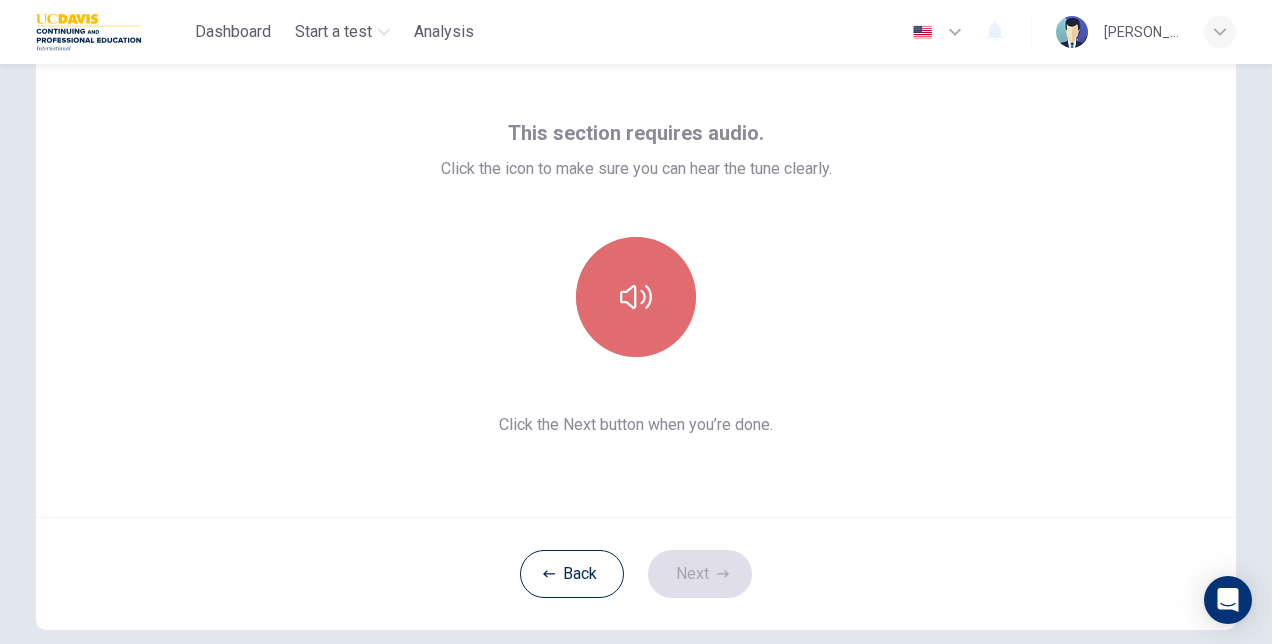 click 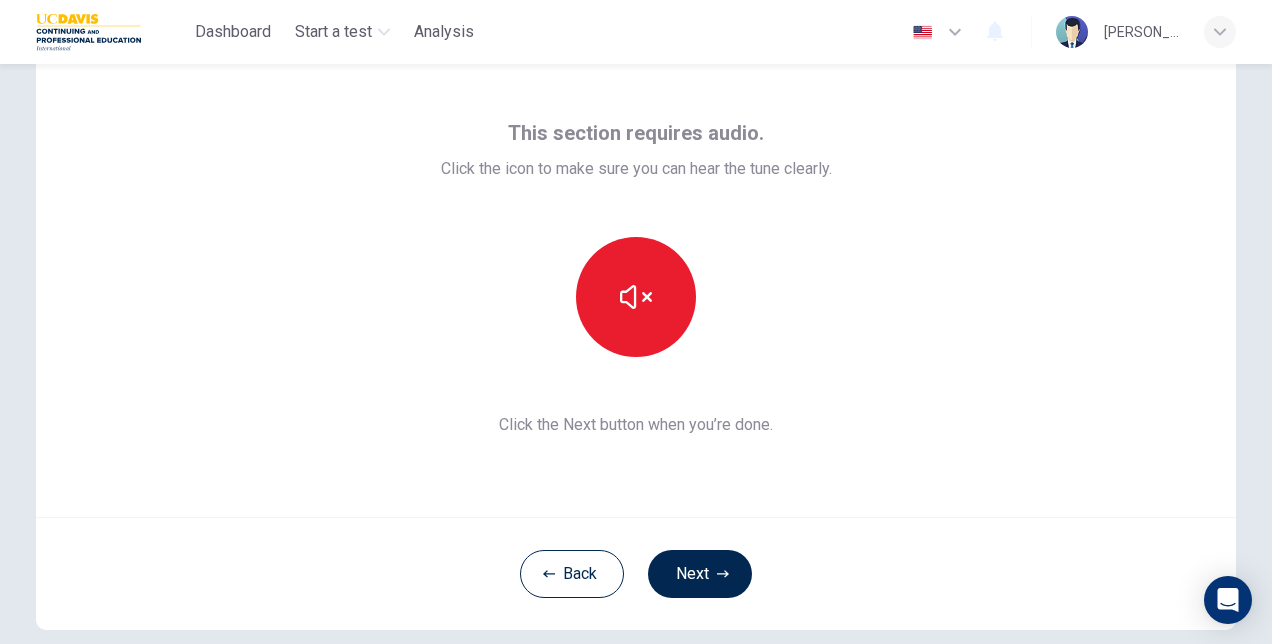 click on "This section requires audio. Click the icon to make sure you can hear the tune clearly. Click the Next button when you’re done." at bounding box center (636, 277) 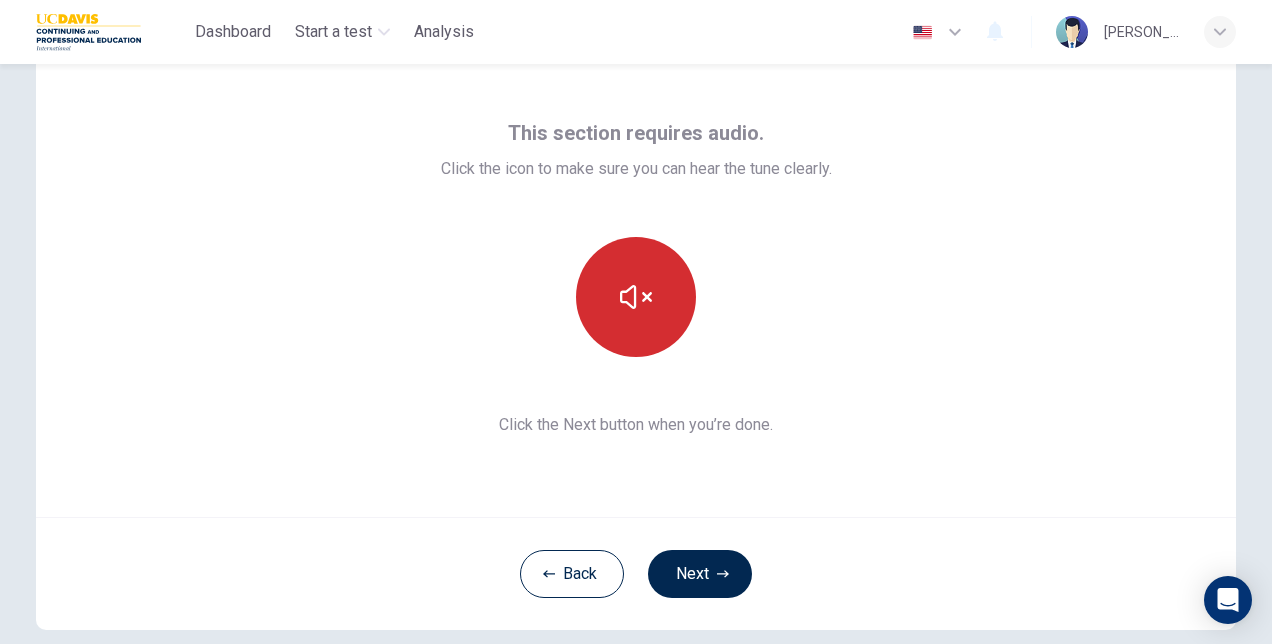 click at bounding box center [636, 297] 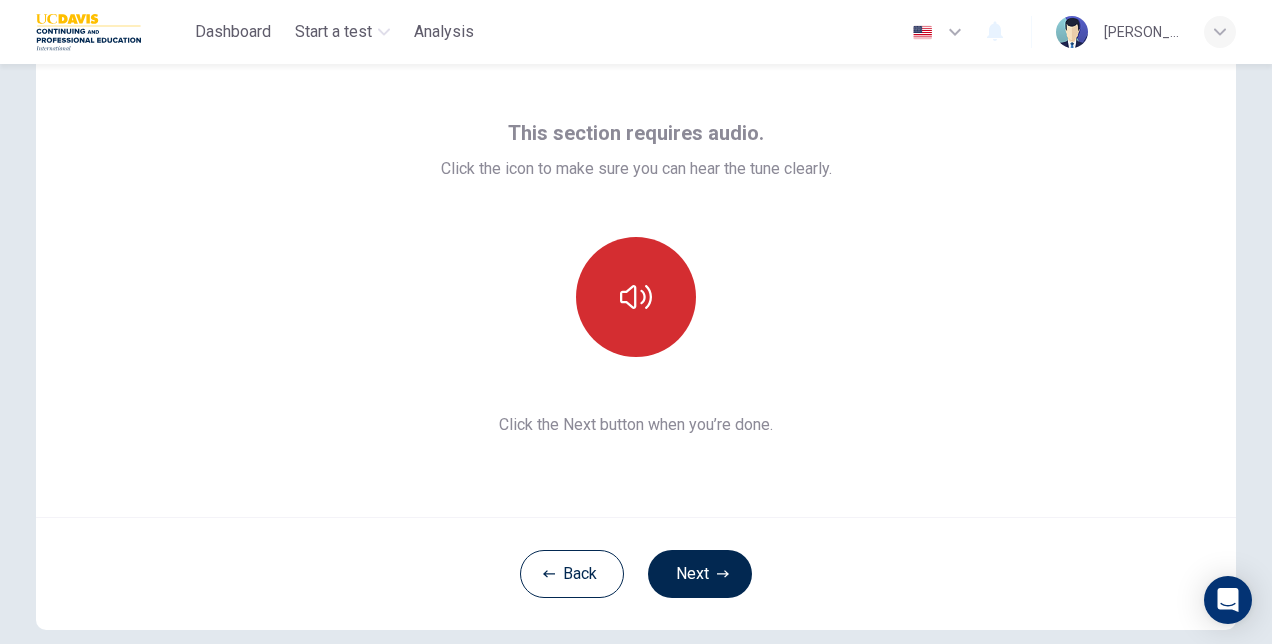 click at bounding box center [636, 297] 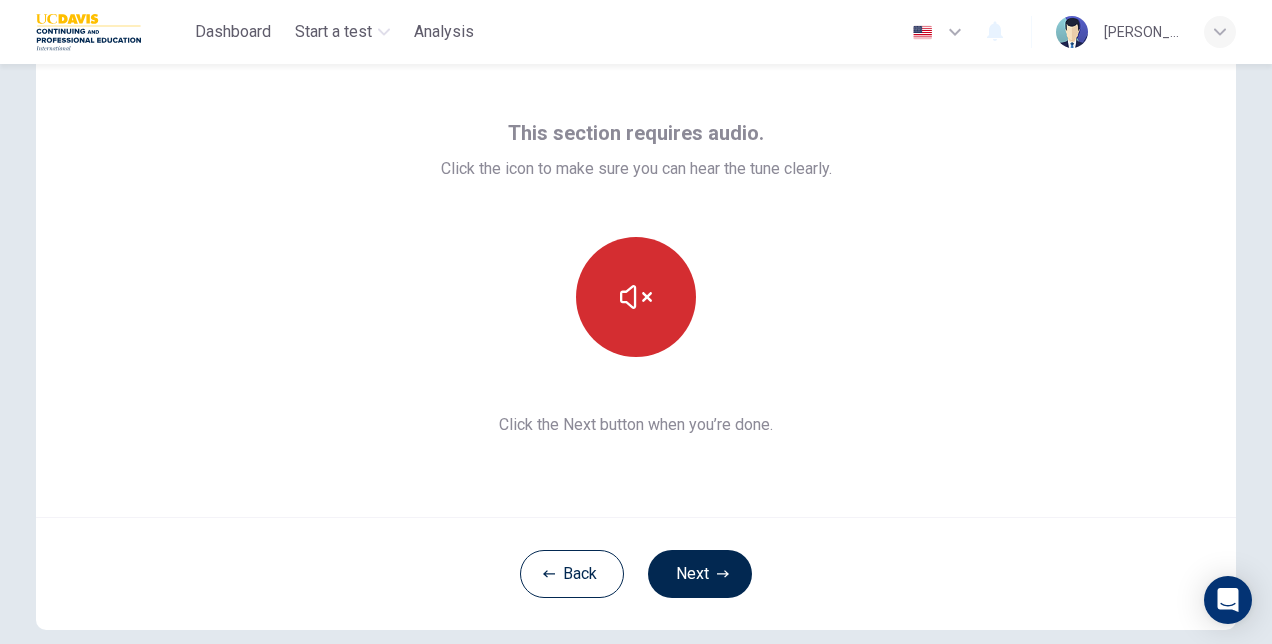 click at bounding box center (636, 297) 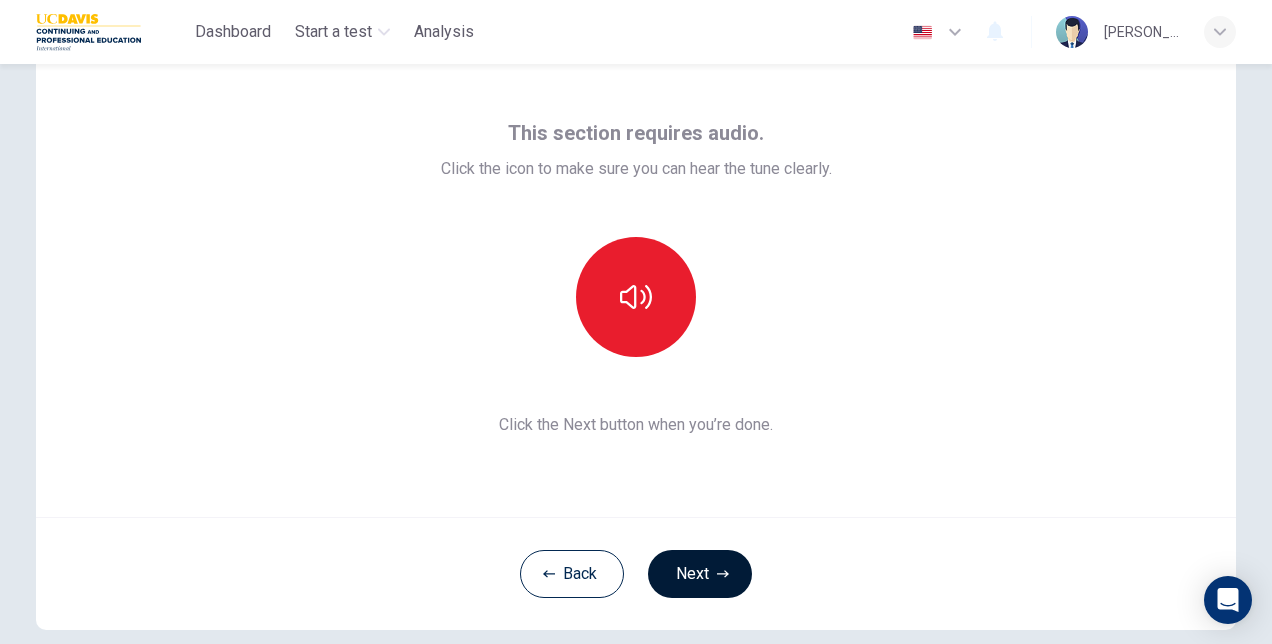 click on "Next" at bounding box center (700, 574) 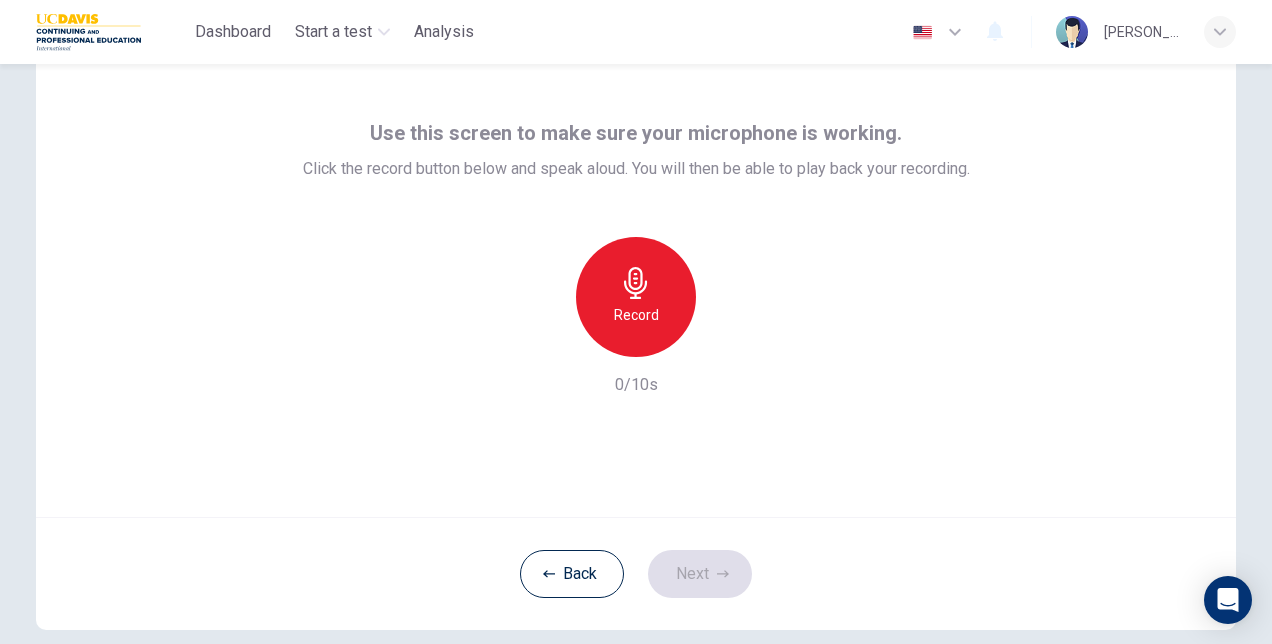 click 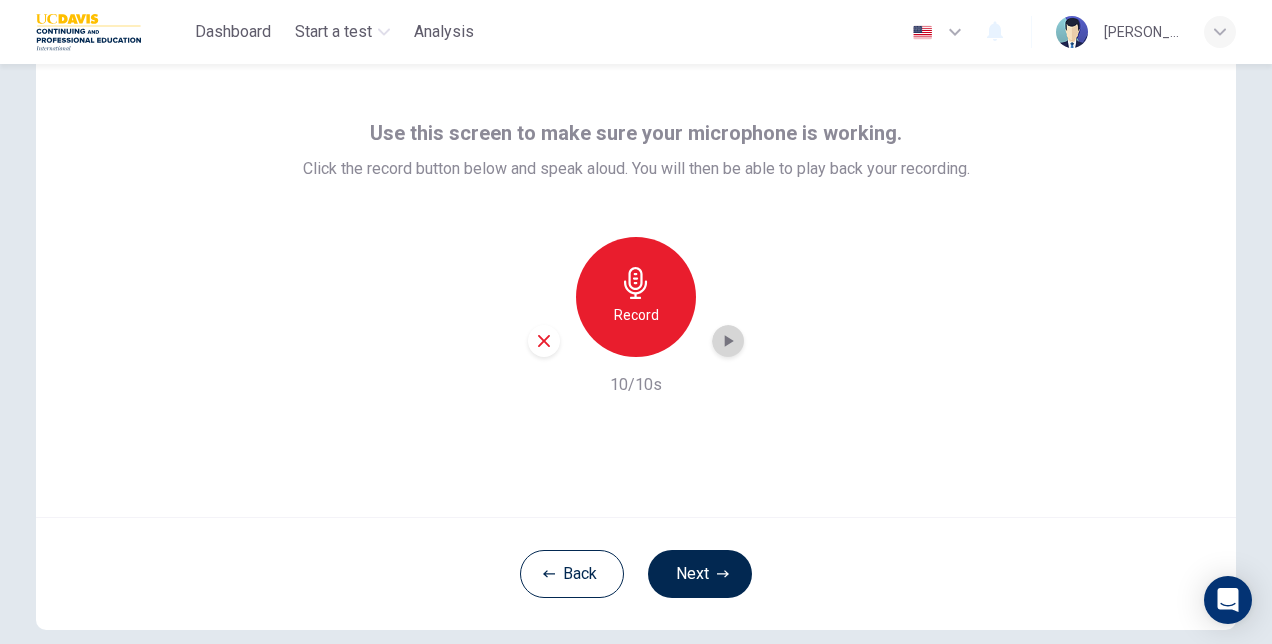 click 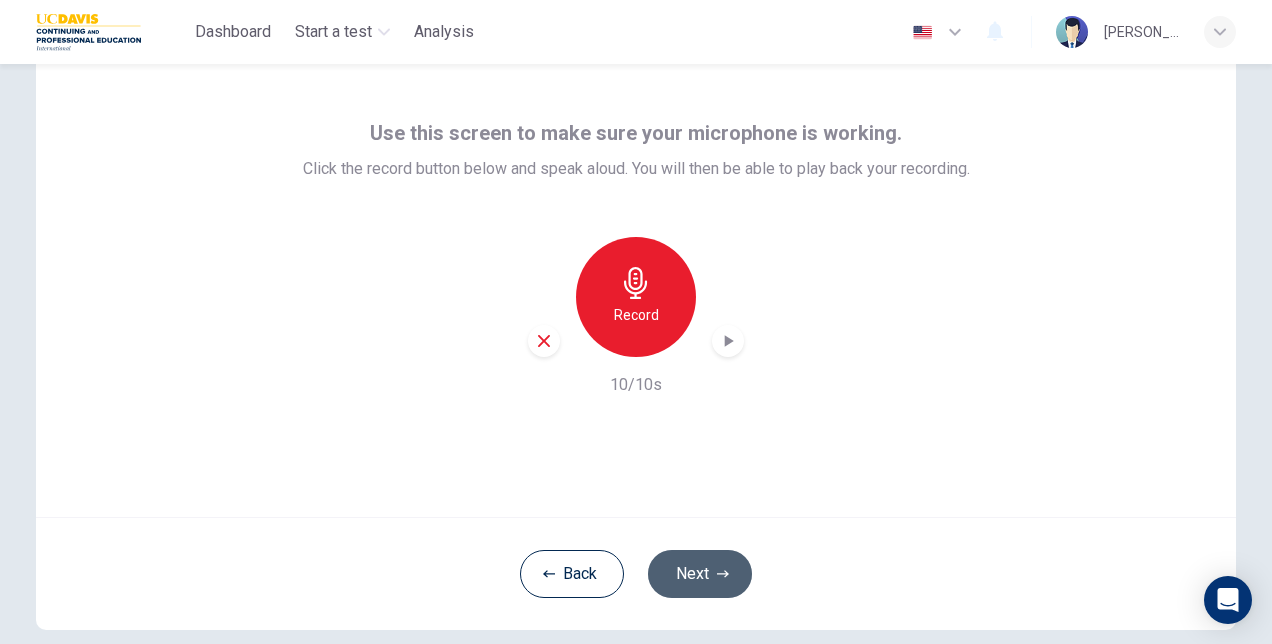 click 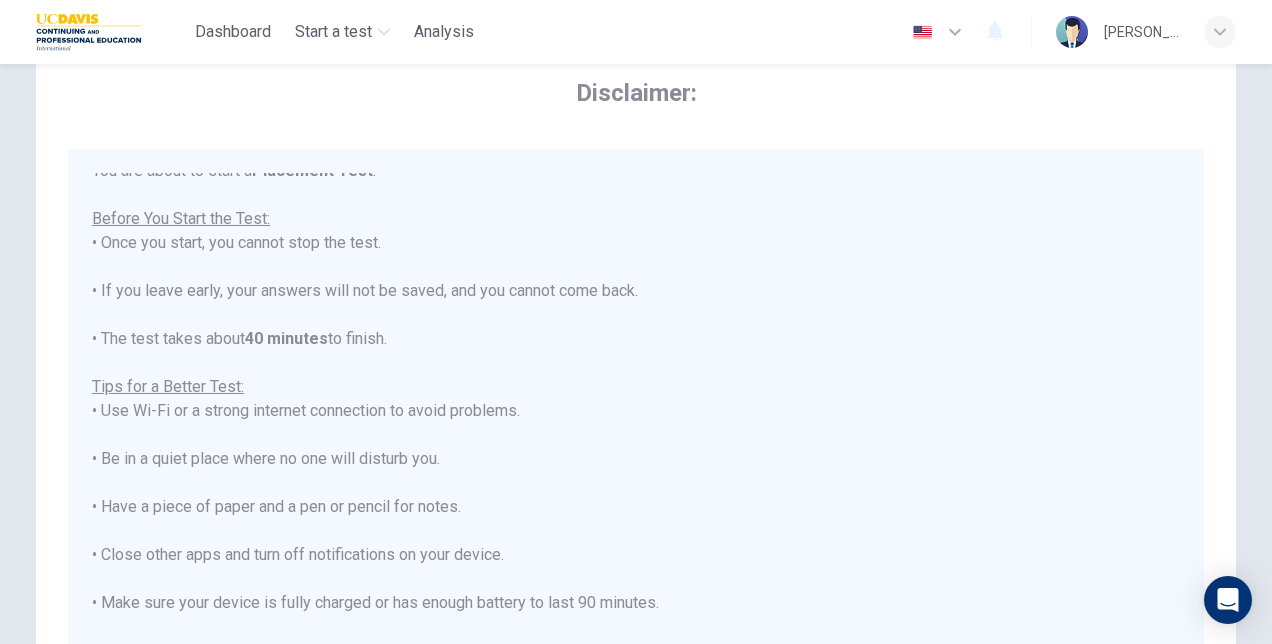 scroll, scrollTop: 22, scrollLeft: 0, axis: vertical 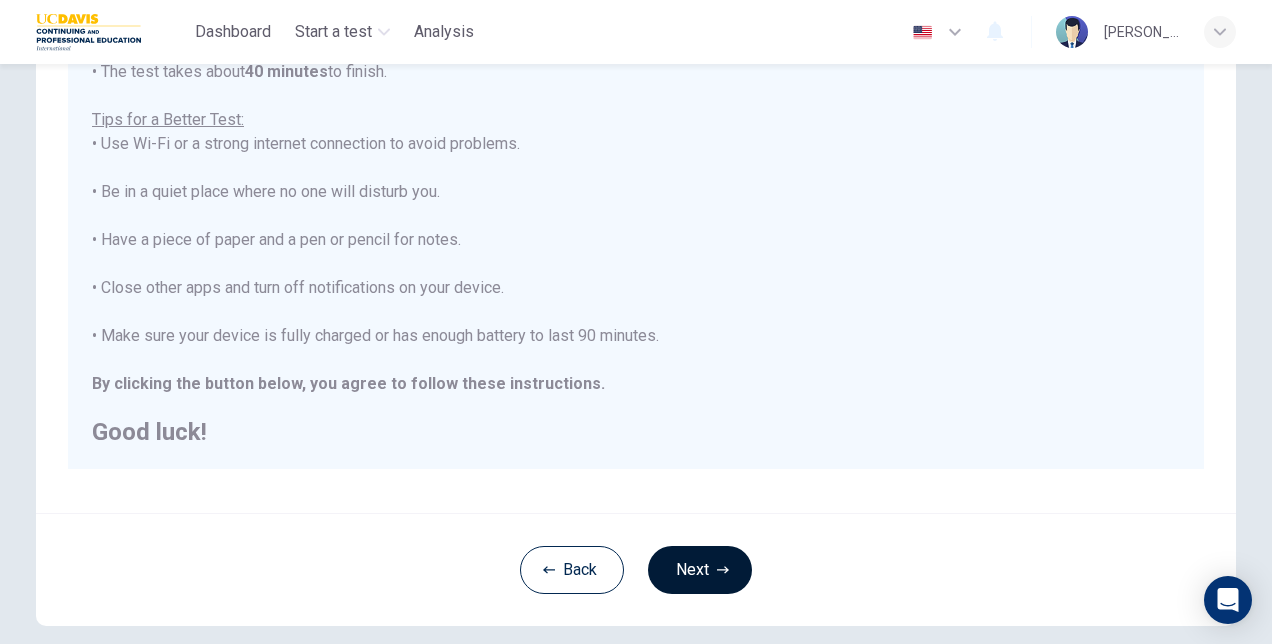 click on "Next" at bounding box center (700, 570) 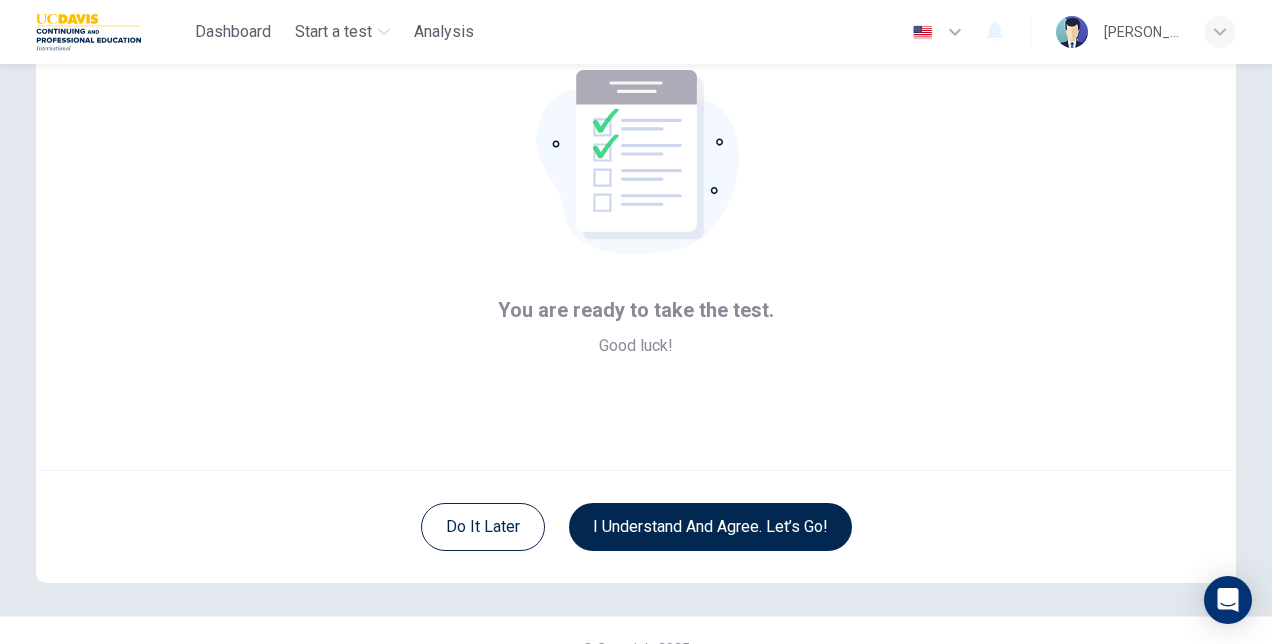 scroll, scrollTop: 113, scrollLeft: 0, axis: vertical 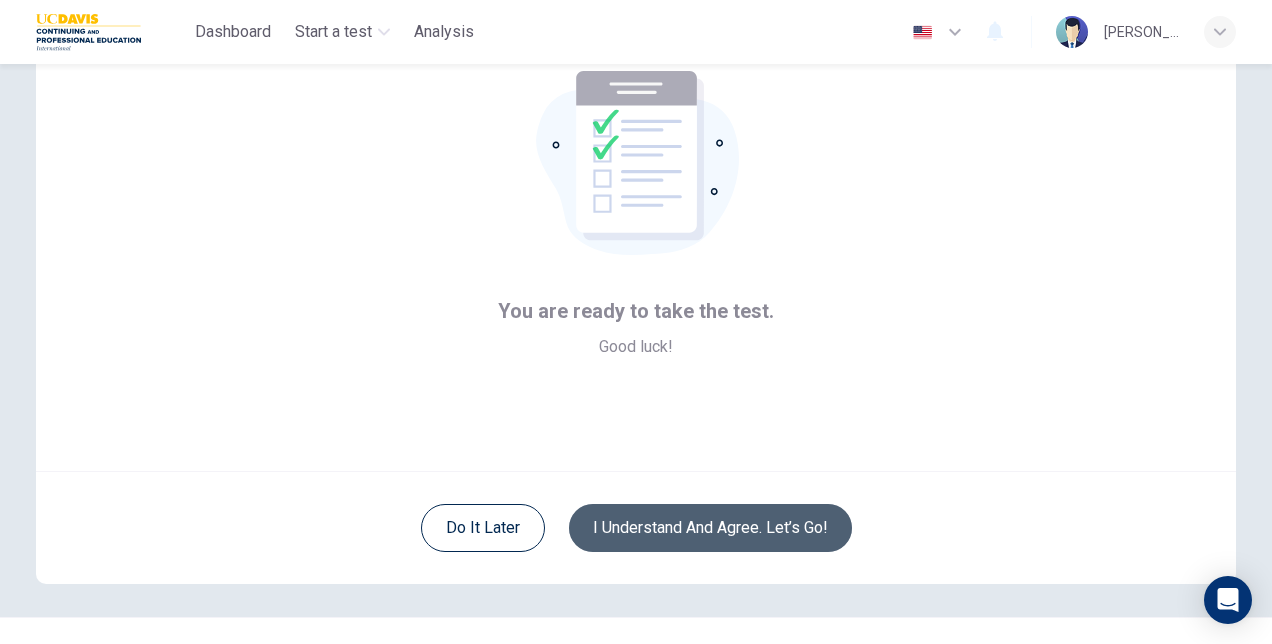 click on "I understand and agree. Let’s go!" at bounding box center (710, 528) 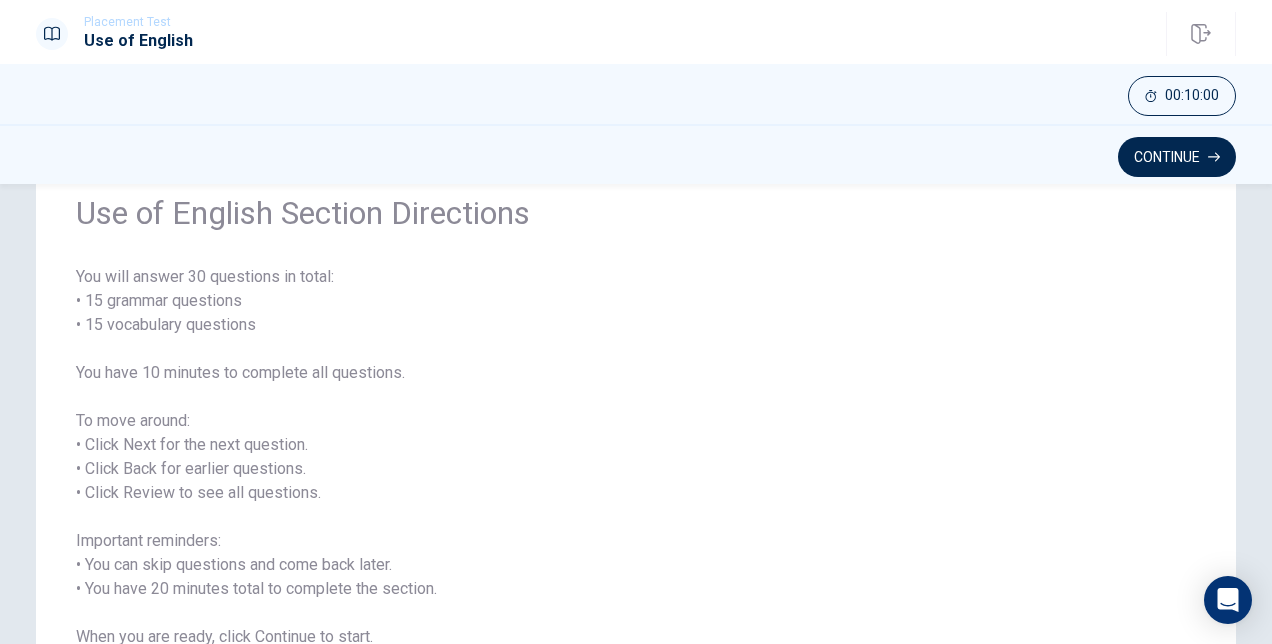 scroll, scrollTop: 86, scrollLeft: 0, axis: vertical 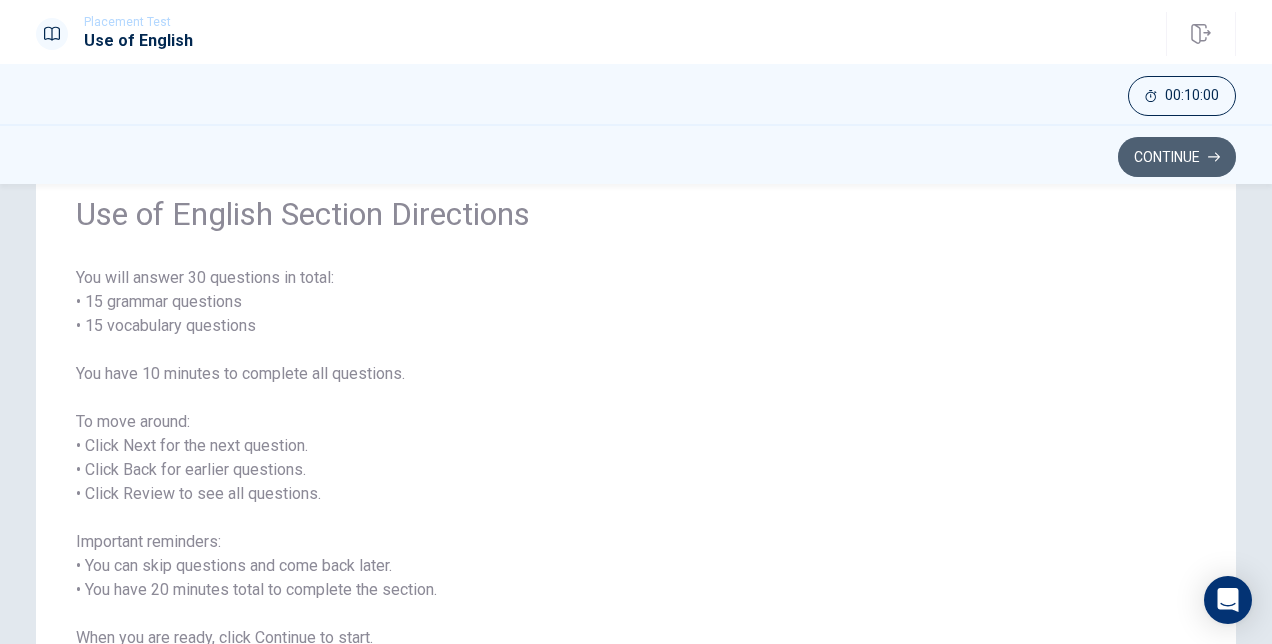 click on "Continue" at bounding box center [1177, 157] 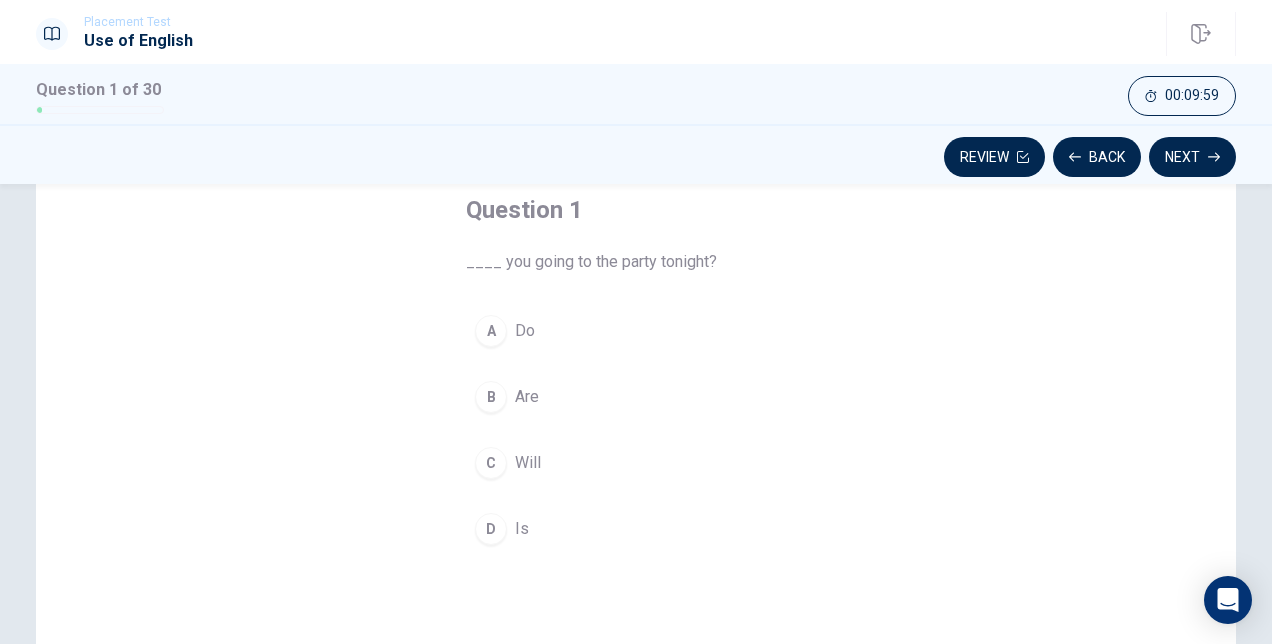scroll, scrollTop: 109, scrollLeft: 0, axis: vertical 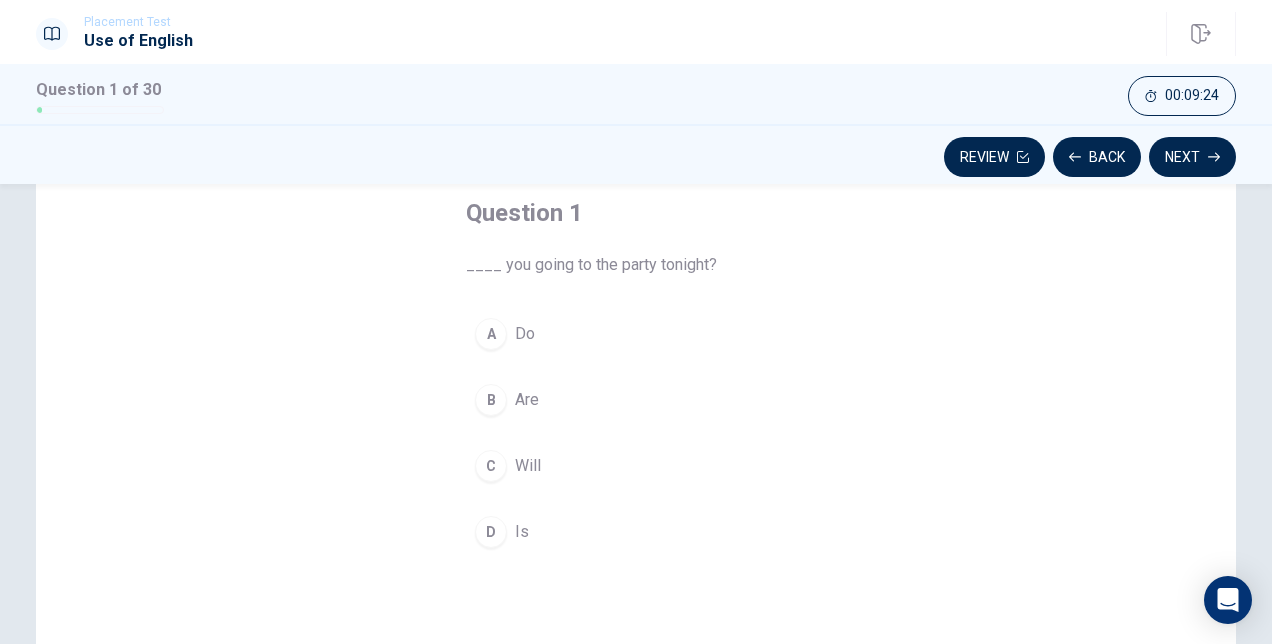 click on "B" at bounding box center (491, 400) 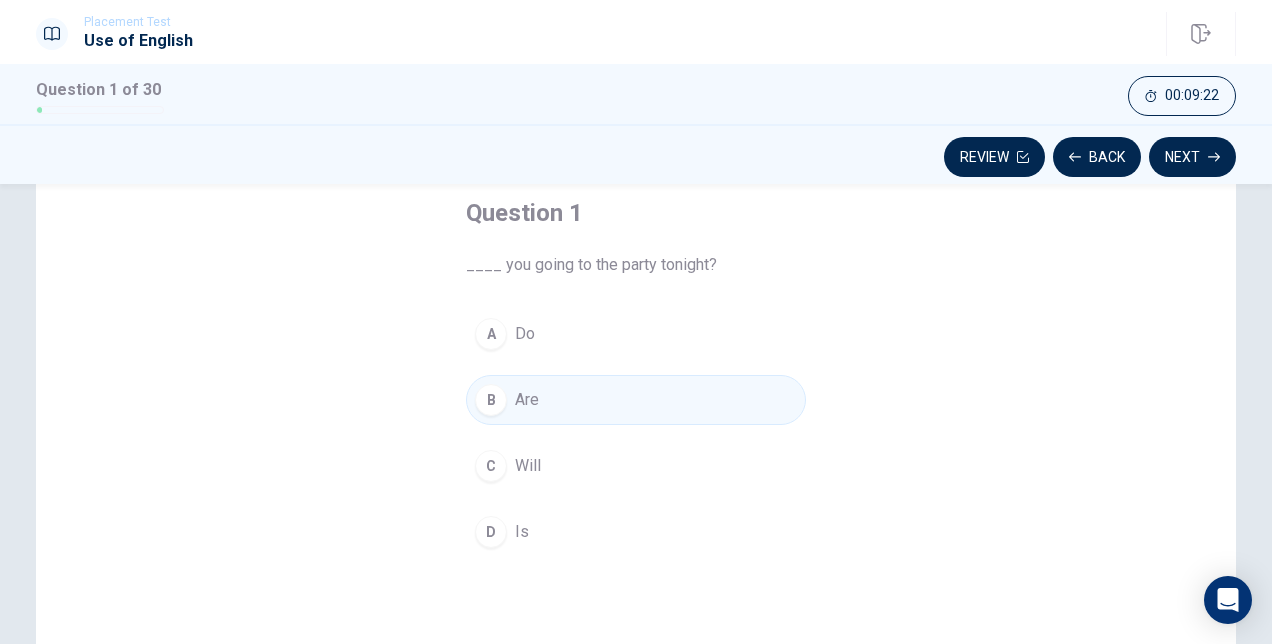 scroll, scrollTop: 69, scrollLeft: 0, axis: vertical 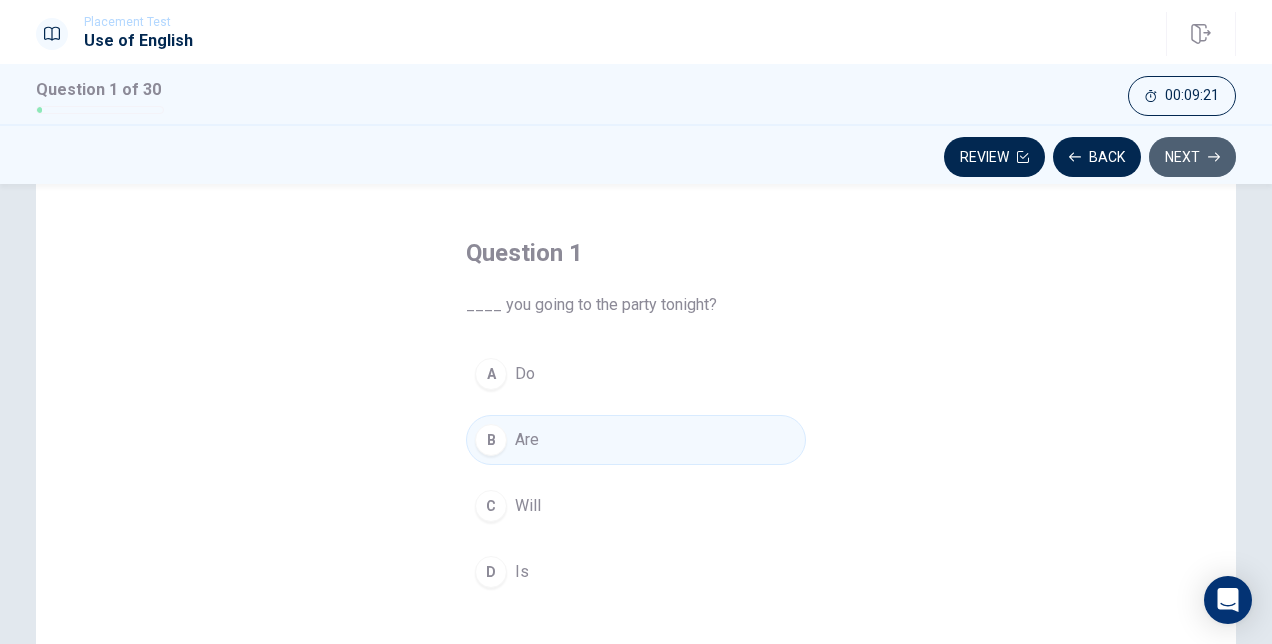 click on "Next" at bounding box center [1192, 157] 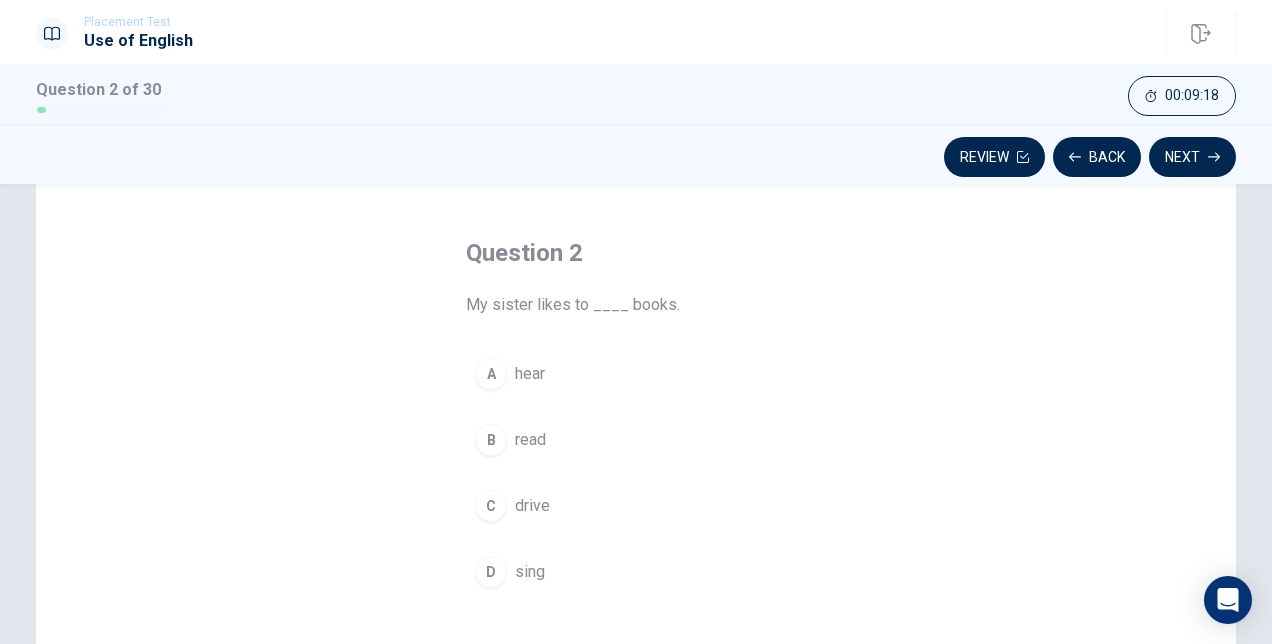 scroll, scrollTop: 113, scrollLeft: 0, axis: vertical 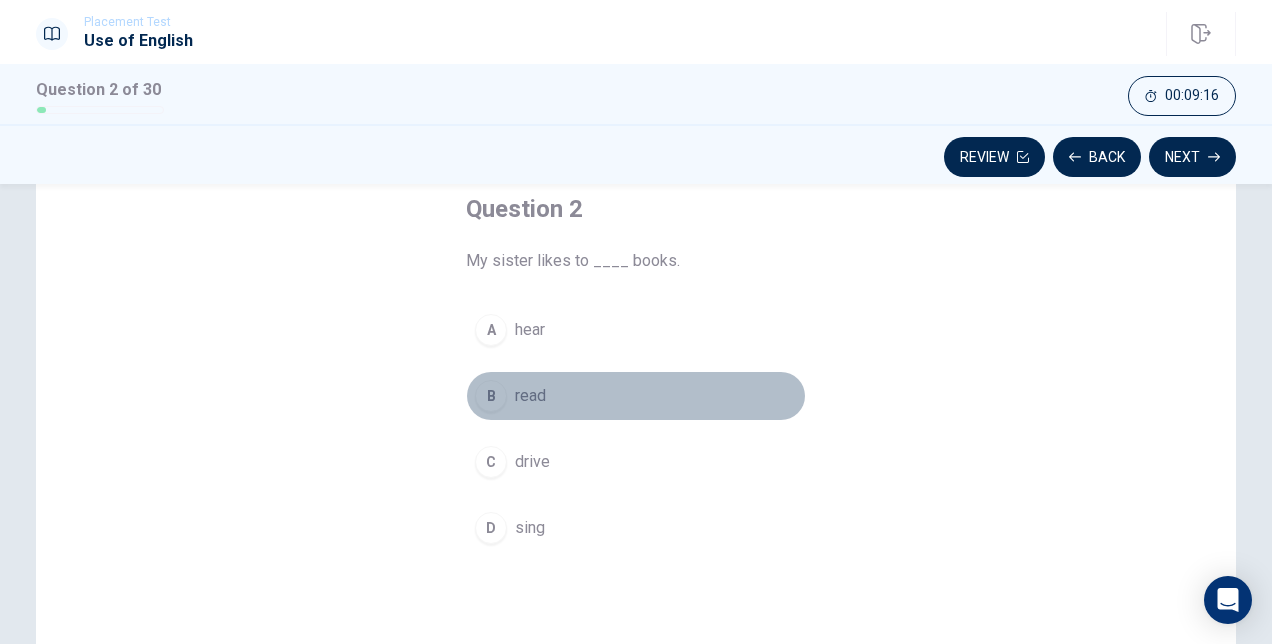 click on "B" at bounding box center (491, 396) 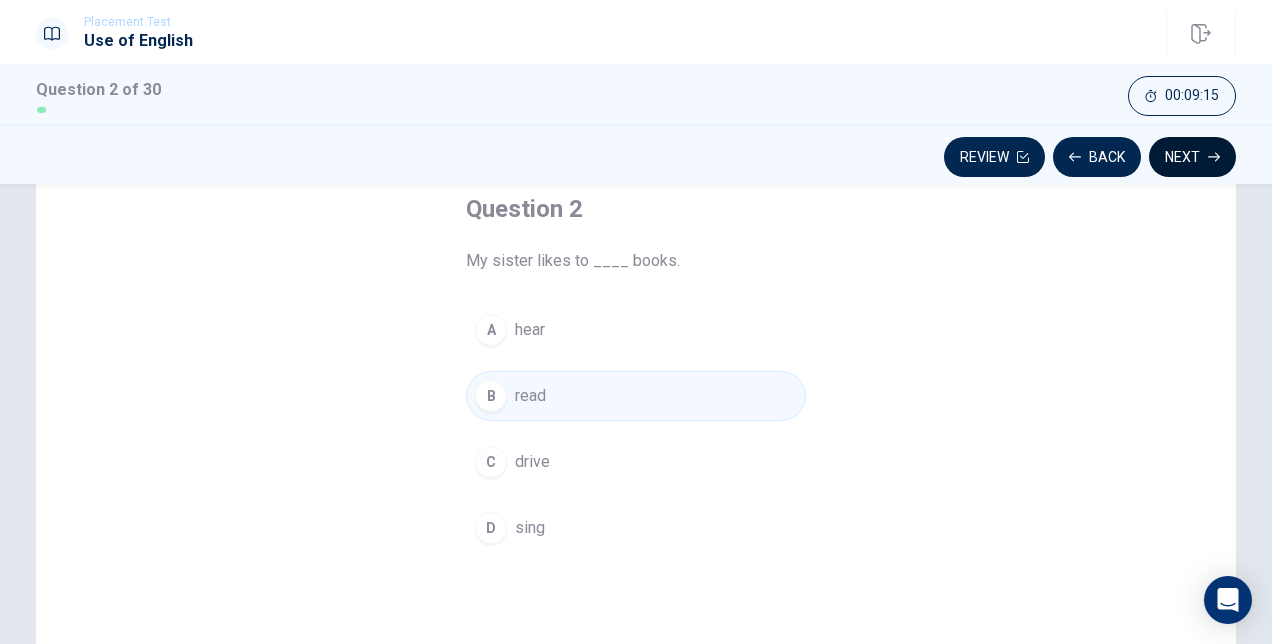 click on "Next" at bounding box center (1192, 157) 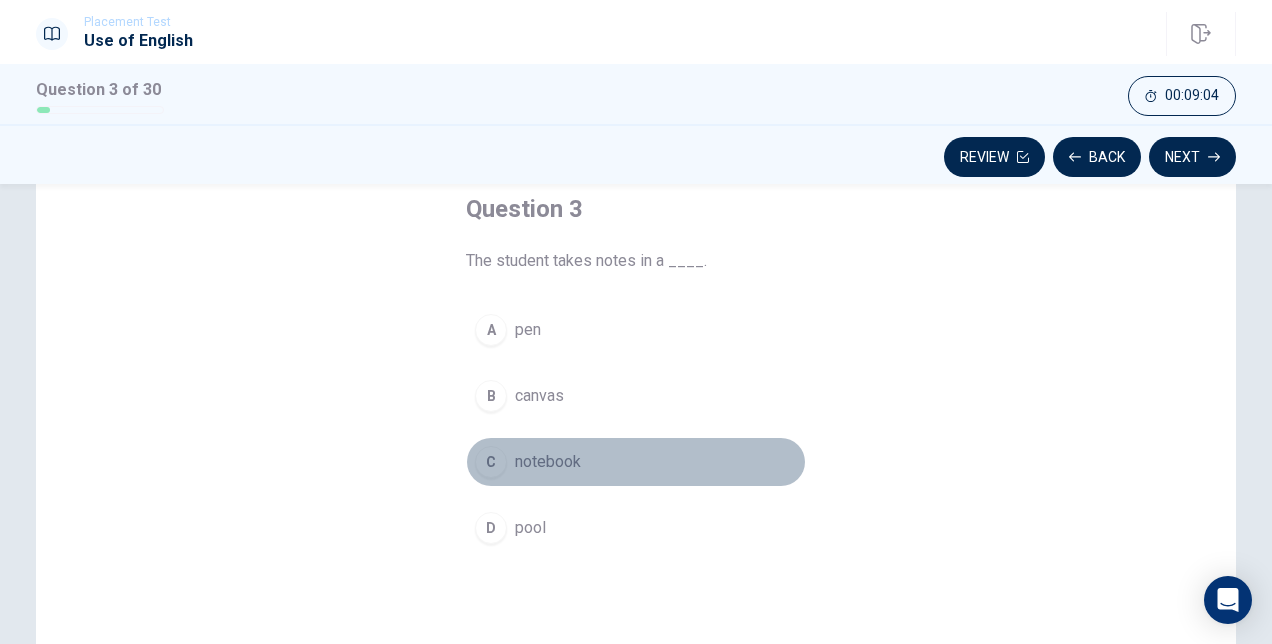 click on "C" at bounding box center (491, 462) 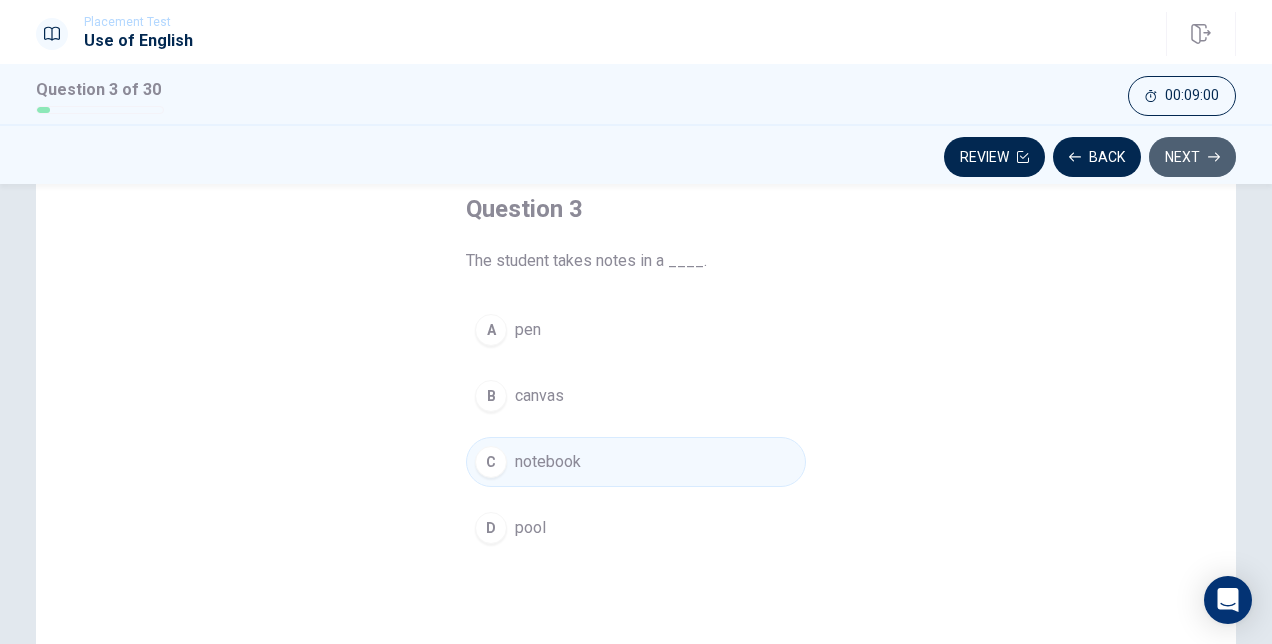 click 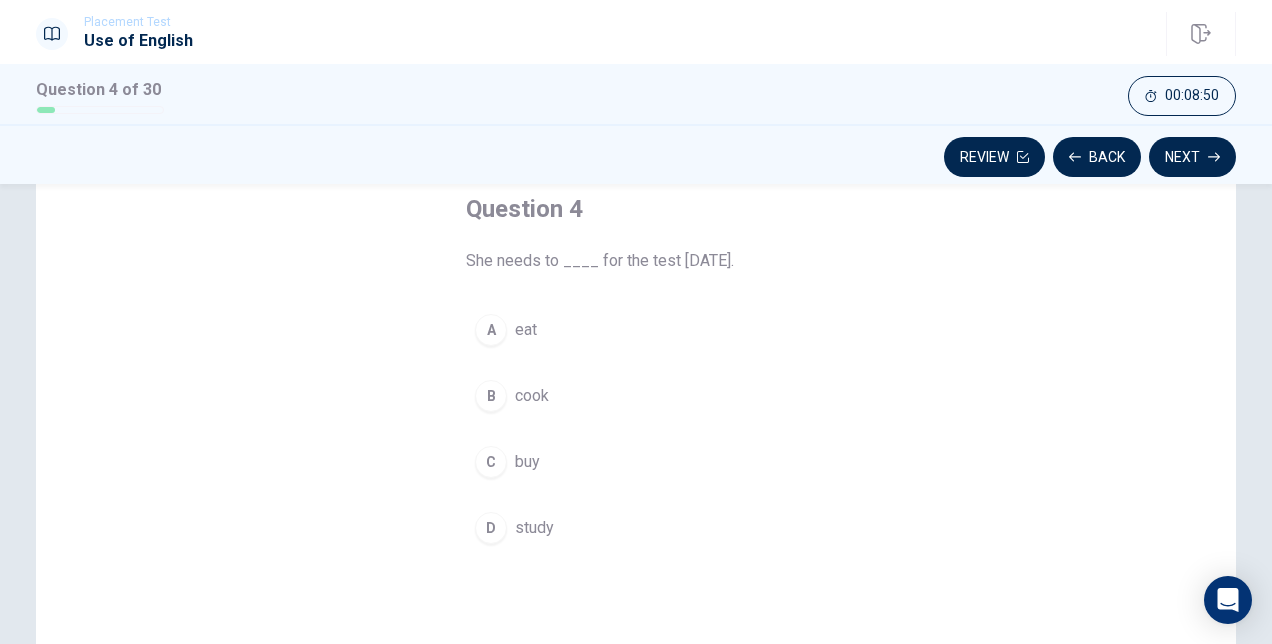 click on "D study" at bounding box center (636, 528) 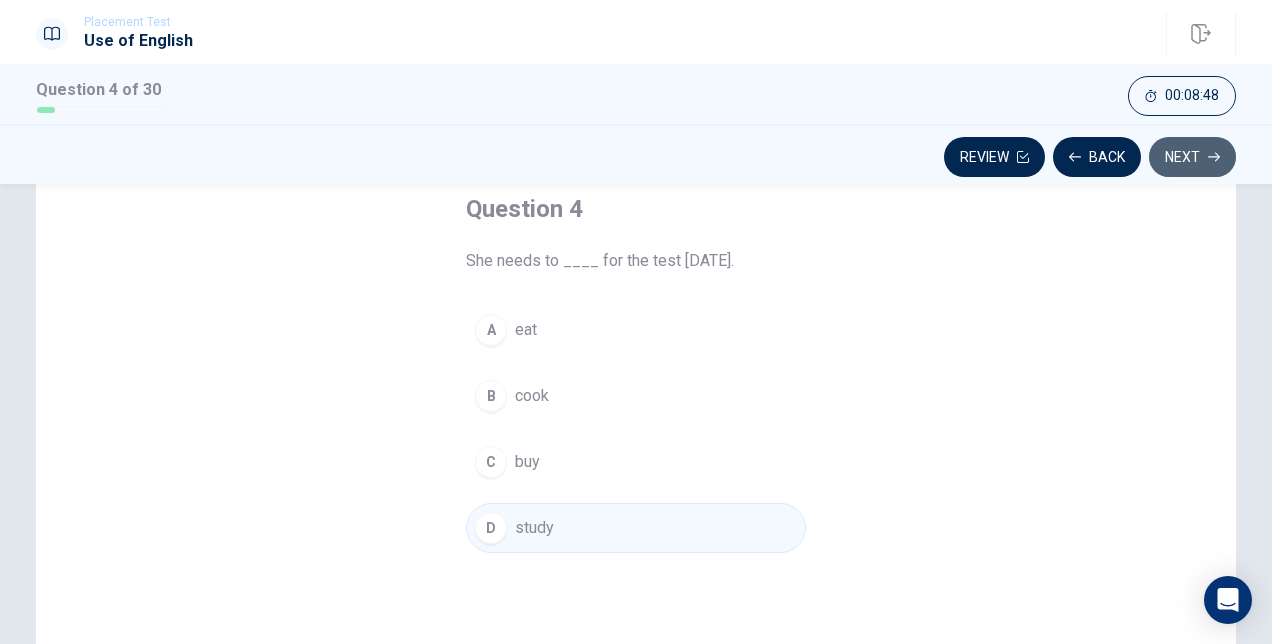 click on "Next" at bounding box center [1192, 157] 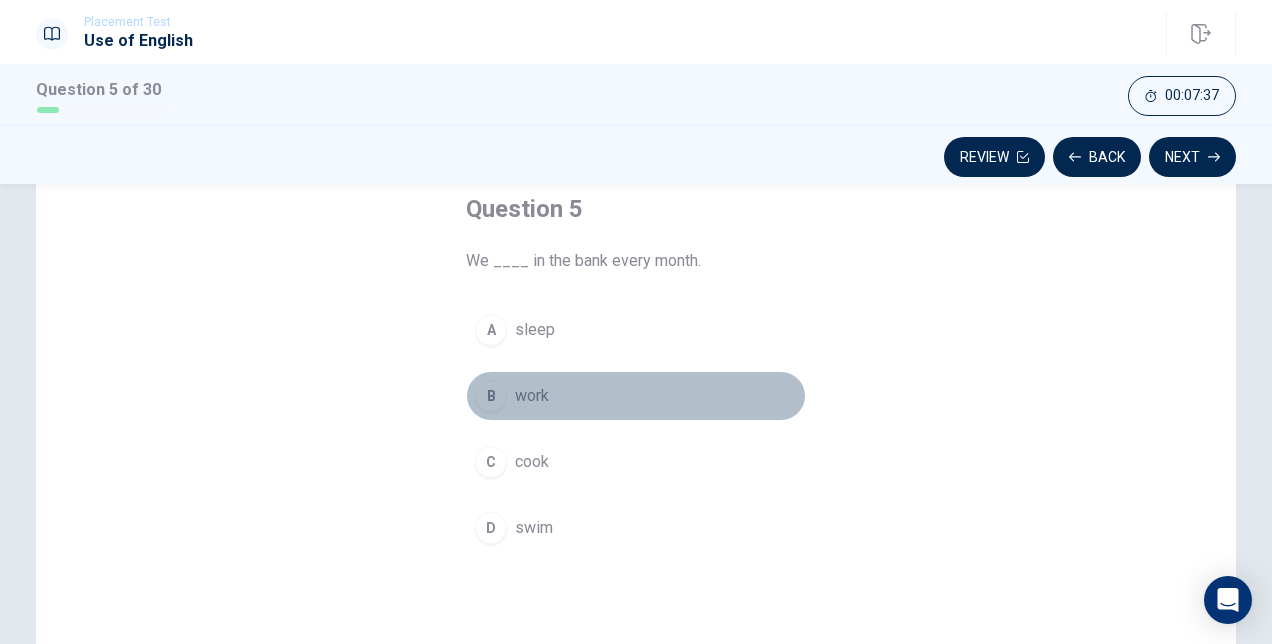 click on "B" at bounding box center (491, 396) 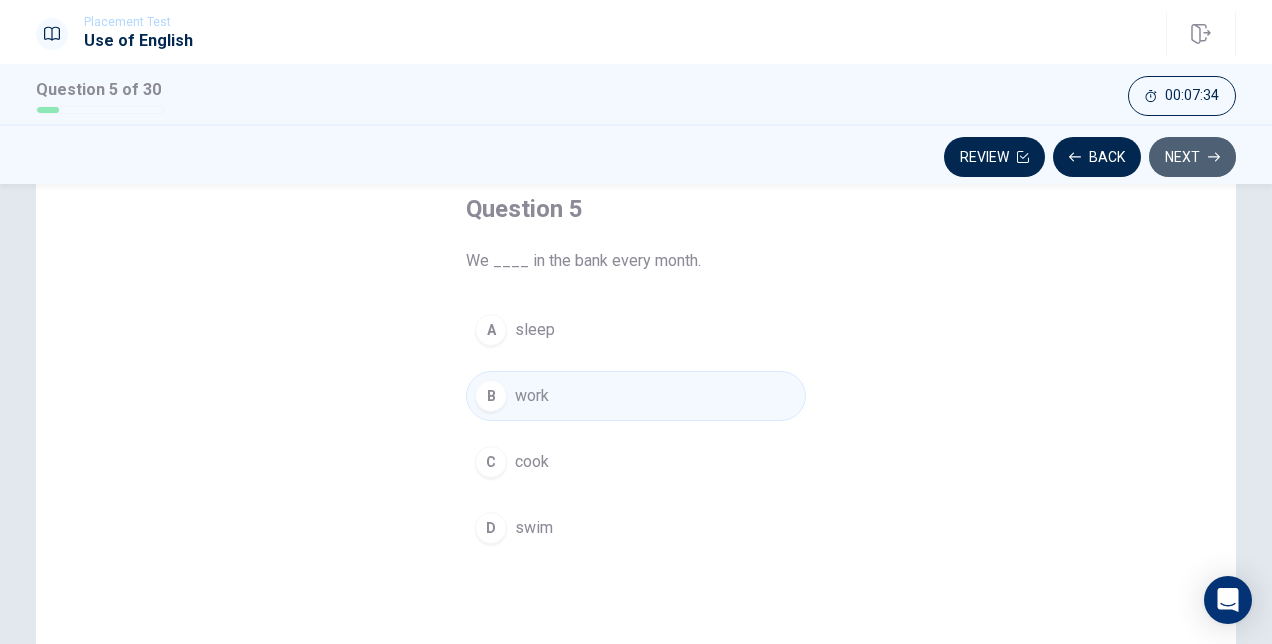 click on "Next" at bounding box center (1192, 157) 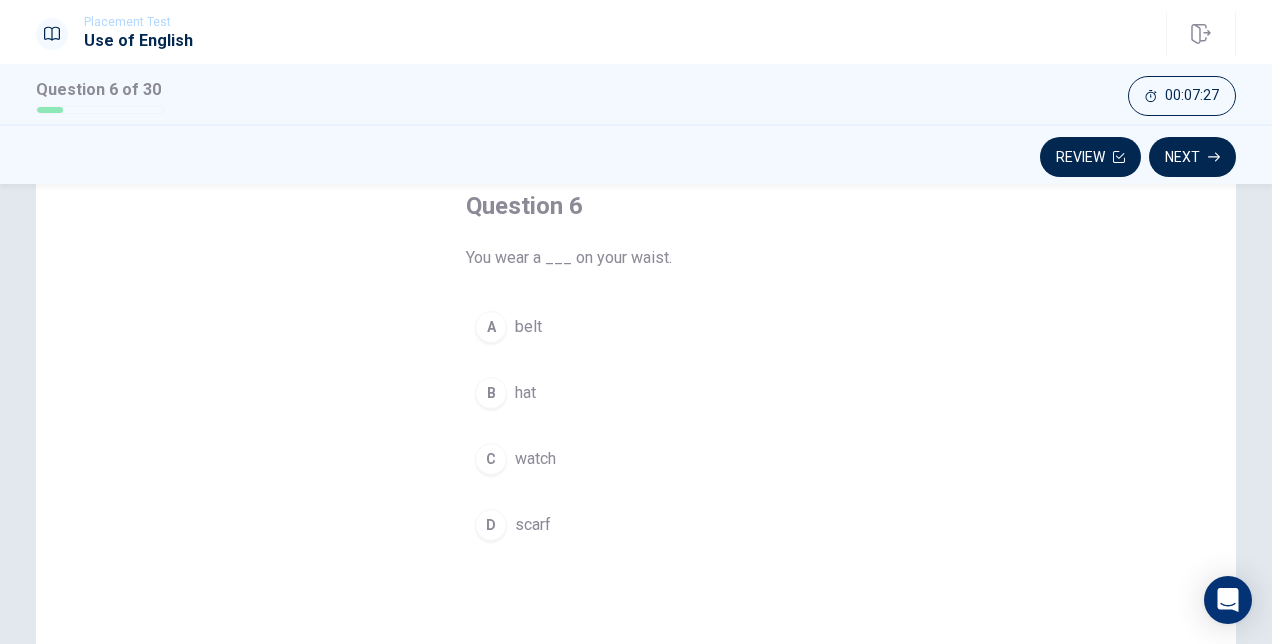 scroll, scrollTop: 114, scrollLeft: 0, axis: vertical 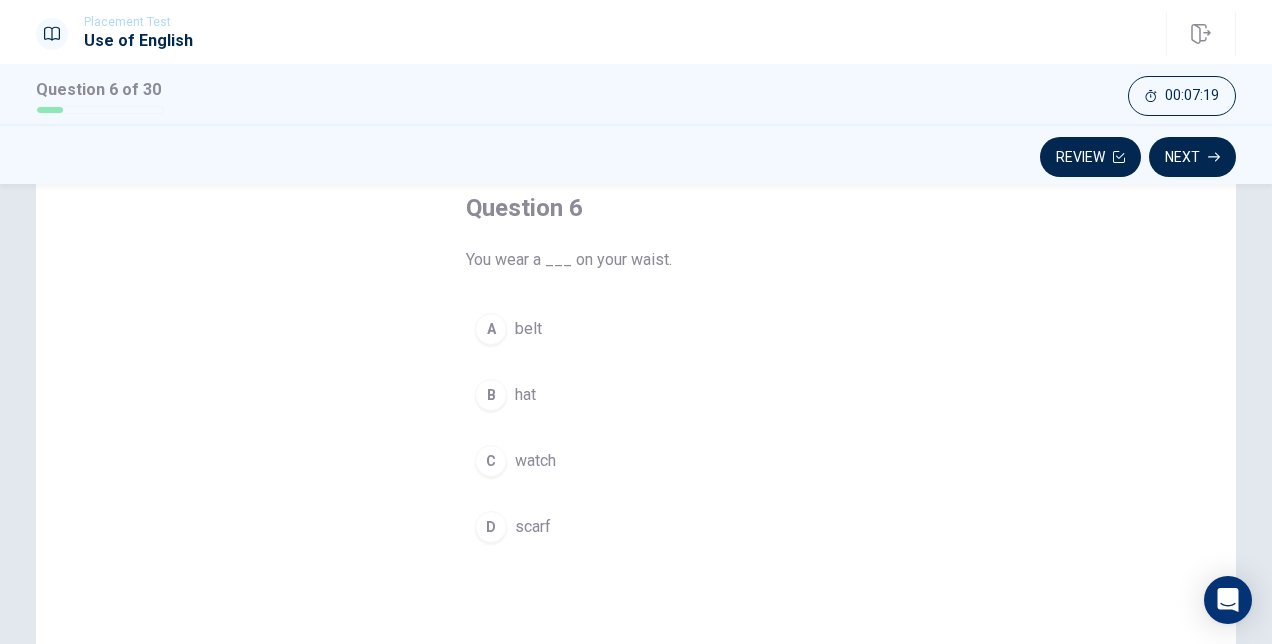 click on "A" at bounding box center (491, 329) 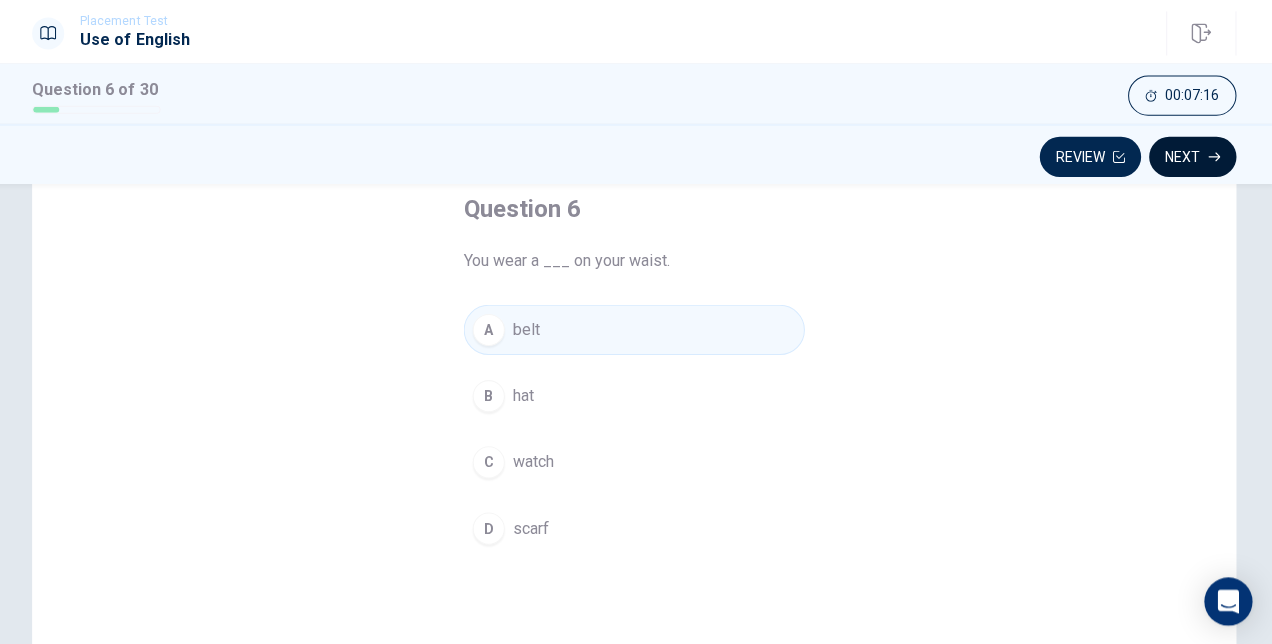 scroll, scrollTop: 0, scrollLeft: 0, axis: both 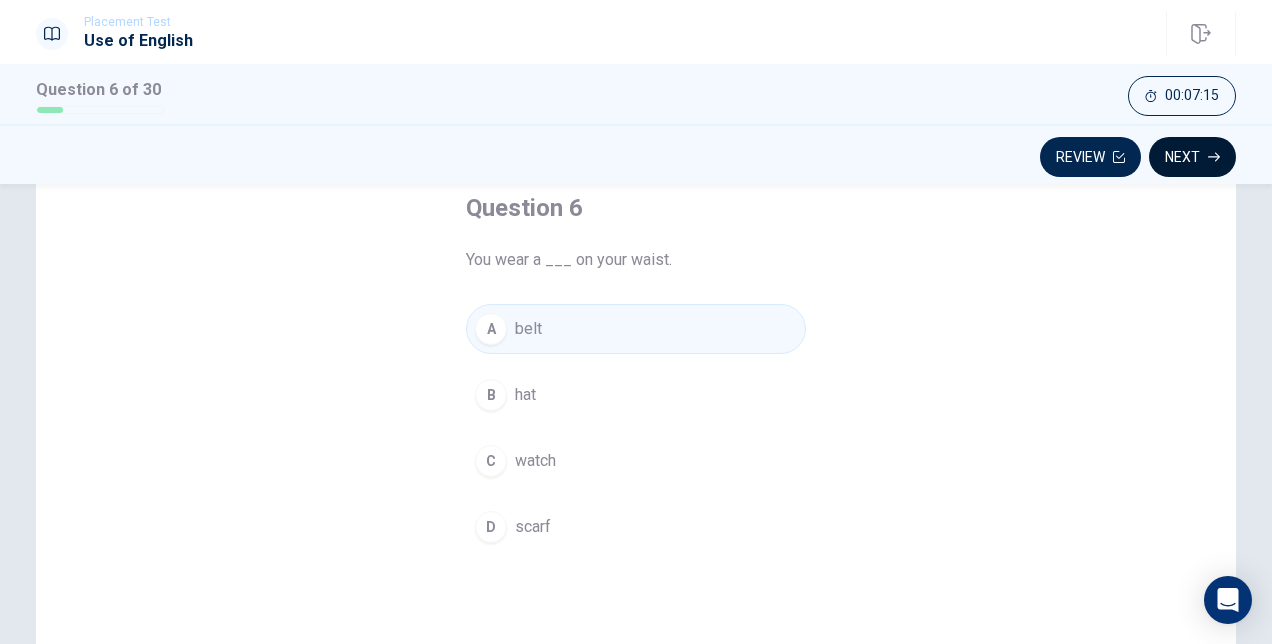 click on "Next" at bounding box center [1192, 157] 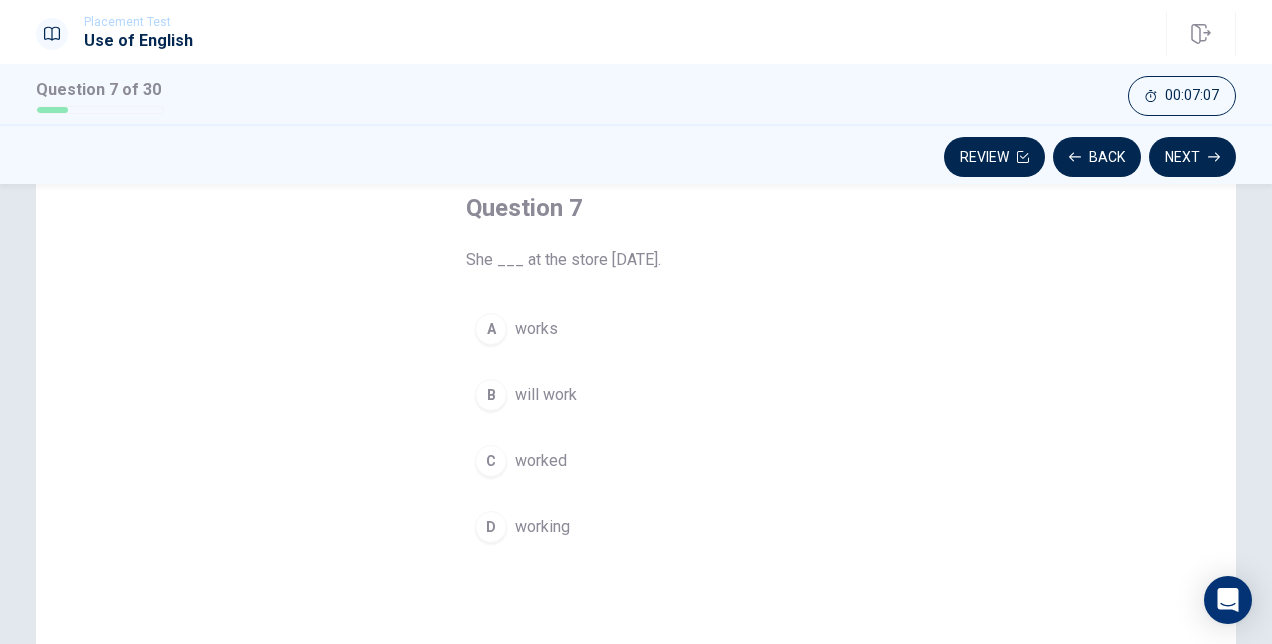 click on "C" at bounding box center (491, 461) 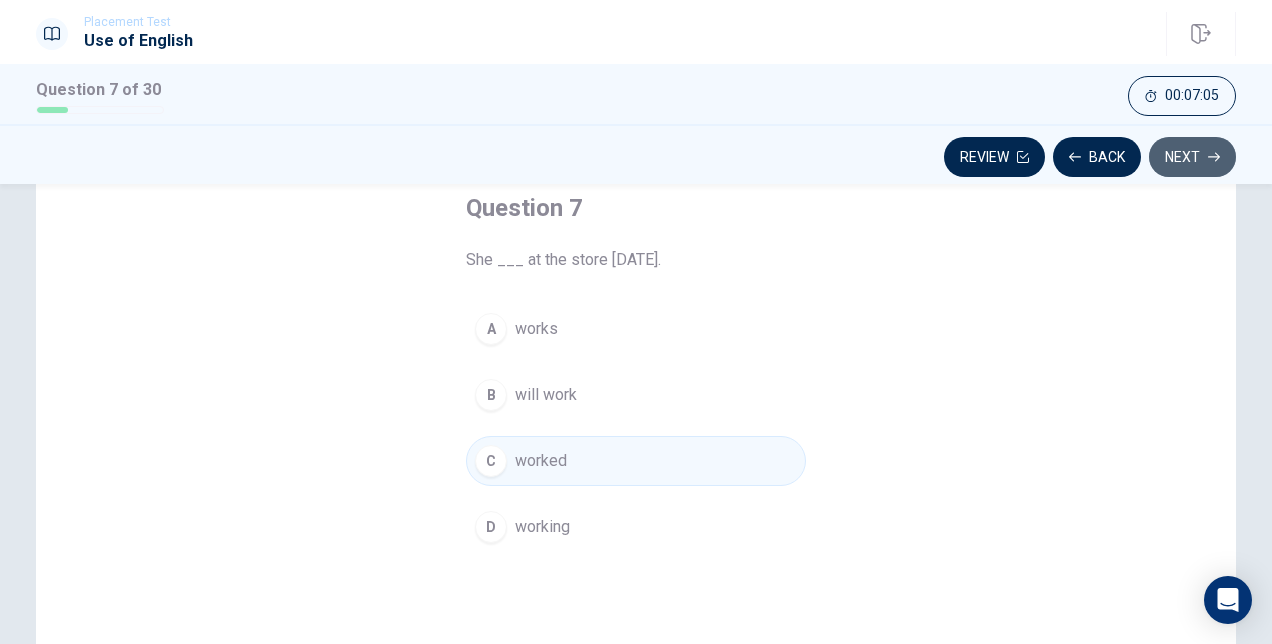 click on "Next" at bounding box center (1192, 157) 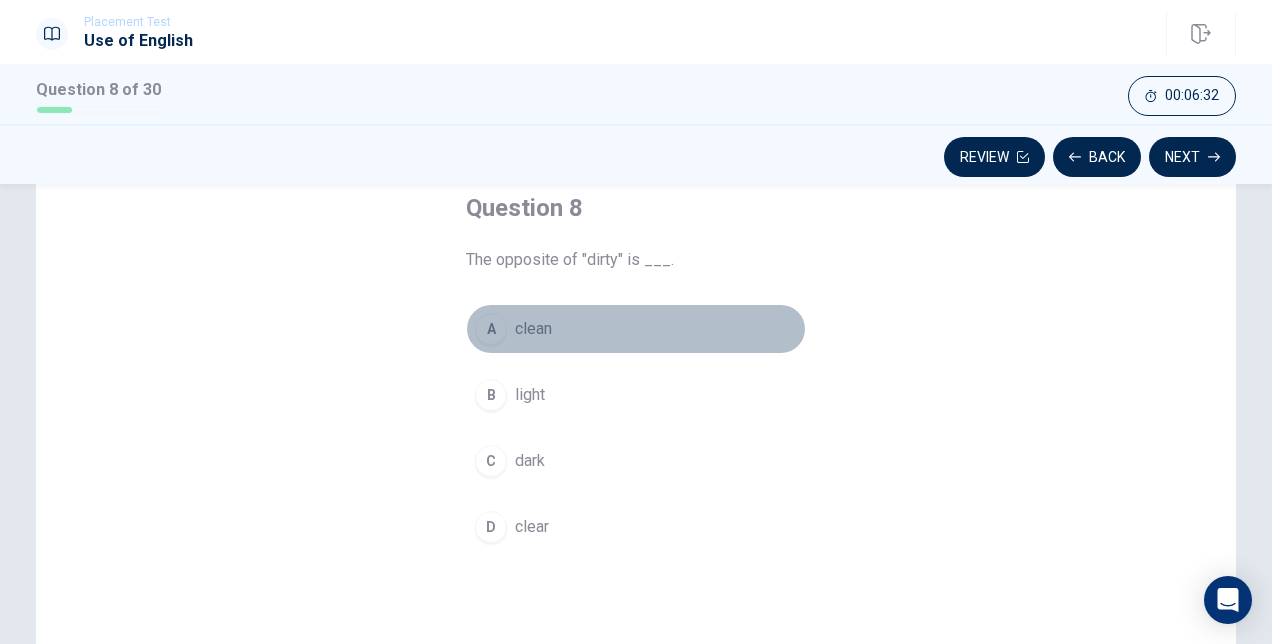 click on "clean" at bounding box center (533, 329) 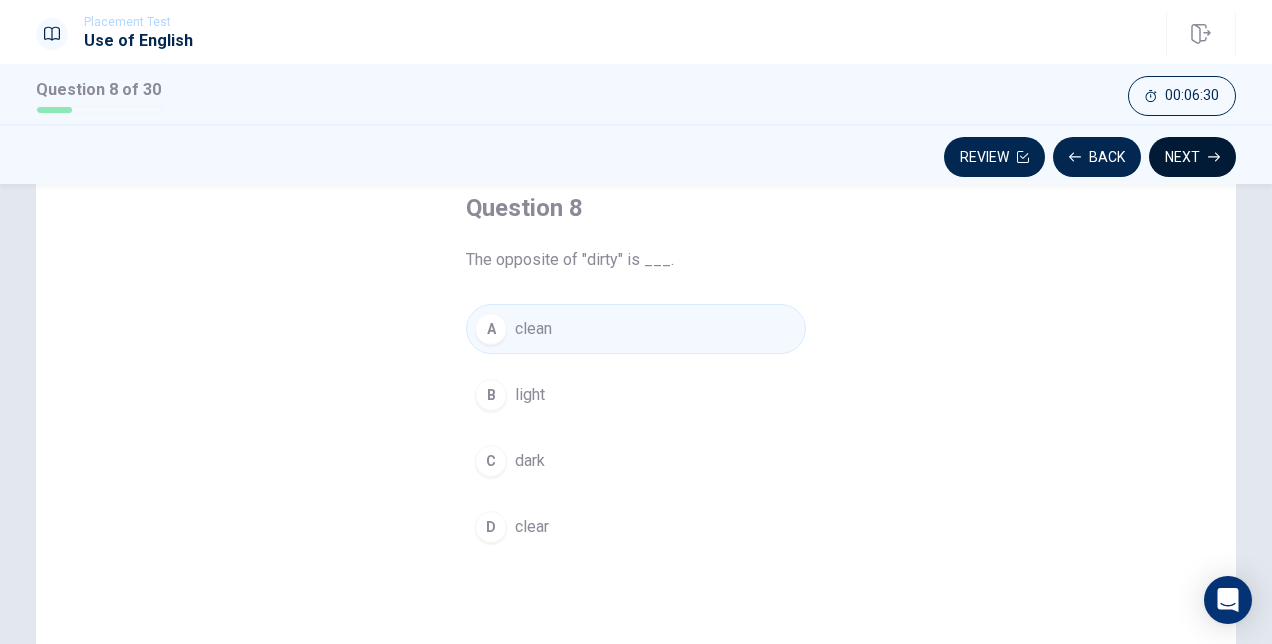click on "Next" at bounding box center [1192, 157] 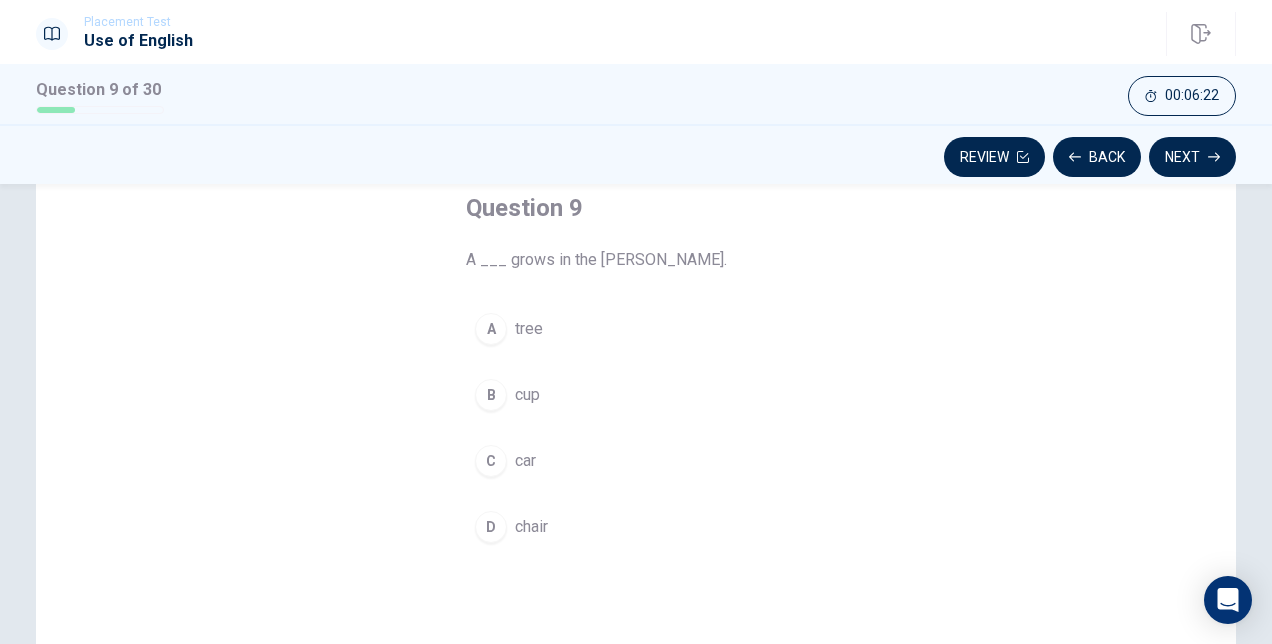 click on "A" at bounding box center (491, 329) 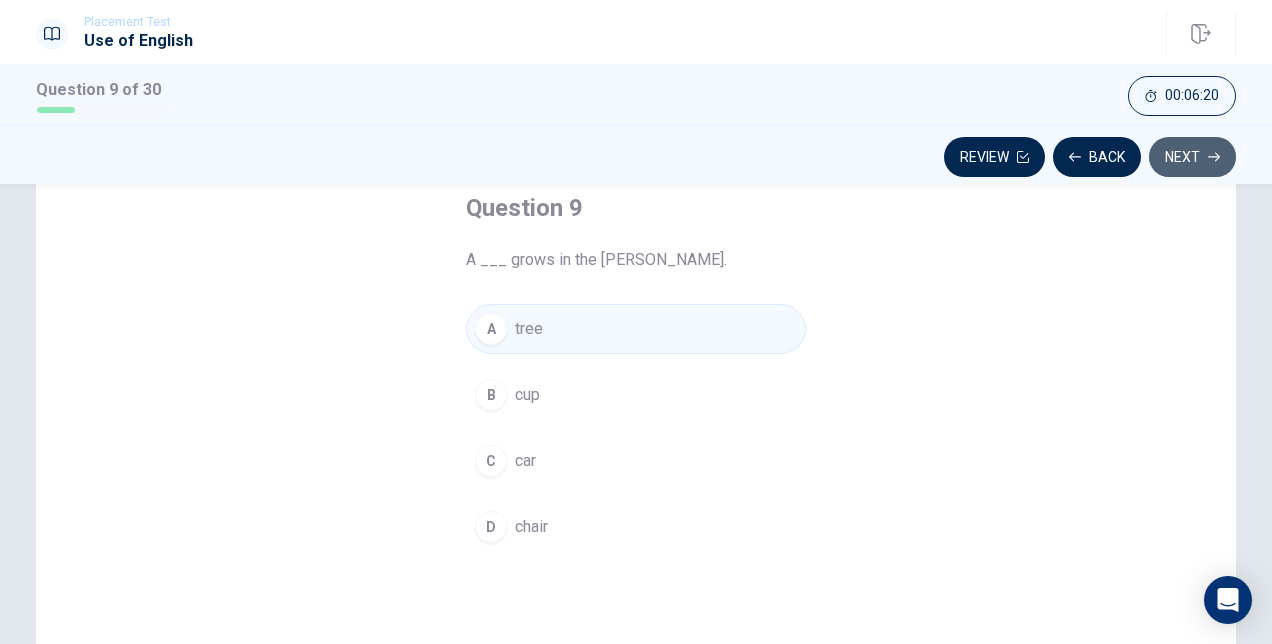 click on "Next" at bounding box center [1192, 157] 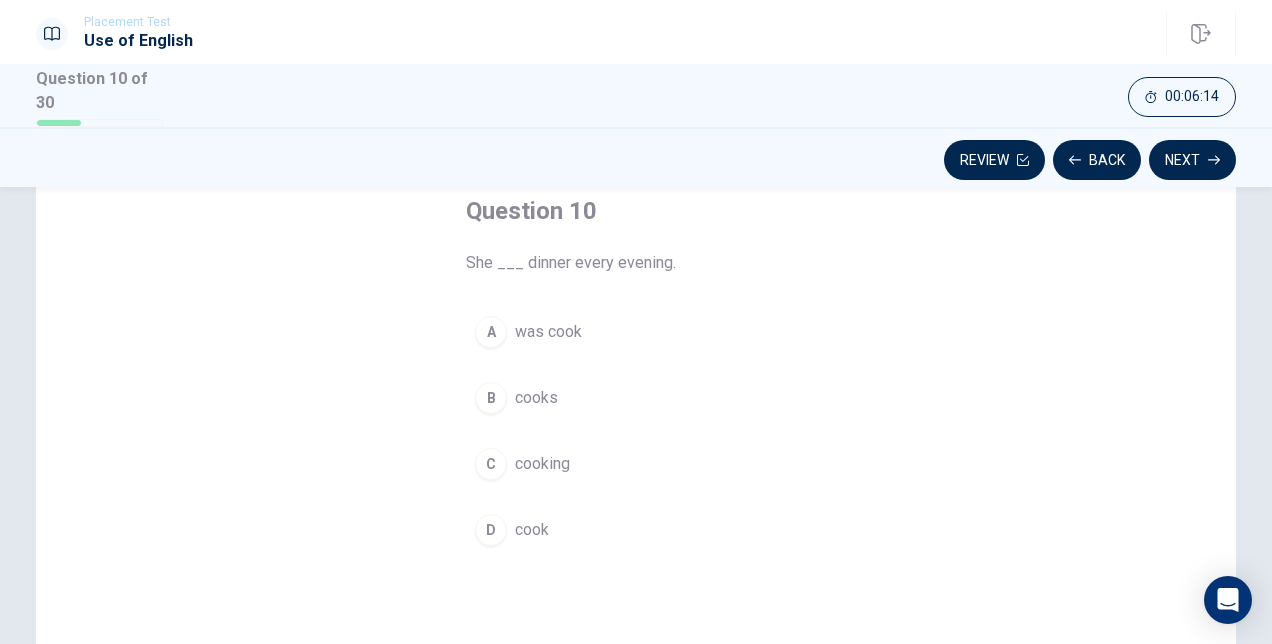 click on "B" at bounding box center [491, 398] 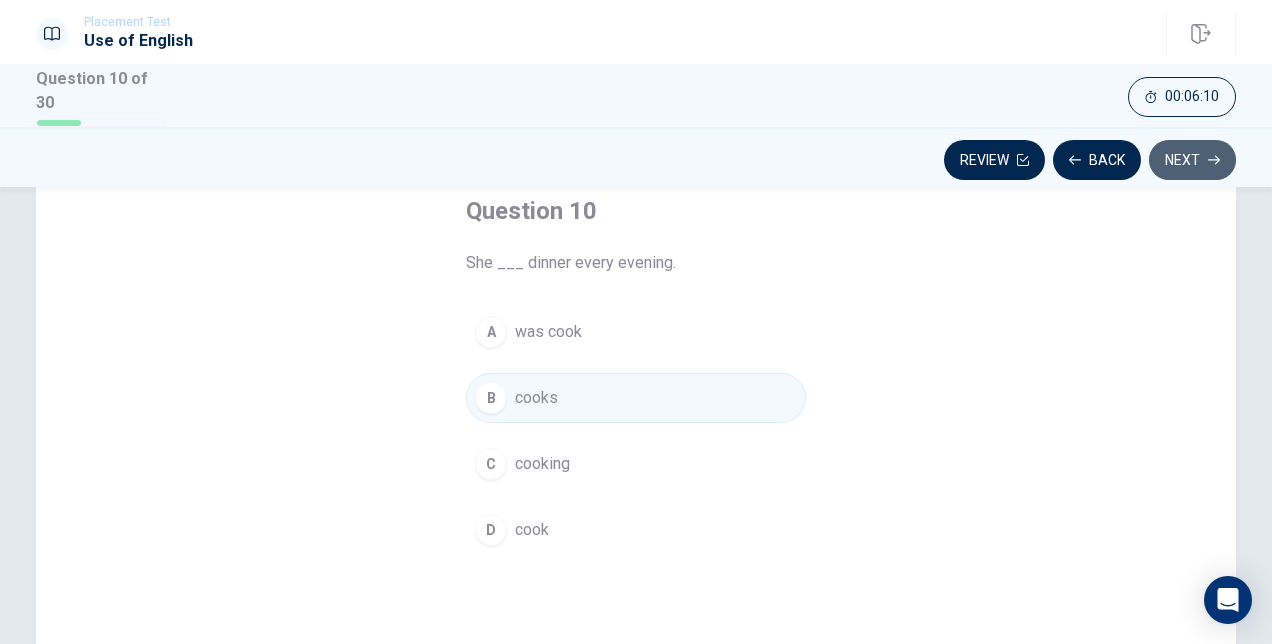 click on "Next" at bounding box center [1192, 160] 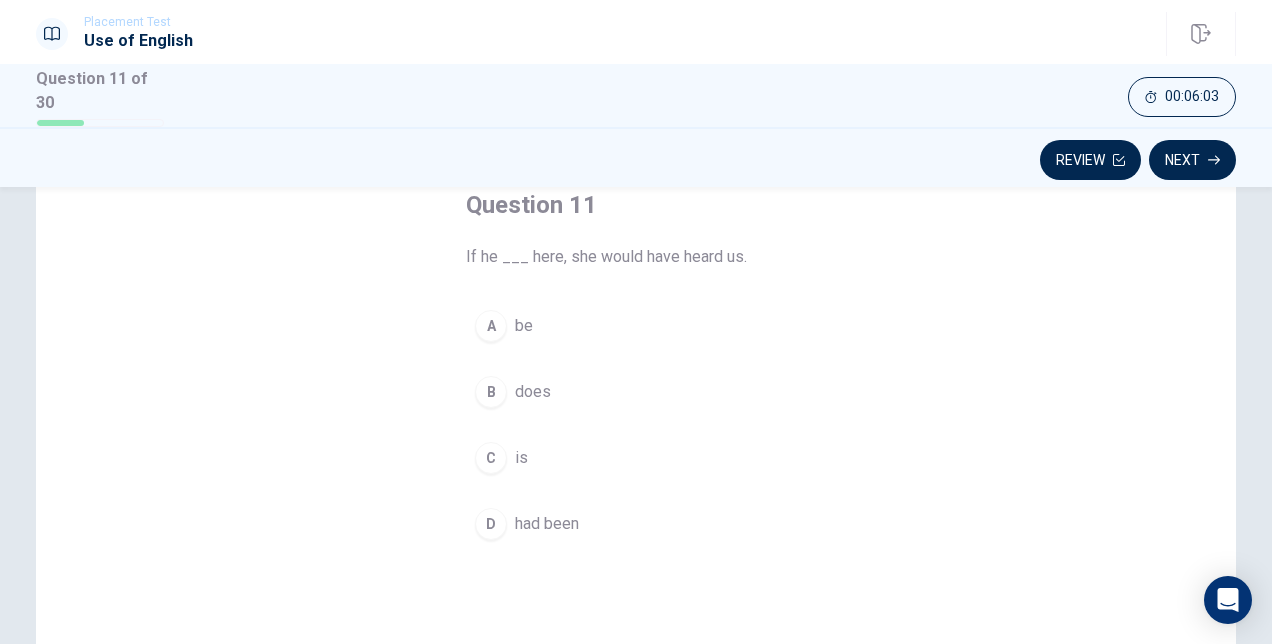 scroll, scrollTop: 103, scrollLeft: 0, axis: vertical 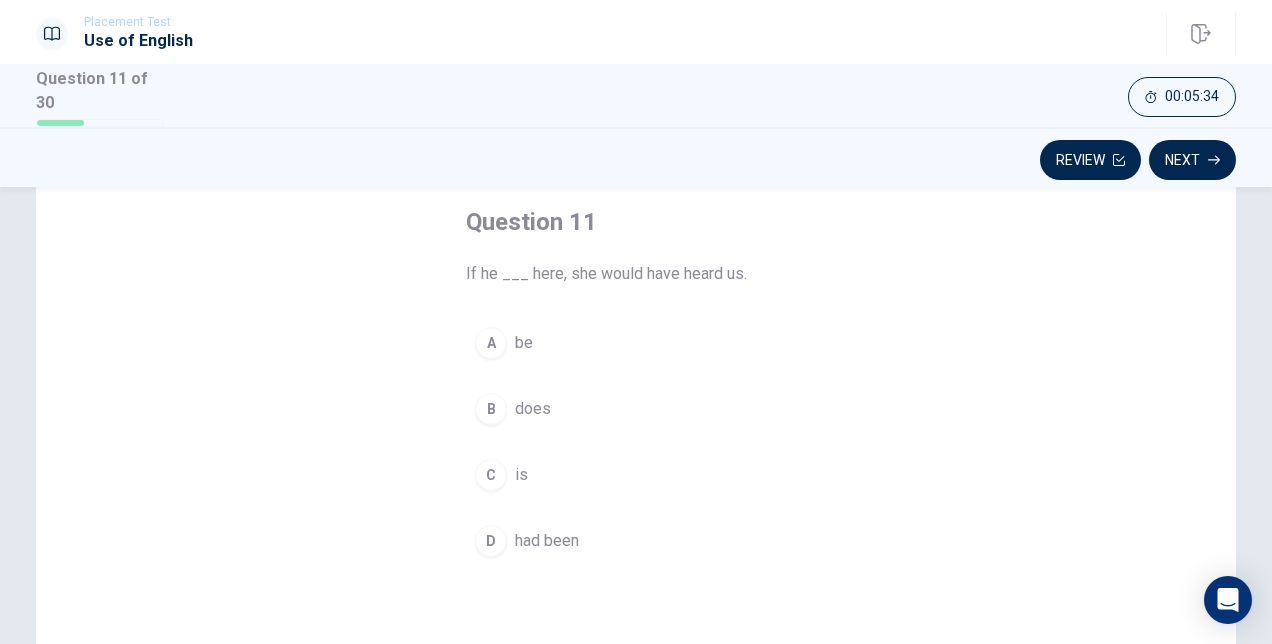 click on "D" at bounding box center (491, 541) 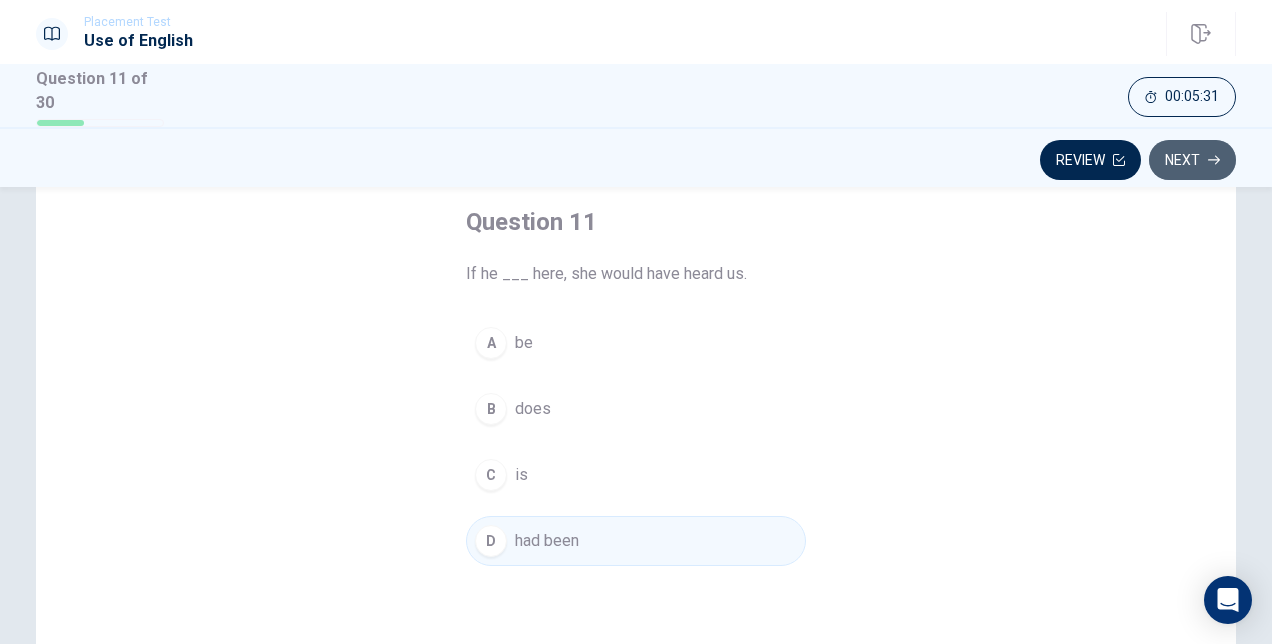 click on "Next" at bounding box center (1192, 160) 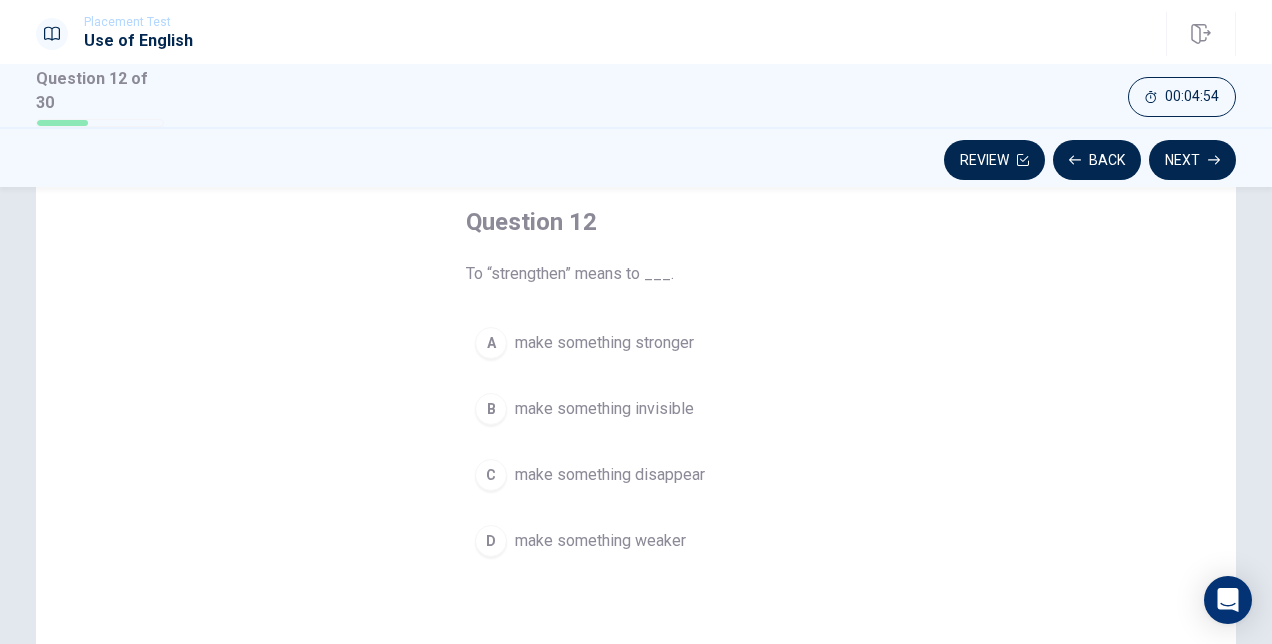 click on "A" at bounding box center (491, 343) 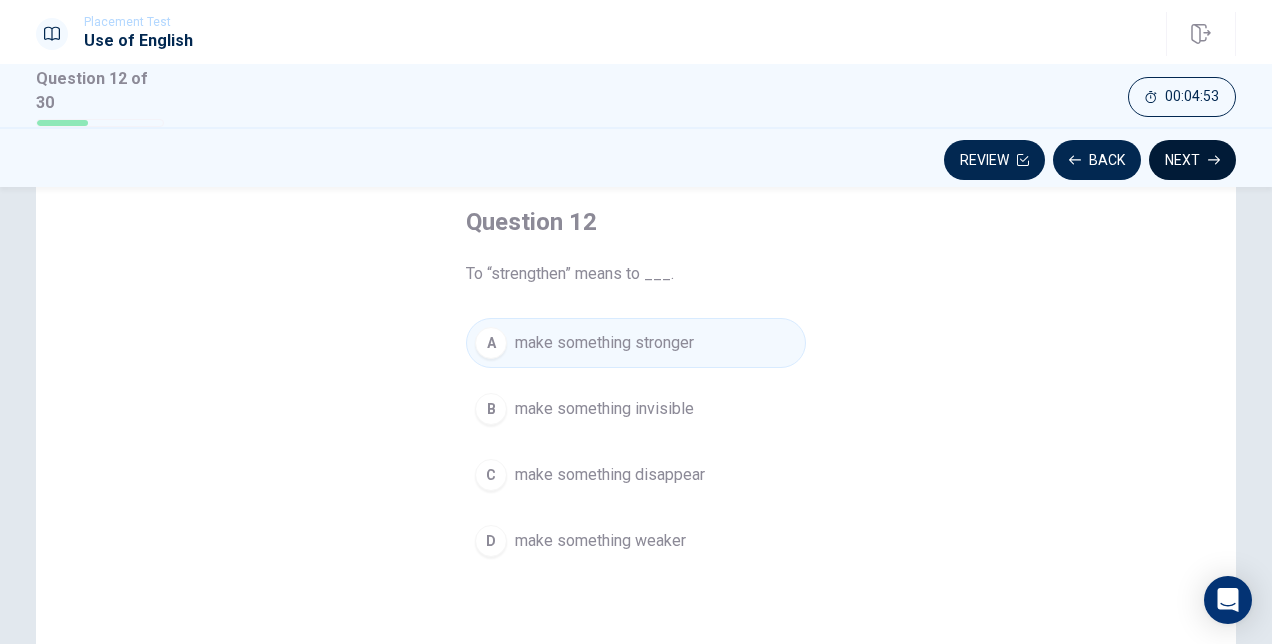 click on "Next" at bounding box center [1192, 160] 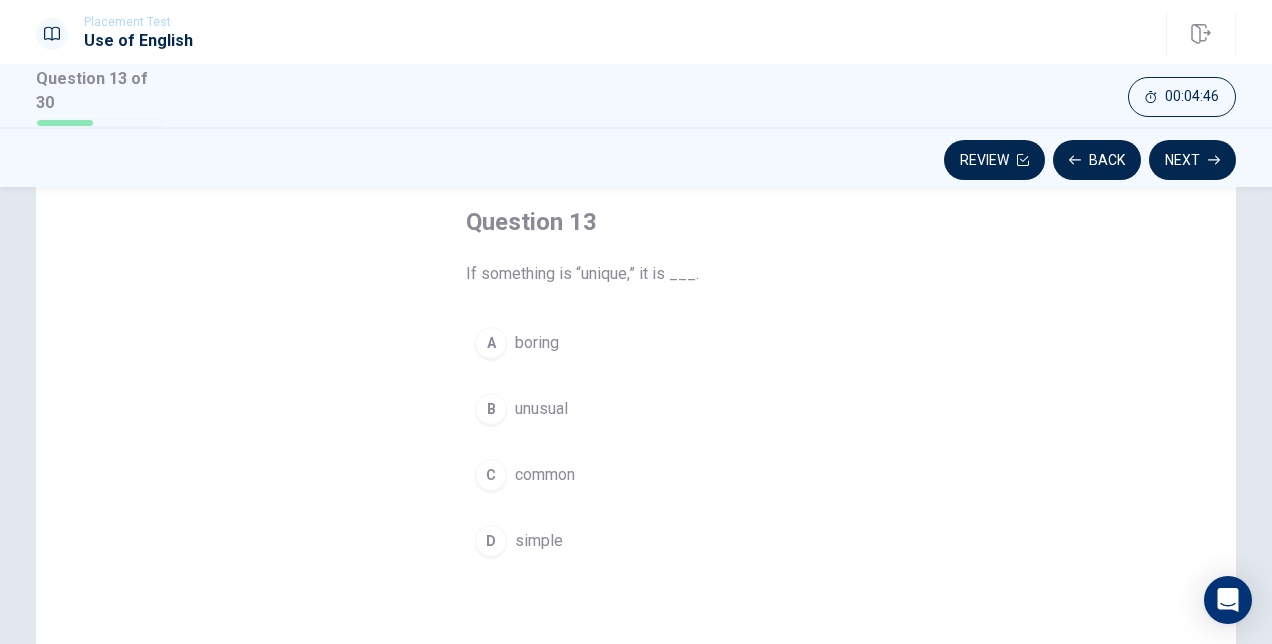 click on "B" at bounding box center (491, 409) 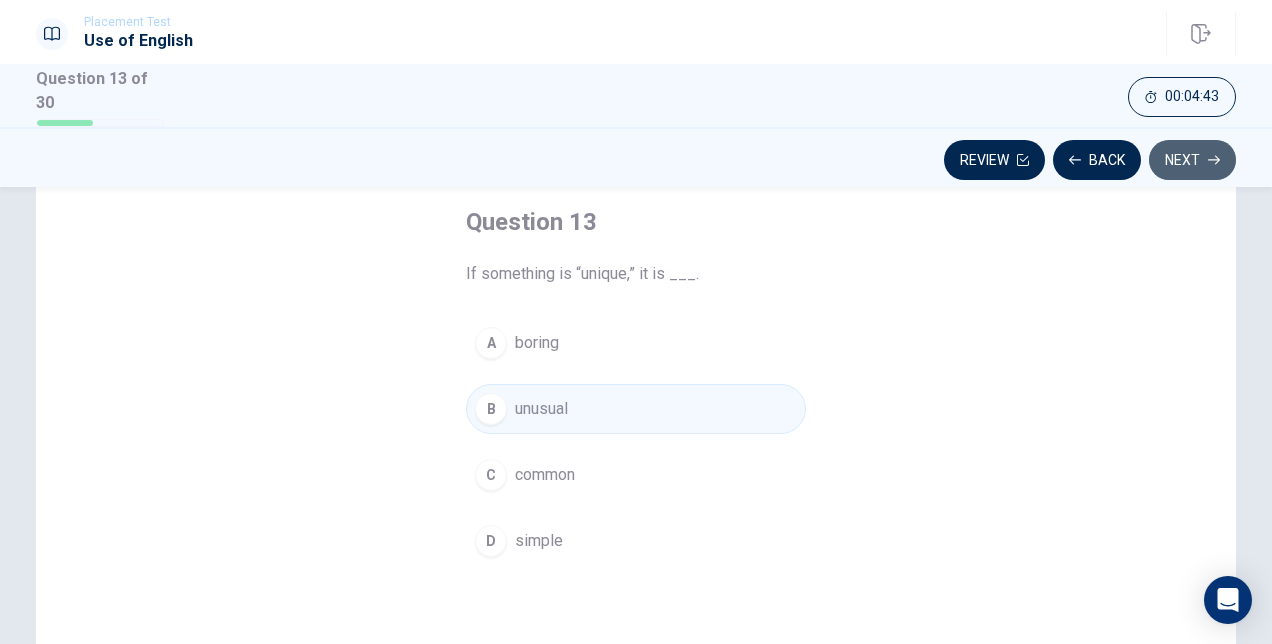 click on "Next" at bounding box center (1192, 160) 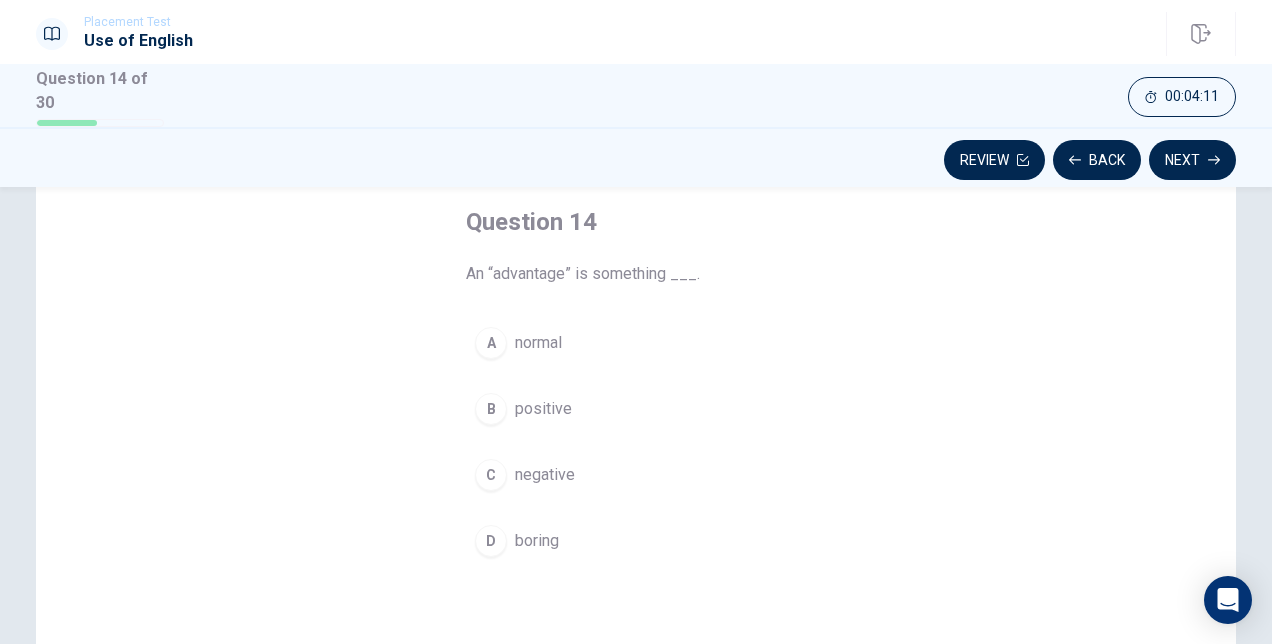 click on "B positive" at bounding box center [636, 409] 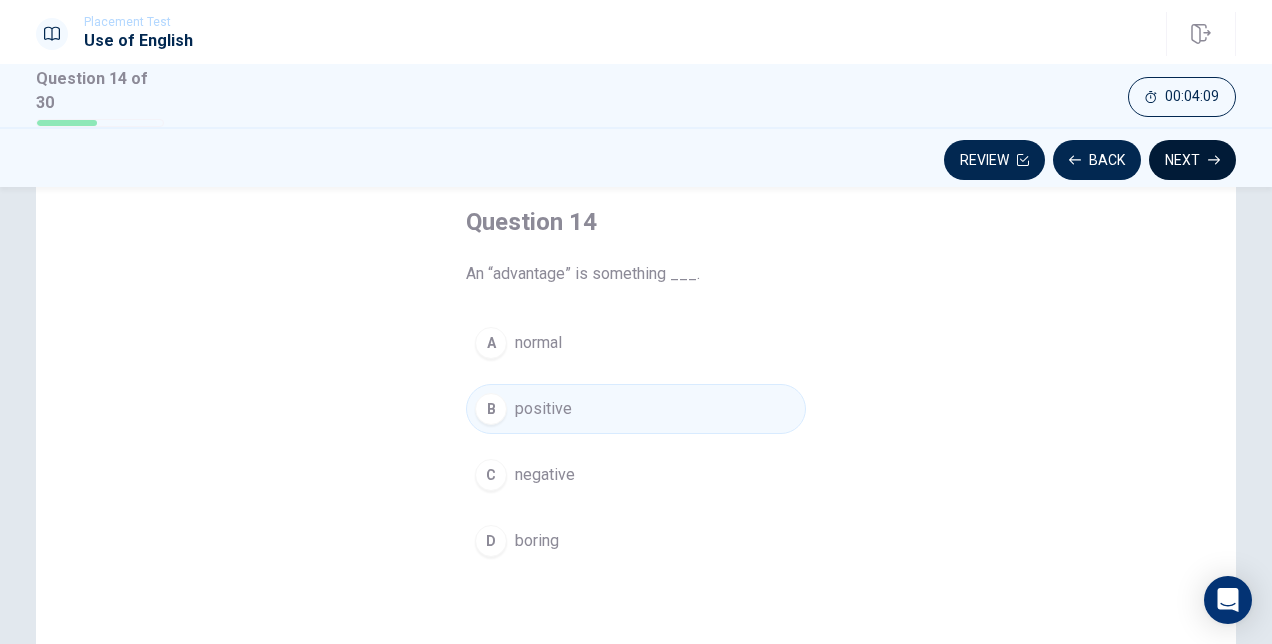 click on "Next" at bounding box center [1192, 160] 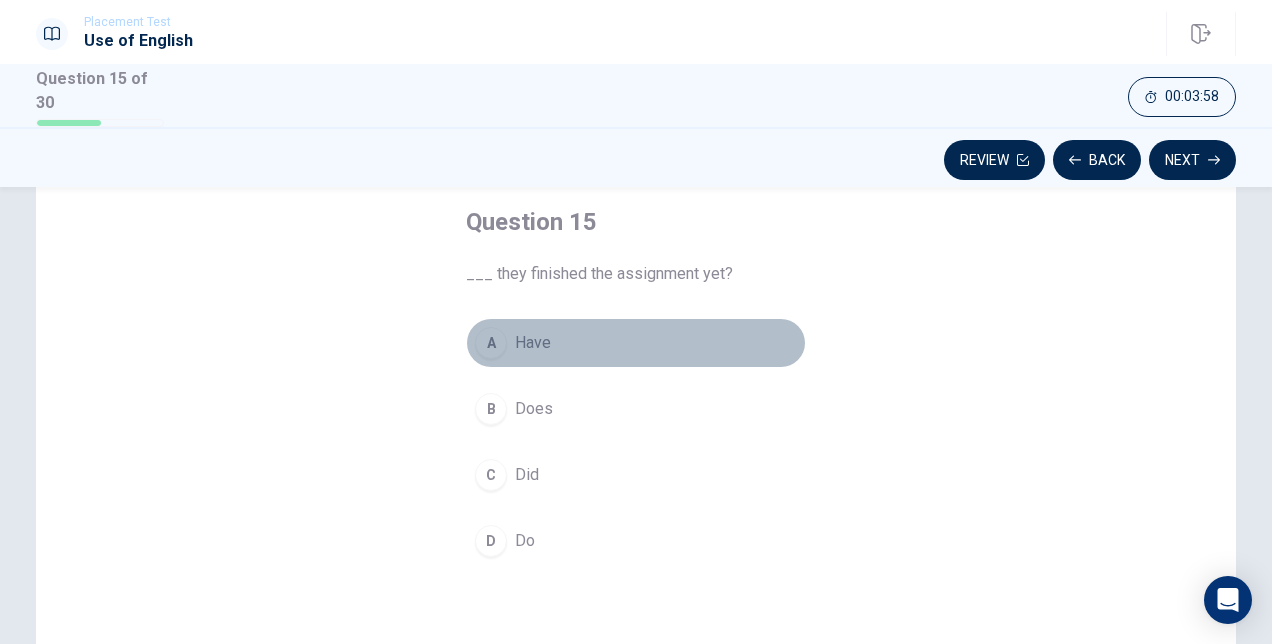 click on "Have" at bounding box center (533, 343) 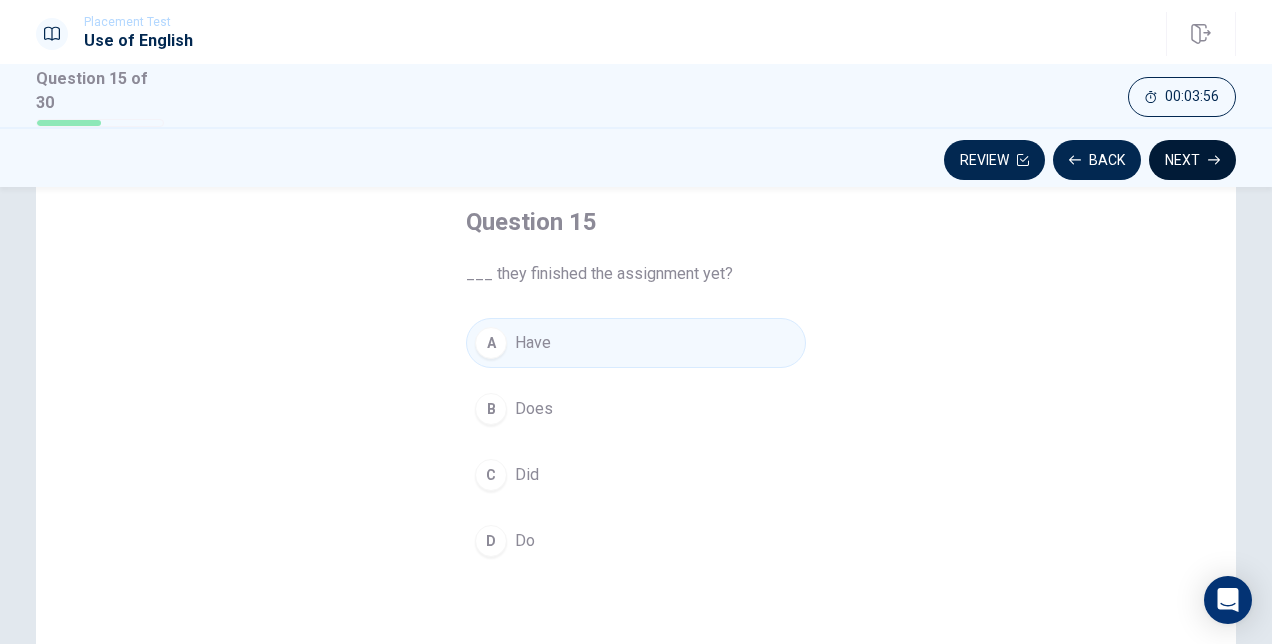 click on "Next" at bounding box center (1192, 160) 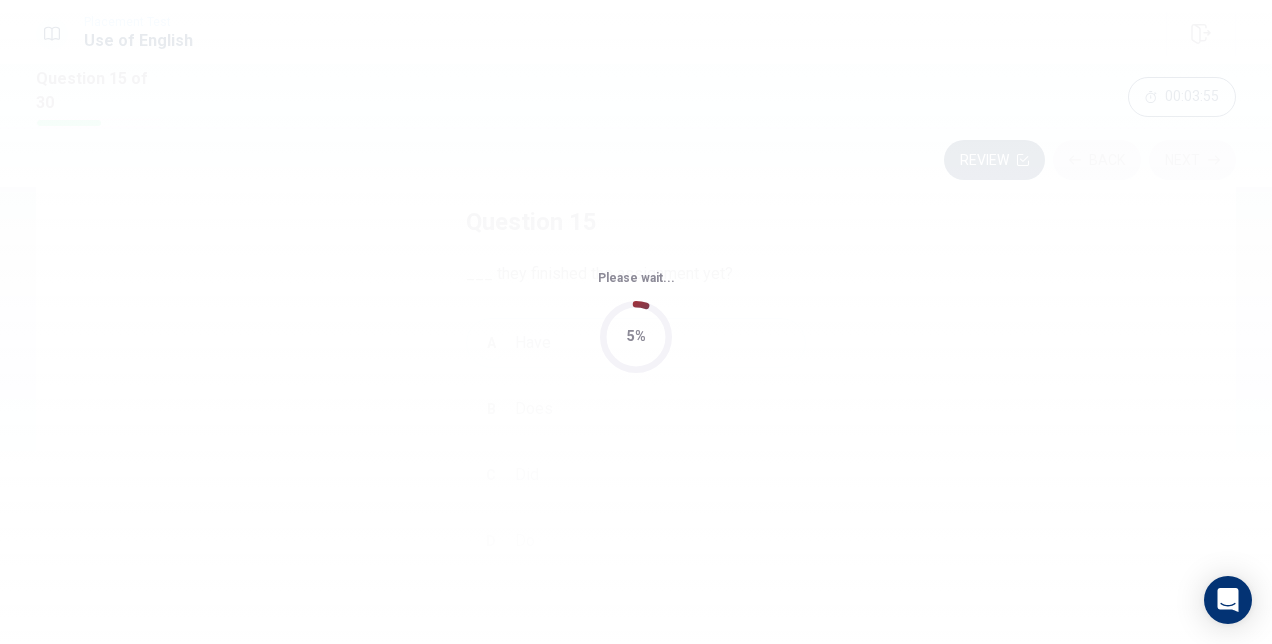 click on "Please wait... 5%" at bounding box center (636, 322) 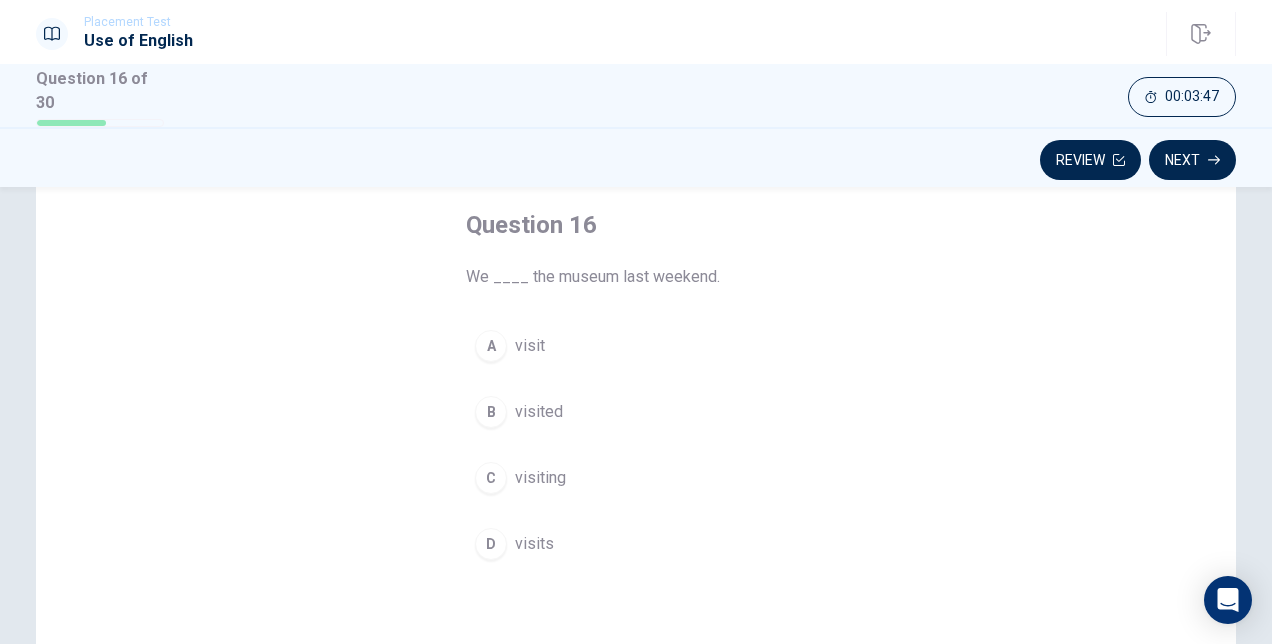 scroll, scrollTop: 99, scrollLeft: 0, axis: vertical 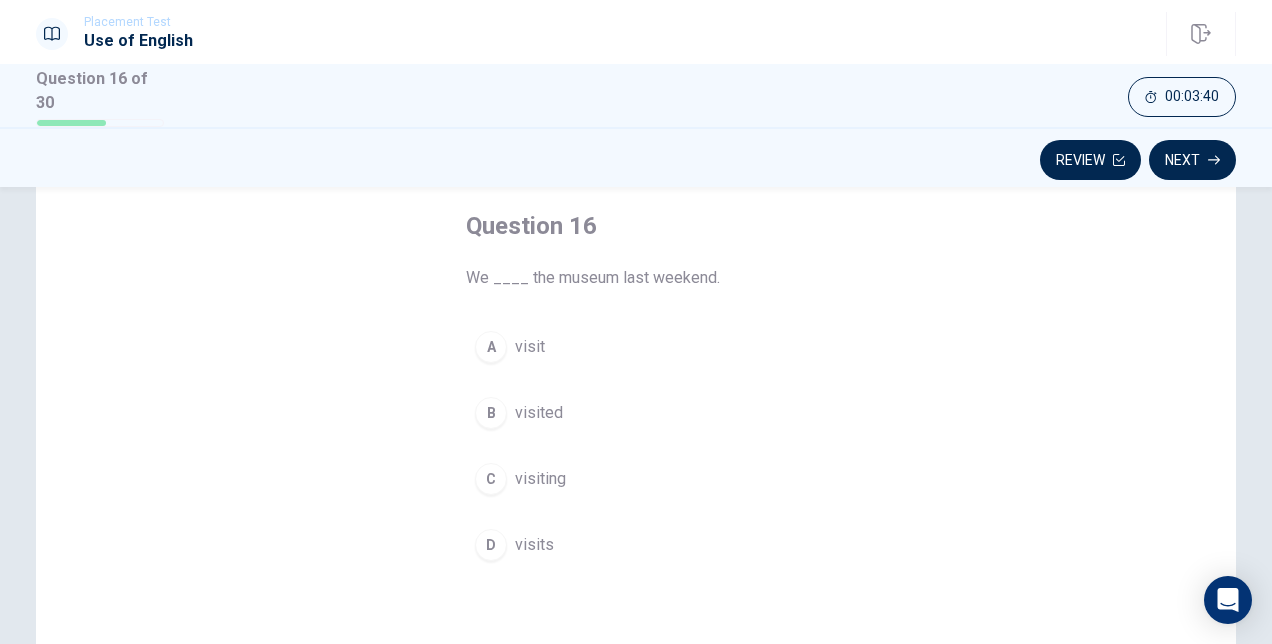 click on "B" at bounding box center [491, 413] 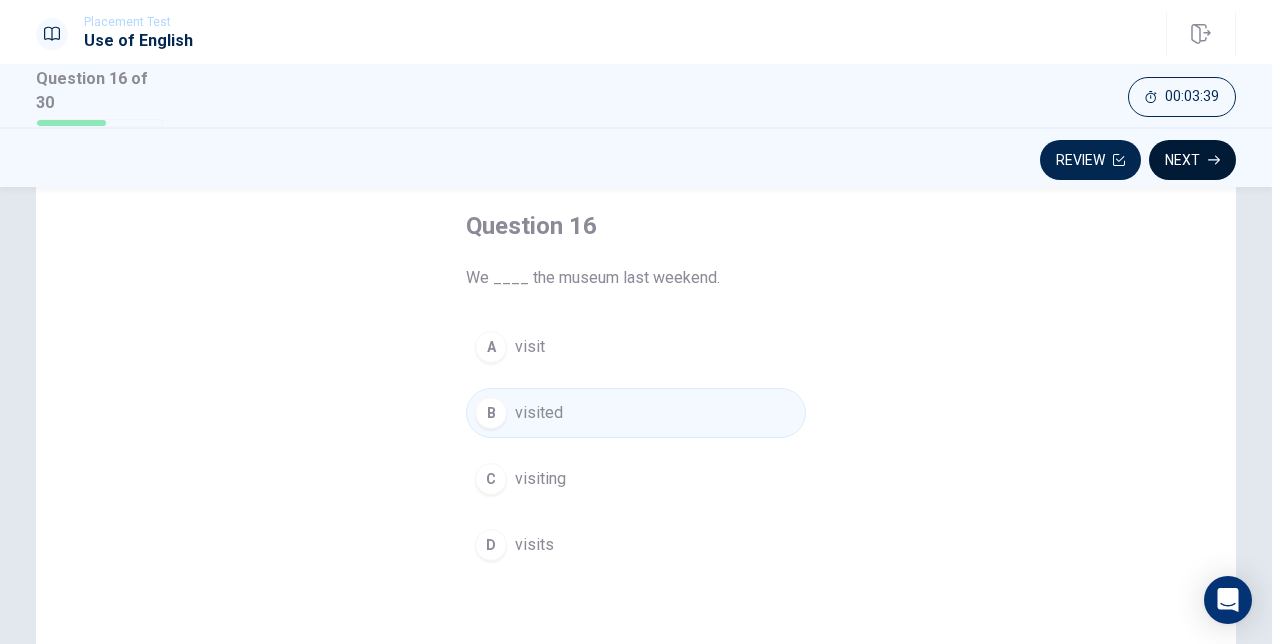 click on "Next" at bounding box center (1192, 160) 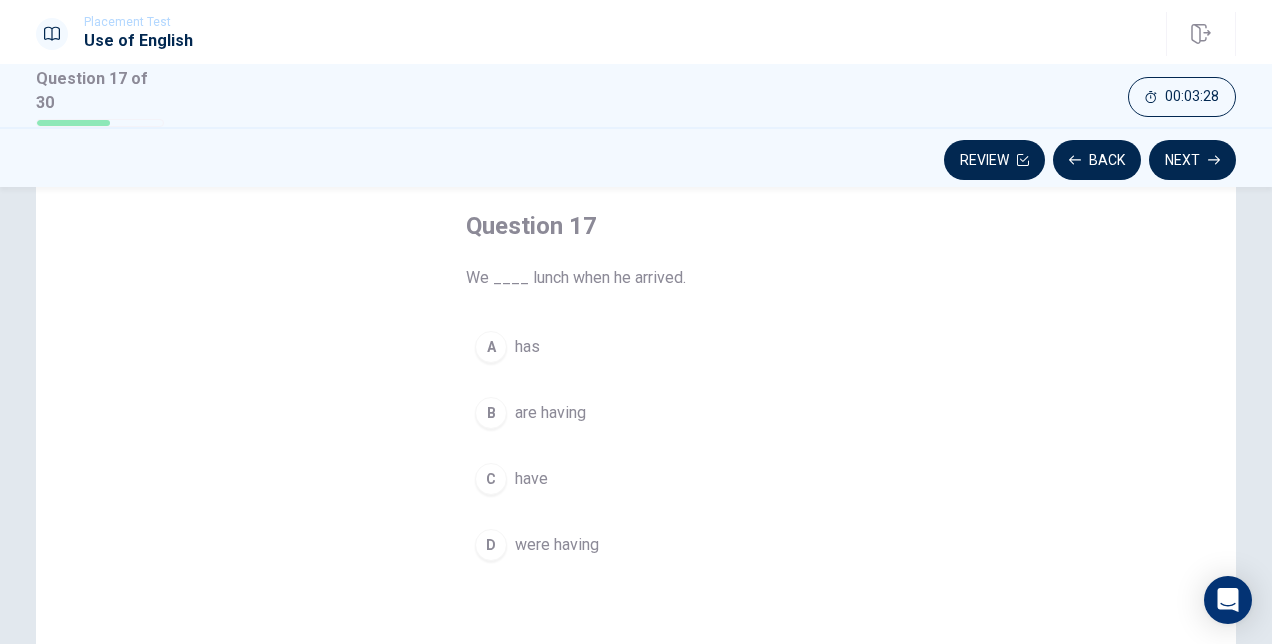 click on "D" at bounding box center [491, 545] 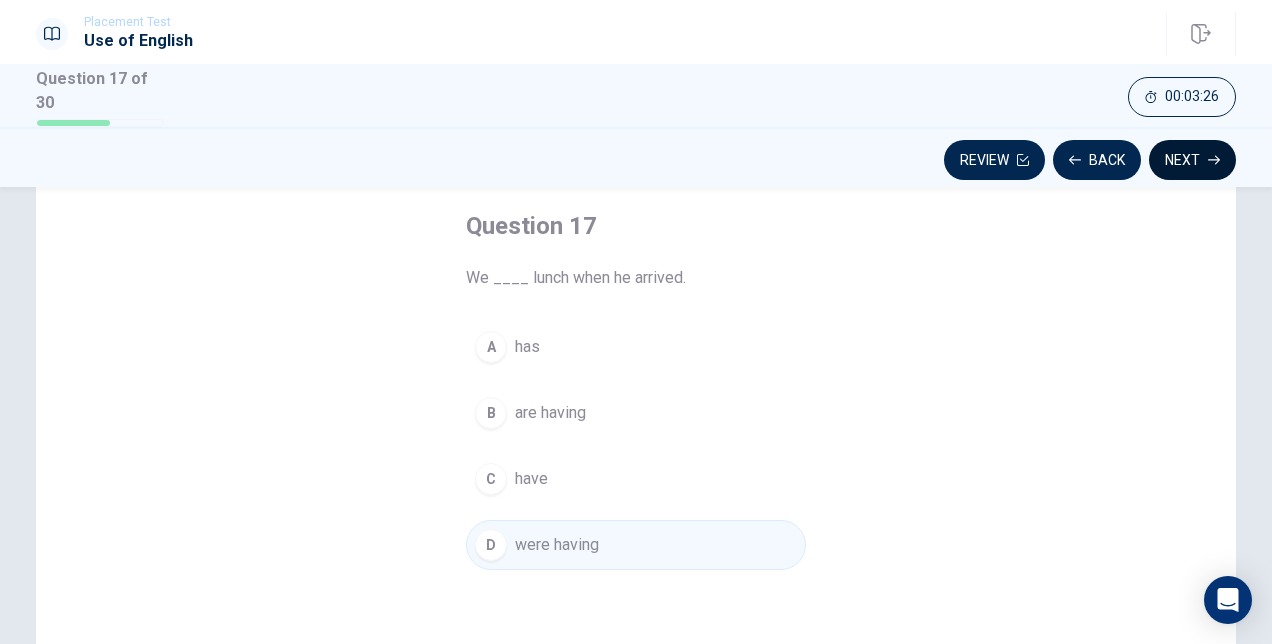 click on "Next" at bounding box center (1192, 160) 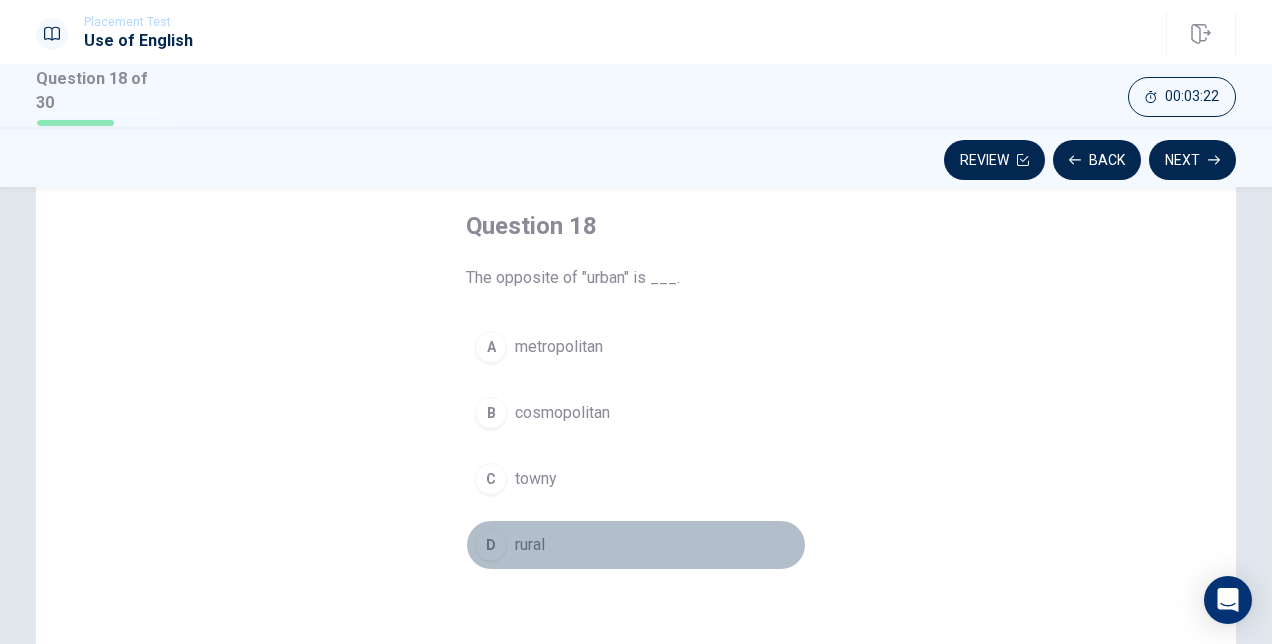 click on "D" at bounding box center (491, 545) 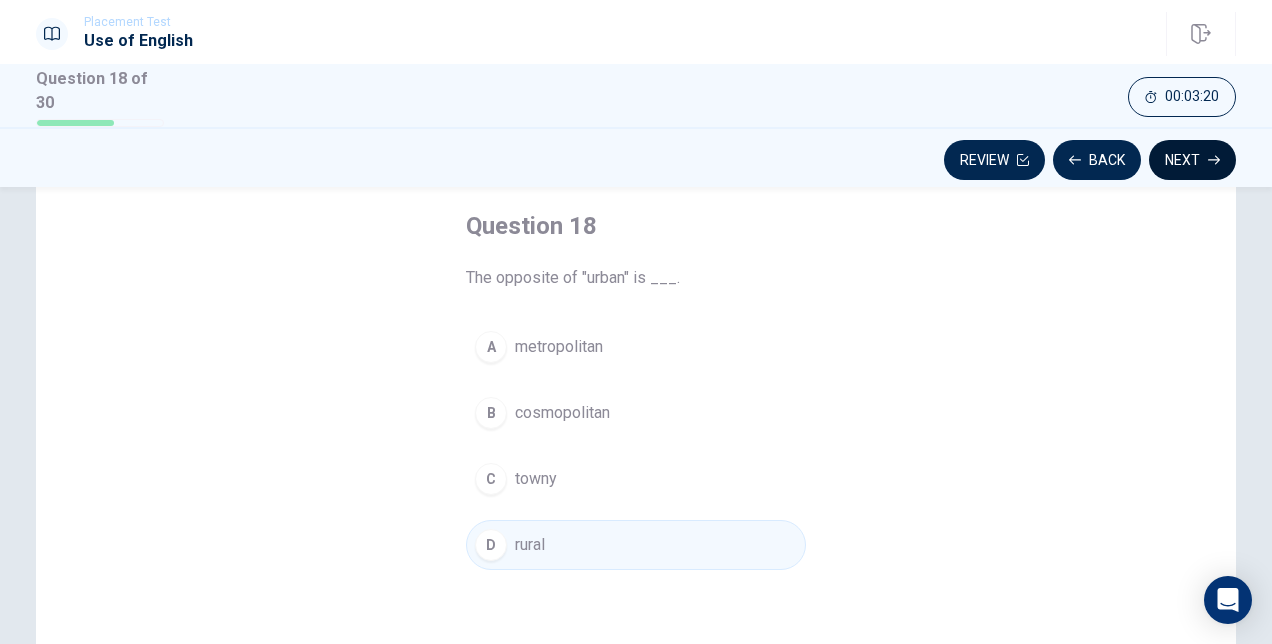 click on "Next" at bounding box center (1192, 160) 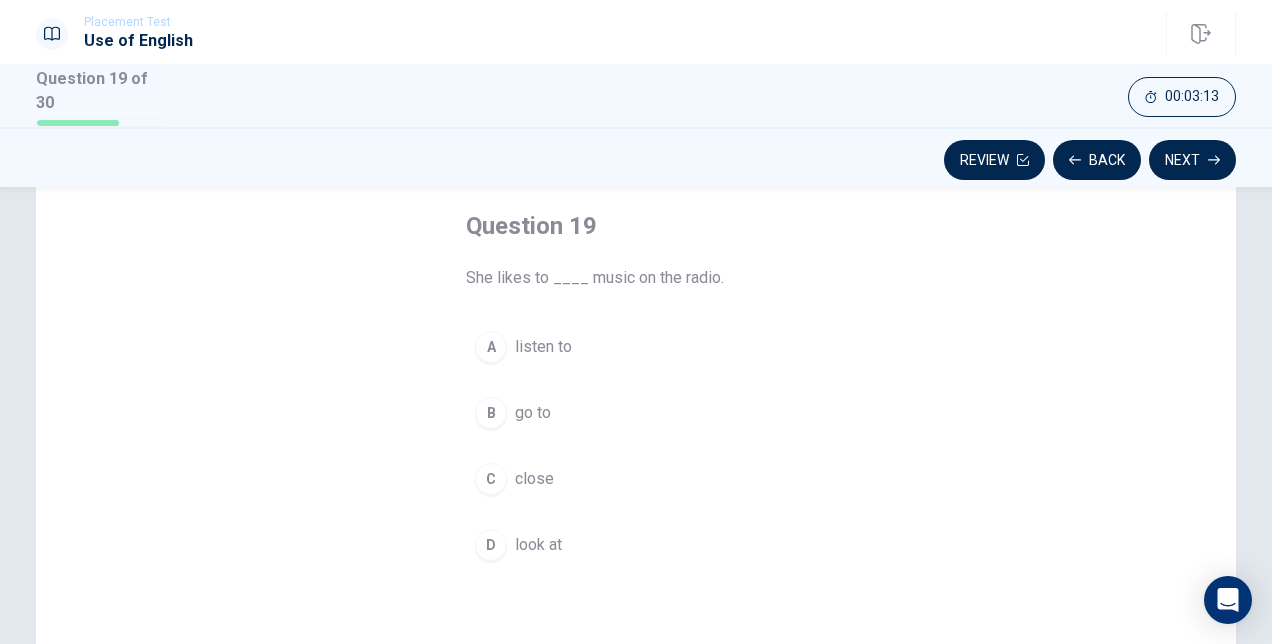click on "A" at bounding box center [491, 347] 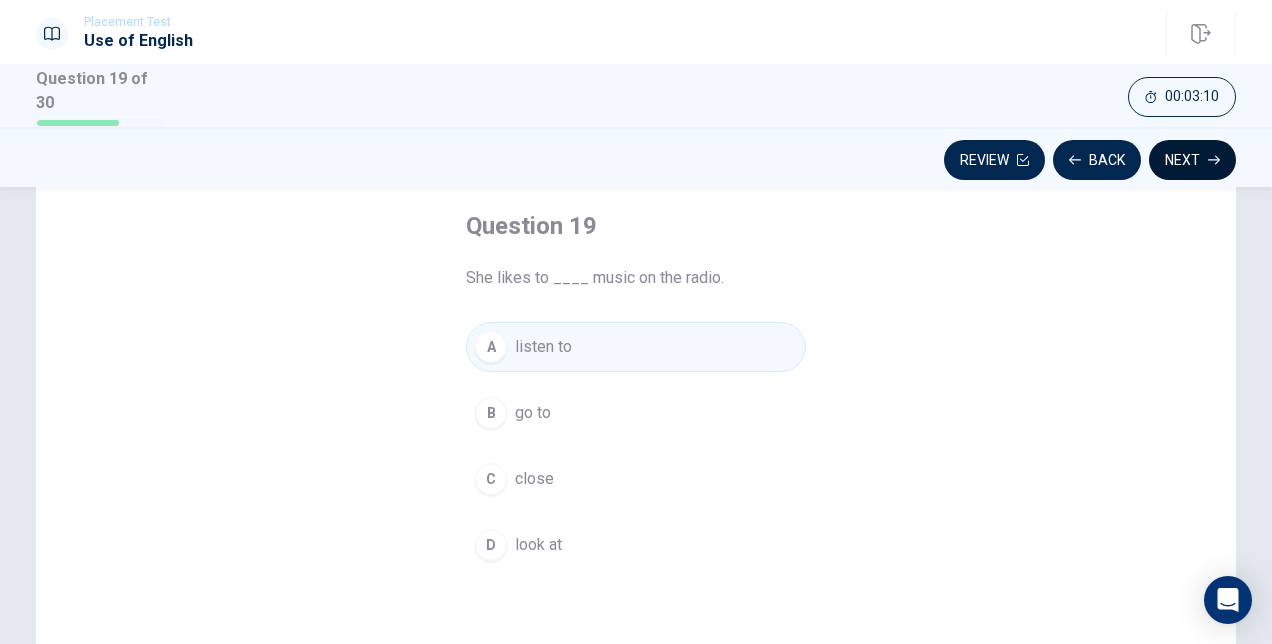 click on "Next" at bounding box center (1192, 160) 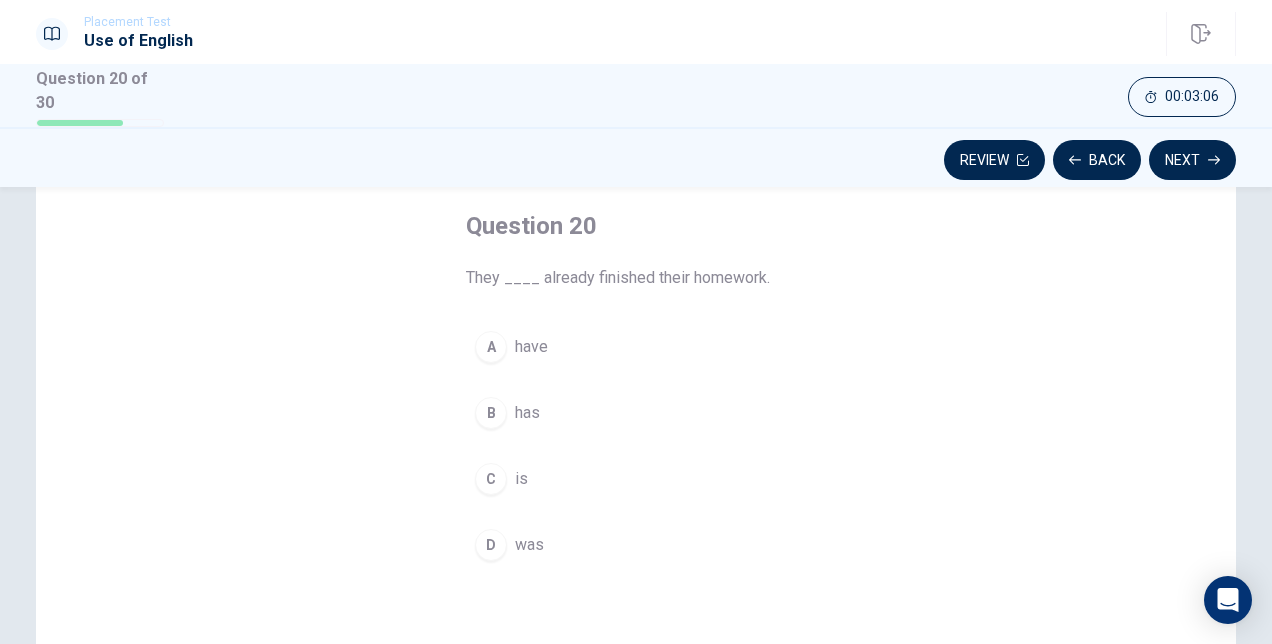 click on "A" at bounding box center (491, 347) 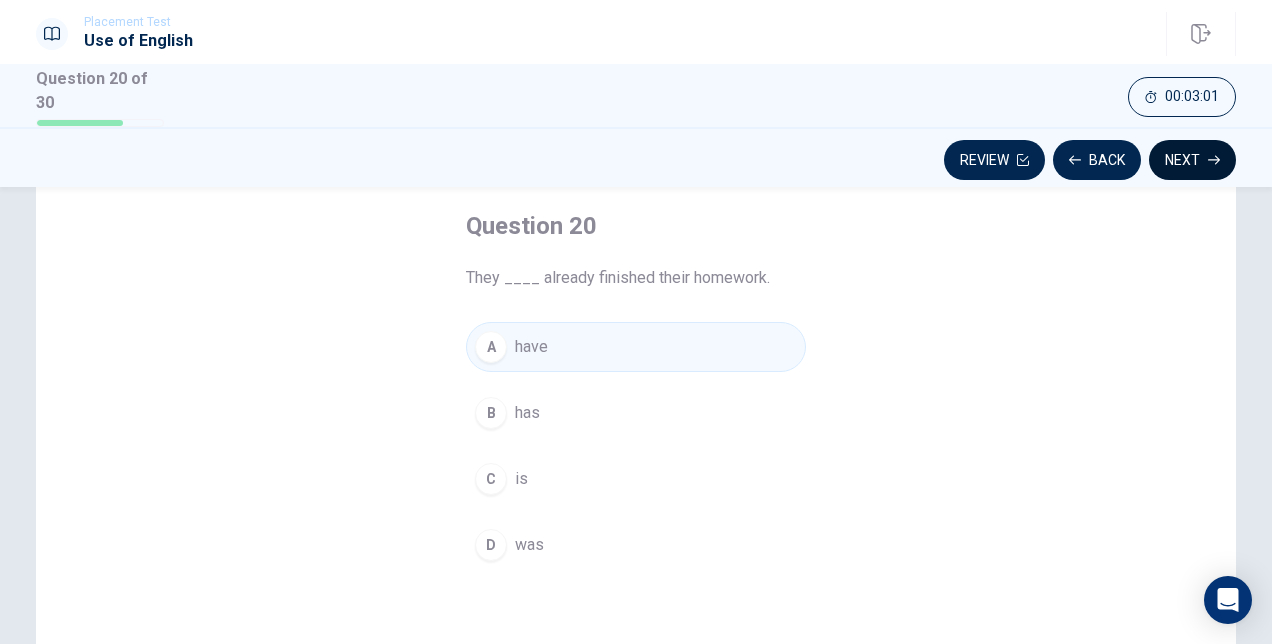 click on "Next" at bounding box center (1192, 160) 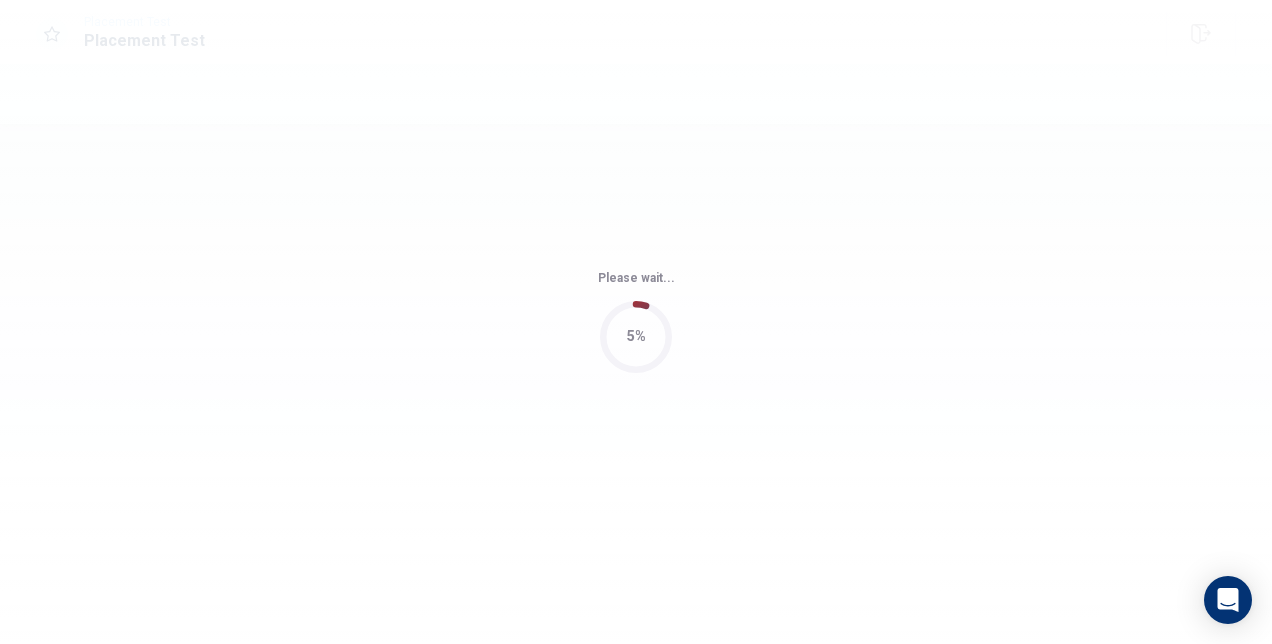 scroll, scrollTop: 0, scrollLeft: 0, axis: both 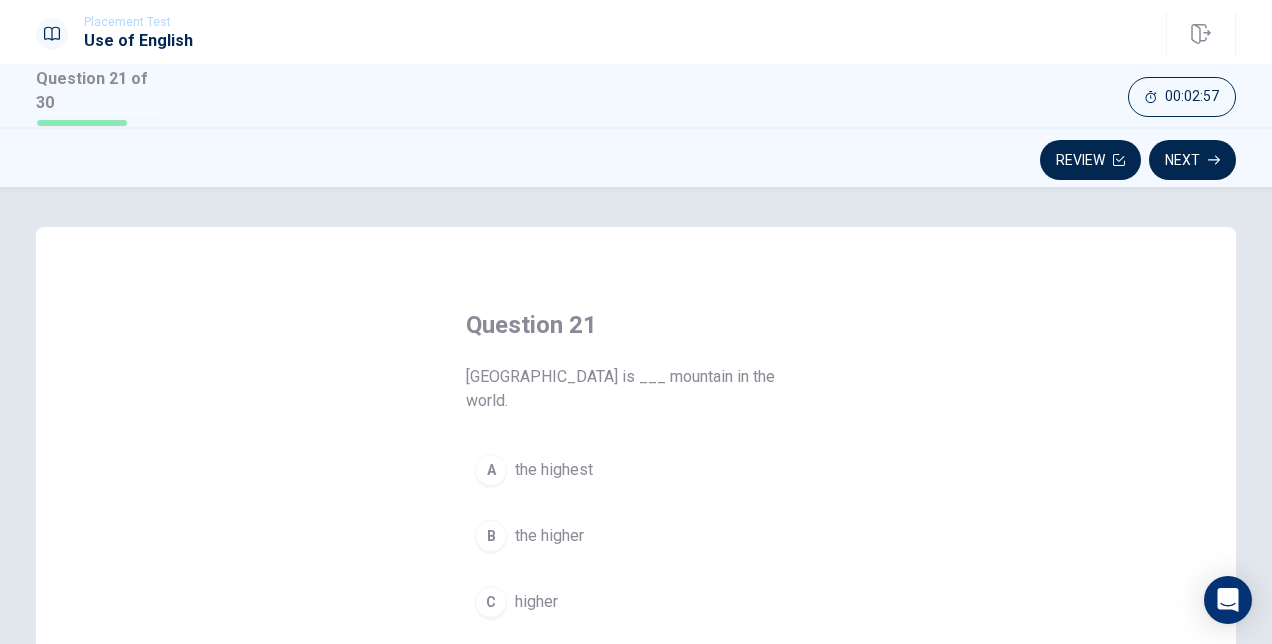 click on "Question 21 Mount Everest is ___ mountain in the world. A the highest
B the higher
C higher
D highest" at bounding box center (636, 501) 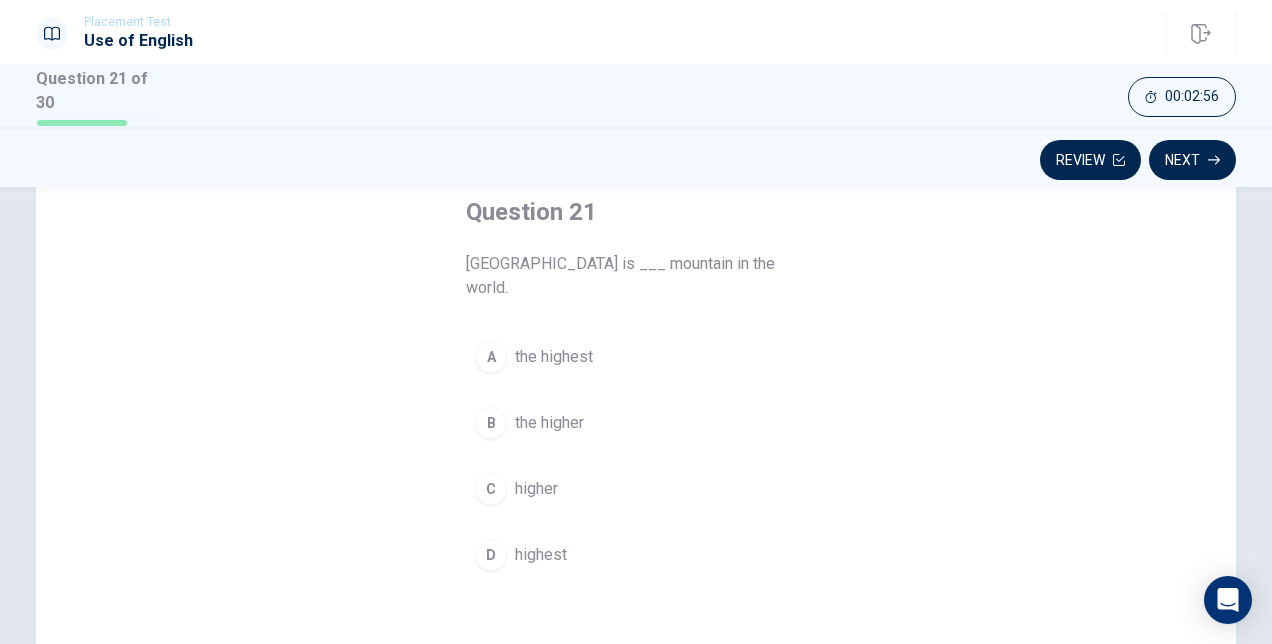 scroll, scrollTop: 106, scrollLeft: 0, axis: vertical 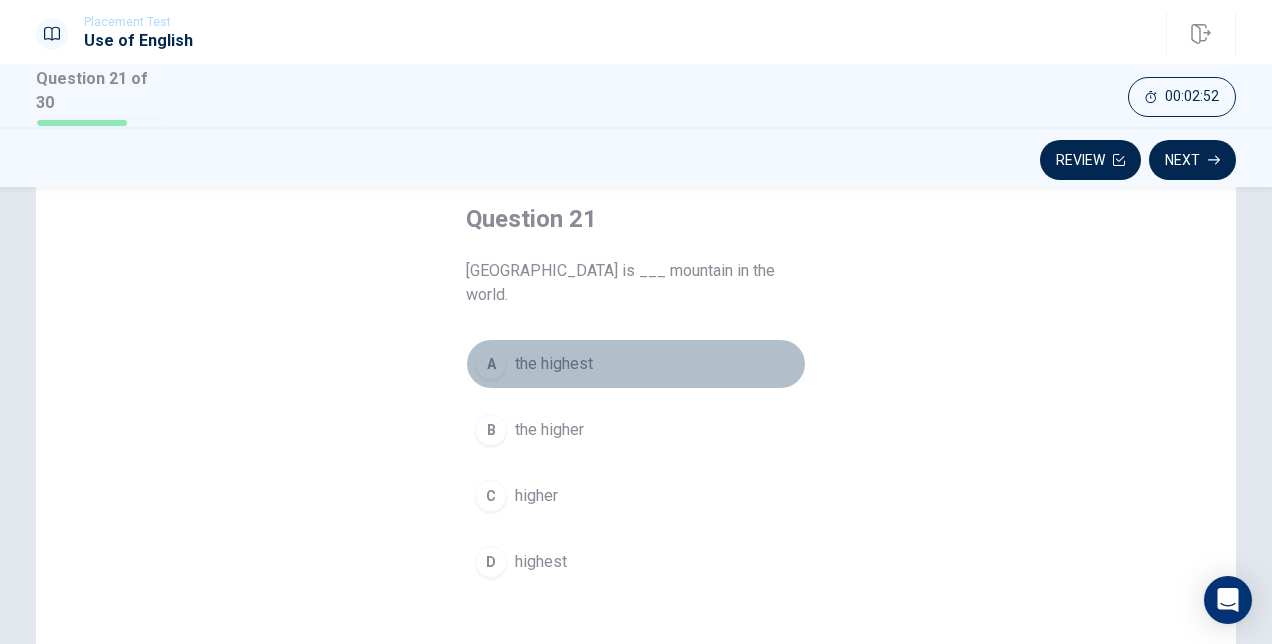 click on "A" at bounding box center (491, 364) 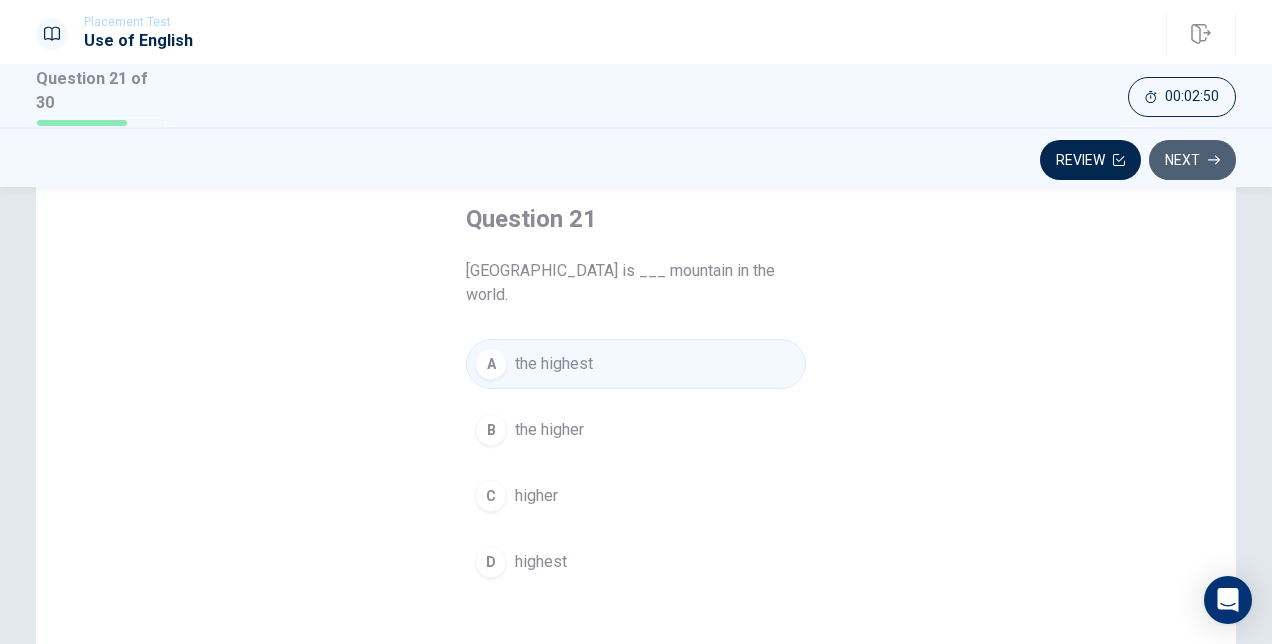 click on "Next" at bounding box center (1192, 160) 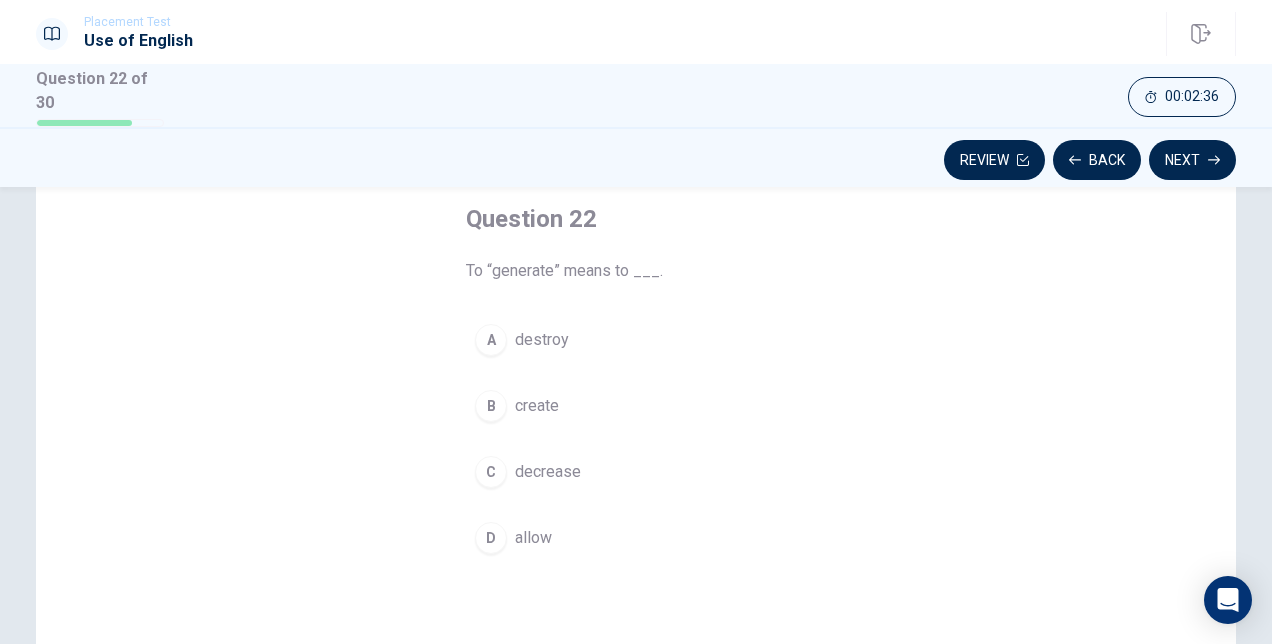 click on "D" at bounding box center (491, 538) 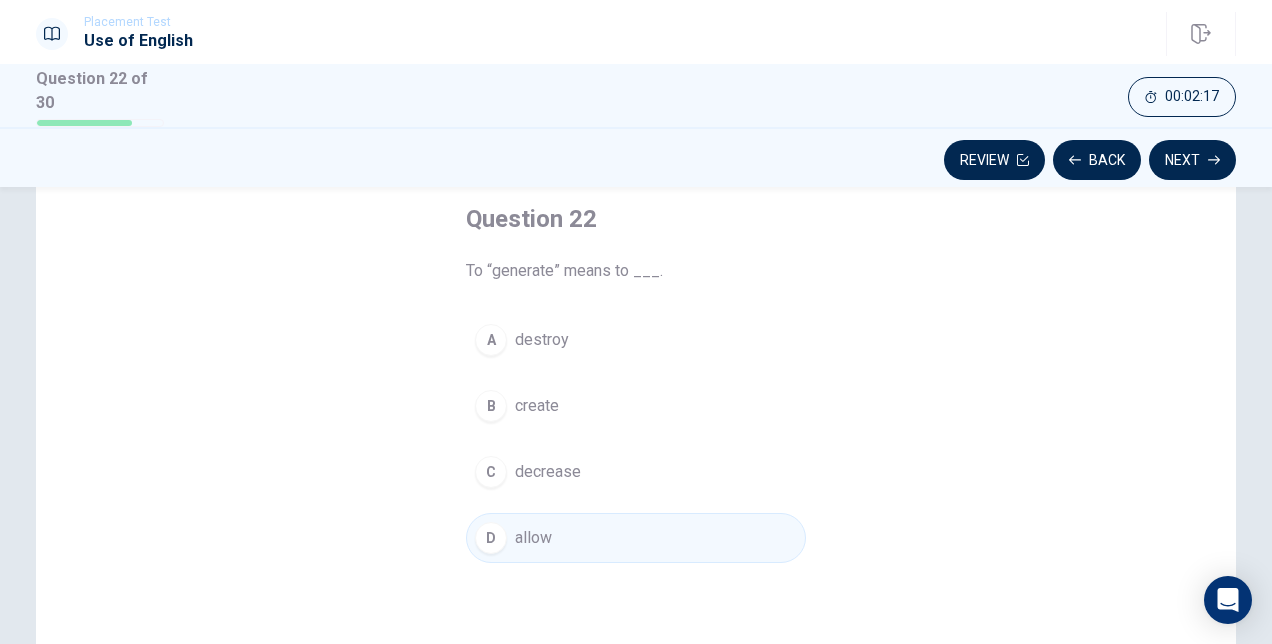 click on "B create" at bounding box center [636, 406] 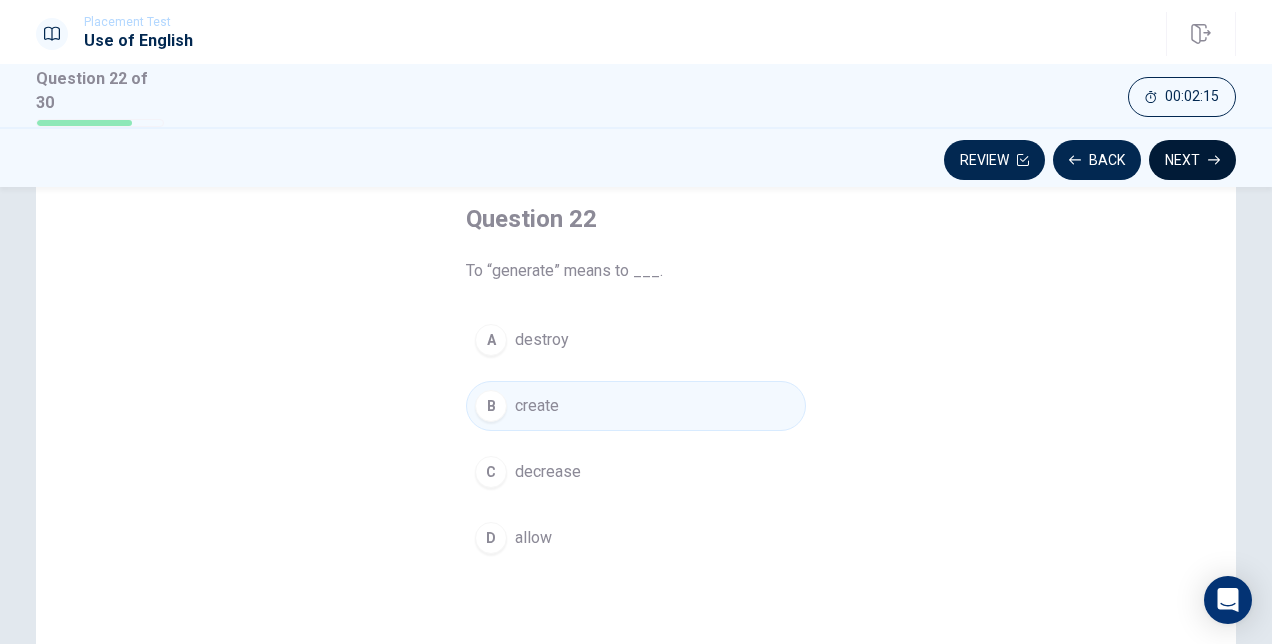 click 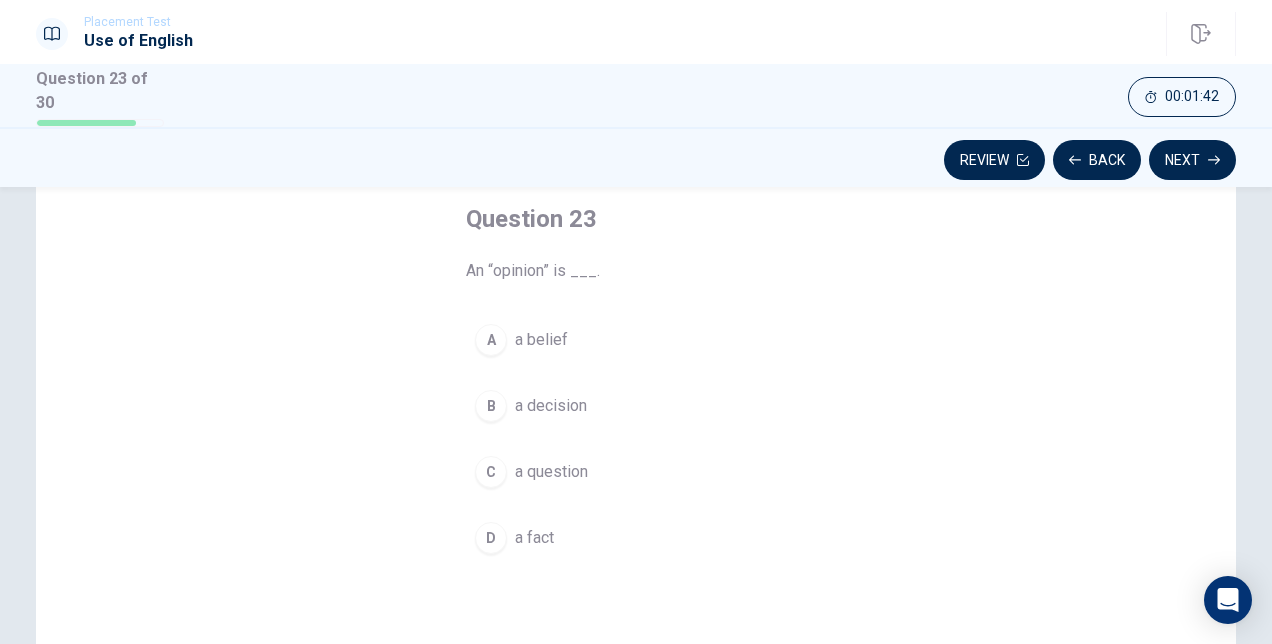 click on "a belief" at bounding box center (541, 340) 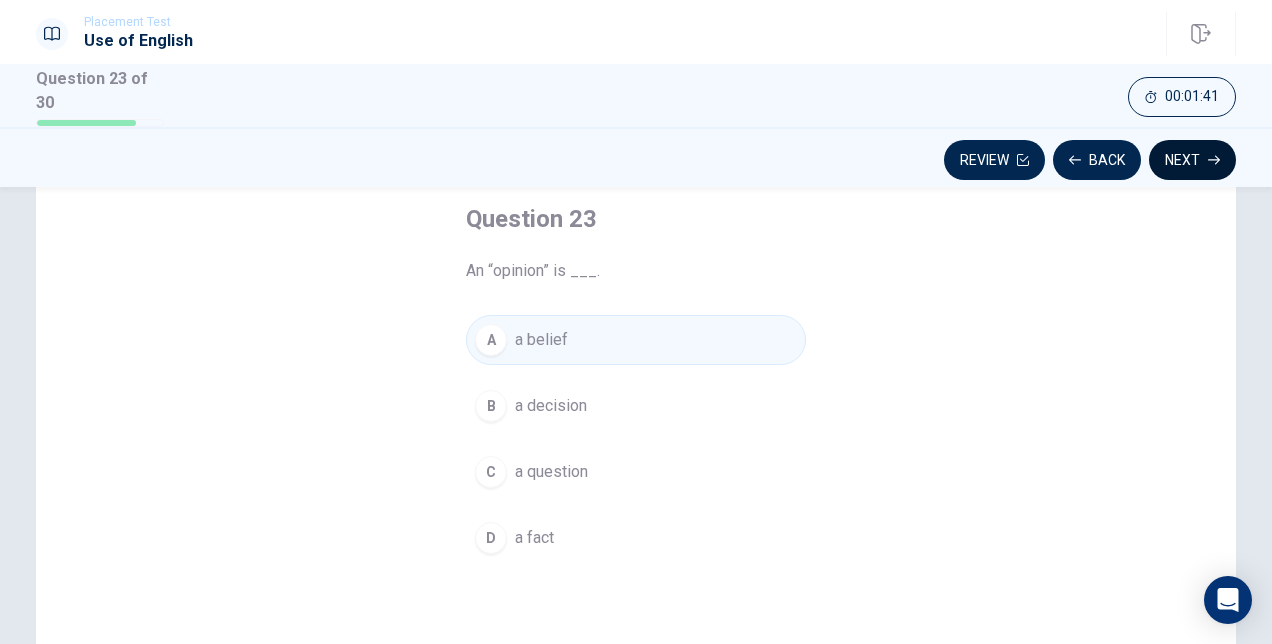 click on "Next" at bounding box center [1192, 160] 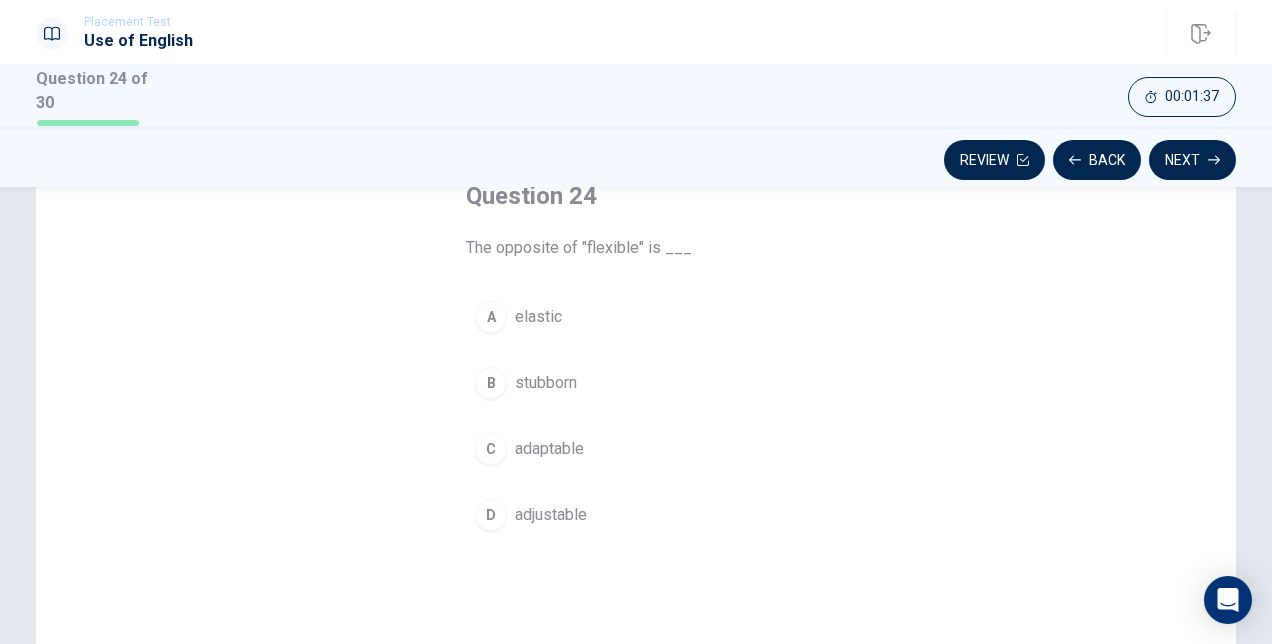 scroll, scrollTop: 128, scrollLeft: 0, axis: vertical 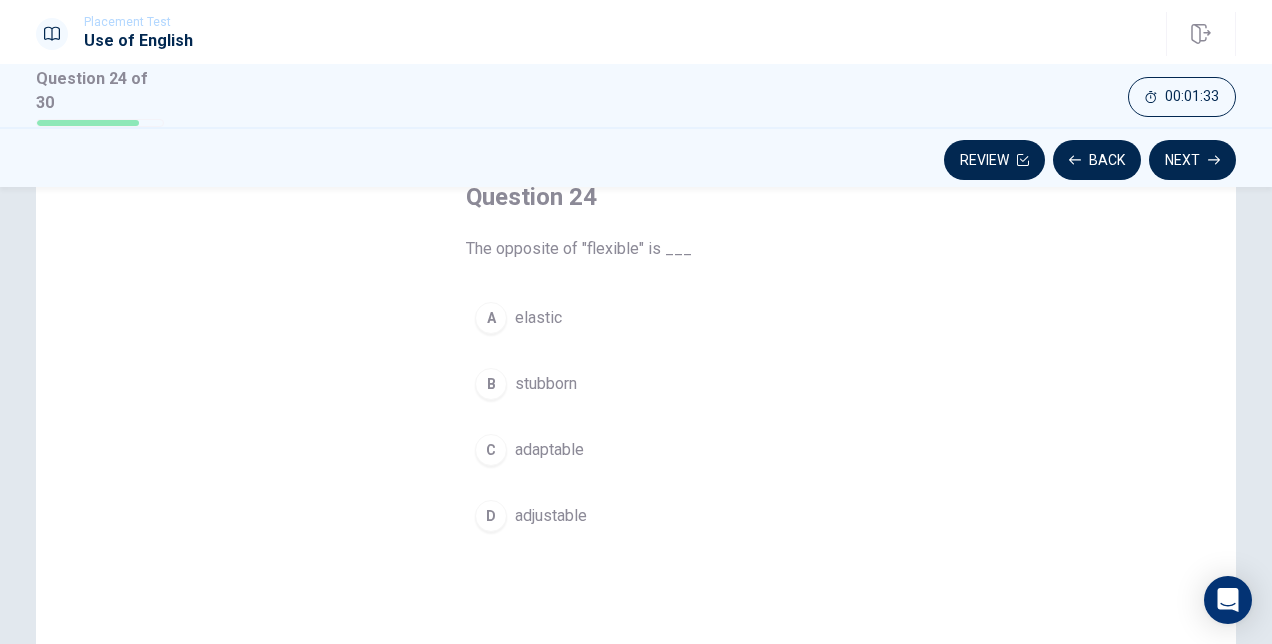 click on "stubborn" at bounding box center (546, 384) 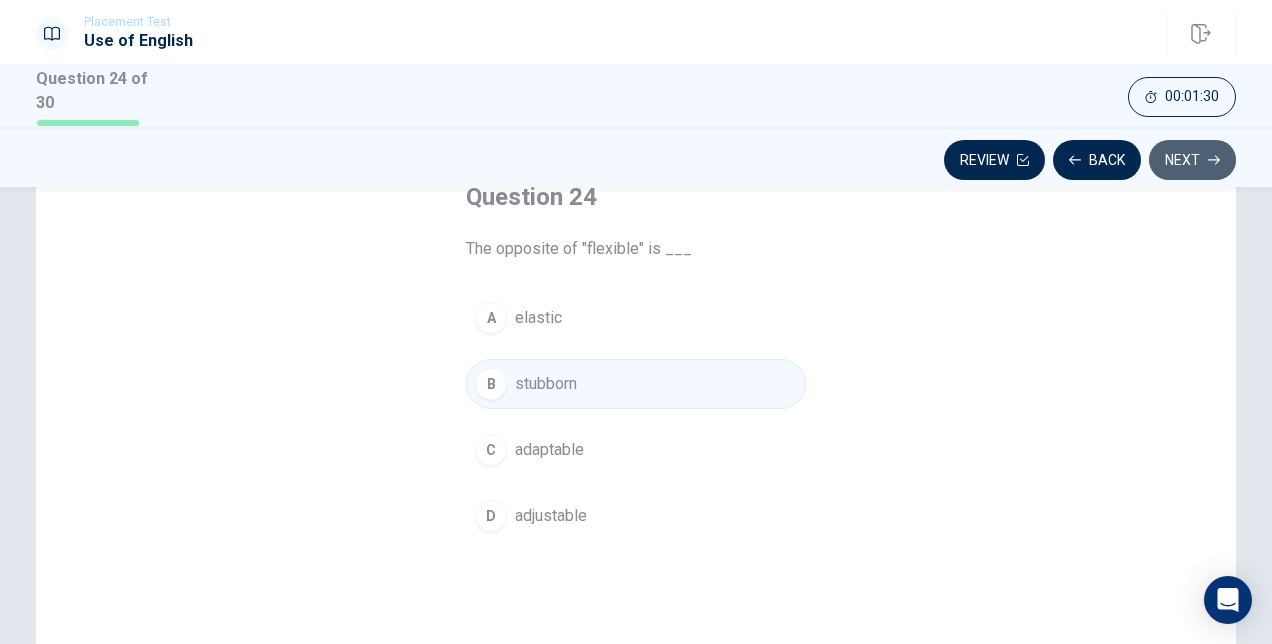 click on "Next" at bounding box center [1192, 160] 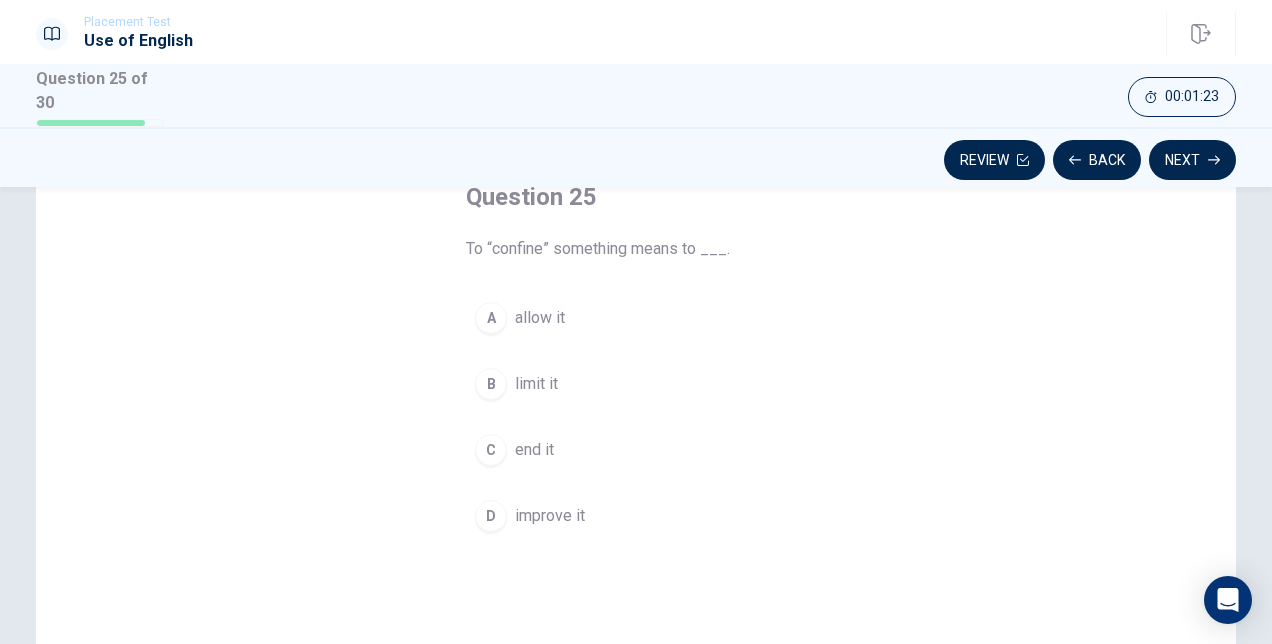 click on "allow it" at bounding box center (540, 318) 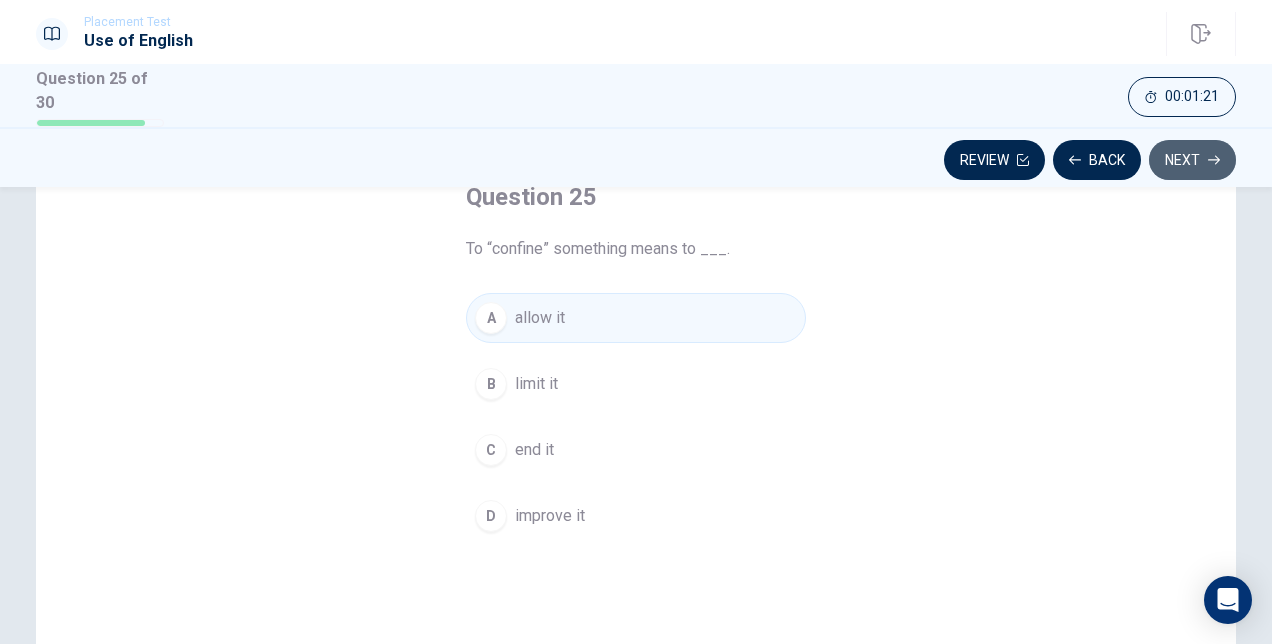 click on "Next" at bounding box center [1192, 160] 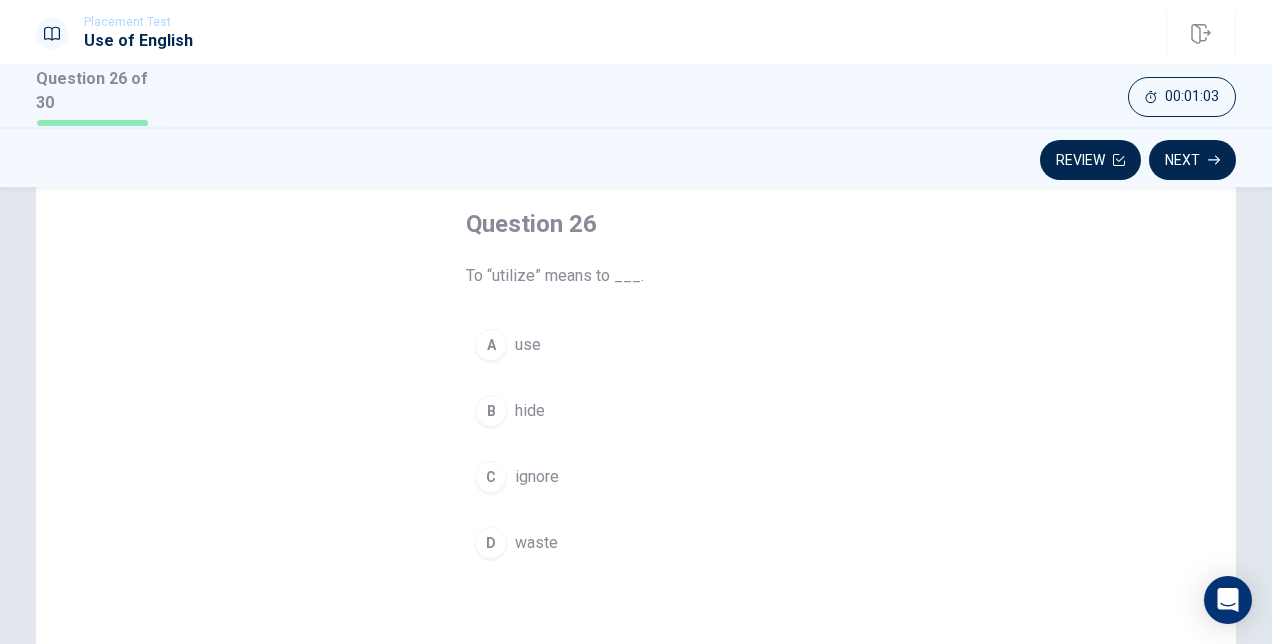 scroll, scrollTop: 93, scrollLeft: 0, axis: vertical 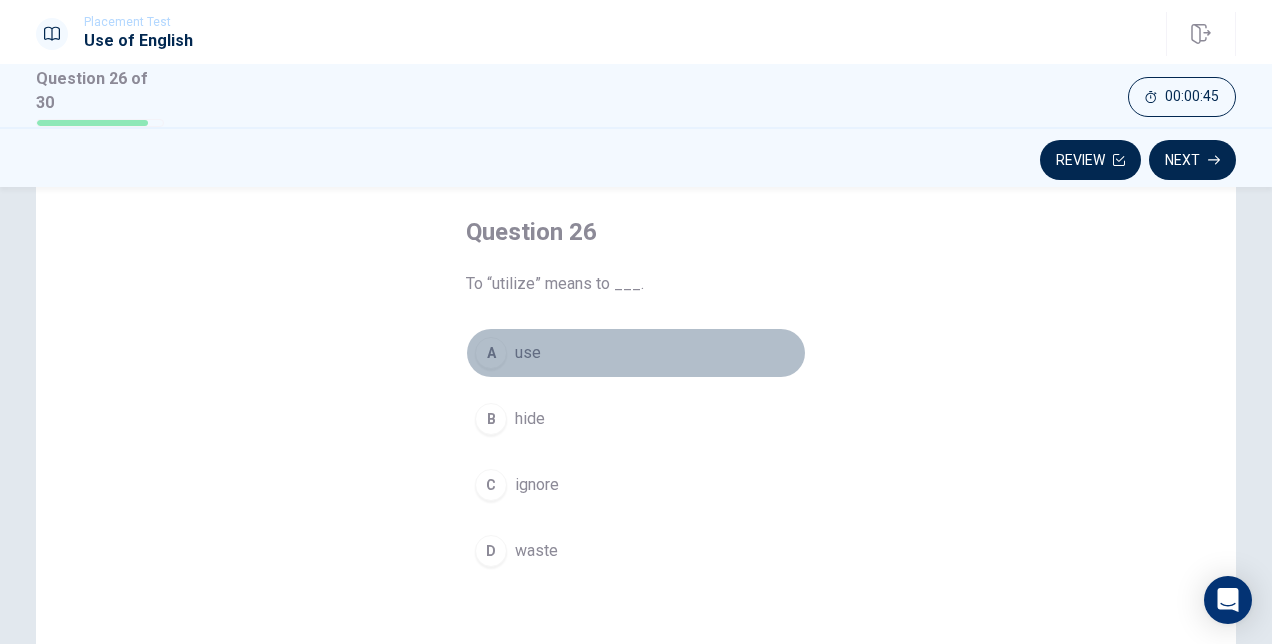 click on "A" at bounding box center [491, 353] 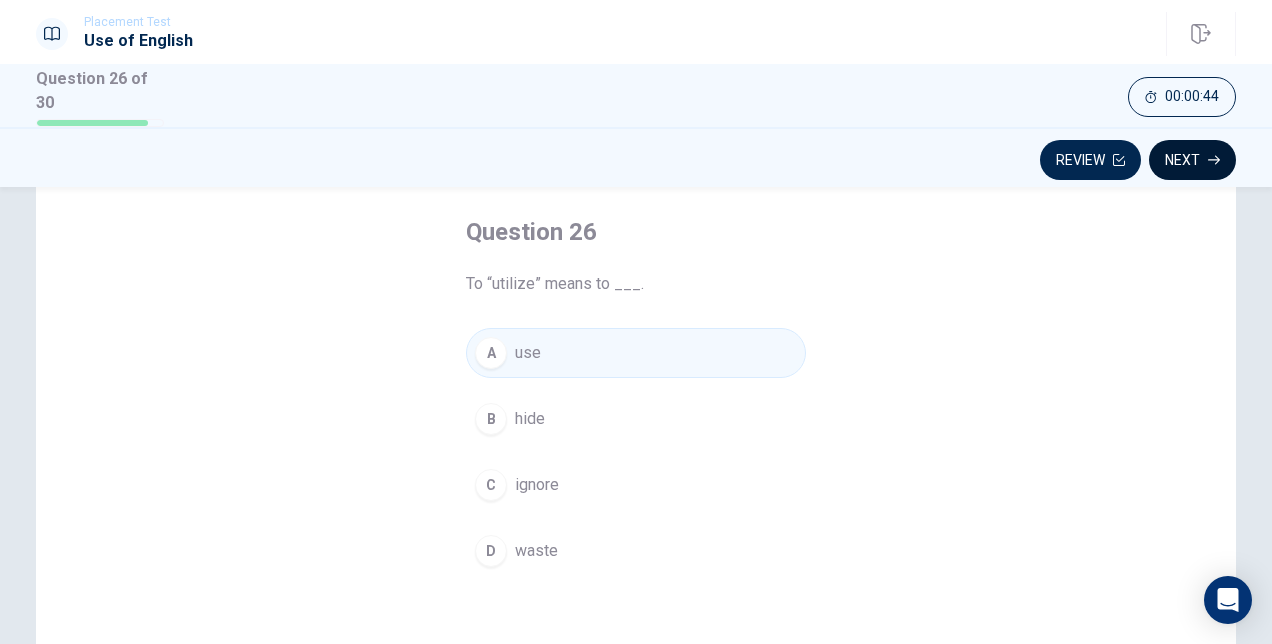 click on "Next" at bounding box center [1192, 160] 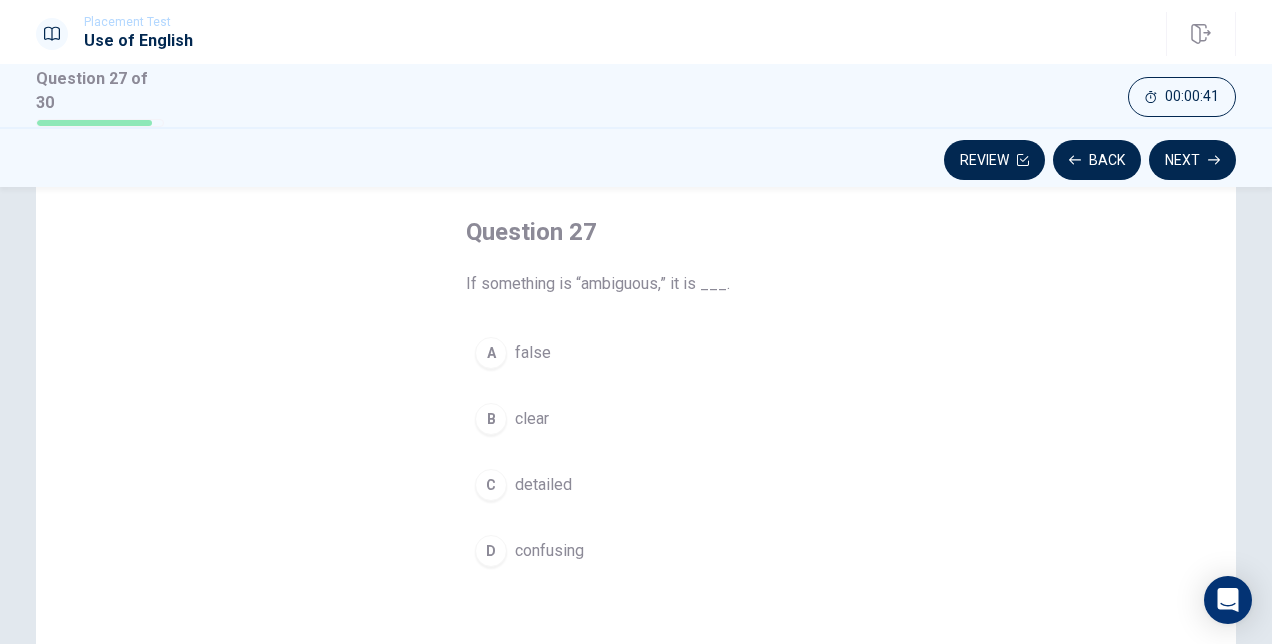drag, startPoint x: 1195, startPoint y: 157, endPoint x: 988, endPoint y: 188, distance: 209.30838 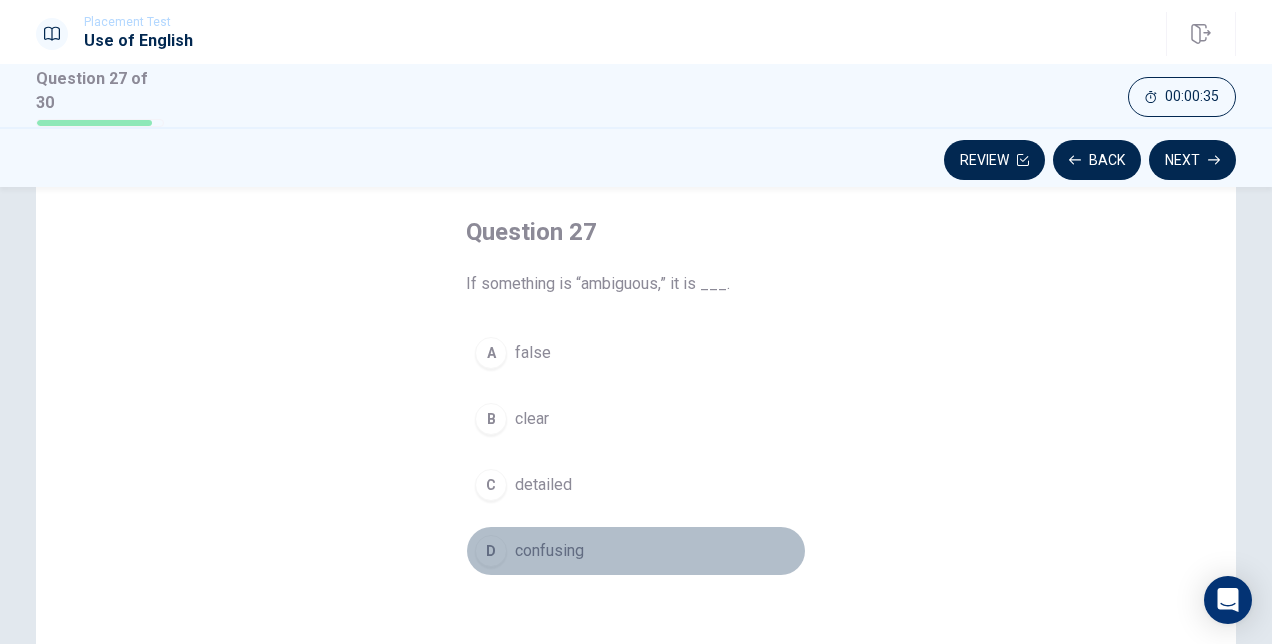 click on "D confusing" at bounding box center [636, 551] 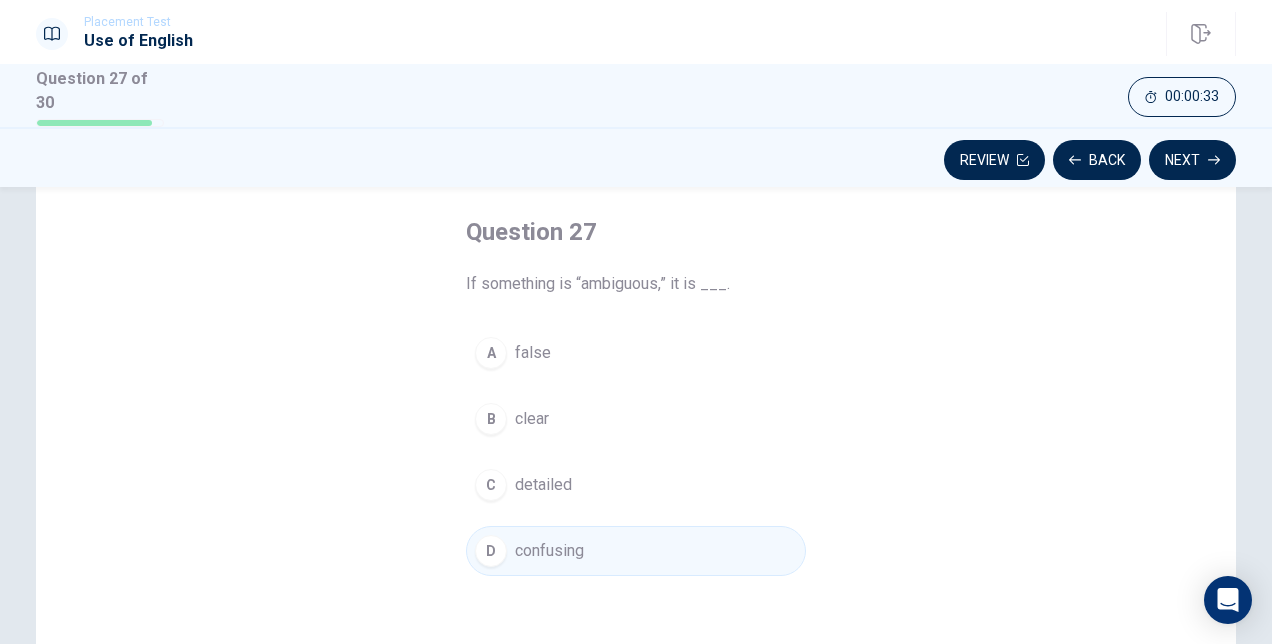 click on "Review Back Next" at bounding box center (636, 157) 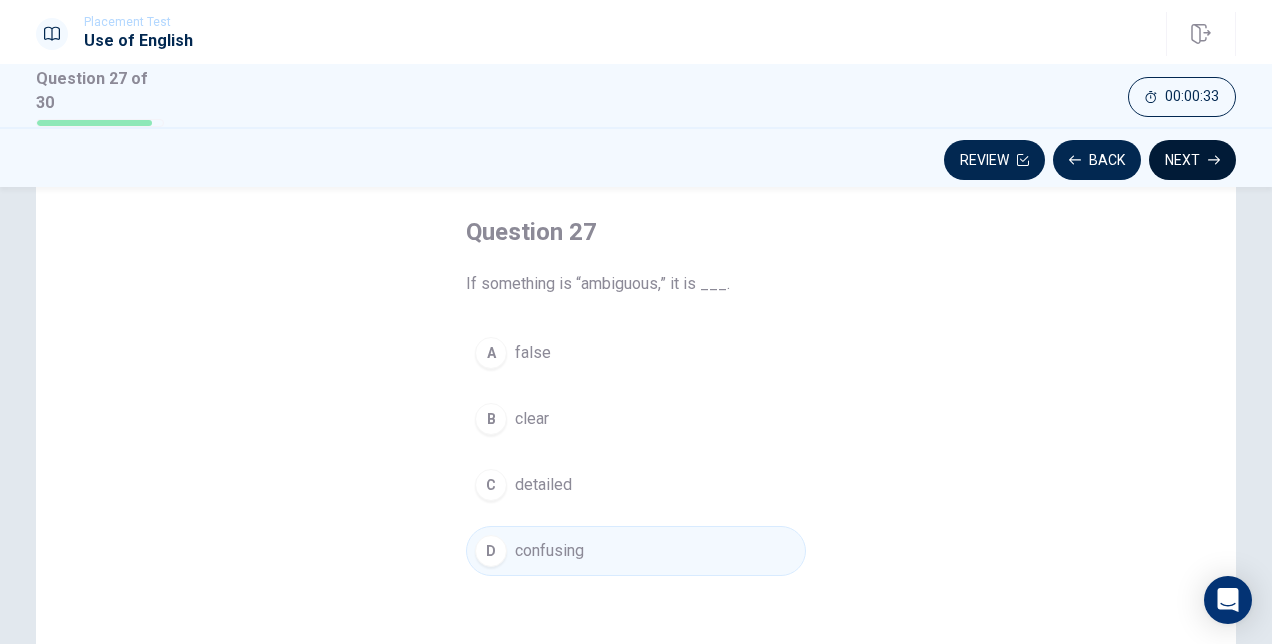 click on "Next" at bounding box center [1192, 160] 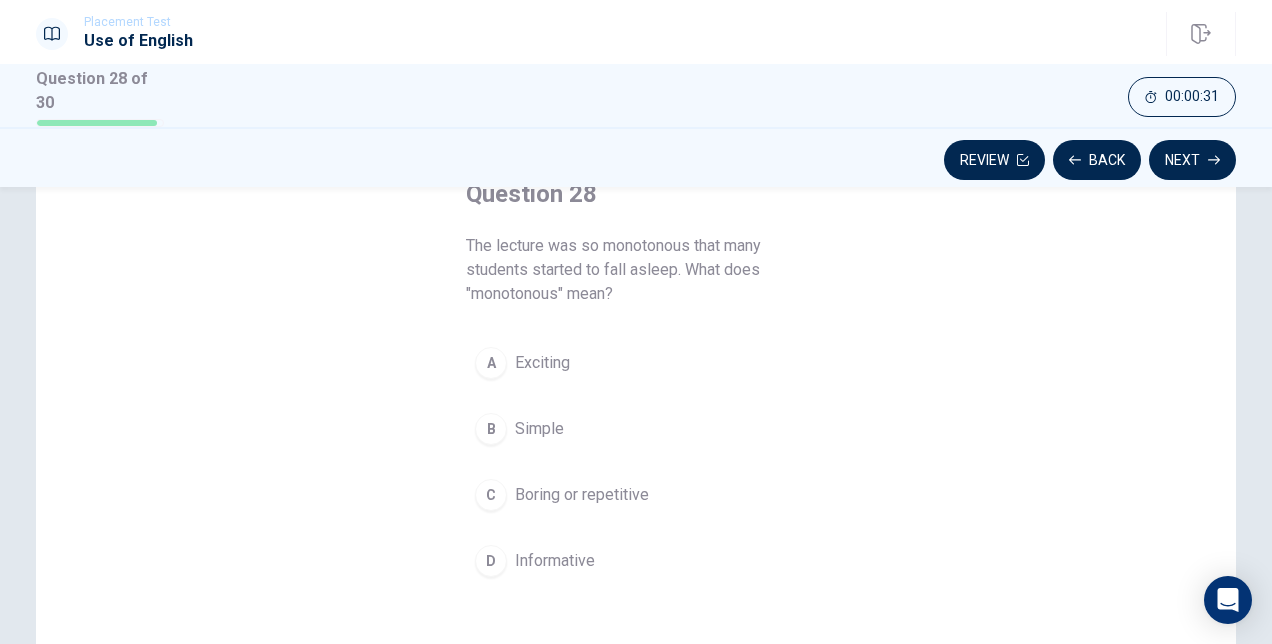 scroll, scrollTop: 134, scrollLeft: 0, axis: vertical 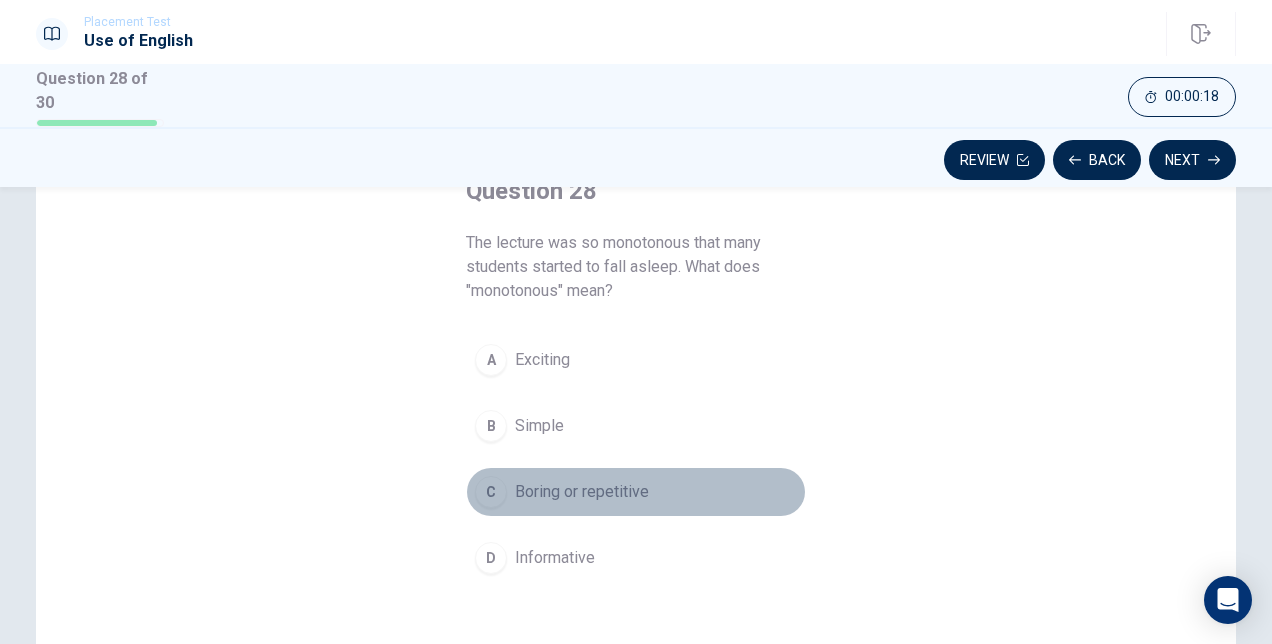 click on "C Boring or repetitive" at bounding box center (636, 492) 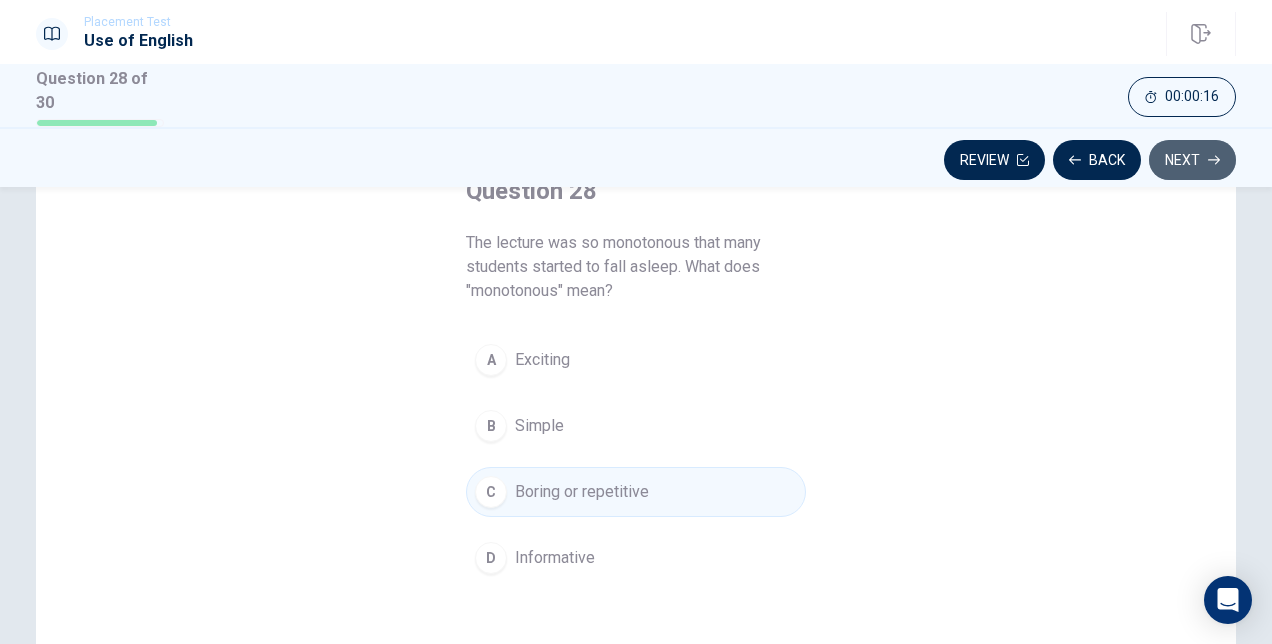 click on "Next" at bounding box center (1192, 160) 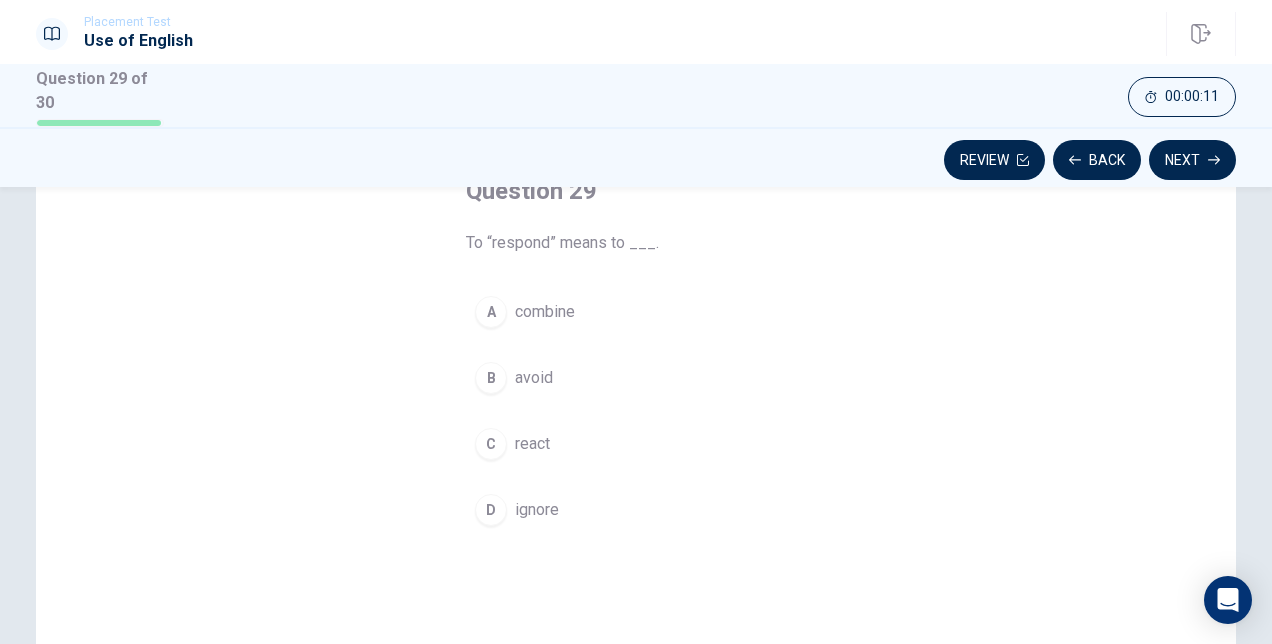 click on "C" at bounding box center (491, 444) 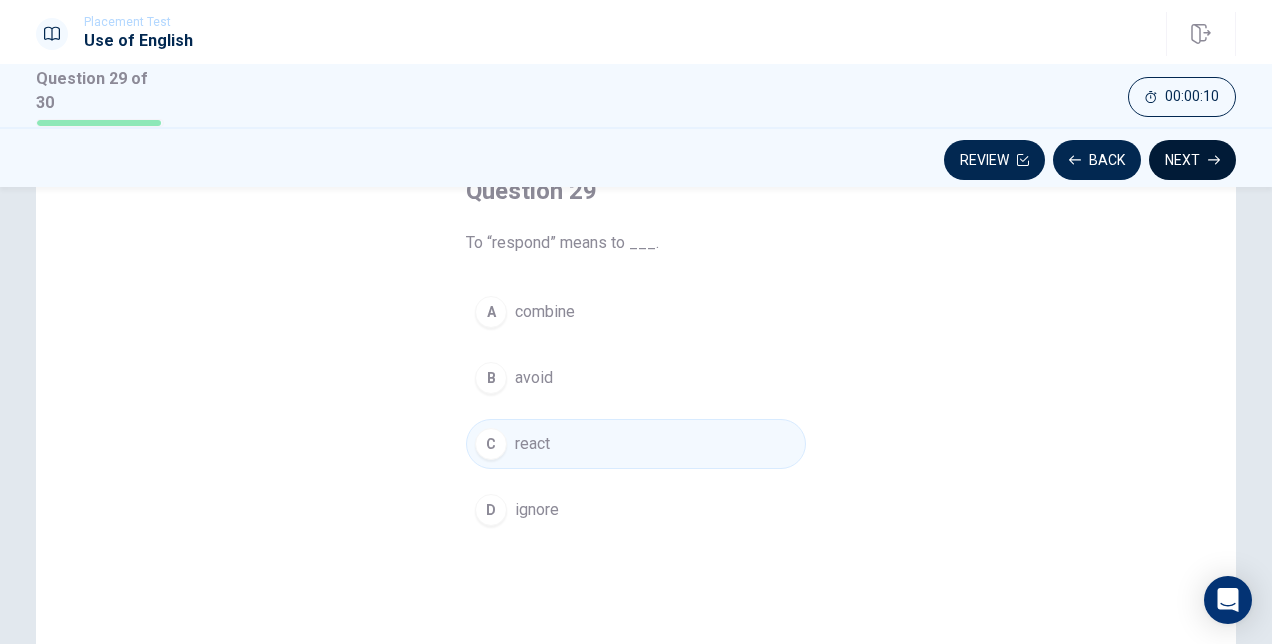 click on "Next" at bounding box center (1192, 160) 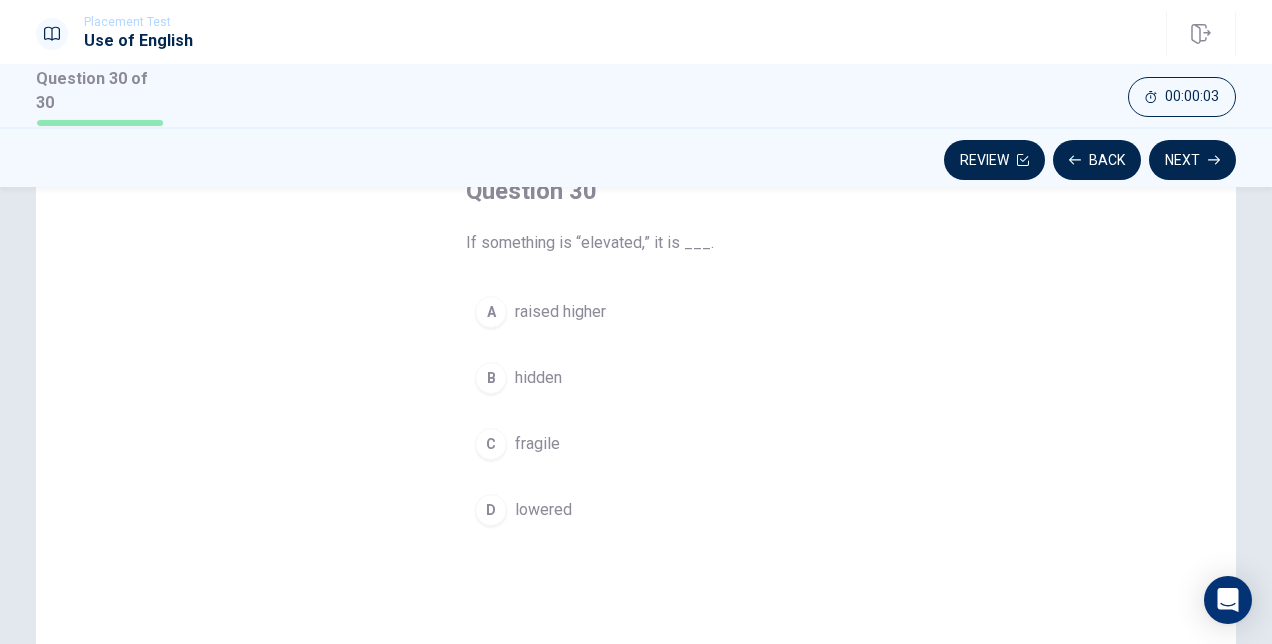 click on "raised higher" at bounding box center (560, 312) 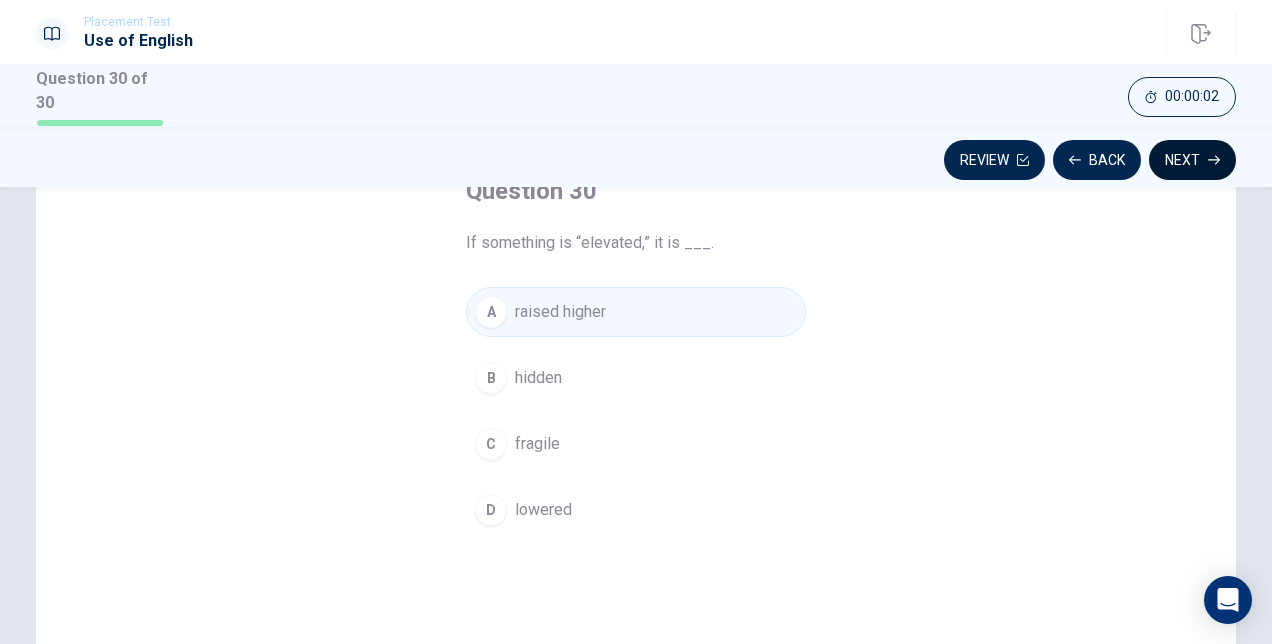 click on "Next" at bounding box center (1192, 160) 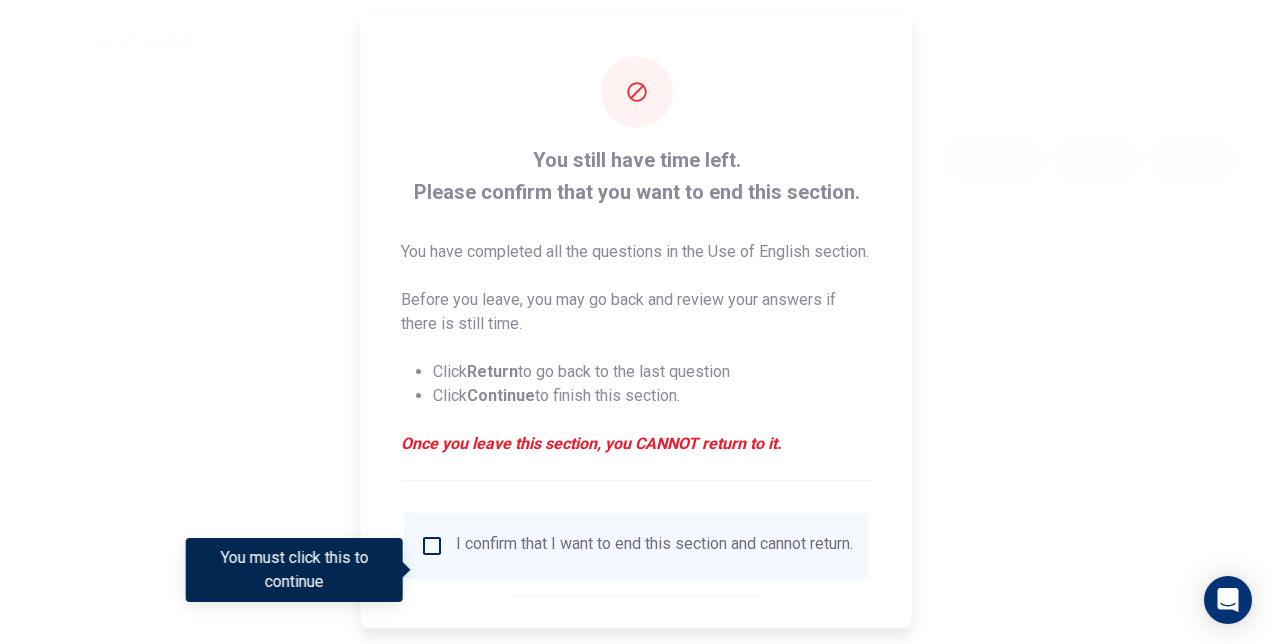 click at bounding box center [636, 322] 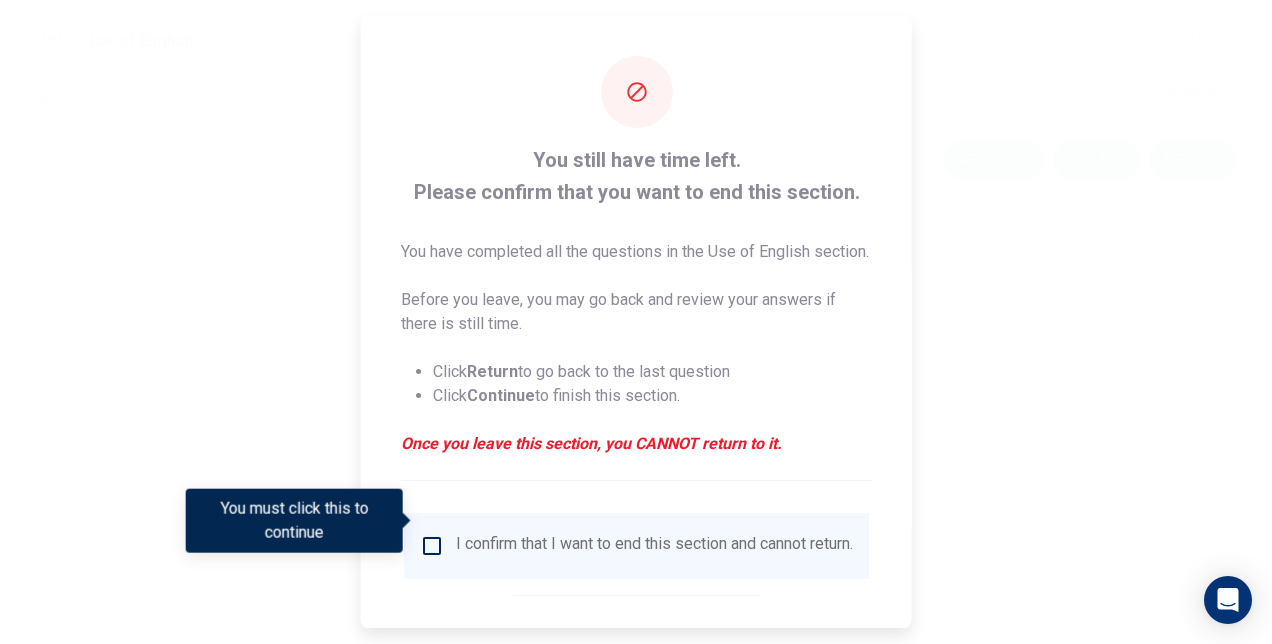 scroll, scrollTop: 126, scrollLeft: 0, axis: vertical 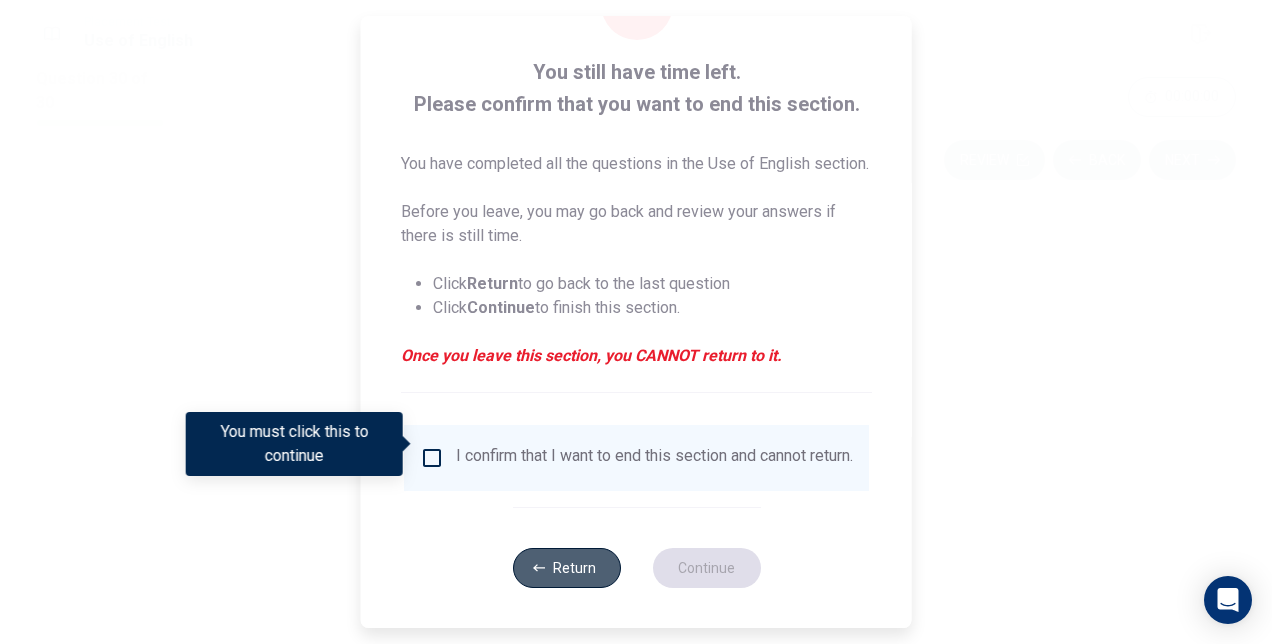 click on "Return" at bounding box center (566, 568) 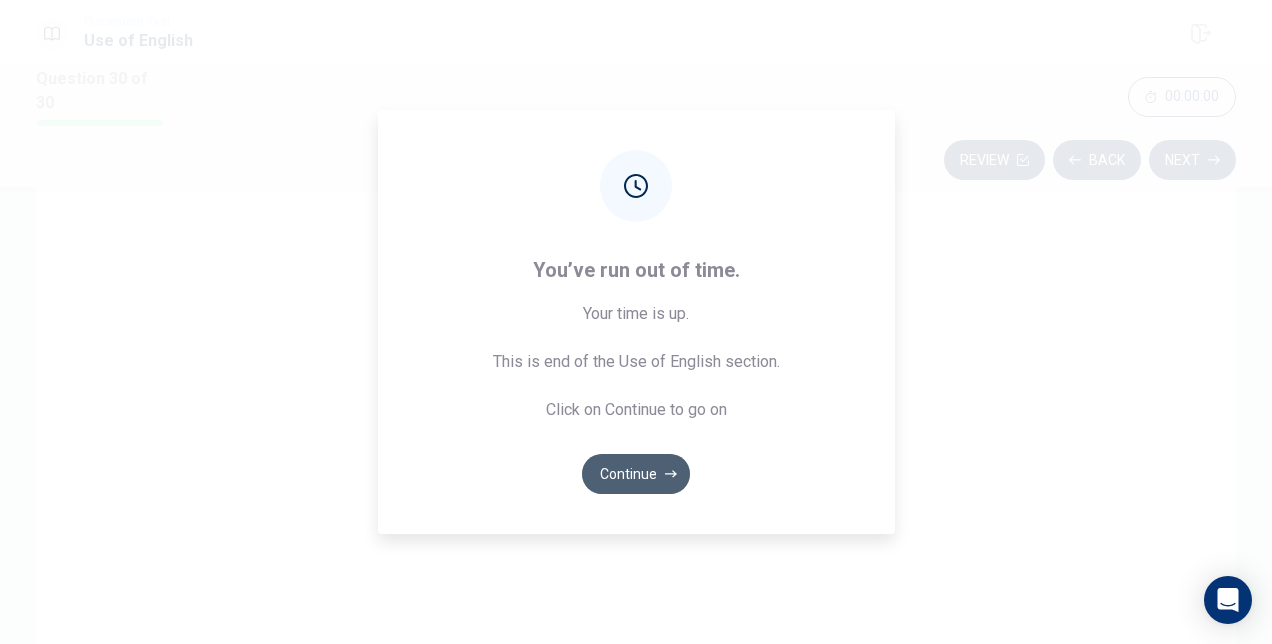 click on "Continue" at bounding box center (636, 474) 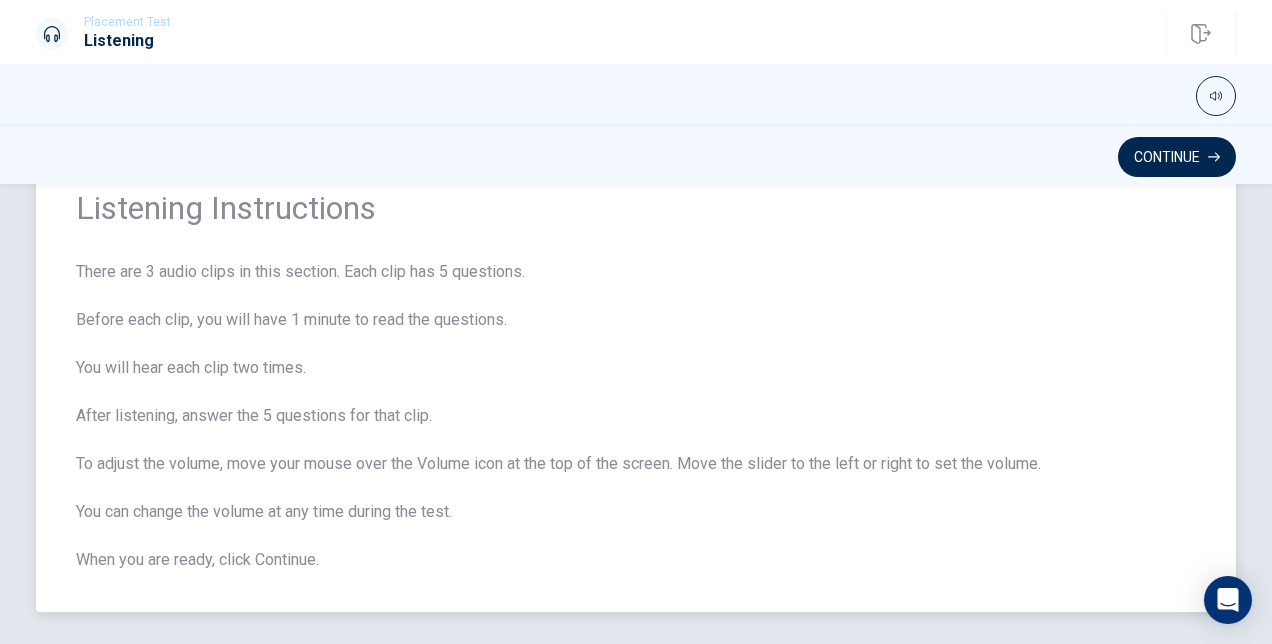 scroll, scrollTop: 75, scrollLeft: 0, axis: vertical 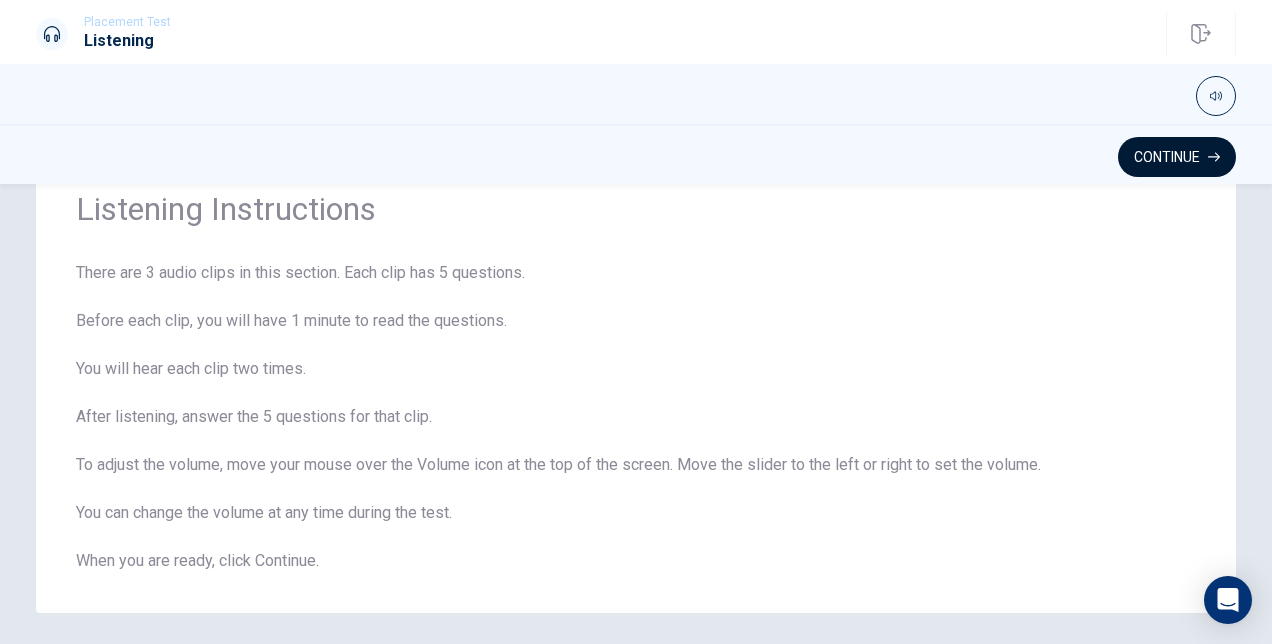 click on "Continue" at bounding box center [1177, 157] 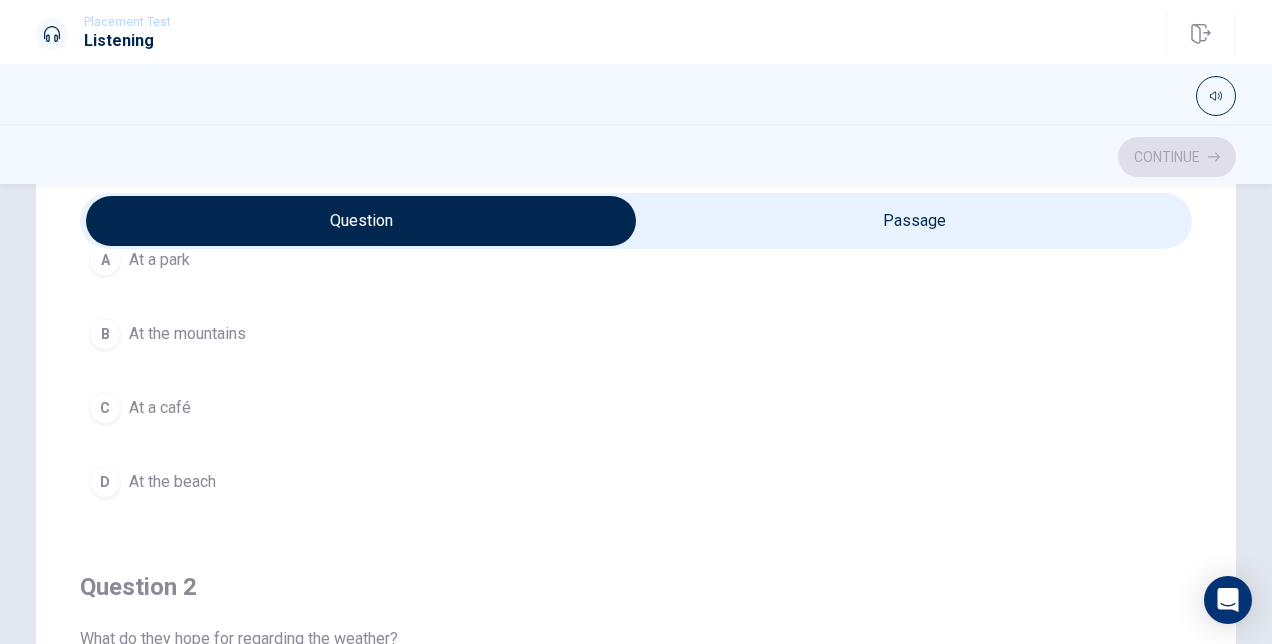 scroll, scrollTop: 0, scrollLeft: 0, axis: both 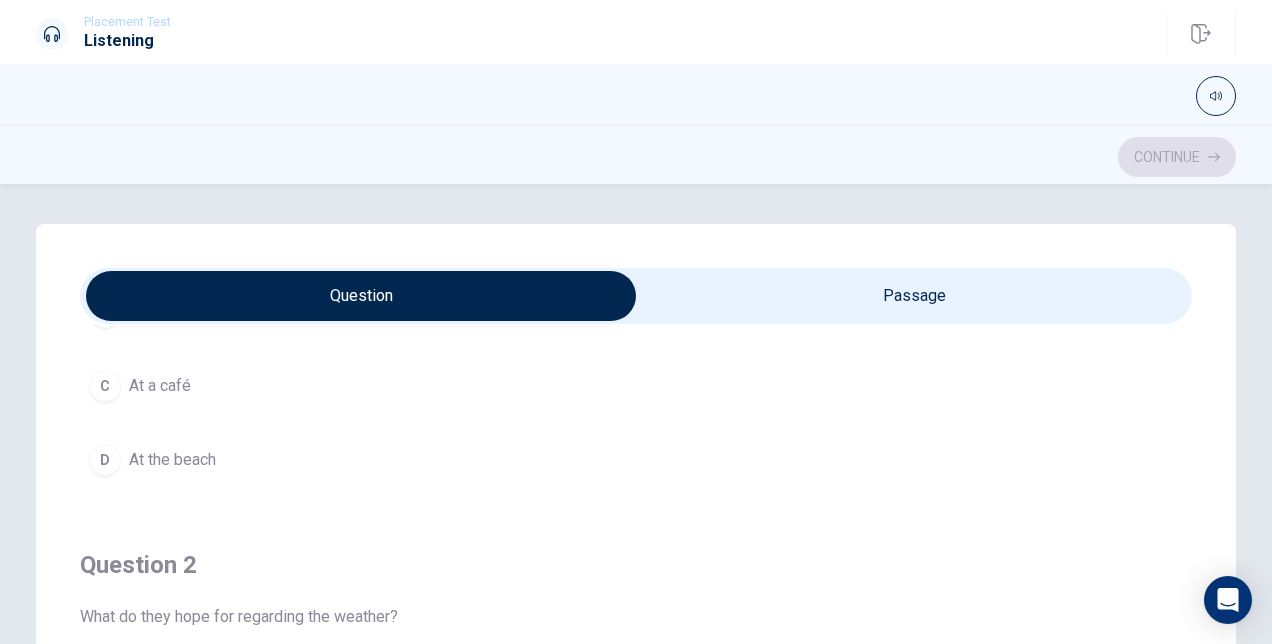 click at bounding box center [361, 296] 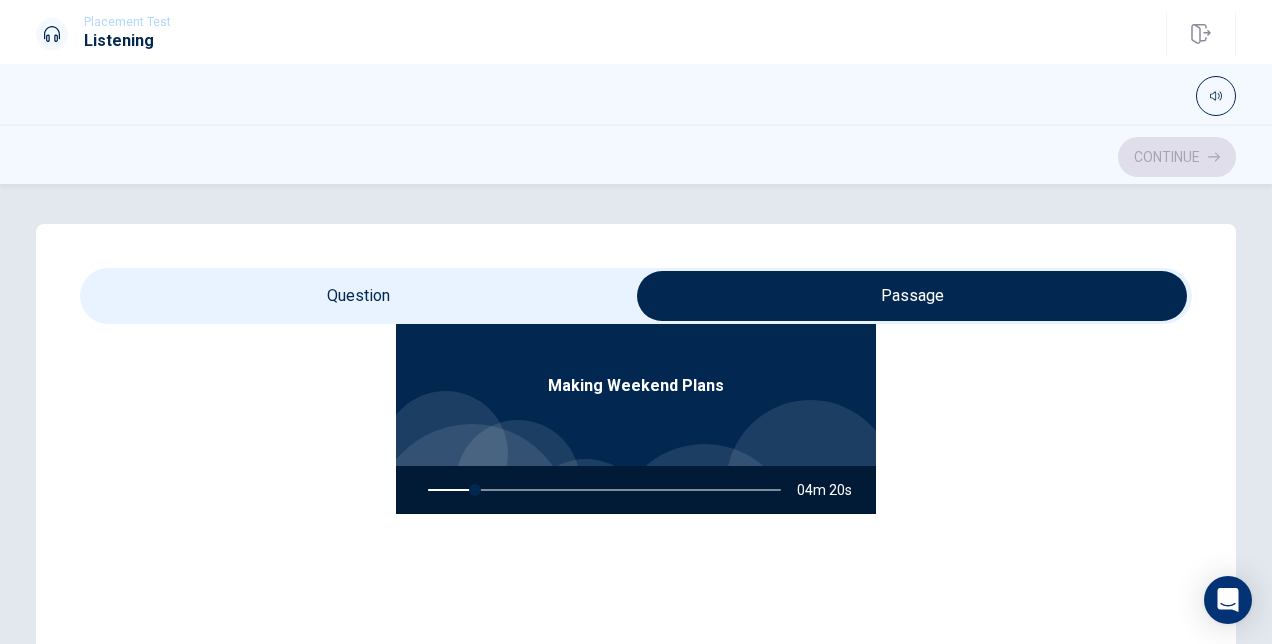scroll, scrollTop: 112, scrollLeft: 0, axis: vertical 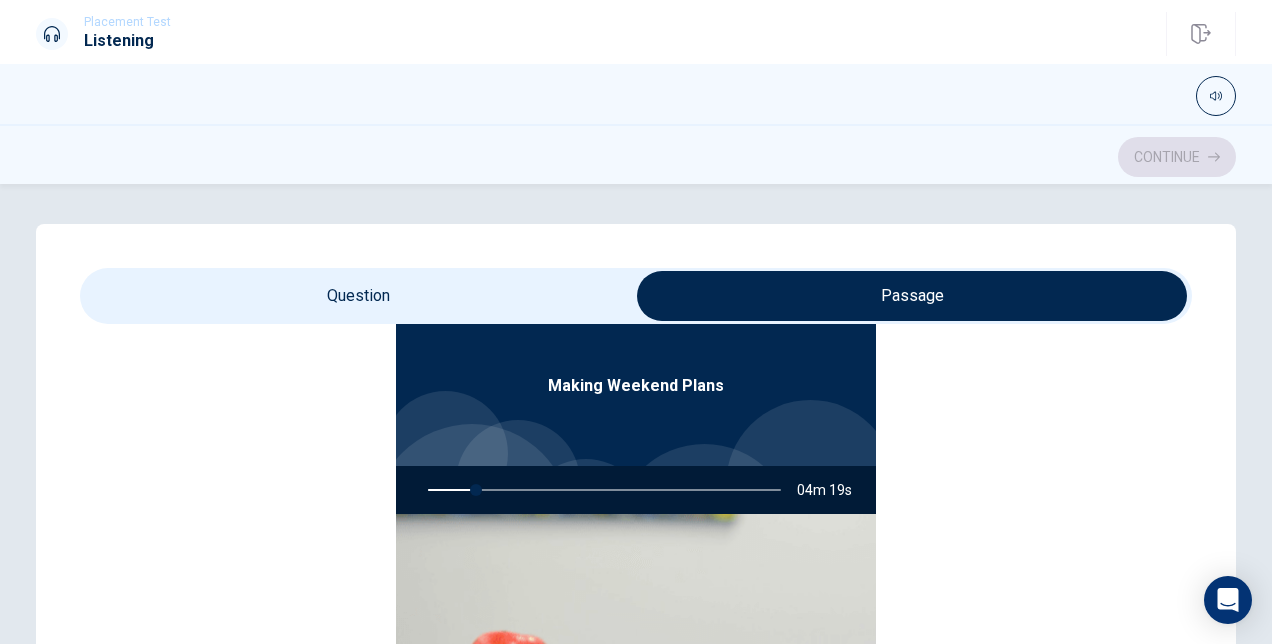 type on "14" 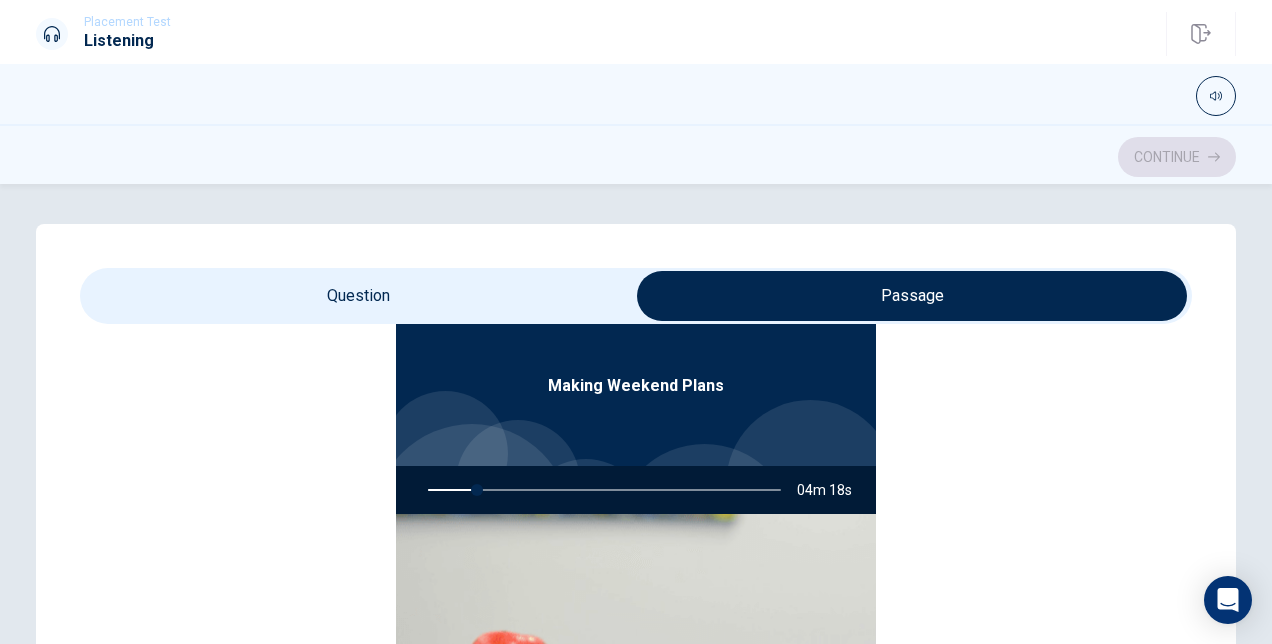 click at bounding box center [912, 296] 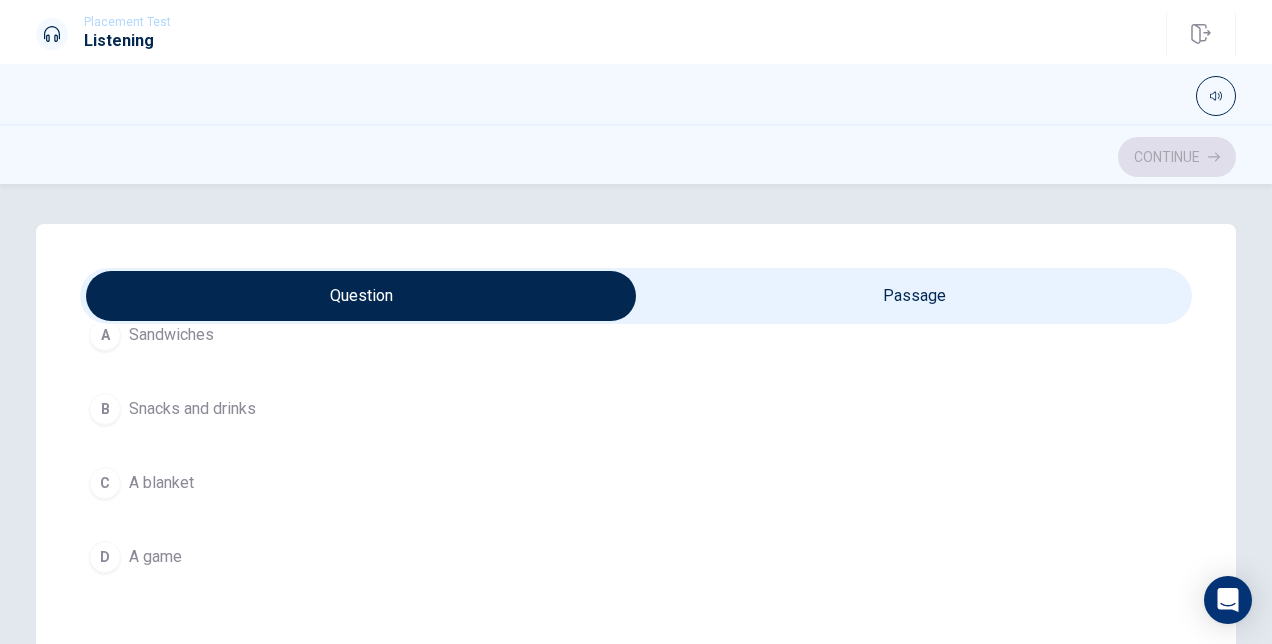 scroll, scrollTop: 1606, scrollLeft: 0, axis: vertical 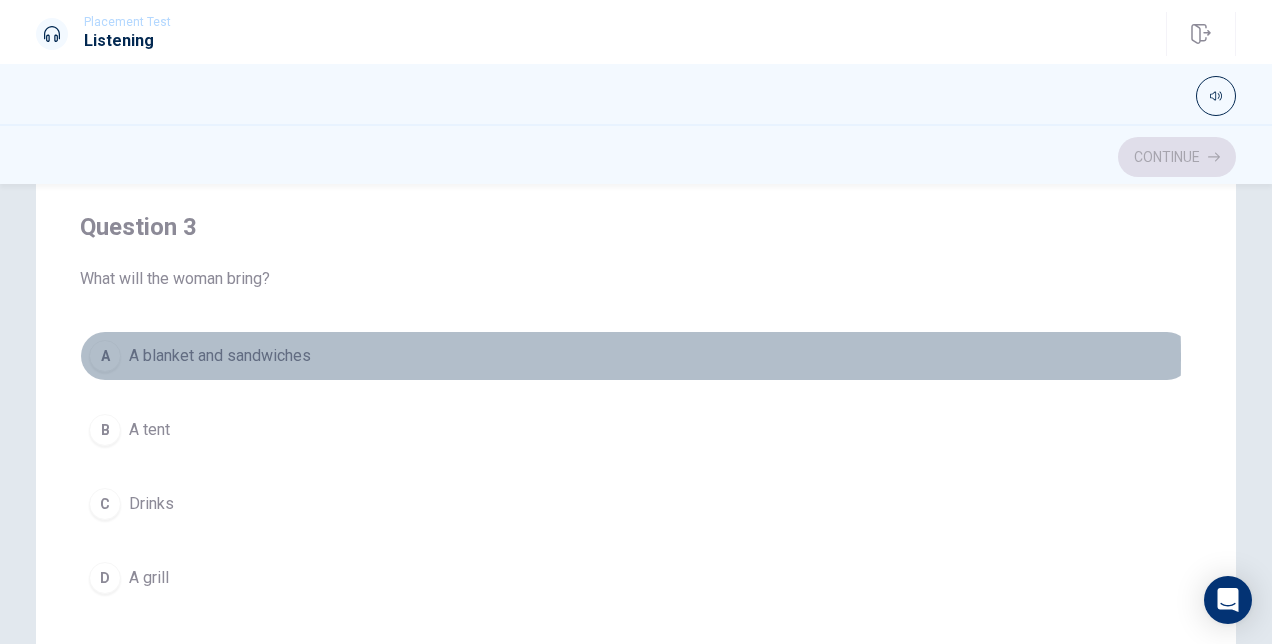 click on "A blanket and sandwiches" at bounding box center [220, 356] 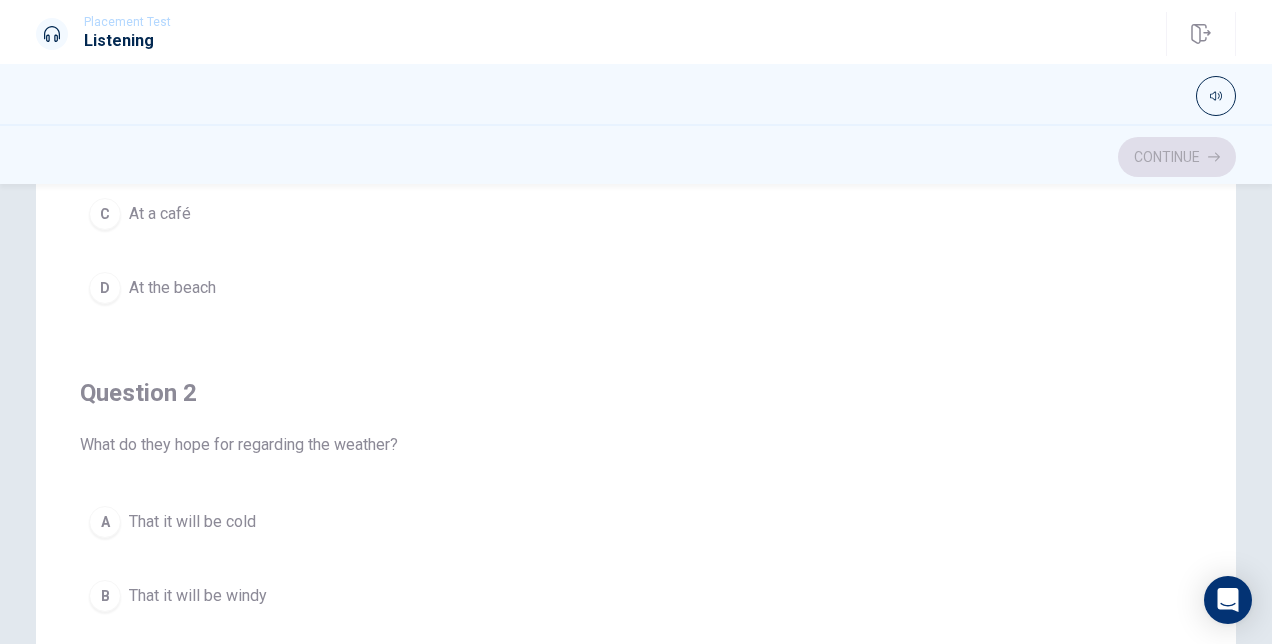 scroll, scrollTop: 0, scrollLeft: 0, axis: both 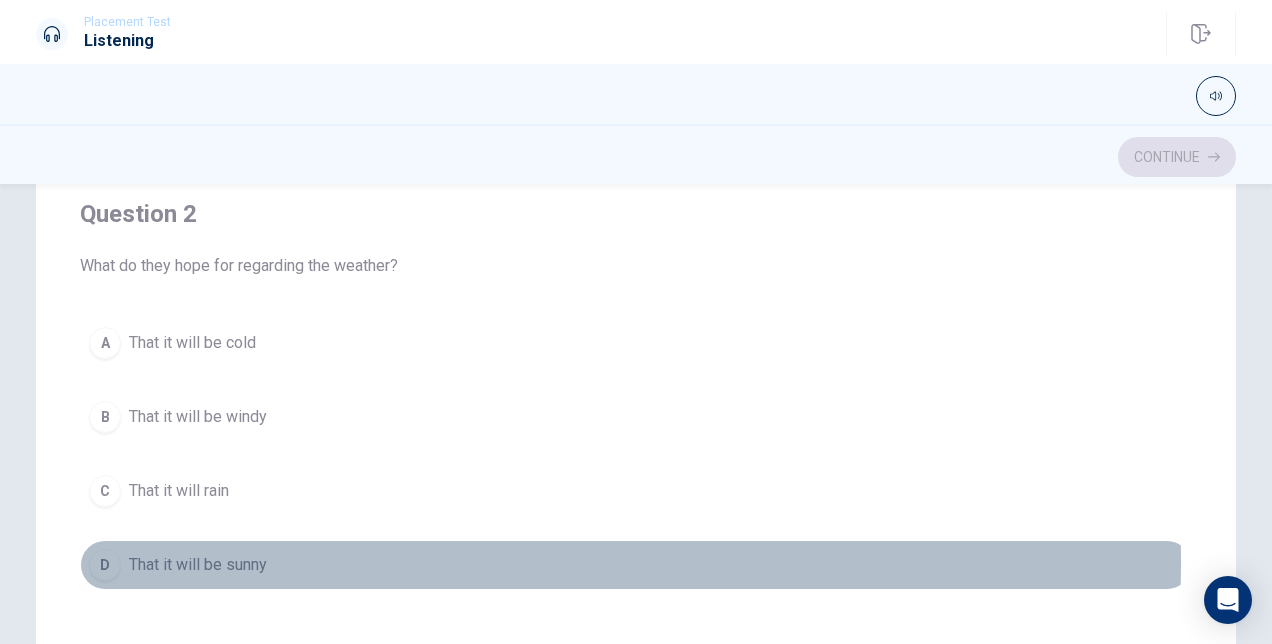 click on "That it will be sunny" at bounding box center [198, 565] 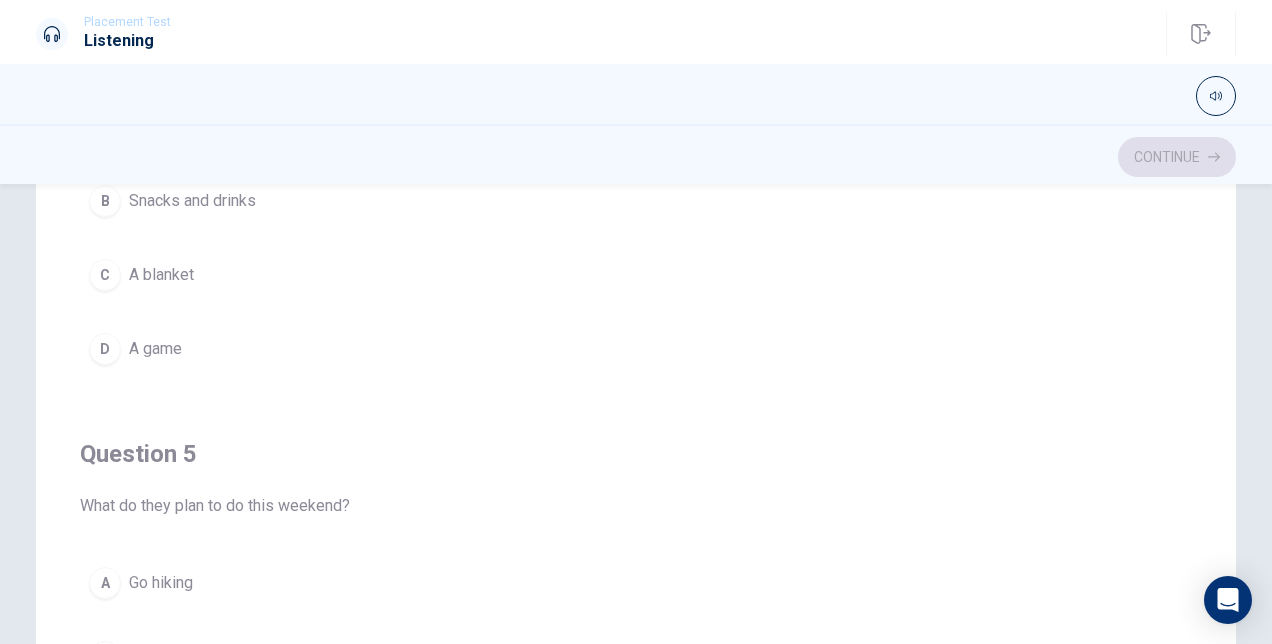 scroll, scrollTop: 1606, scrollLeft: 0, axis: vertical 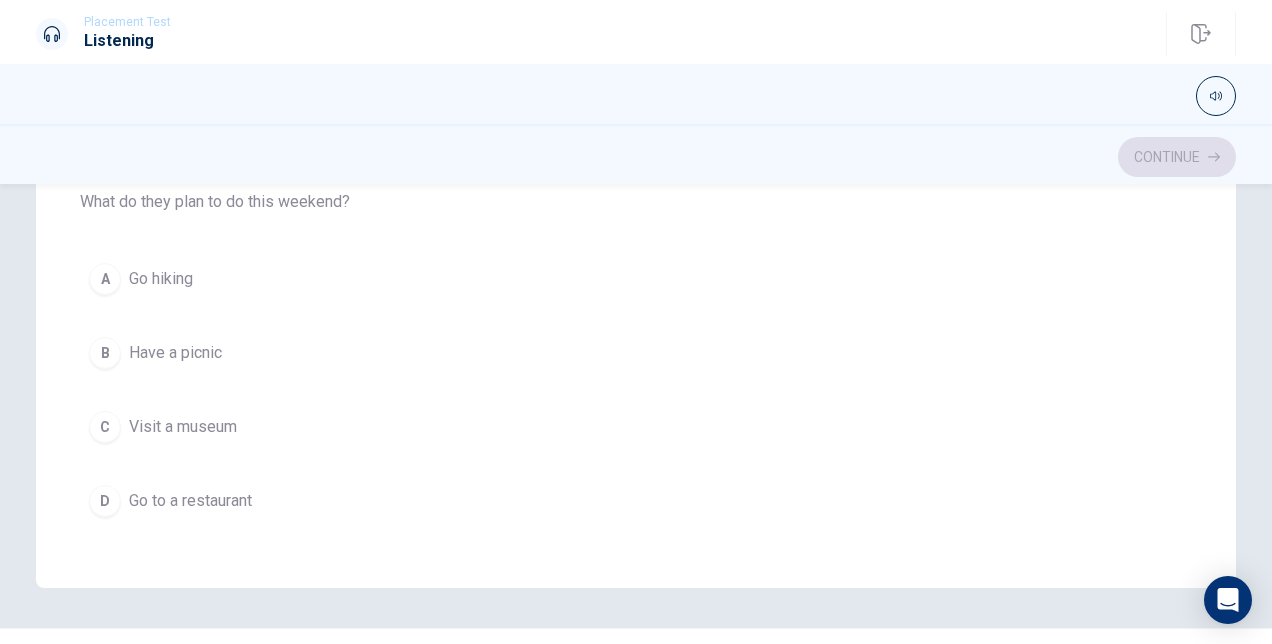 click on "Have a picnic" at bounding box center [175, 353] 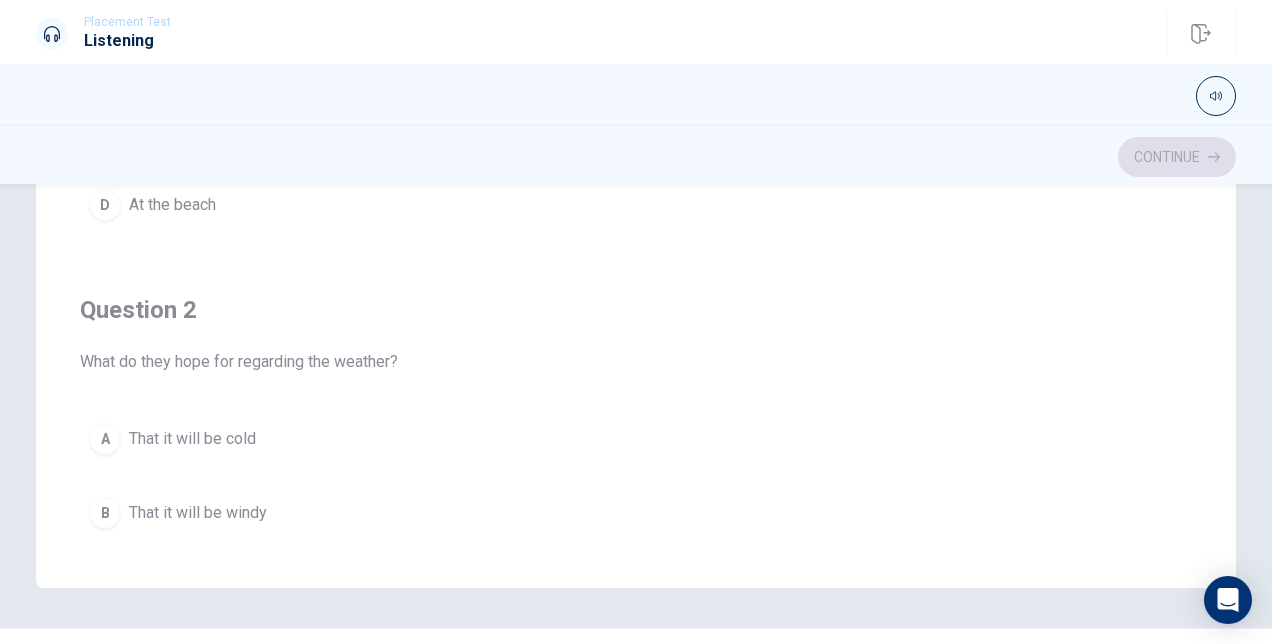 scroll, scrollTop: 0, scrollLeft: 0, axis: both 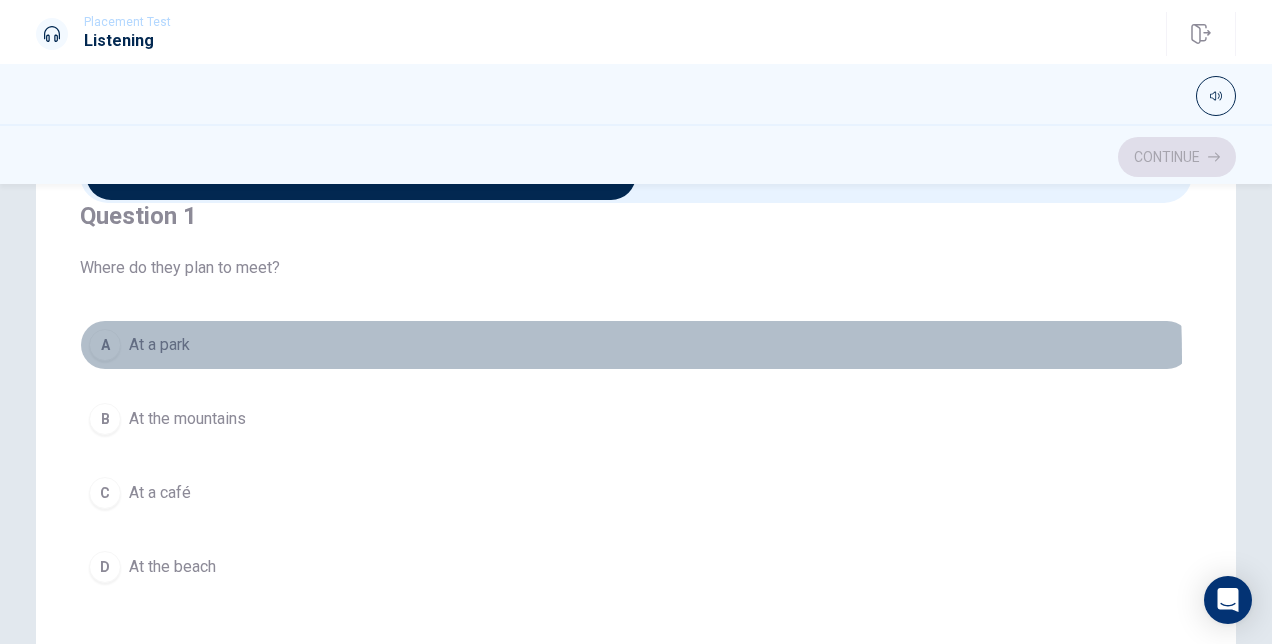 click on "A At a park" at bounding box center (636, 345) 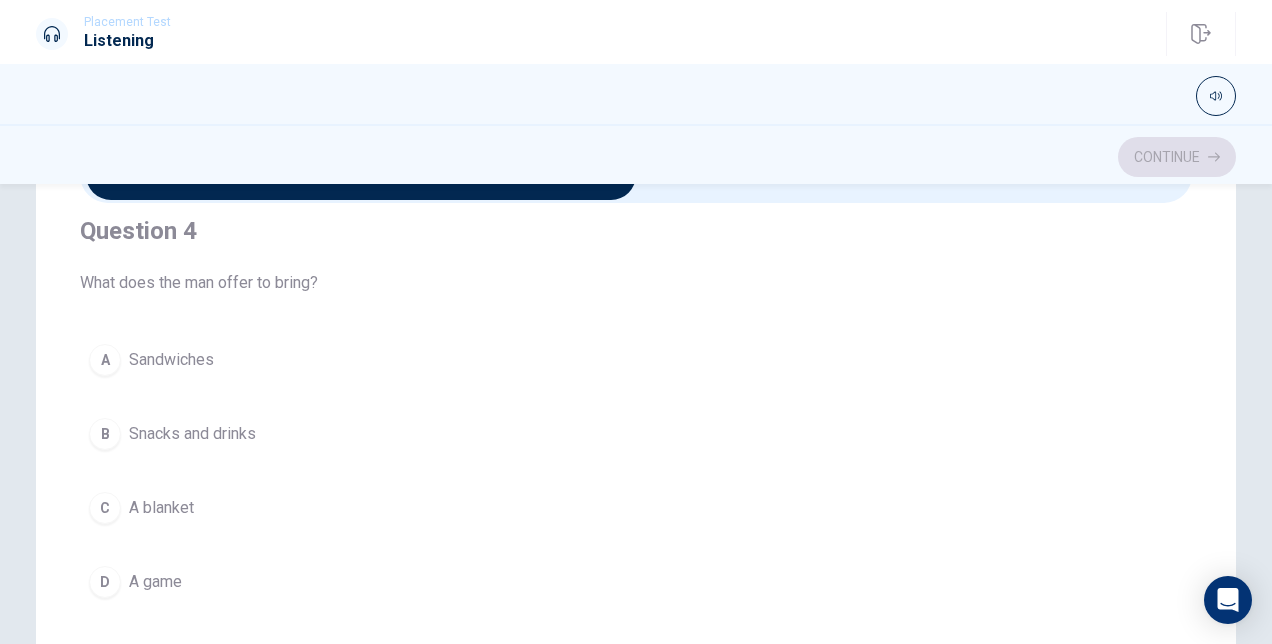 scroll, scrollTop: 1387, scrollLeft: 0, axis: vertical 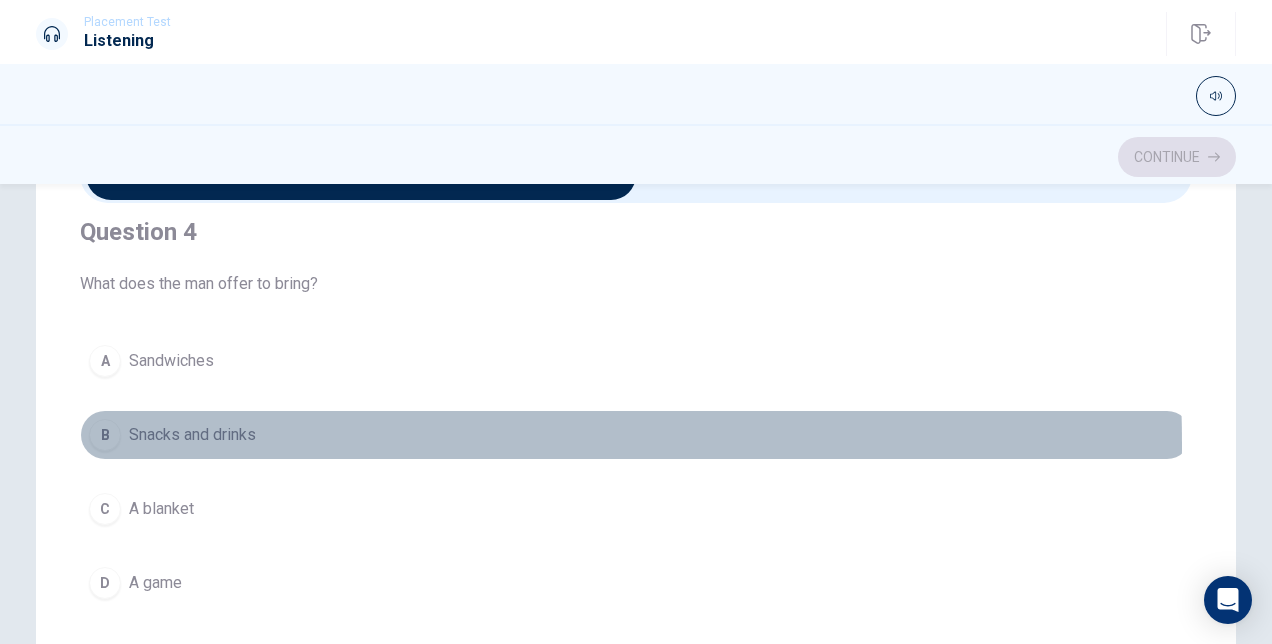click on "Snacks and drinks" at bounding box center [192, 435] 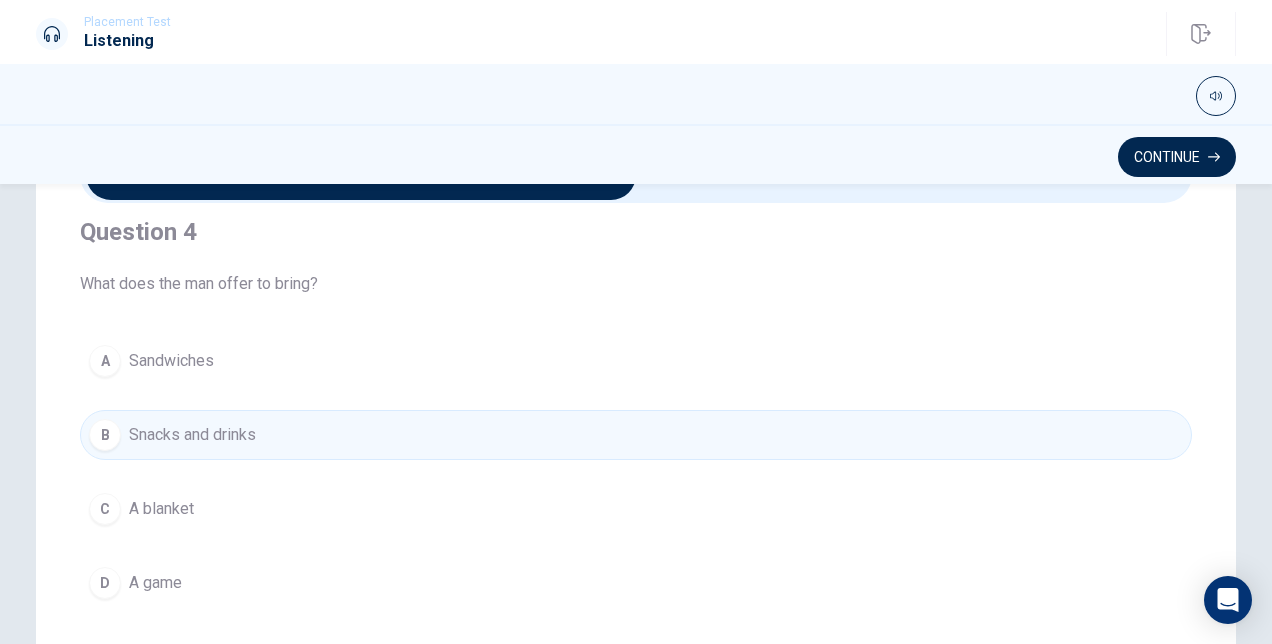 scroll, scrollTop: 1606, scrollLeft: 0, axis: vertical 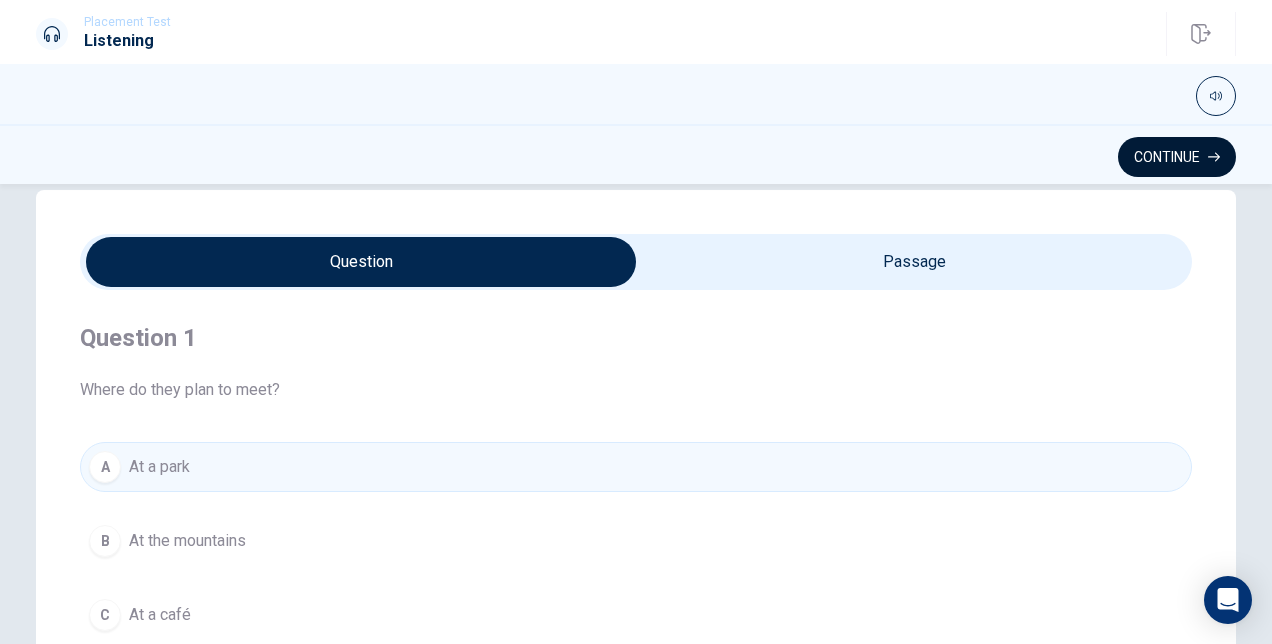 click on "Continue" at bounding box center (1177, 157) 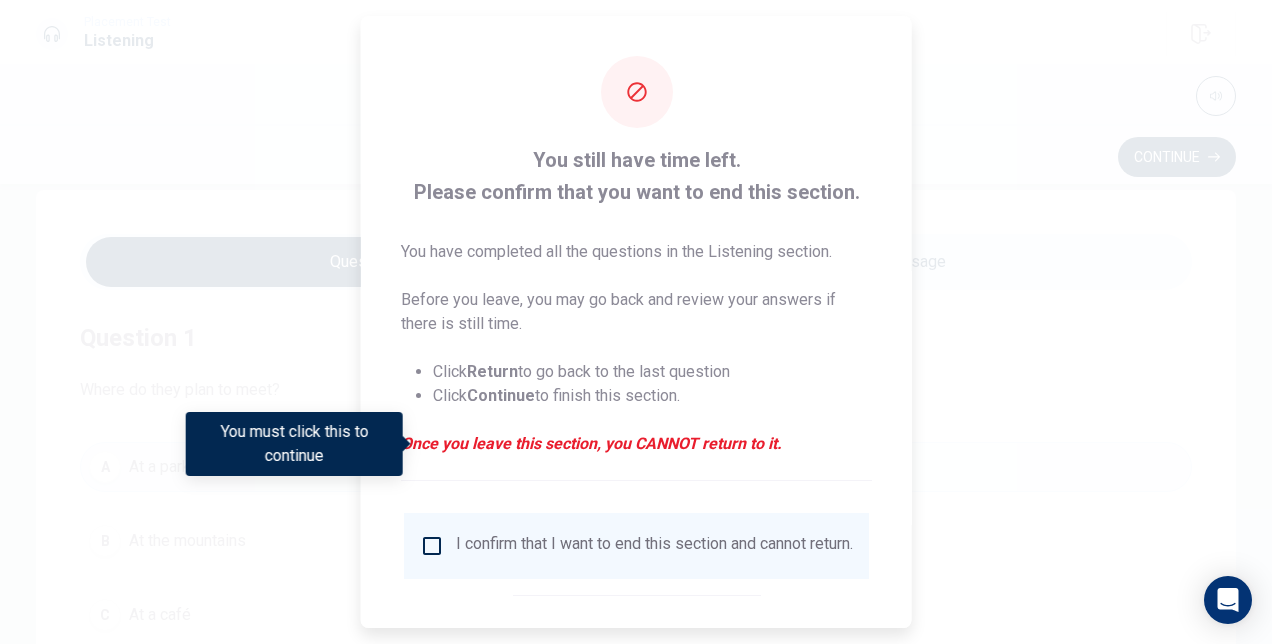 scroll, scrollTop: 102, scrollLeft: 0, axis: vertical 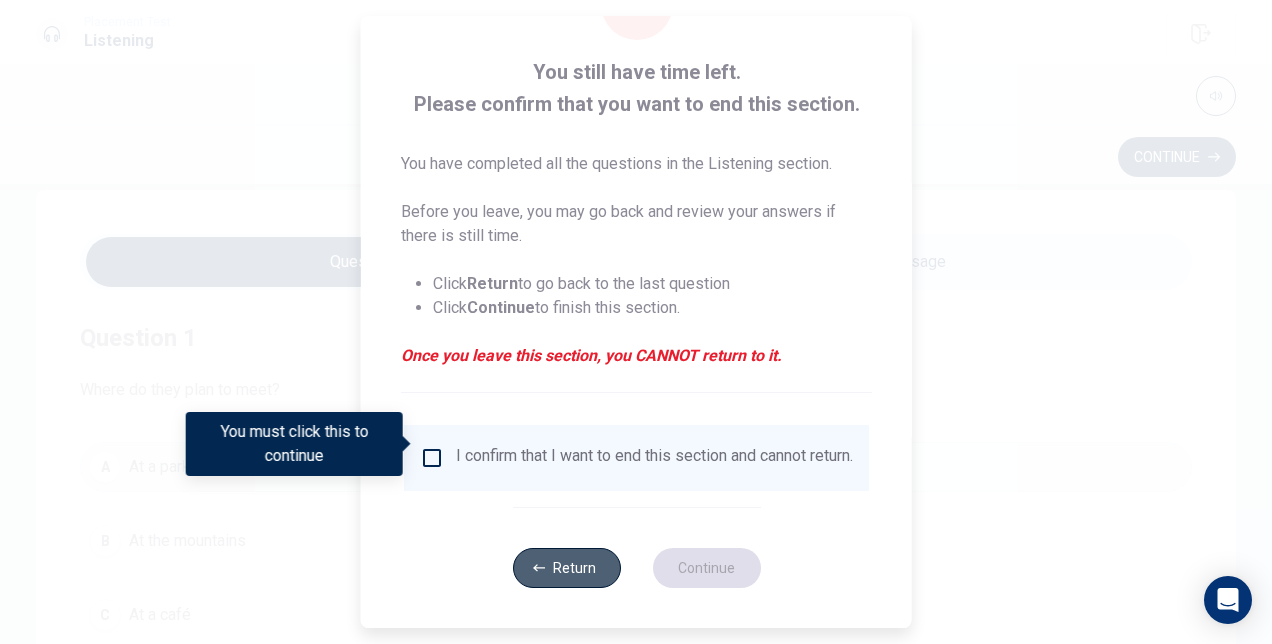 click on "Return" at bounding box center [566, 568] 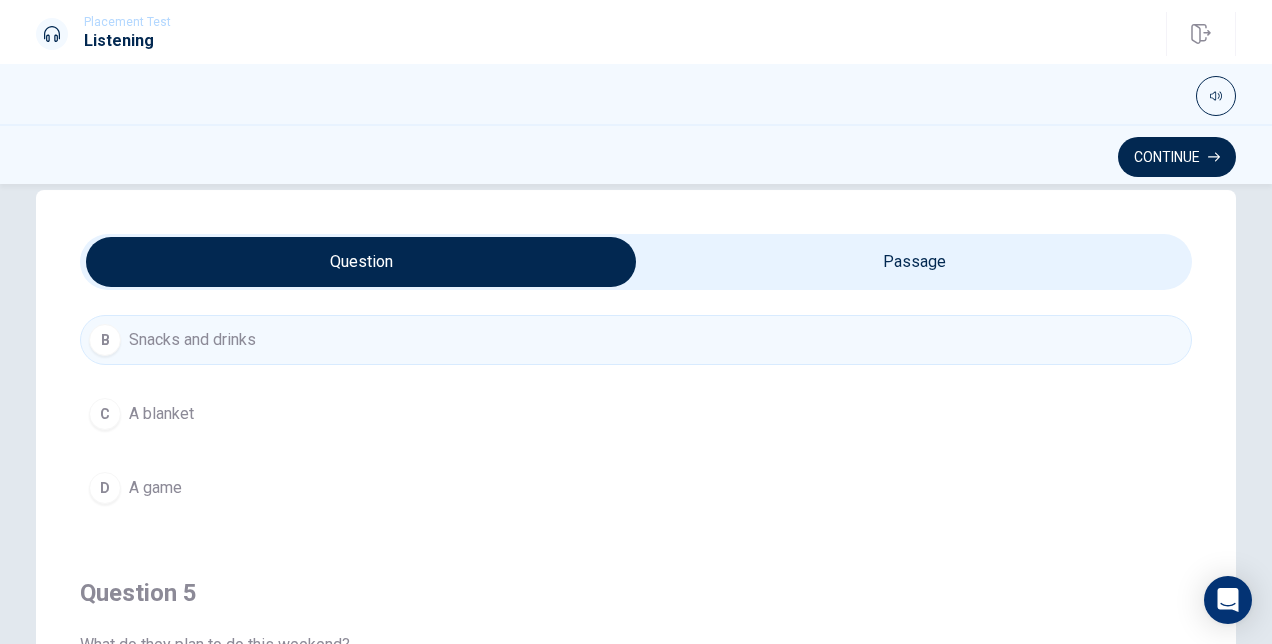 scroll, scrollTop: 1606, scrollLeft: 0, axis: vertical 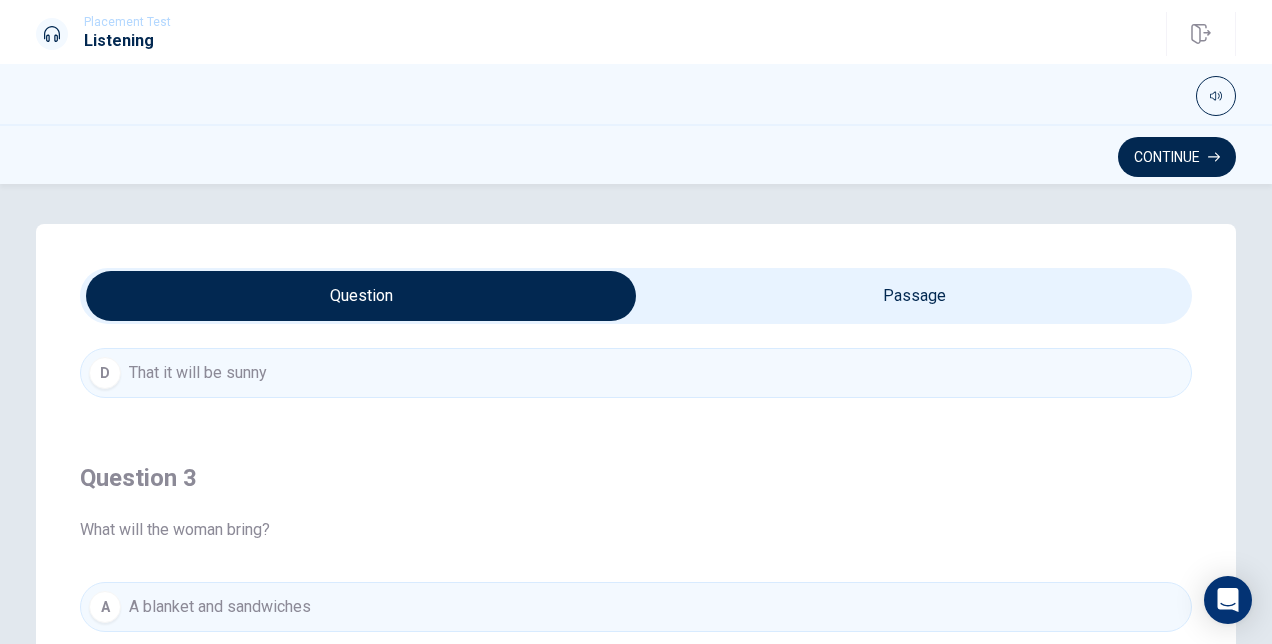 type on "64" 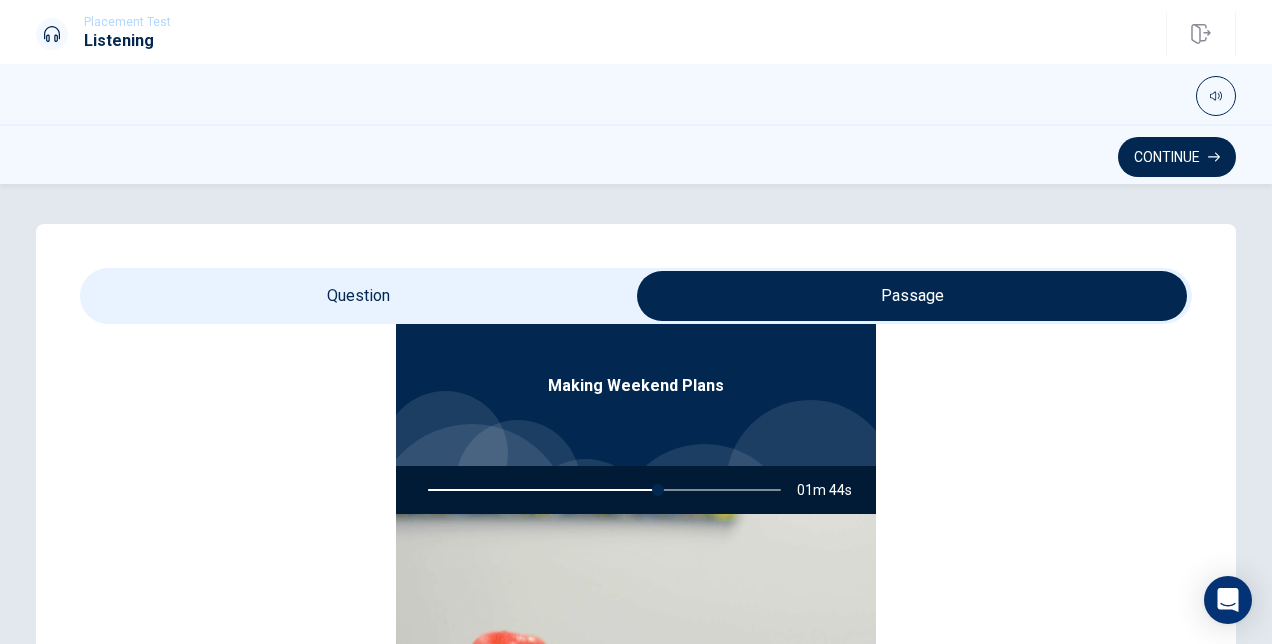 type on "66" 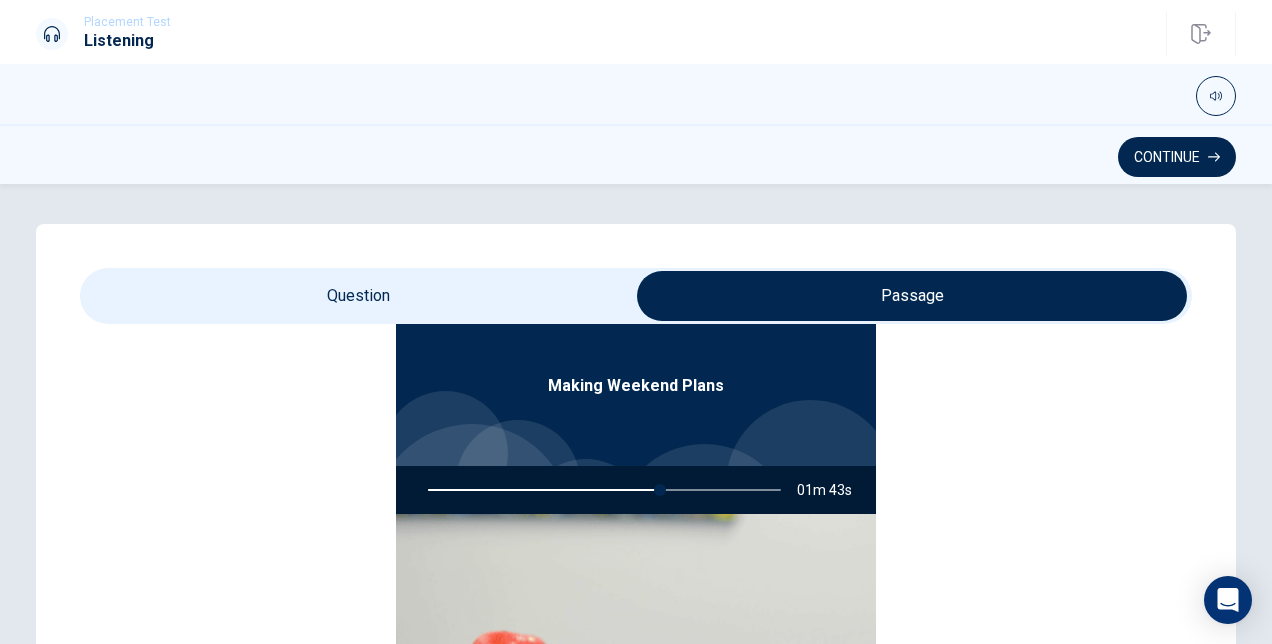 click at bounding box center [912, 296] 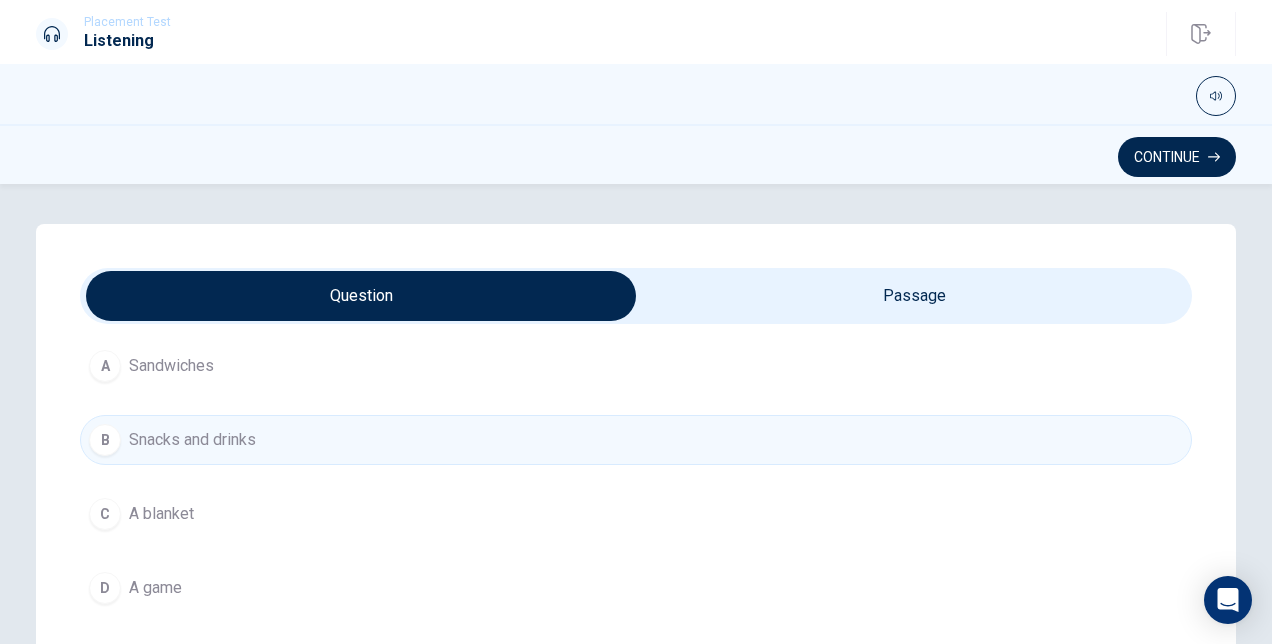 scroll, scrollTop: 1504, scrollLeft: 0, axis: vertical 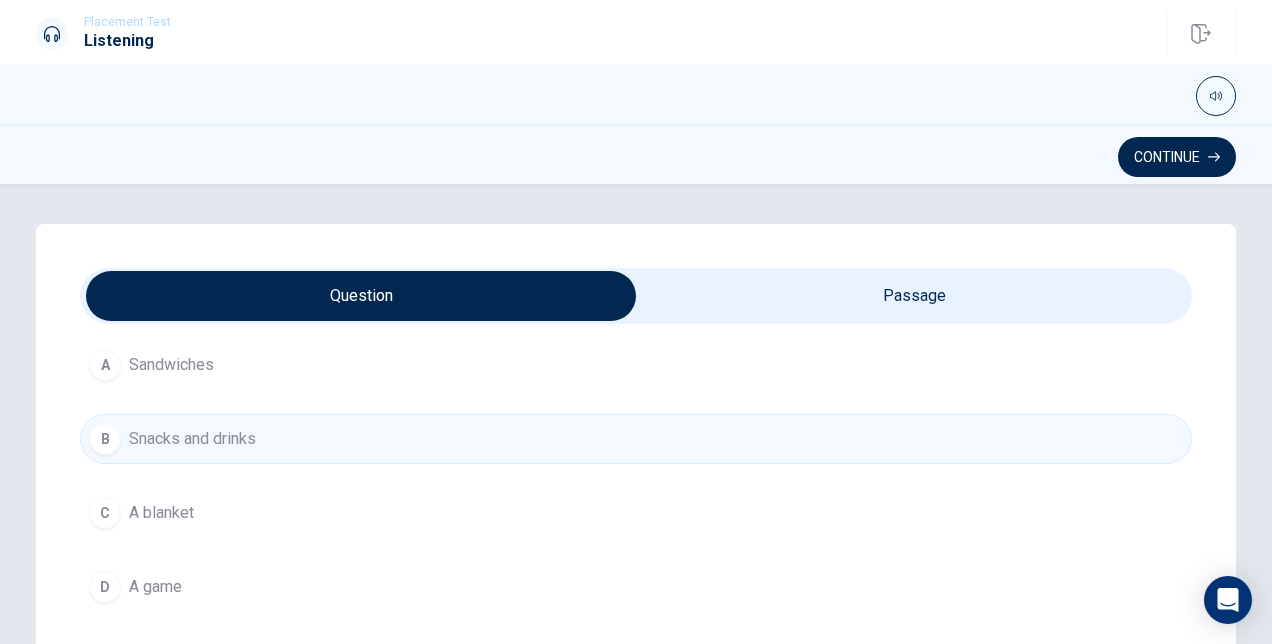 click on "C A blanket" at bounding box center (636, 513) 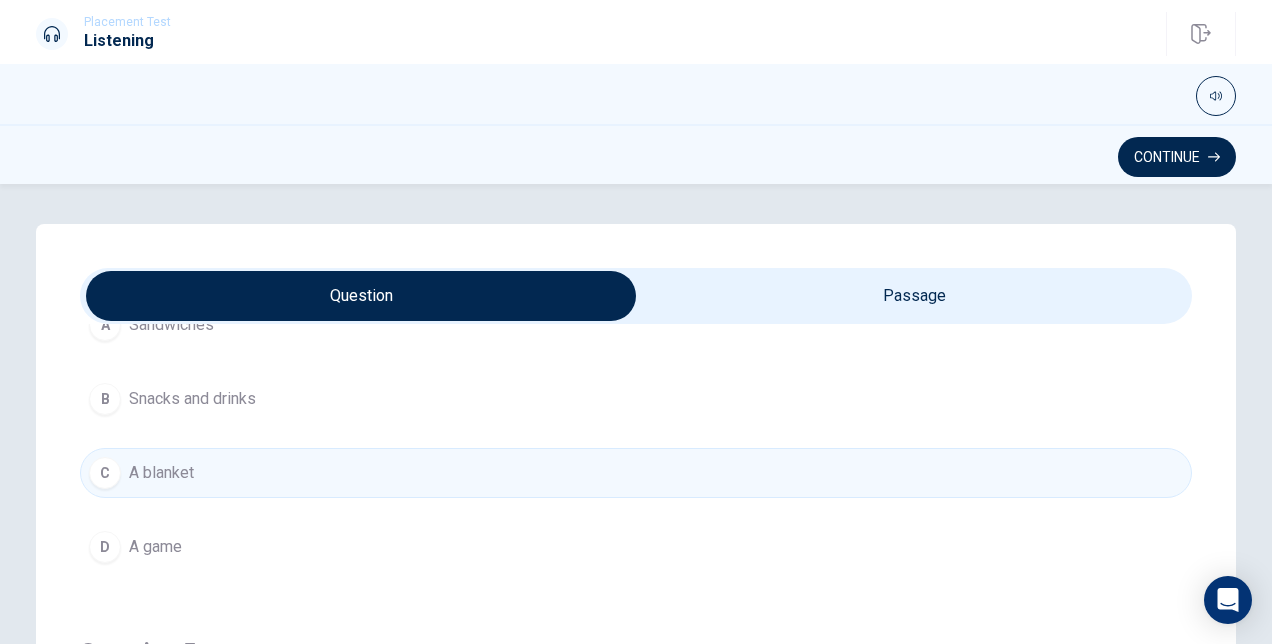scroll, scrollTop: 1606, scrollLeft: 0, axis: vertical 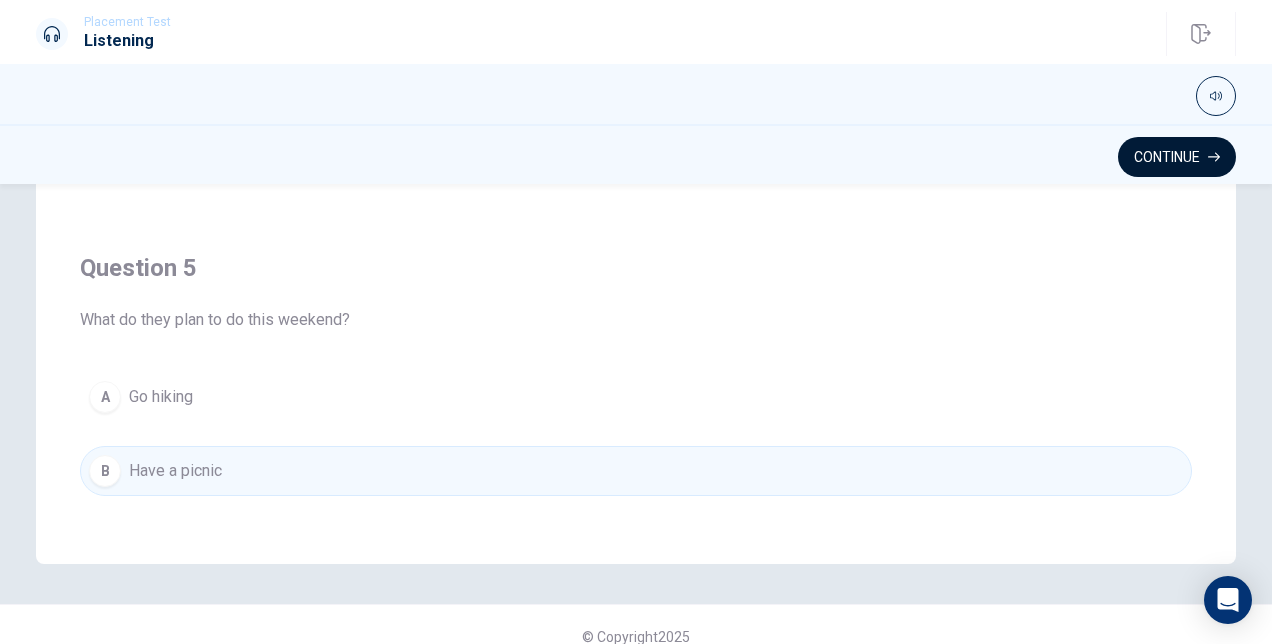 click on "Continue" at bounding box center (1177, 157) 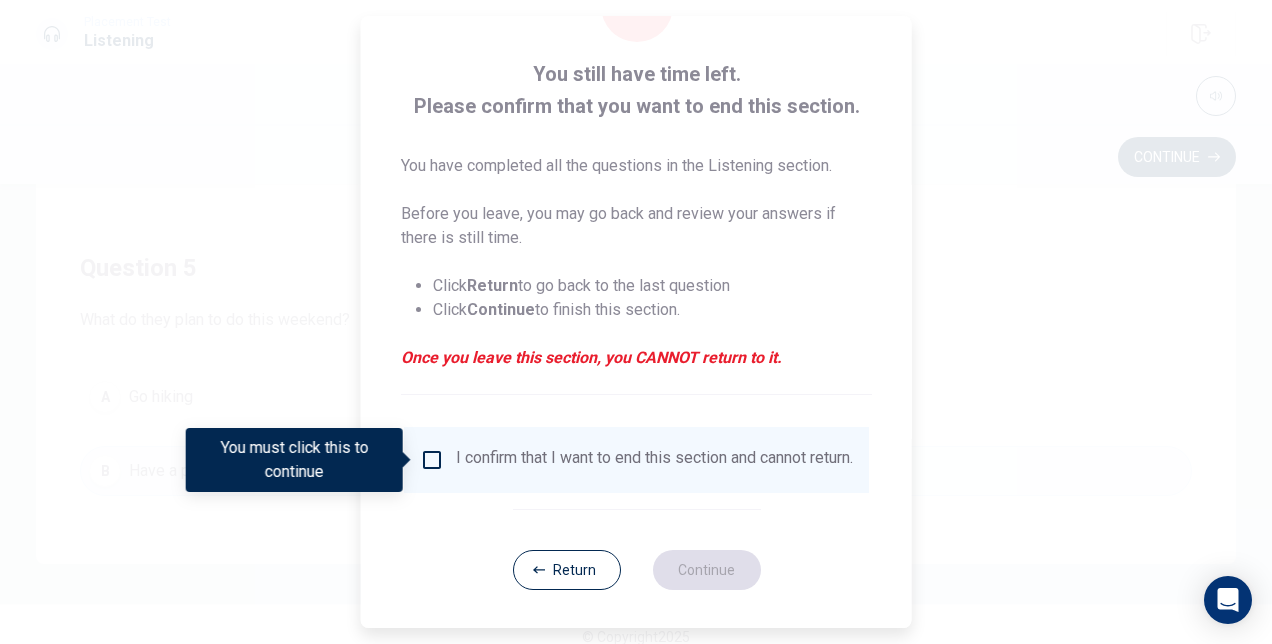 scroll, scrollTop: 102, scrollLeft: 0, axis: vertical 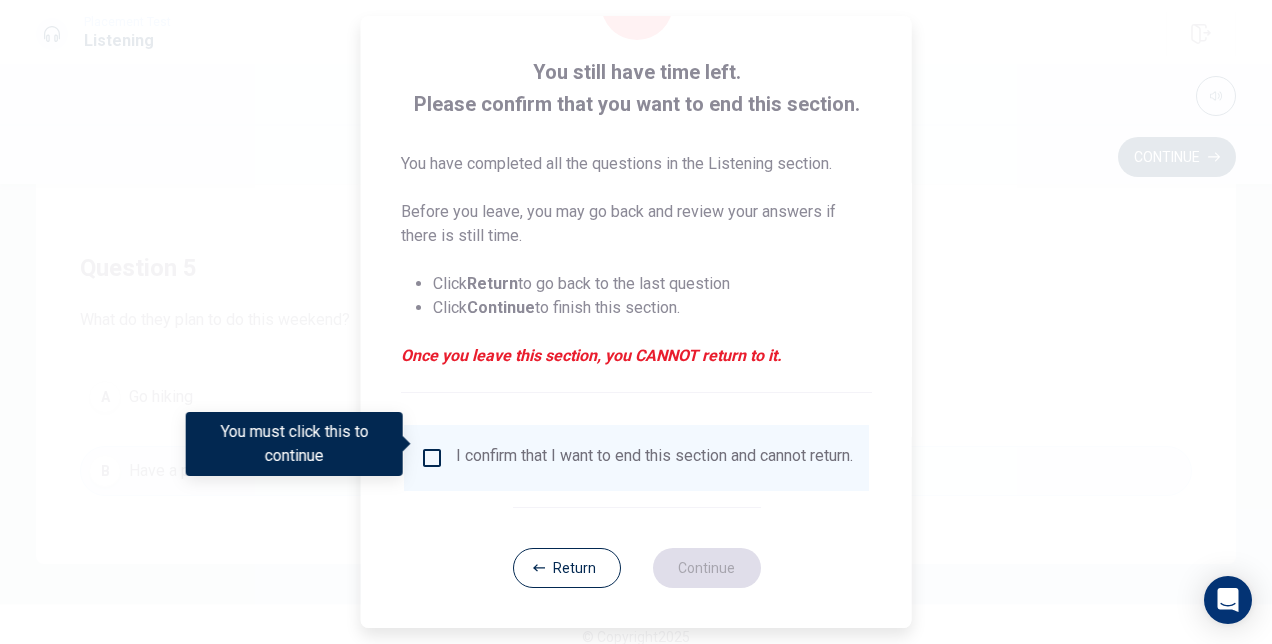 click at bounding box center (432, 458) 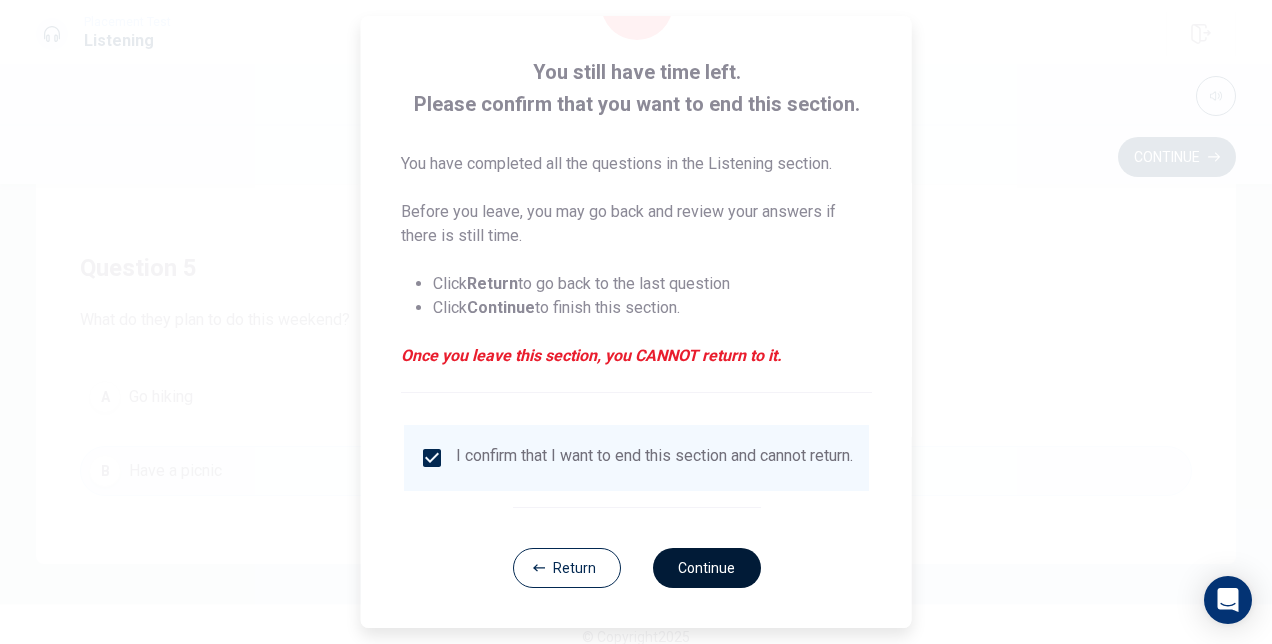 click on "Continue" at bounding box center [706, 568] 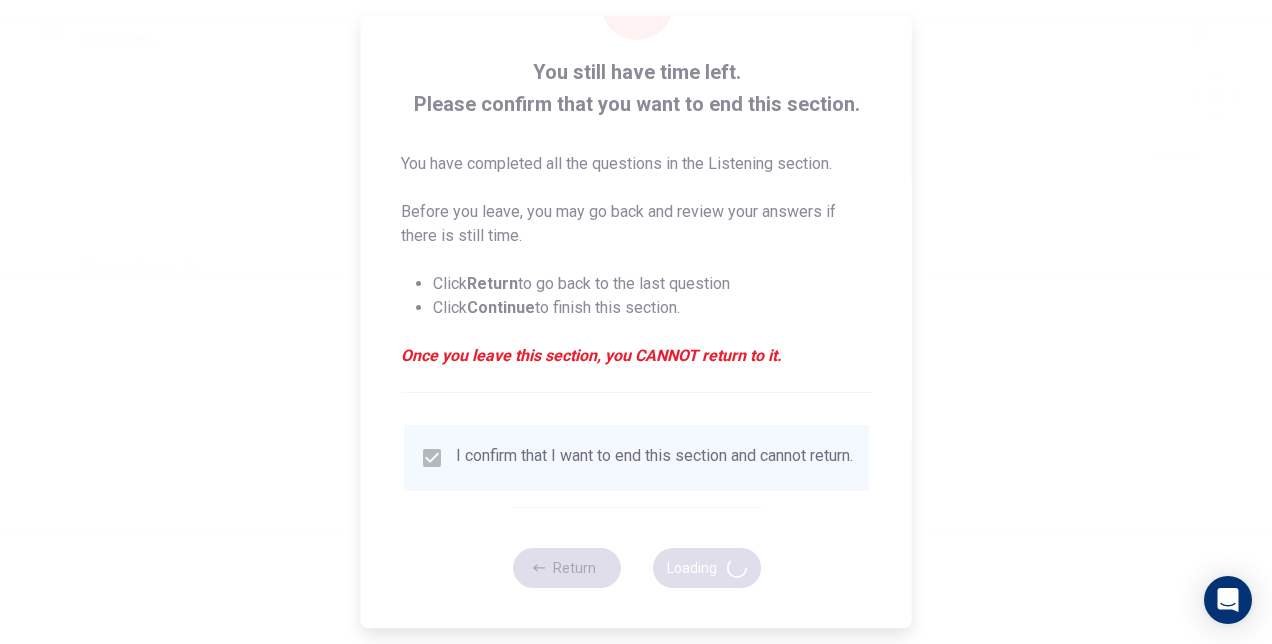 scroll, scrollTop: 0, scrollLeft: 0, axis: both 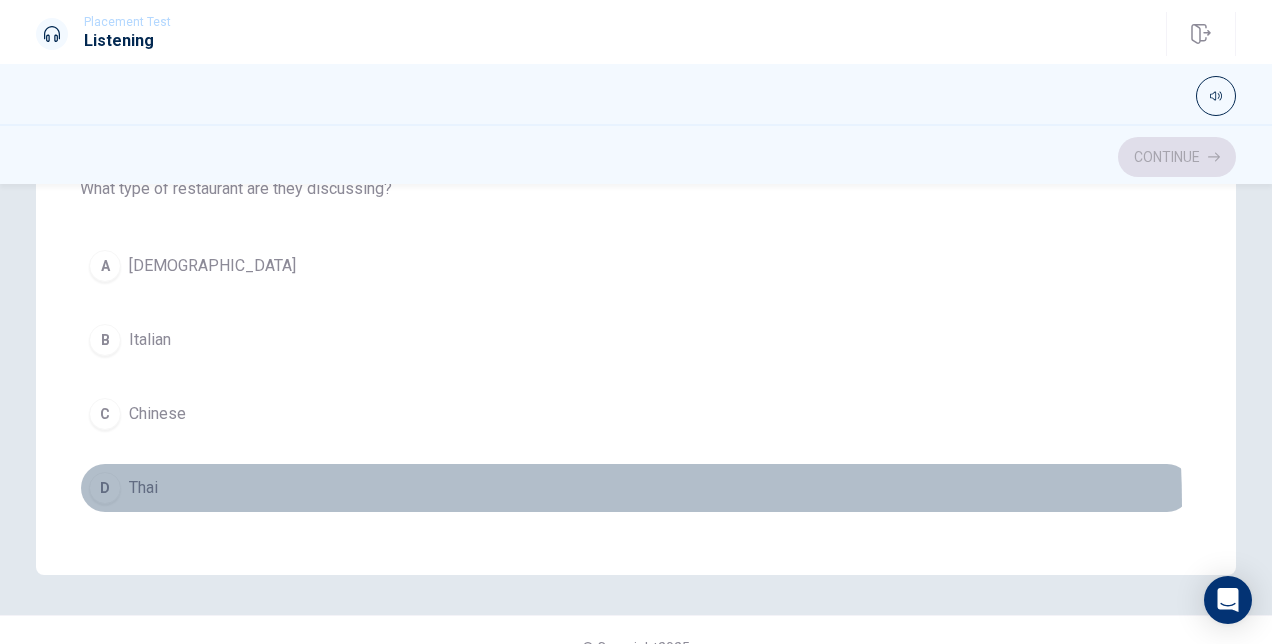 click on "D Thai" at bounding box center [636, 488] 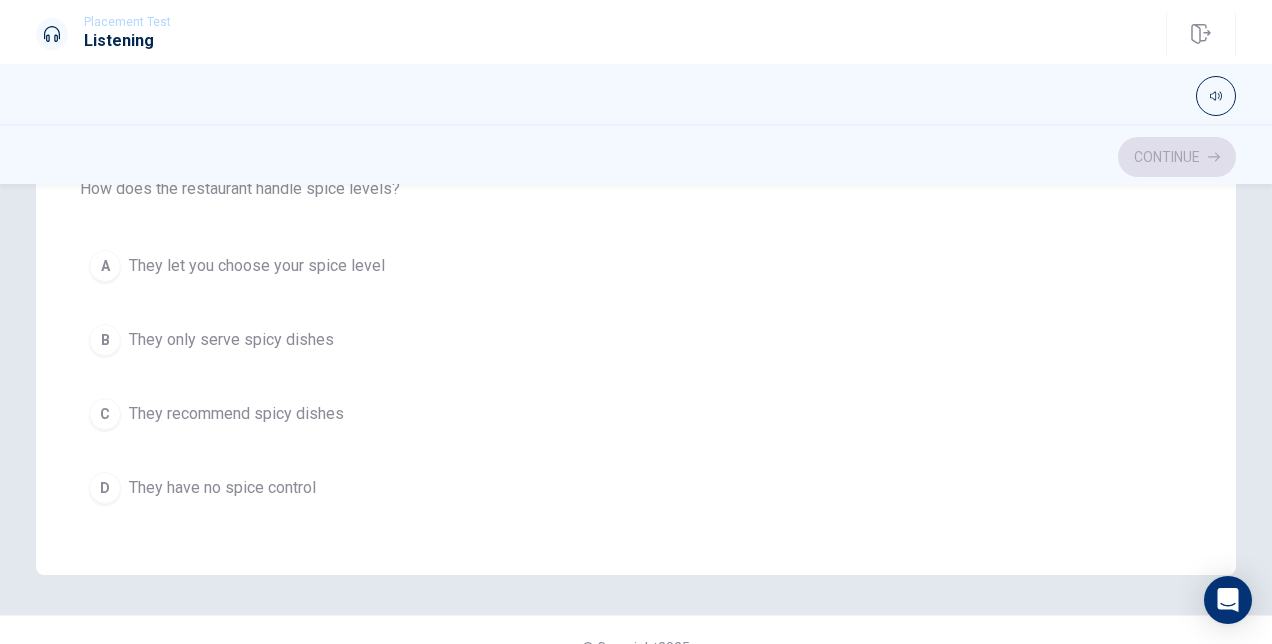 scroll, scrollTop: 0, scrollLeft: 0, axis: both 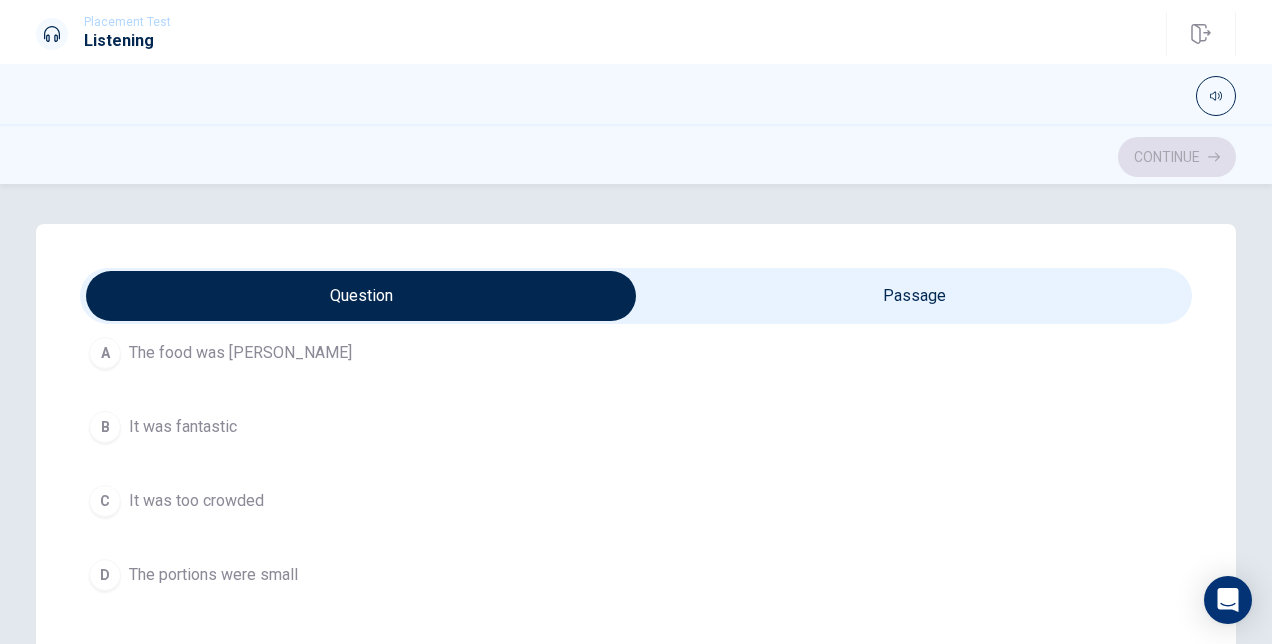 click on "B It was fantastic" at bounding box center (636, 427) 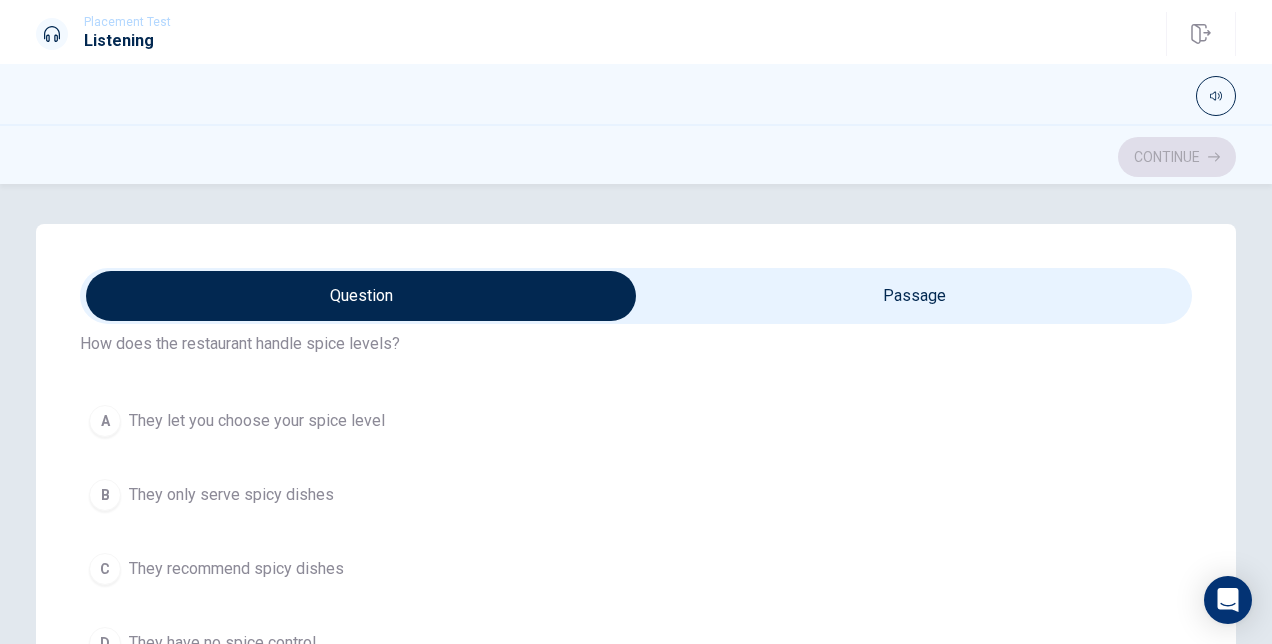 scroll, scrollTop: 1003, scrollLeft: 0, axis: vertical 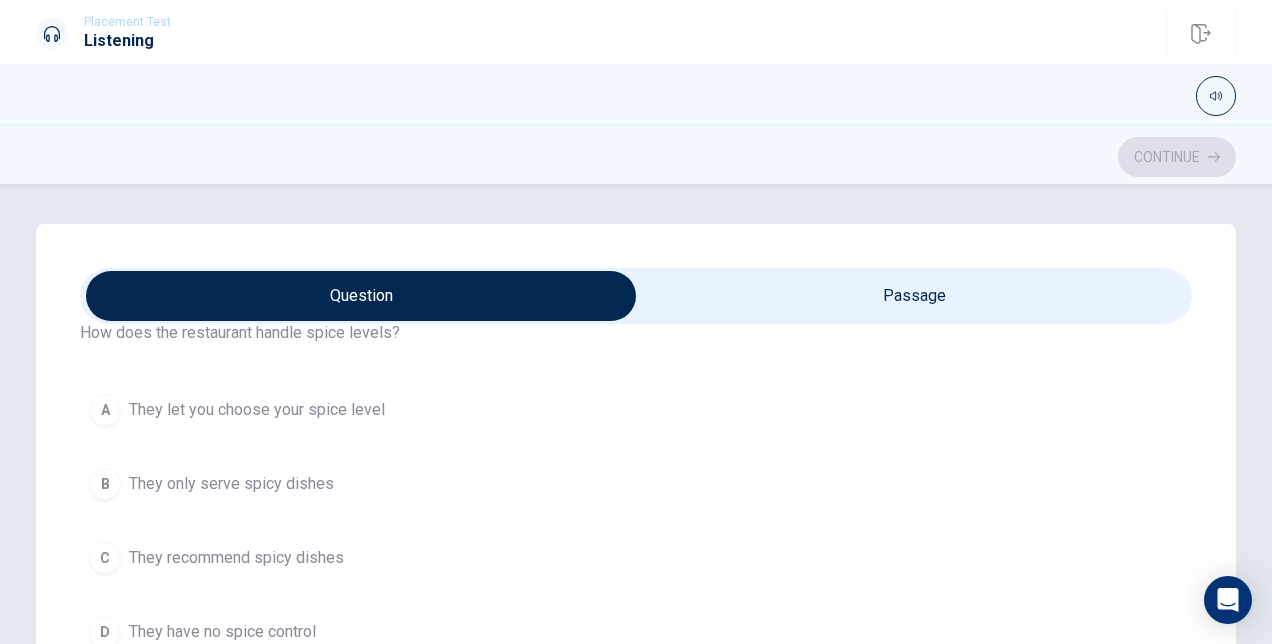 click on "They let you choose your spice level" at bounding box center [257, 410] 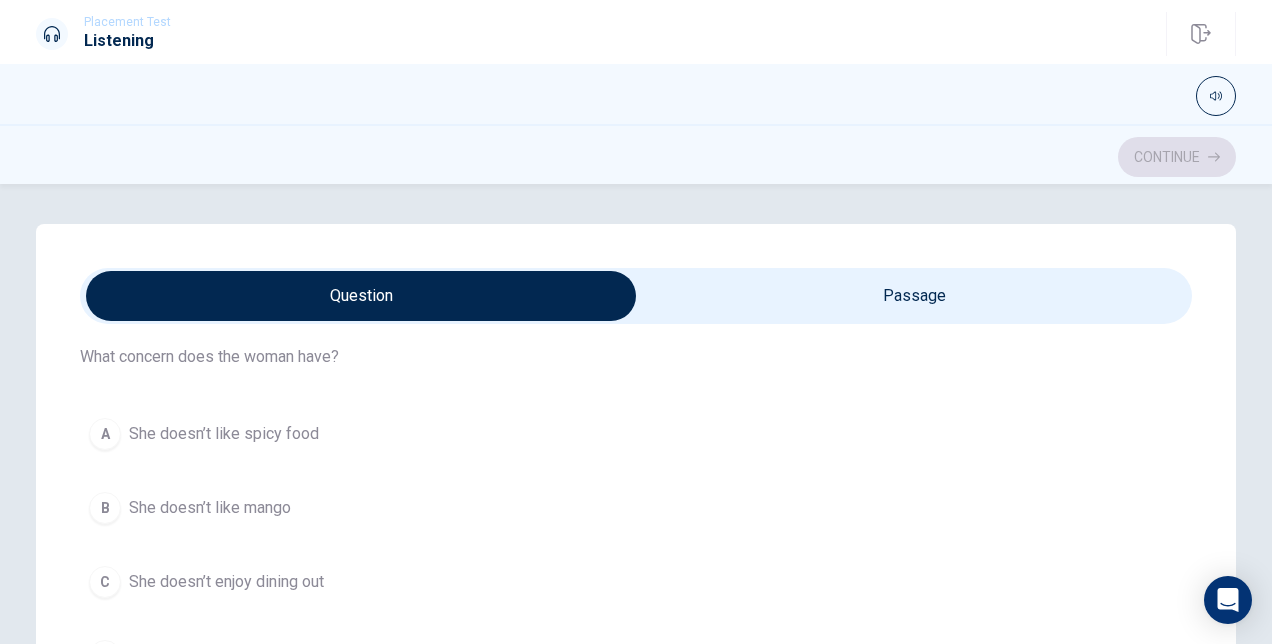 scroll, scrollTop: 1438, scrollLeft: 0, axis: vertical 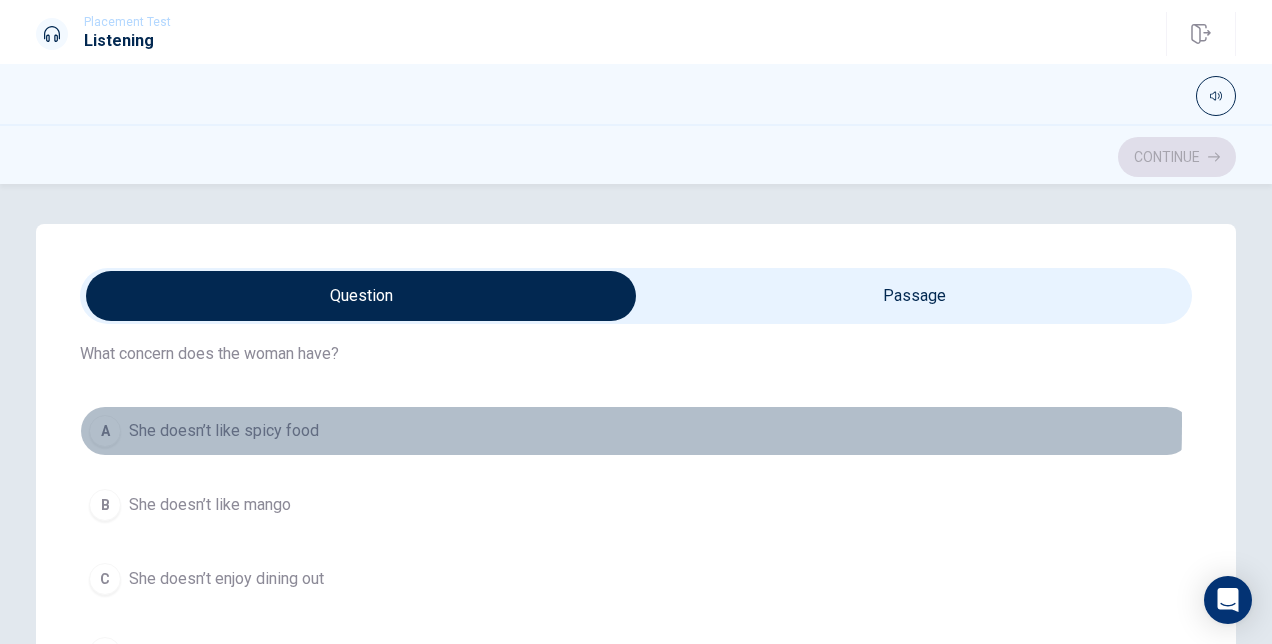 click on "She doesn’t like spicy food" at bounding box center (224, 431) 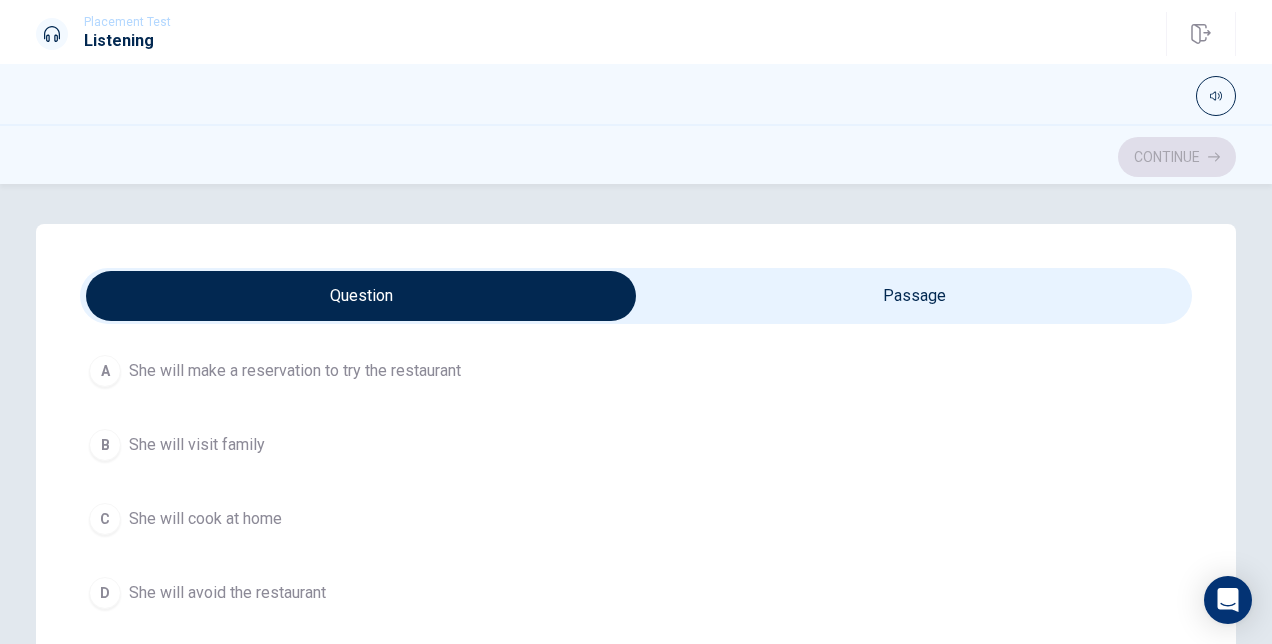 scroll, scrollTop: 585, scrollLeft: 0, axis: vertical 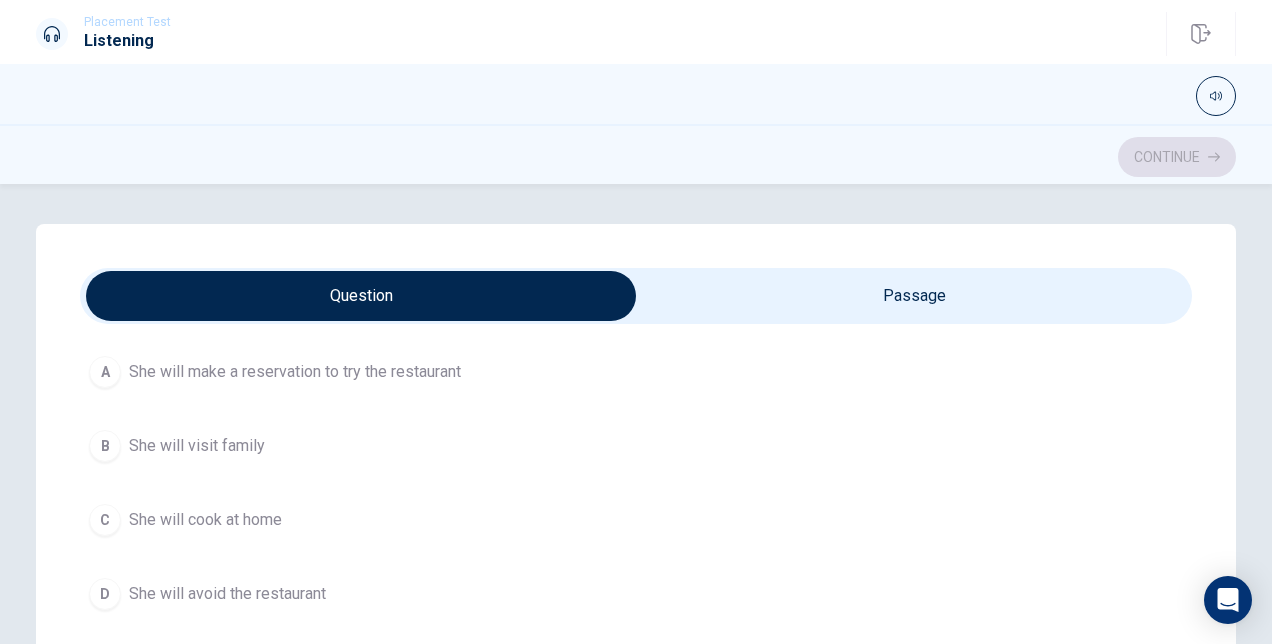 click on "She will make a reservation to try the restaurant" at bounding box center [295, 372] 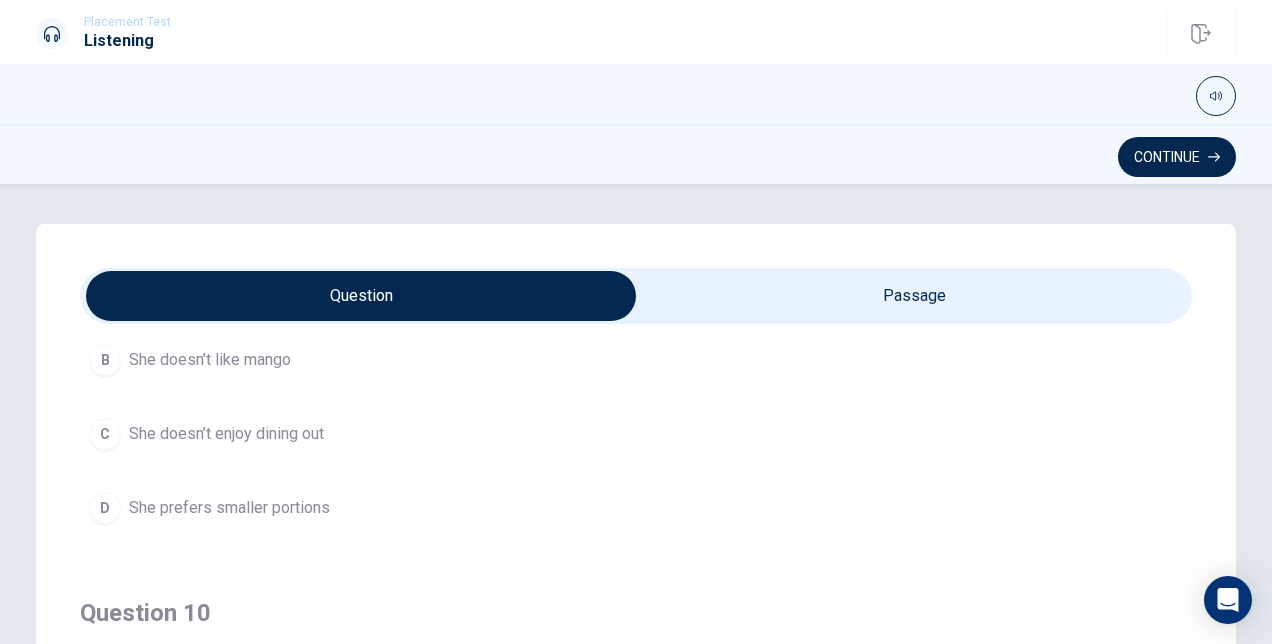 scroll, scrollTop: 1606, scrollLeft: 0, axis: vertical 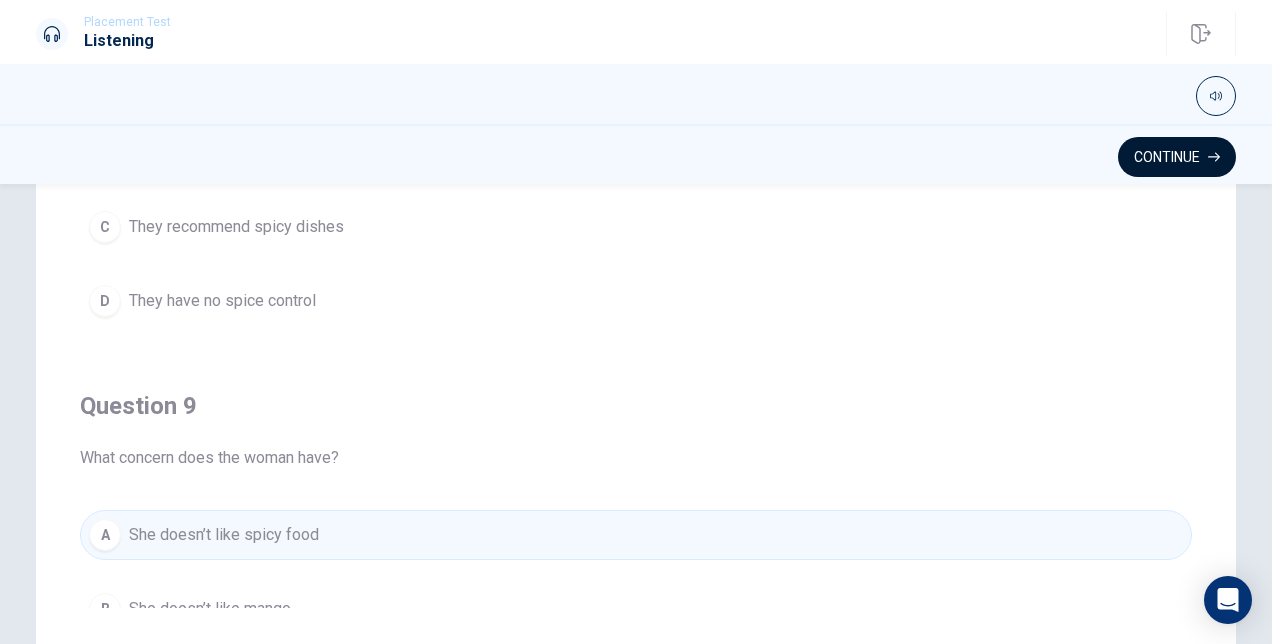 click on "Continue" at bounding box center (1177, 157) 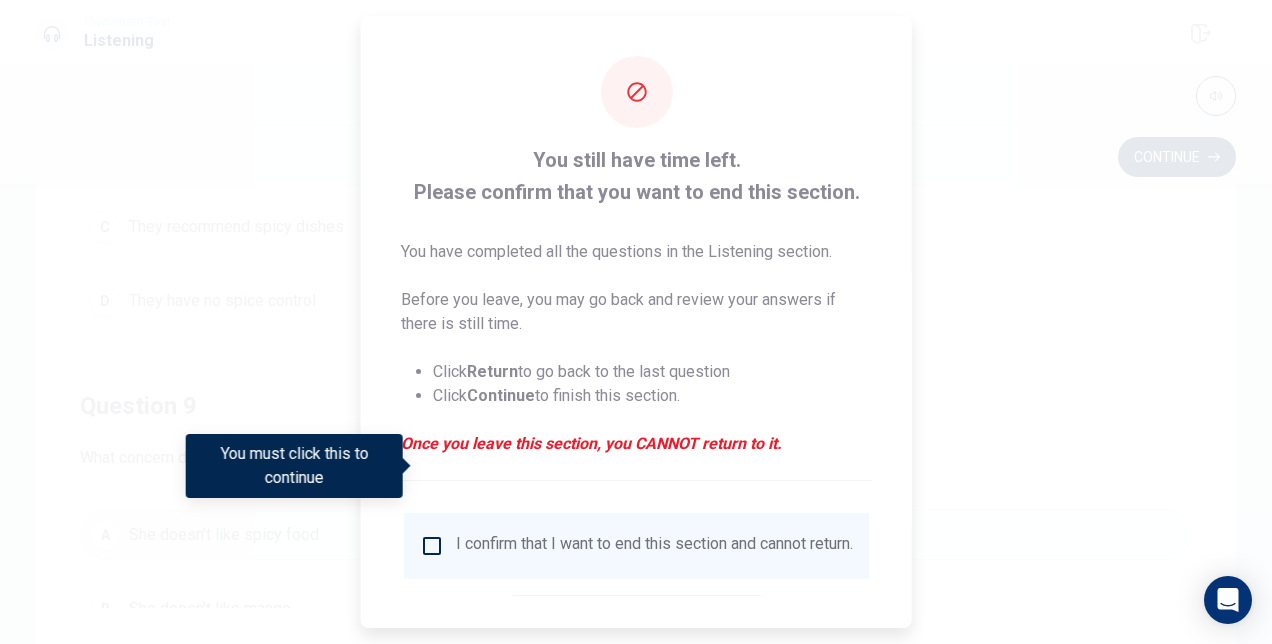 scroll, scrollTop: 102, scrollLeft: 0, axis: vertical 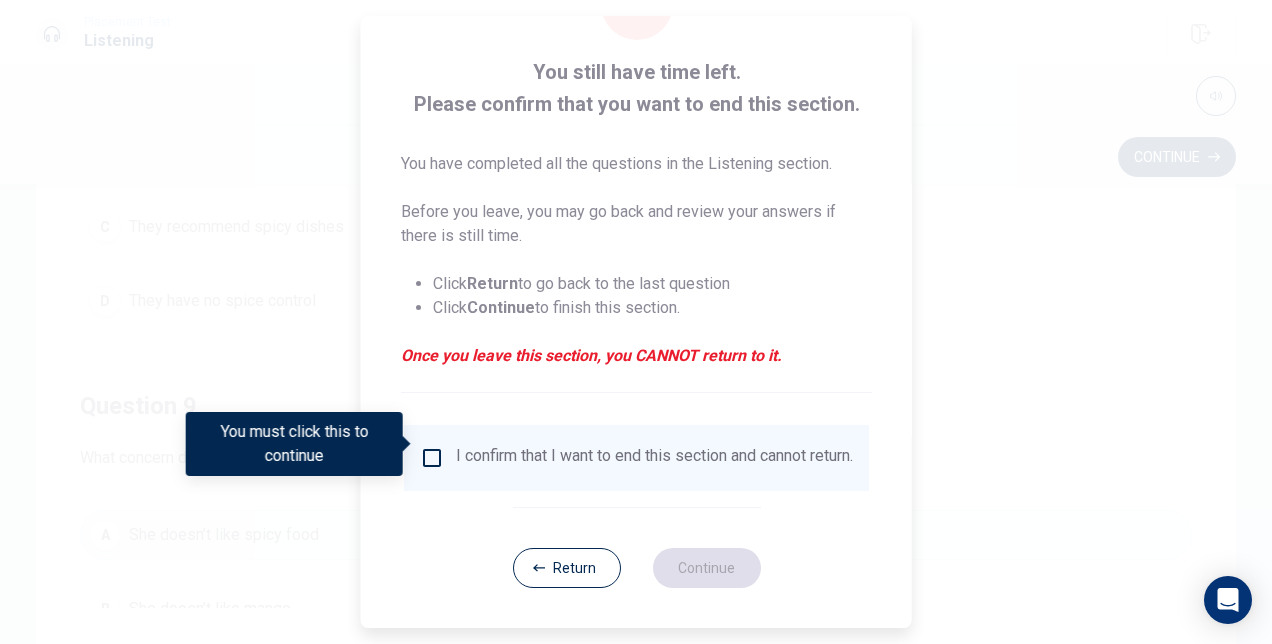 click on "I confirm that I want to end this section and cannot return." at bounding box center (636, 458) 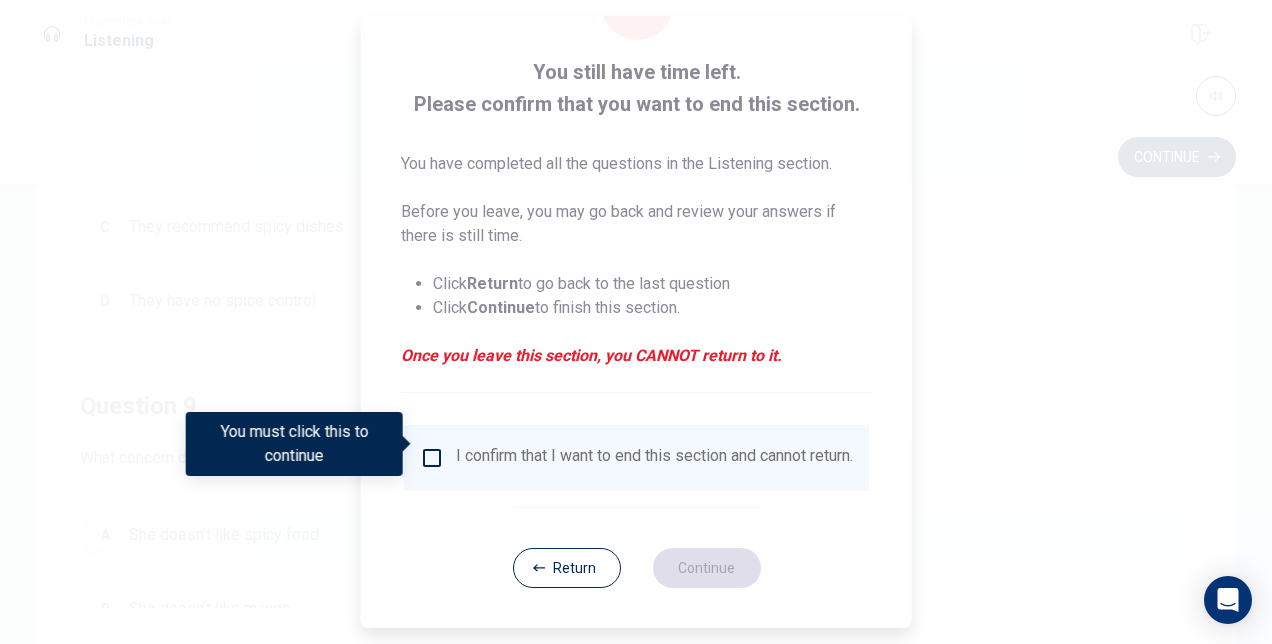 click at bounding box center [432, 458] 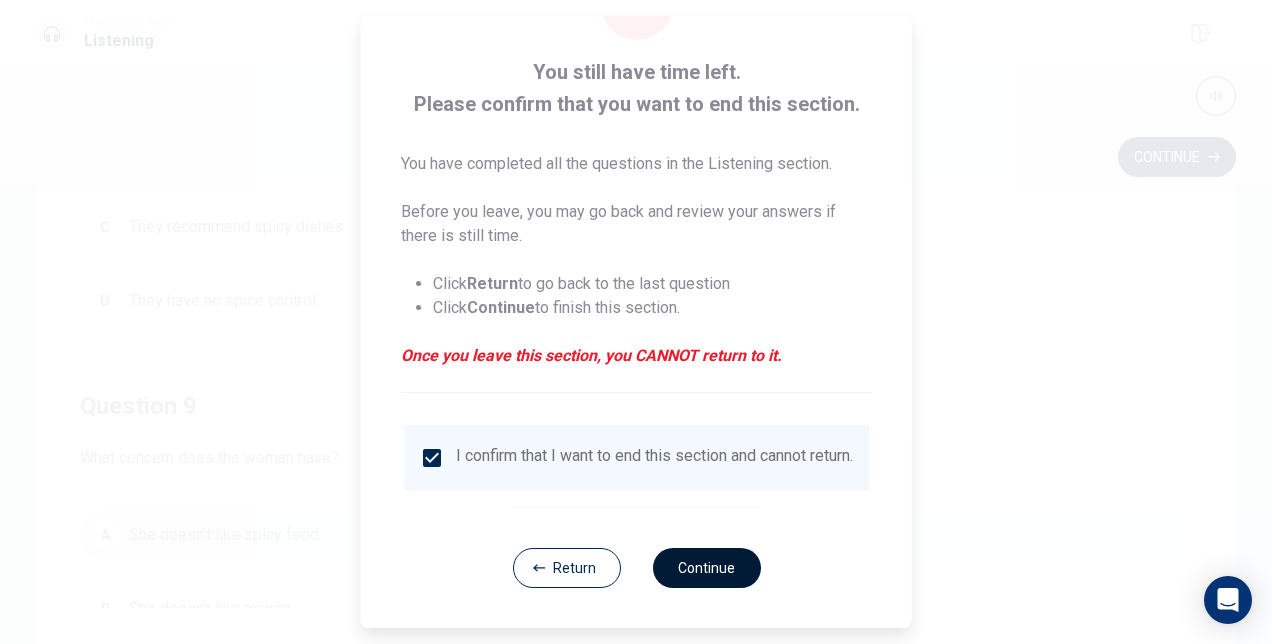 click on "Continue" at bounding box center [706, 568] 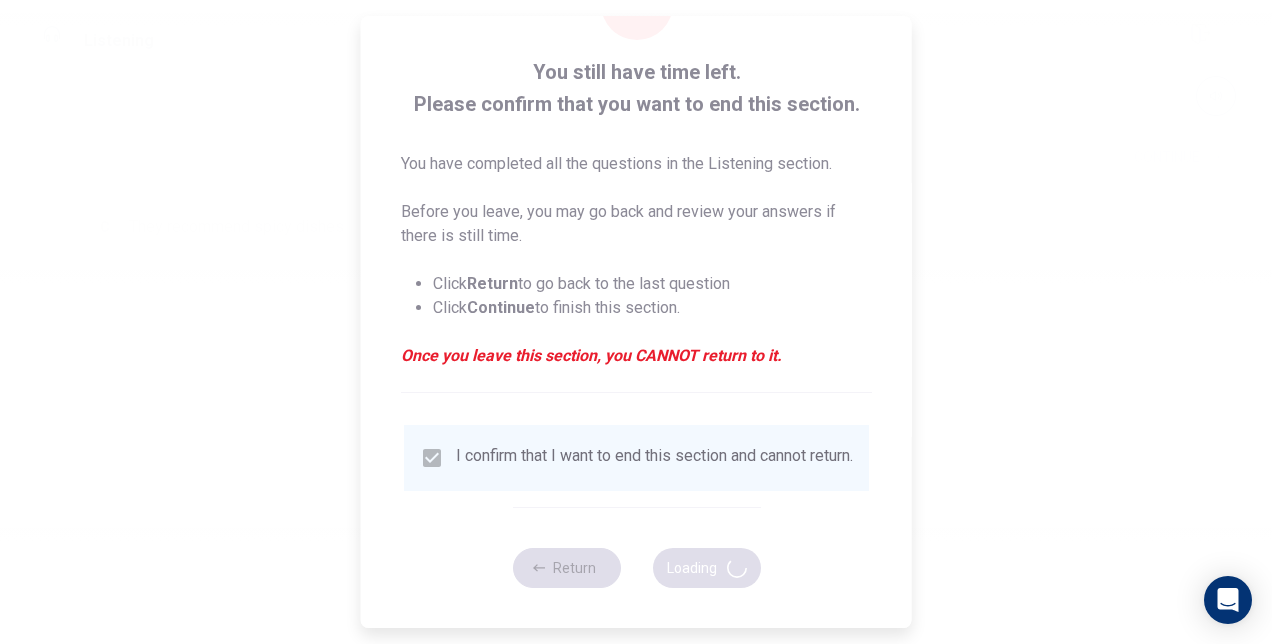 scroll, scrollTop: 0, scrollLeft: 0, axis: both 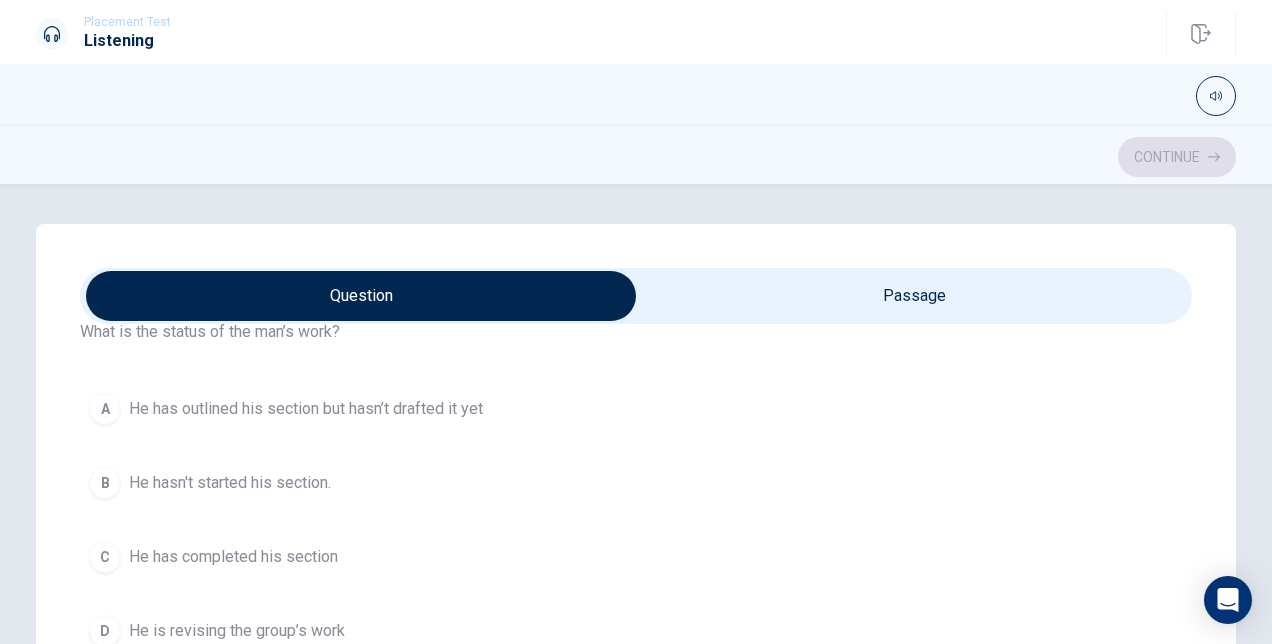 click on "He has outlined his section but hasn’t drafted it yet" at bounding box center (306, 409) 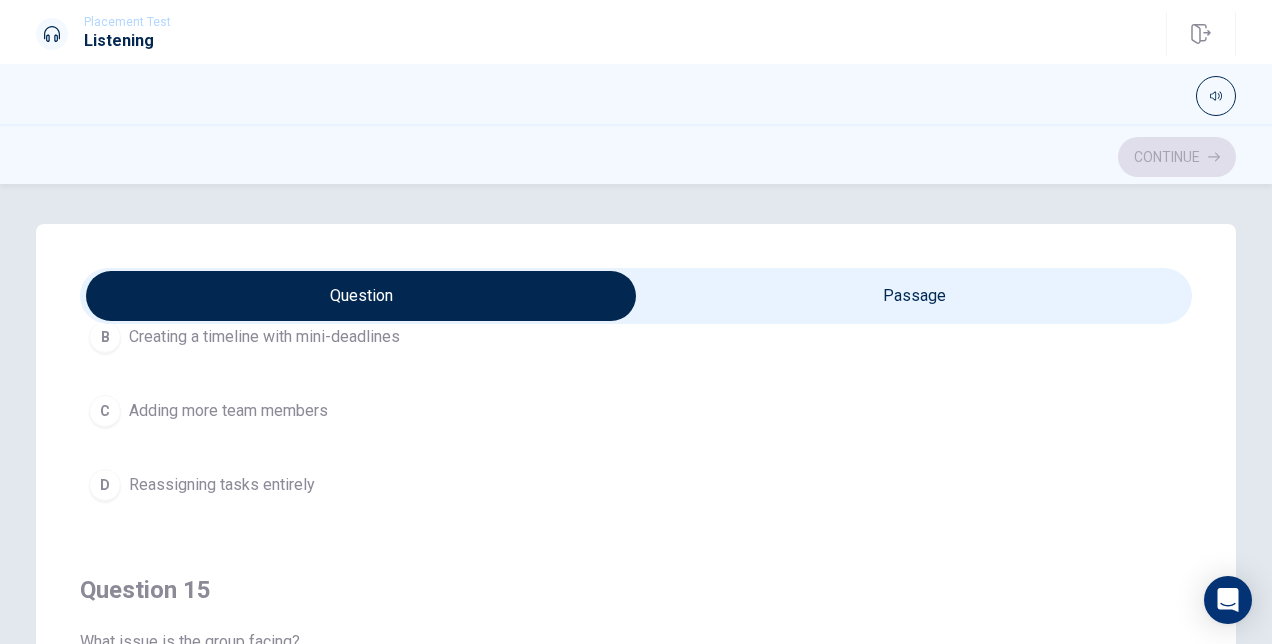 scroll, scrollTop: 1606, scrollLeft: 0, axis: vertical 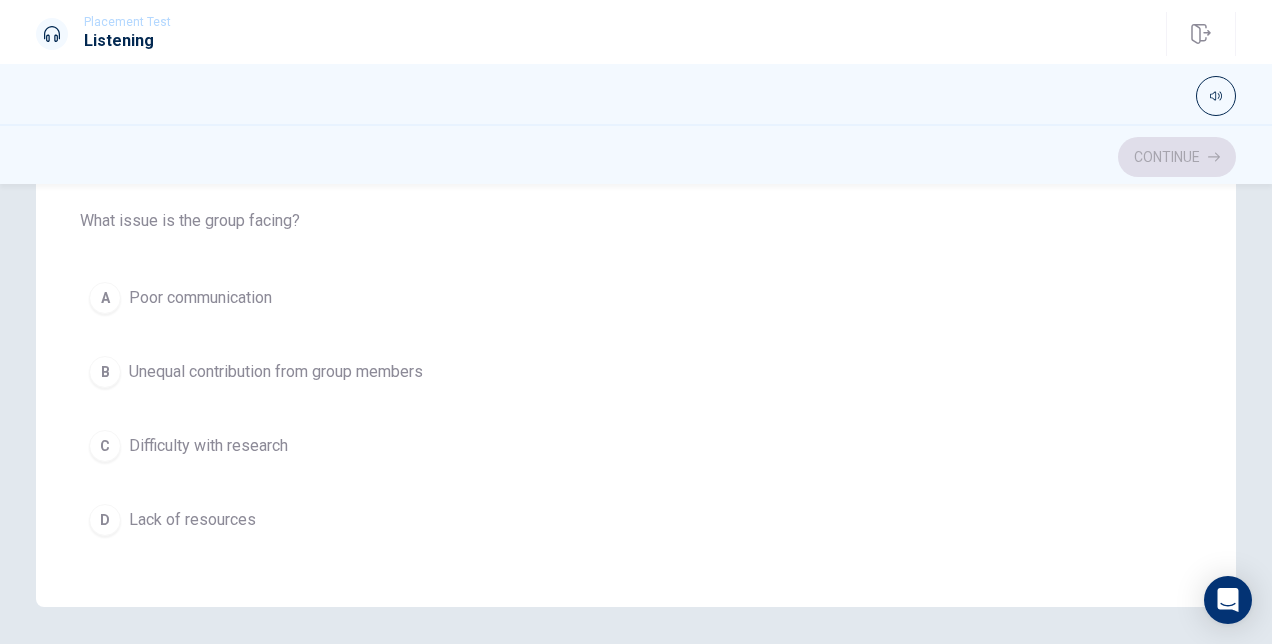 click on "B Unequal contribution from group members" at bounding box center (636, 372) 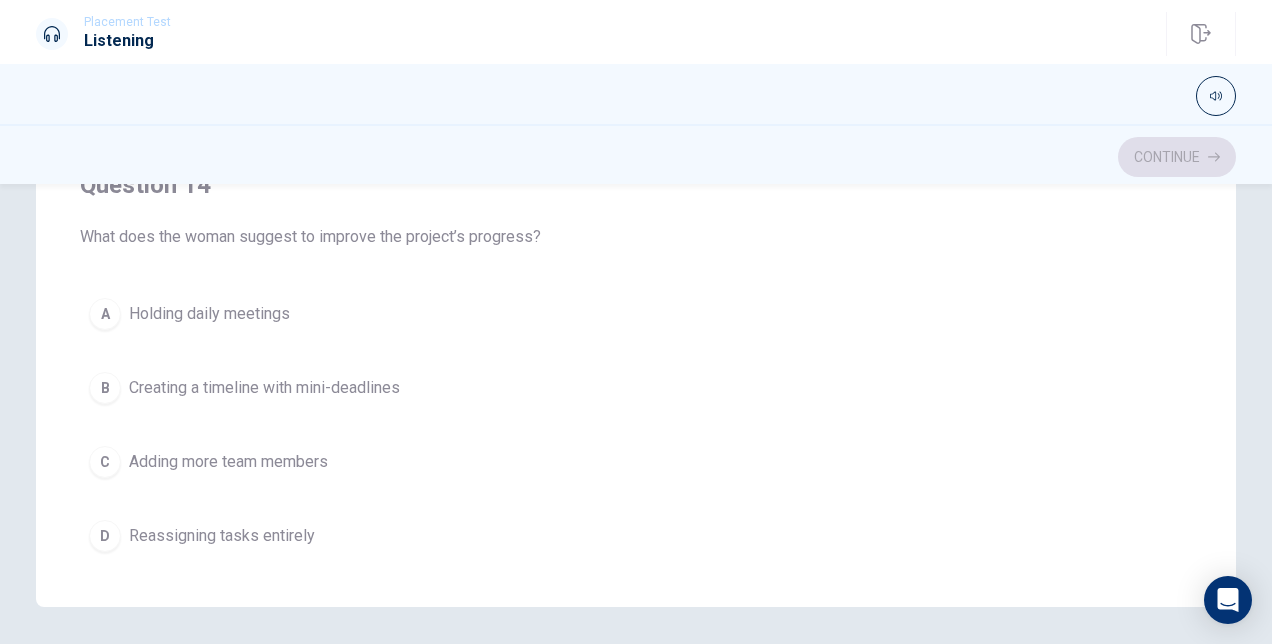scroll, scrollTop: 1134, scrollLeft: 0, axis: vertical 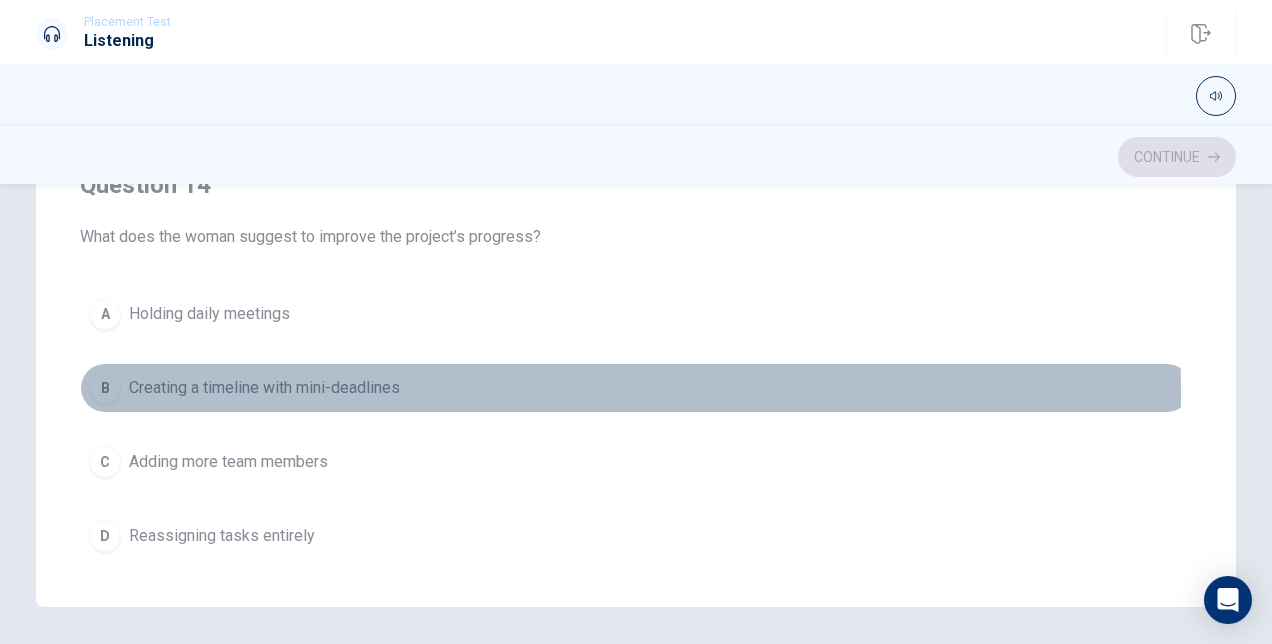 click on "Creating a timeline with mini-deadlines" at bounding box center (264, 388) 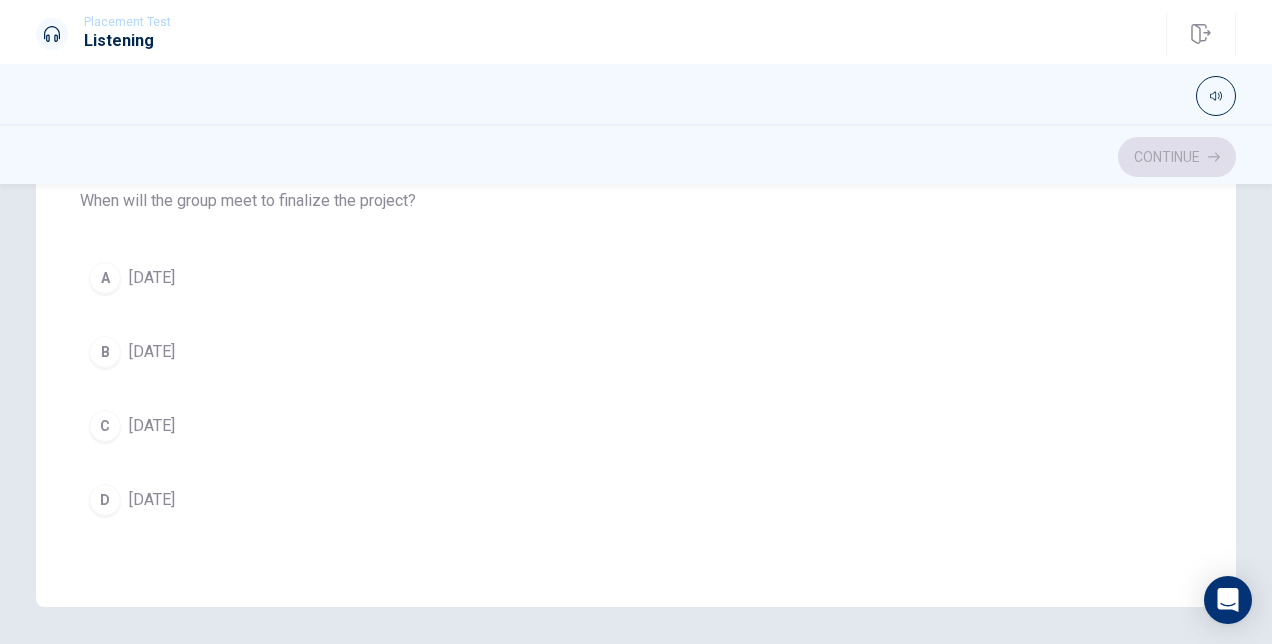 scroll, scrollTop: 730, scrollLeft: 0, axis: vertical 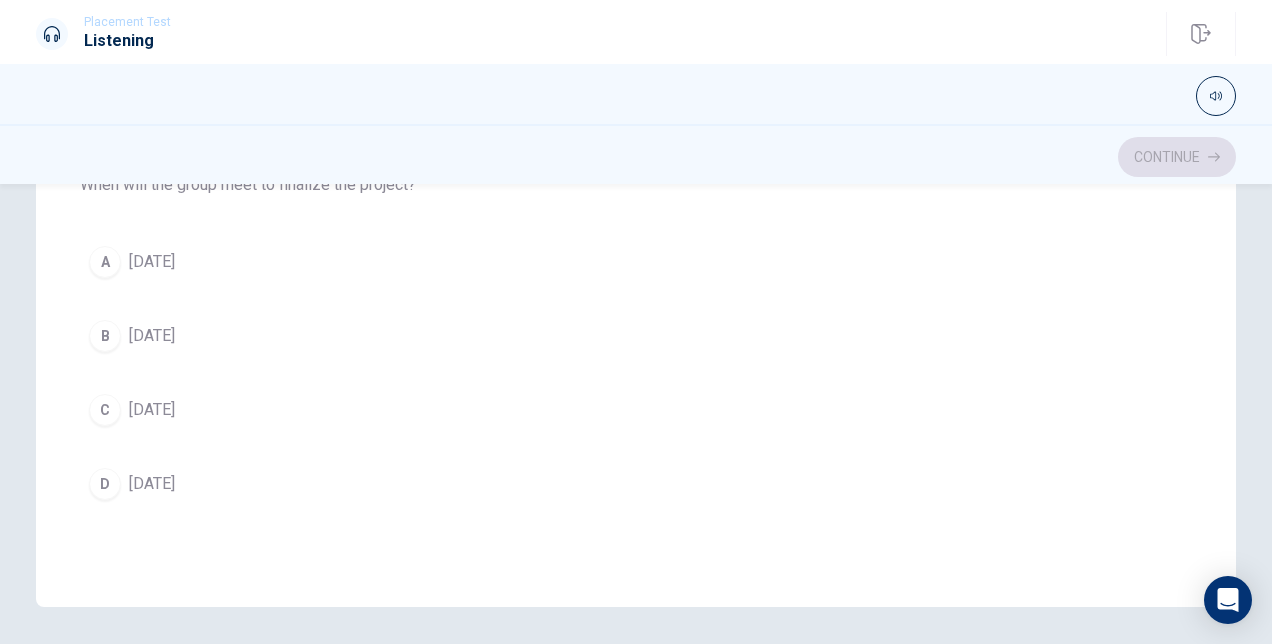 click on "[DATE]" at bounding box center (152, 410) 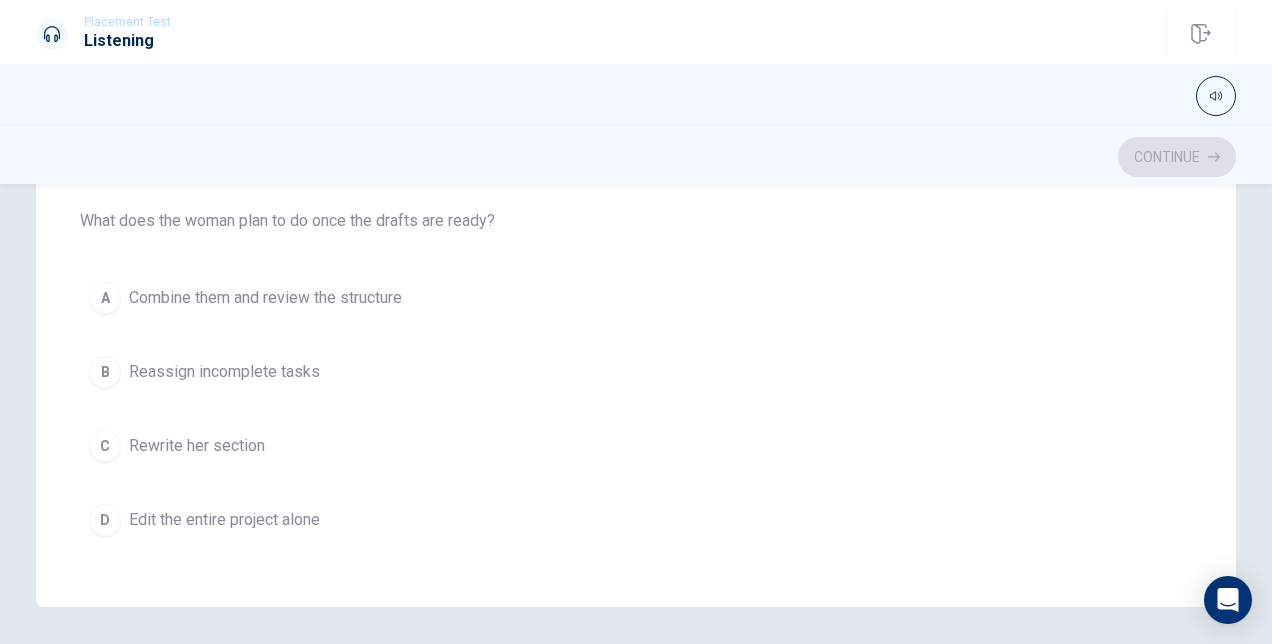 scroll, scrollTop: 0, scrollLeft: 0, axis: both 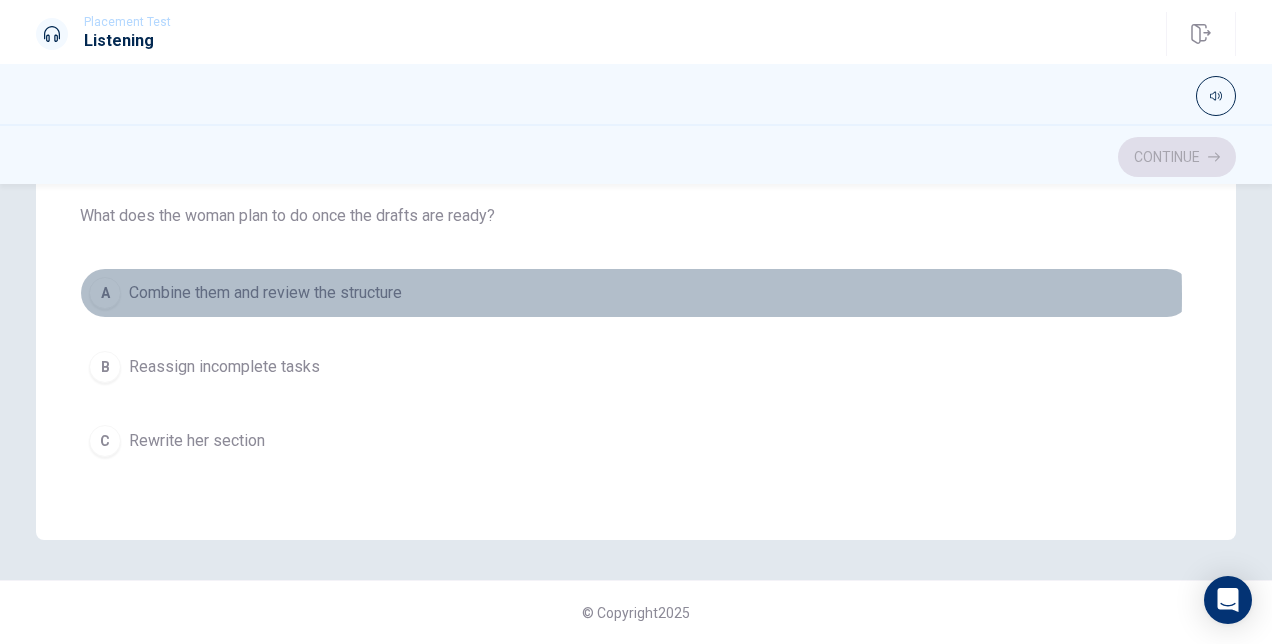 click on "A Combine them and review the structure" at bounding box center (636, 293) 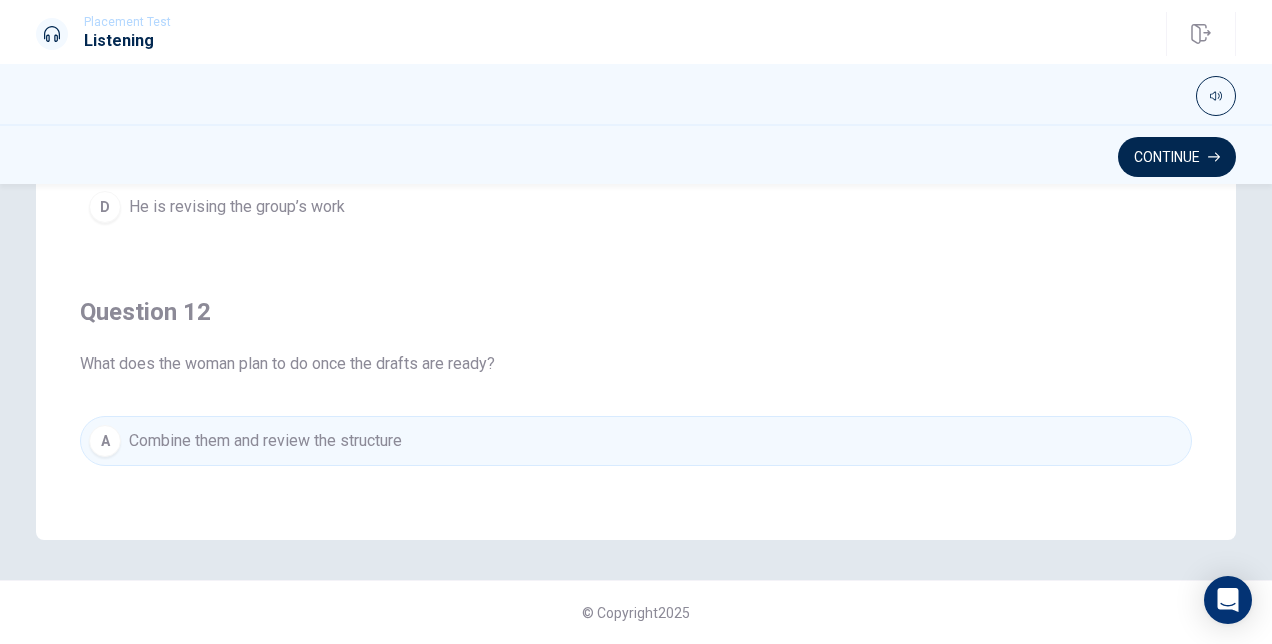 scroll, scrollTop: 0, scrollLeft: 0, axis: both 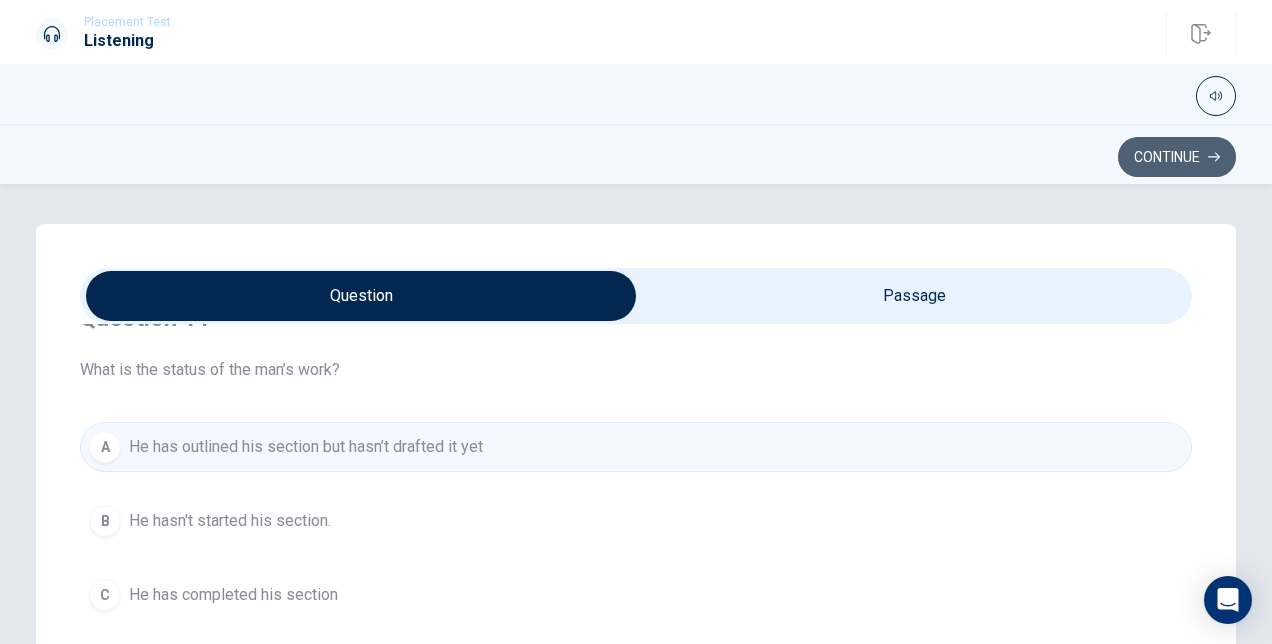 click on "Continue" at bounding box center [1177, 157] 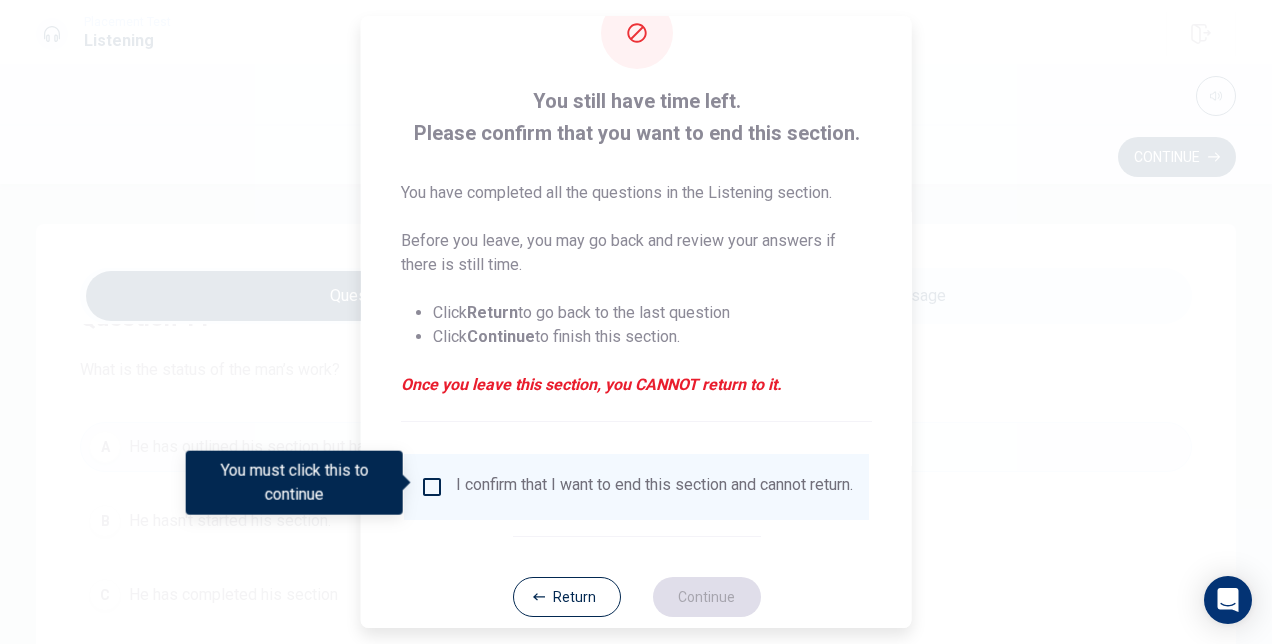 scroll, scrollTop: 64, scrollLeft: 0, axis: vertical 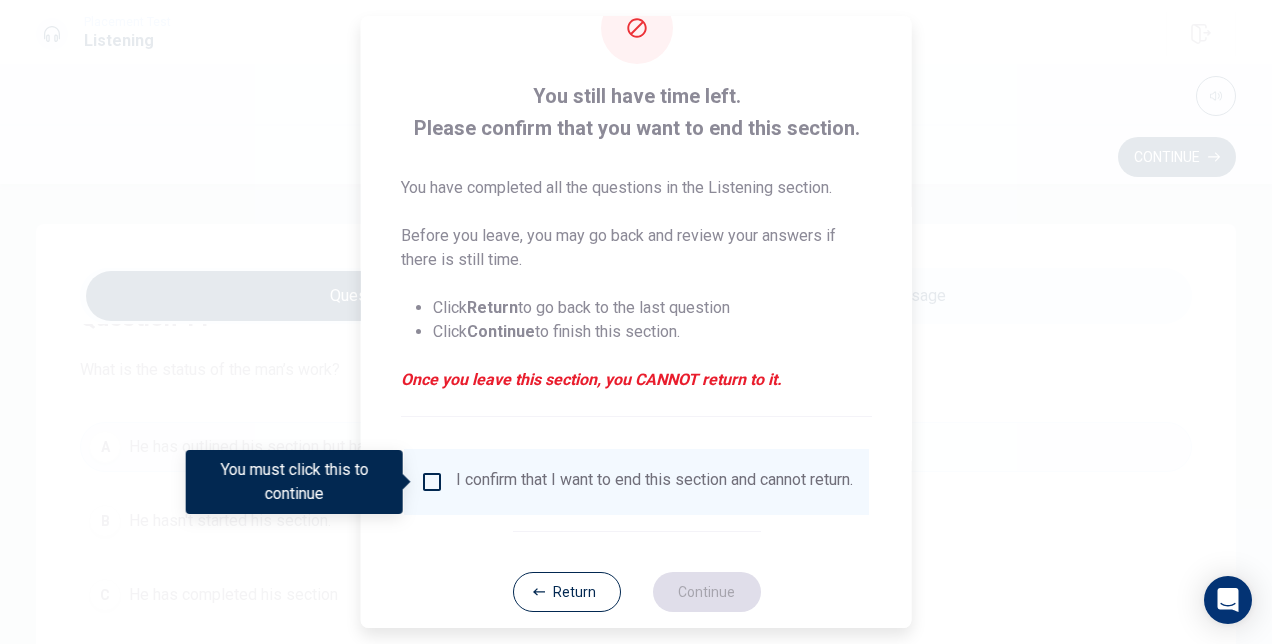 click at bounding box center [432, 482] 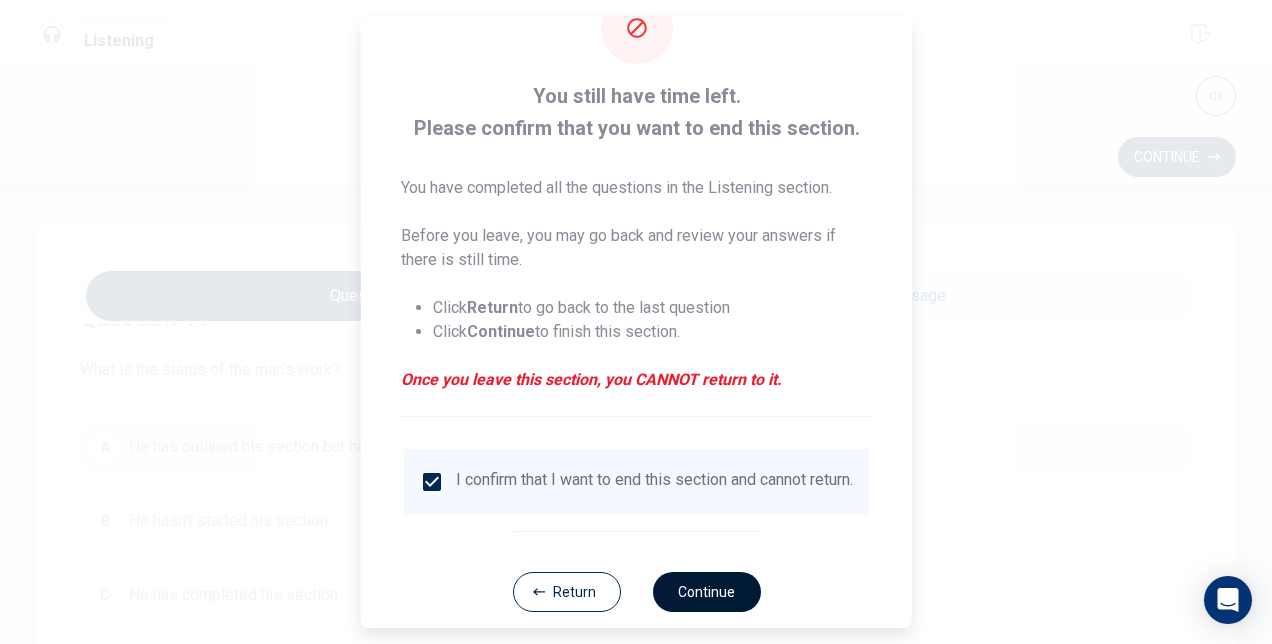 click on "Continue" at bounding box center (706, 592) 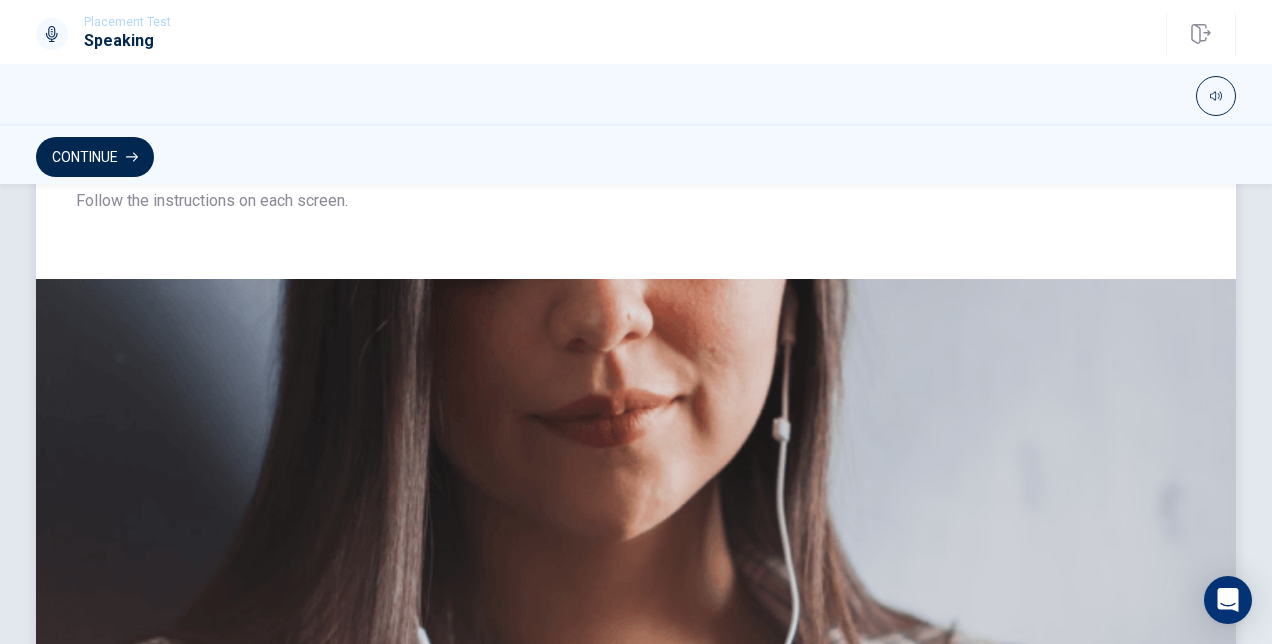 scroll, scrollTop: 276, scrollLeft: 0, axis: vertical 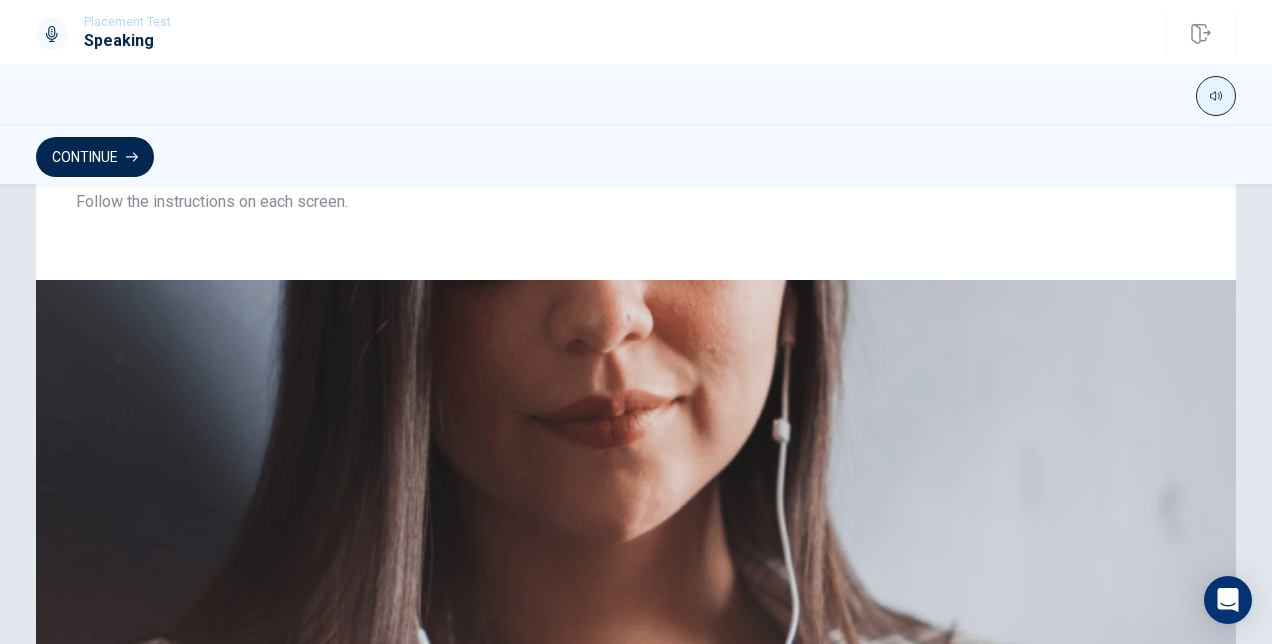 click at bounding box center (1216, 96) 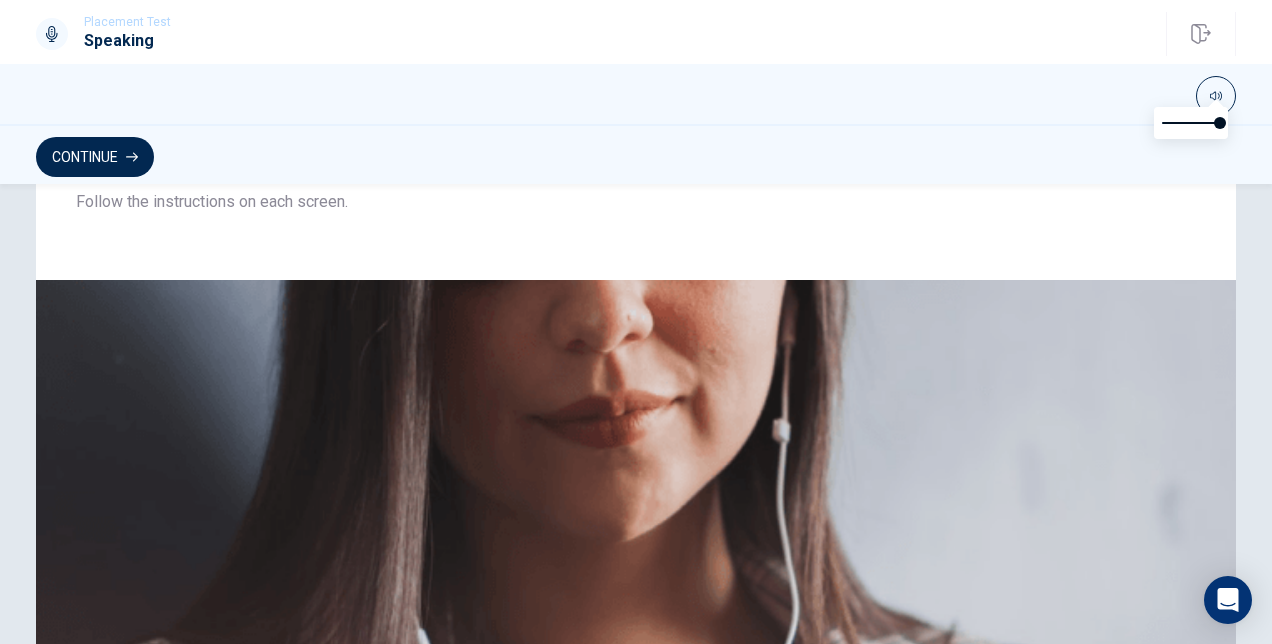 click at bounding box center [1191, 123] 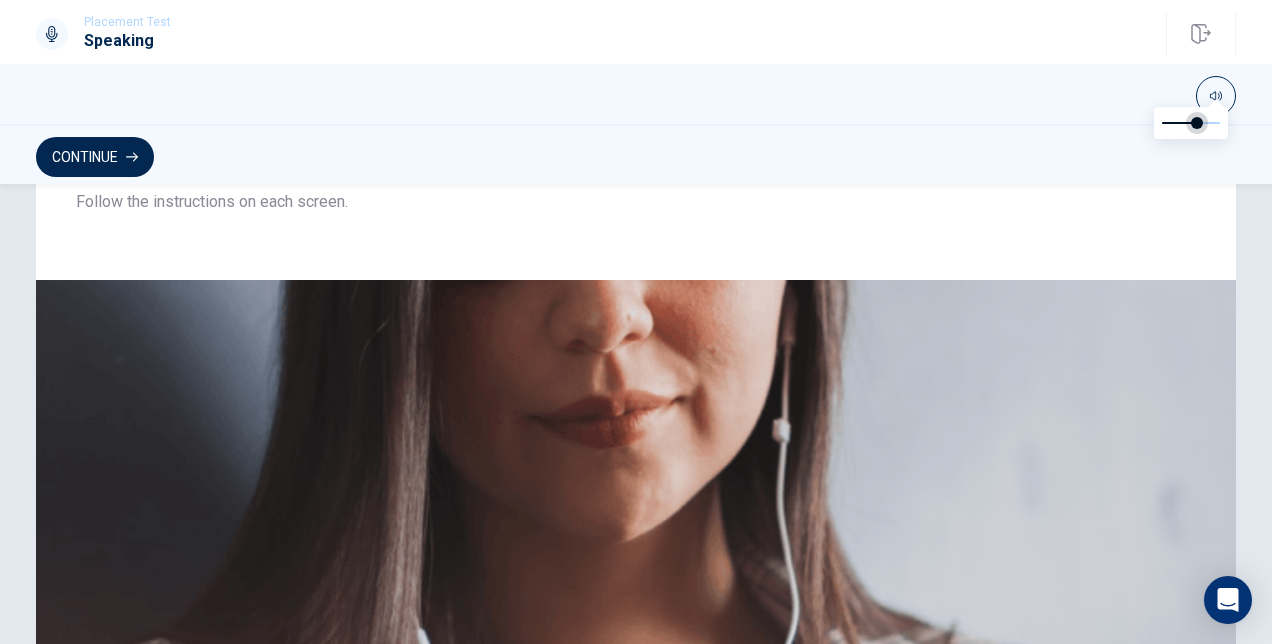 type on "0.9" 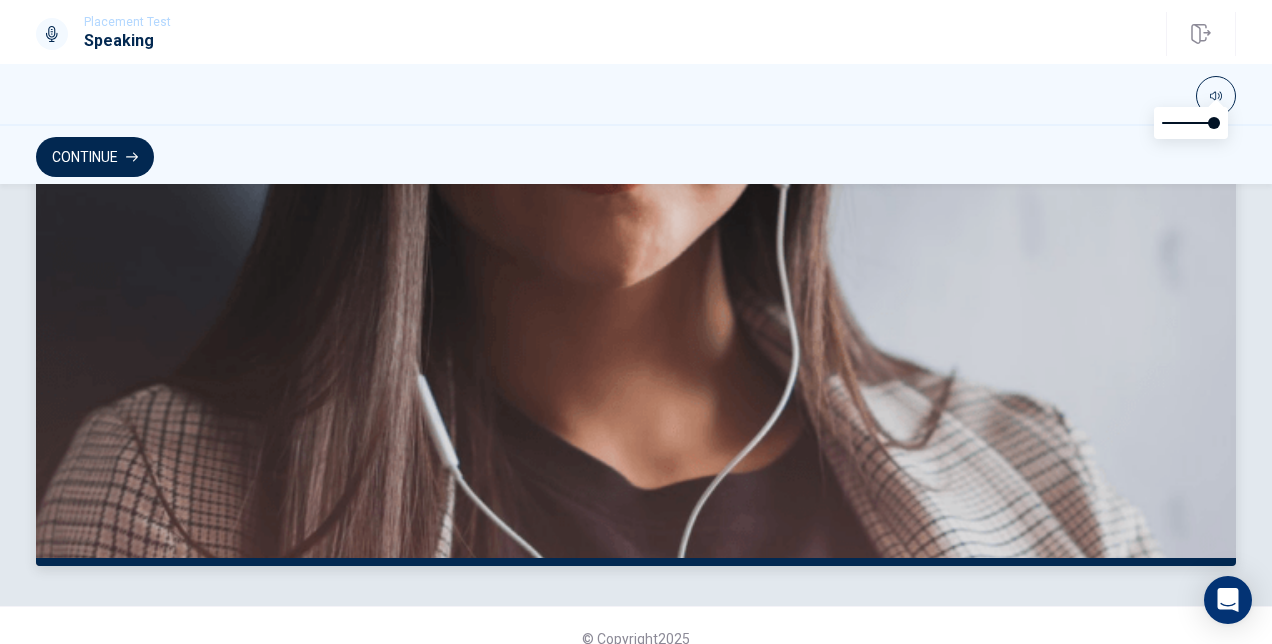 scroll, scrollTop: 556, scrollLeft: 0, axis: vertical 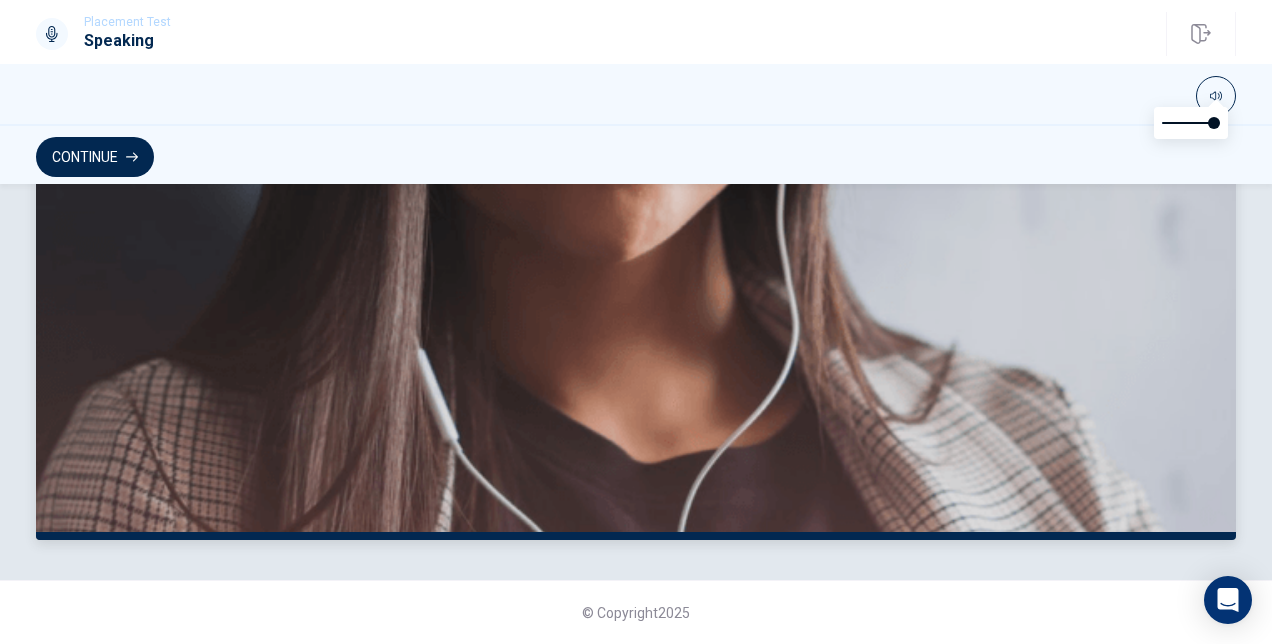 click at bounding box center (636, 270) 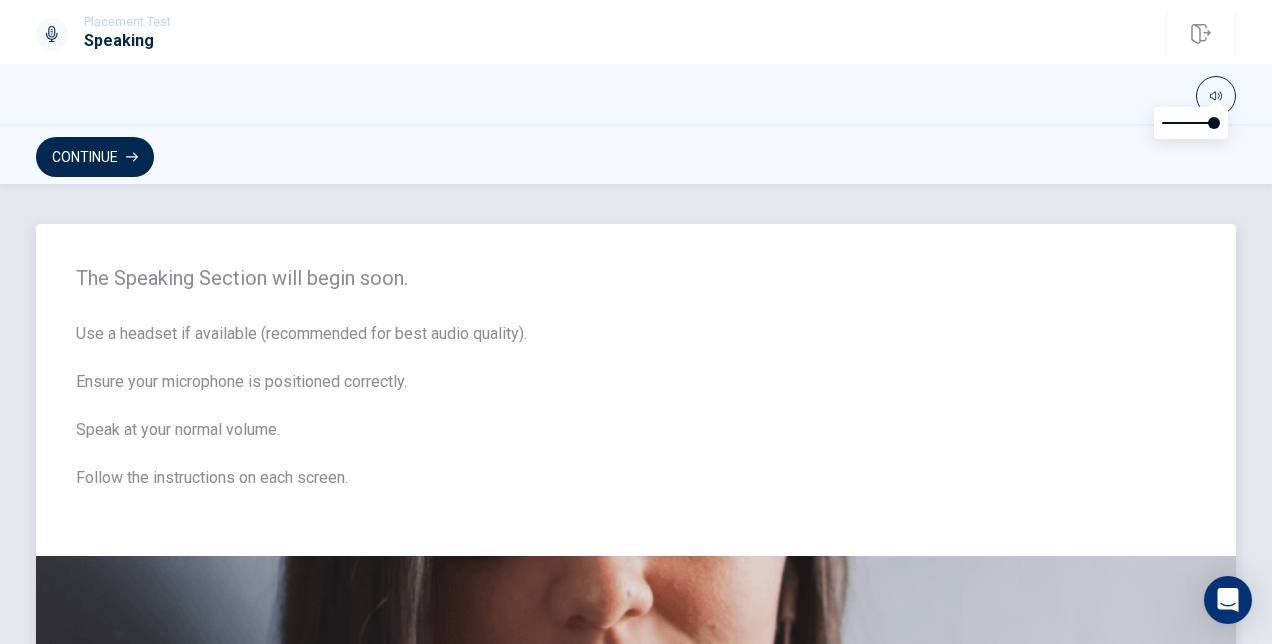 click on "Use a headset if available (recommended for best audio quality).
Ensure your microphone is positioned correctly.
Speak at your normal volume.
Follow the instructions on each screen." at bounding box center [636, 418] 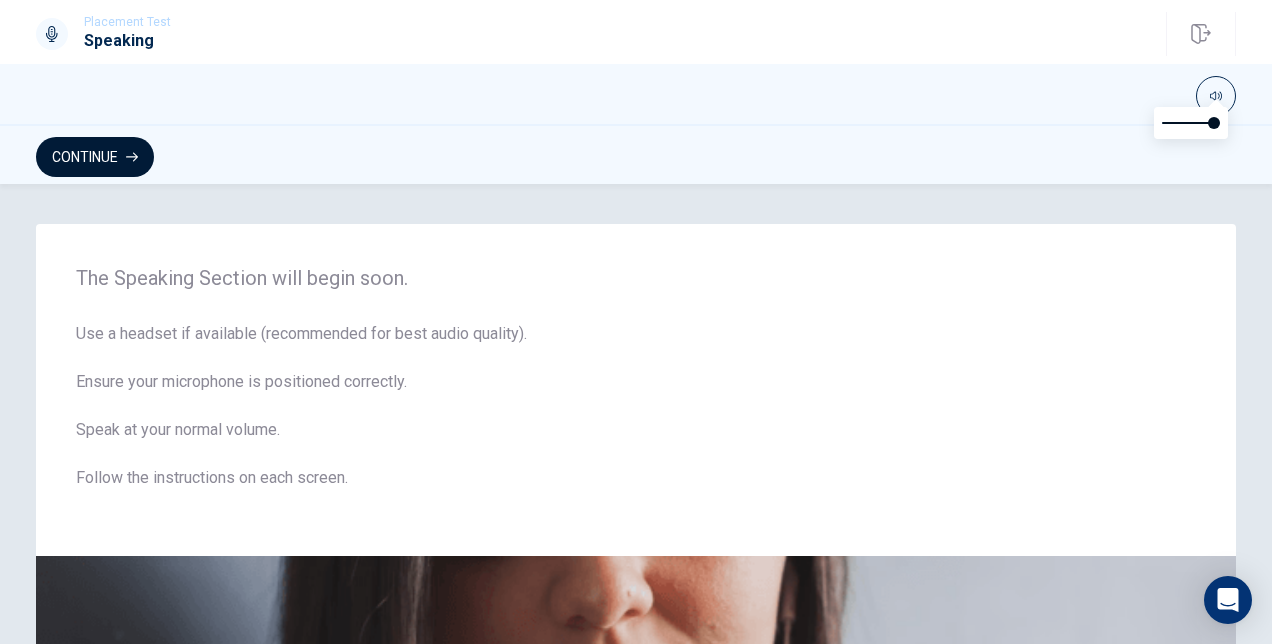 click 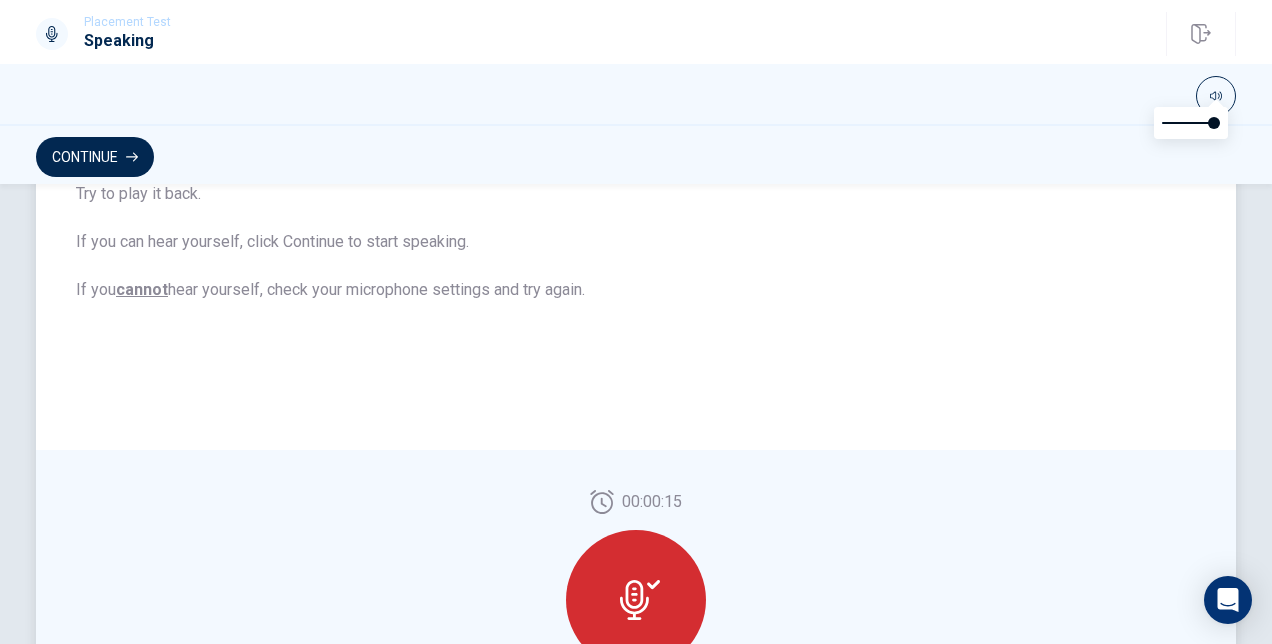 scroll, scrollTop: 384, scrollLeft: 0, axis: vertical 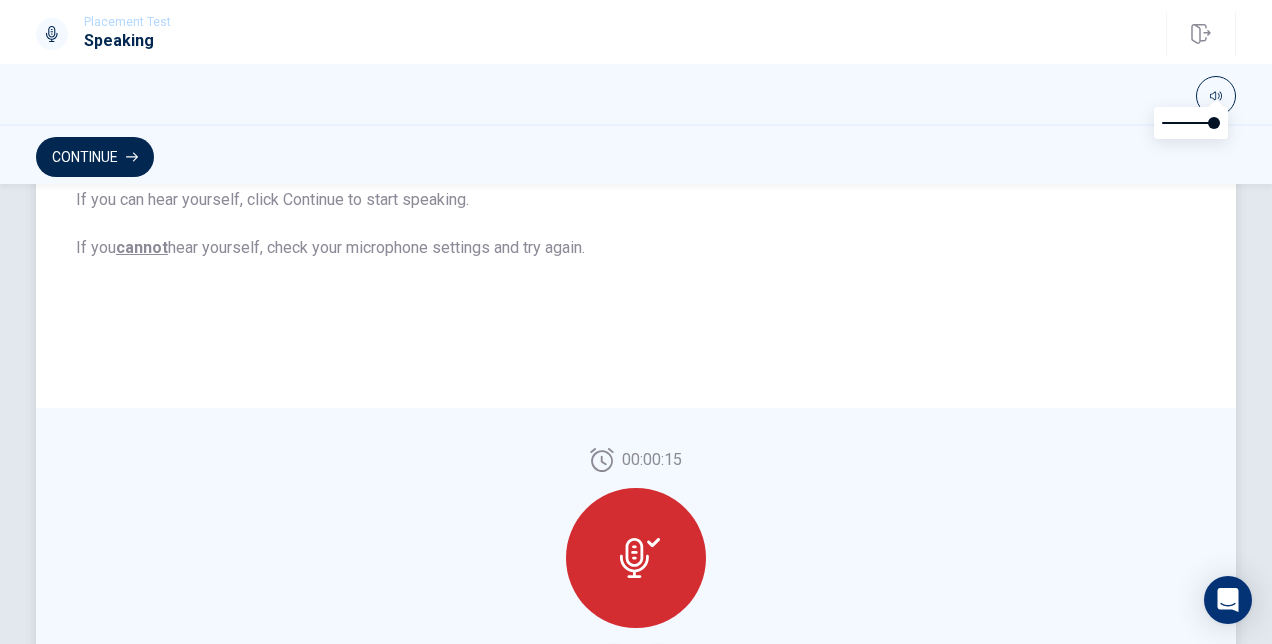 click at bounding box center [636, 558] 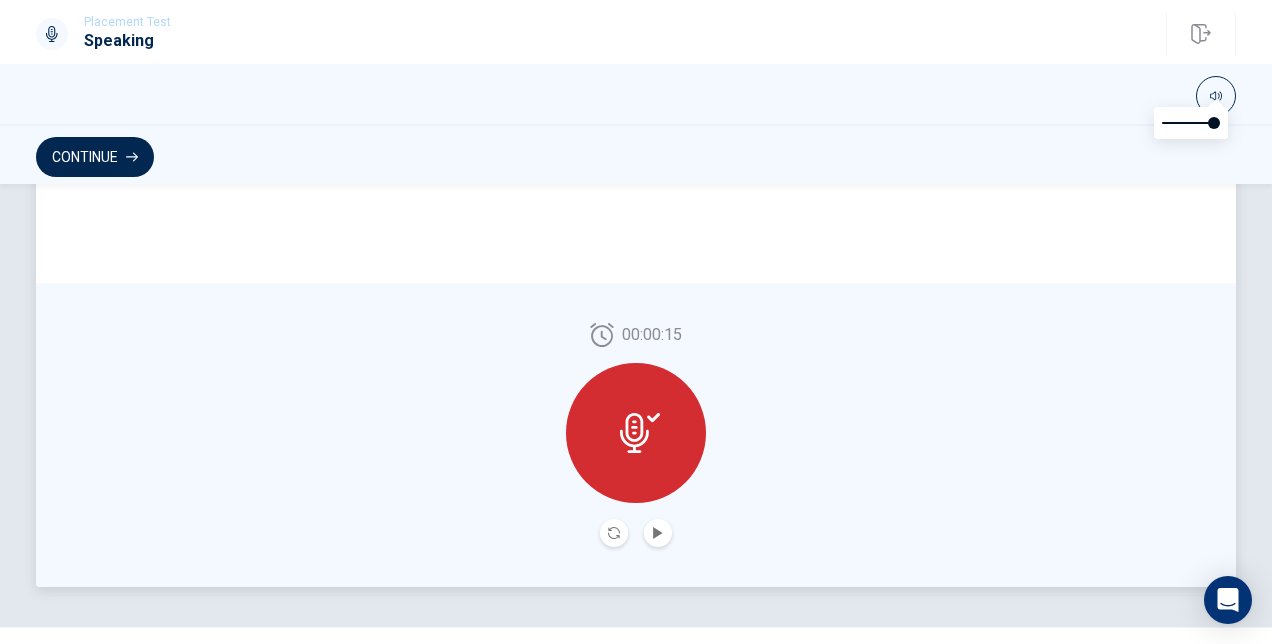 scroll, scrollTop: 556, scrollLeft: 0, axis: vertical 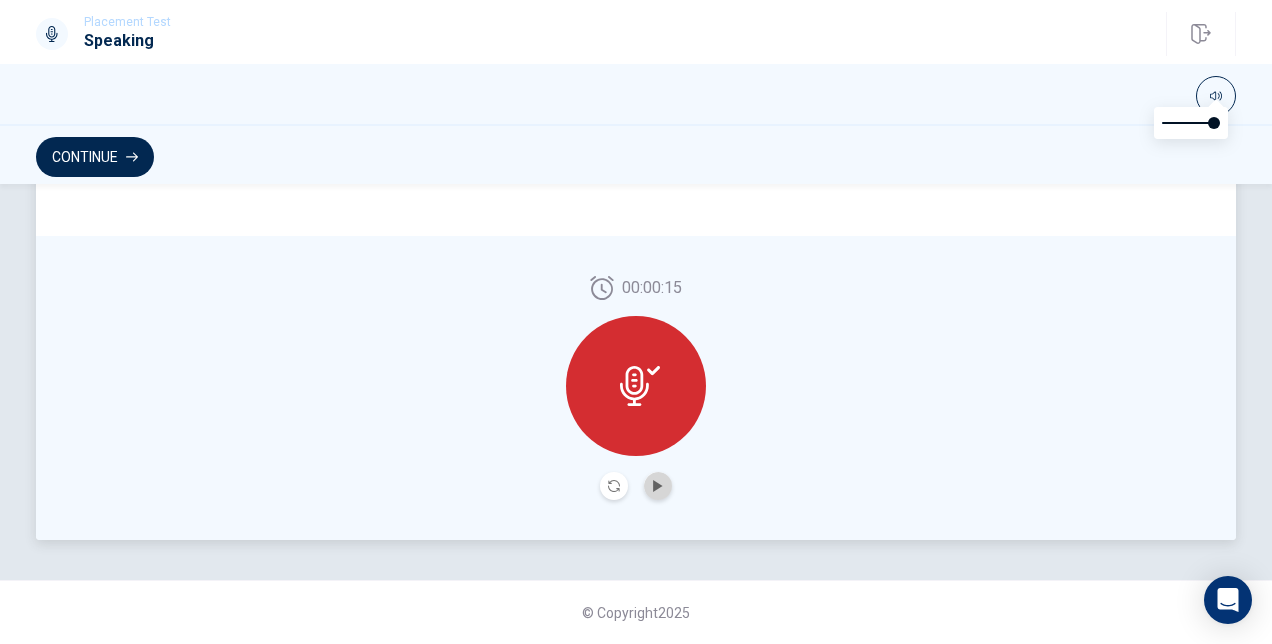 click at bounding box center (658, 486) 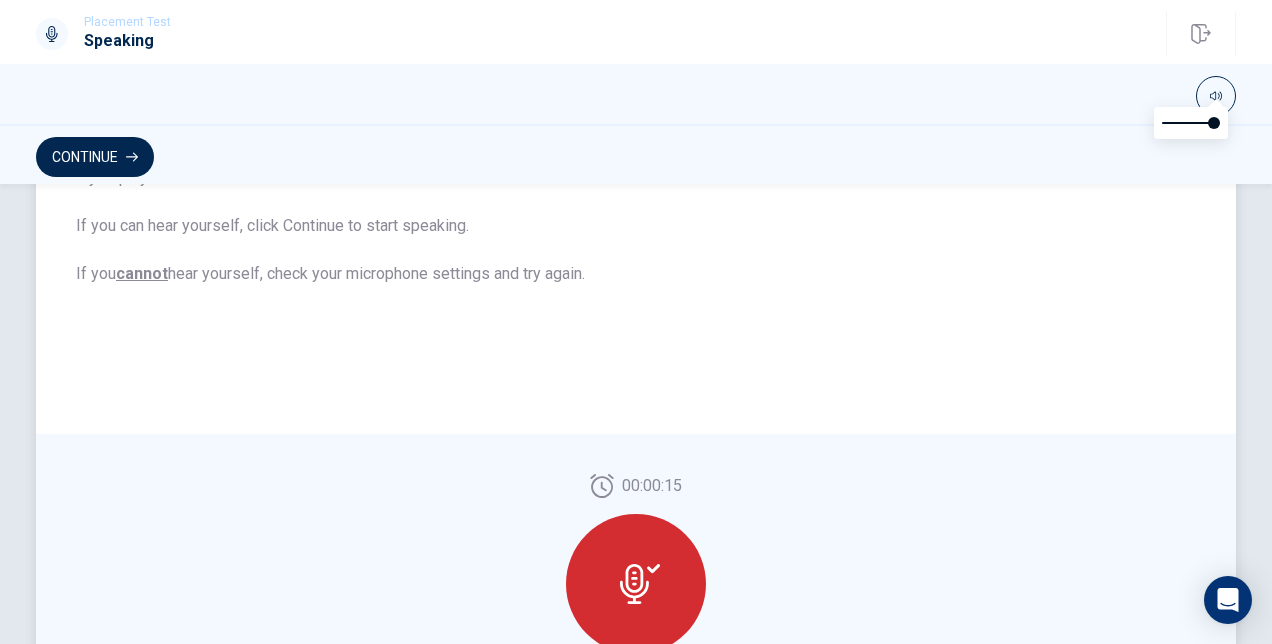 scroll, scrollTop: 157, scrollLeft: 0, axis: vertical 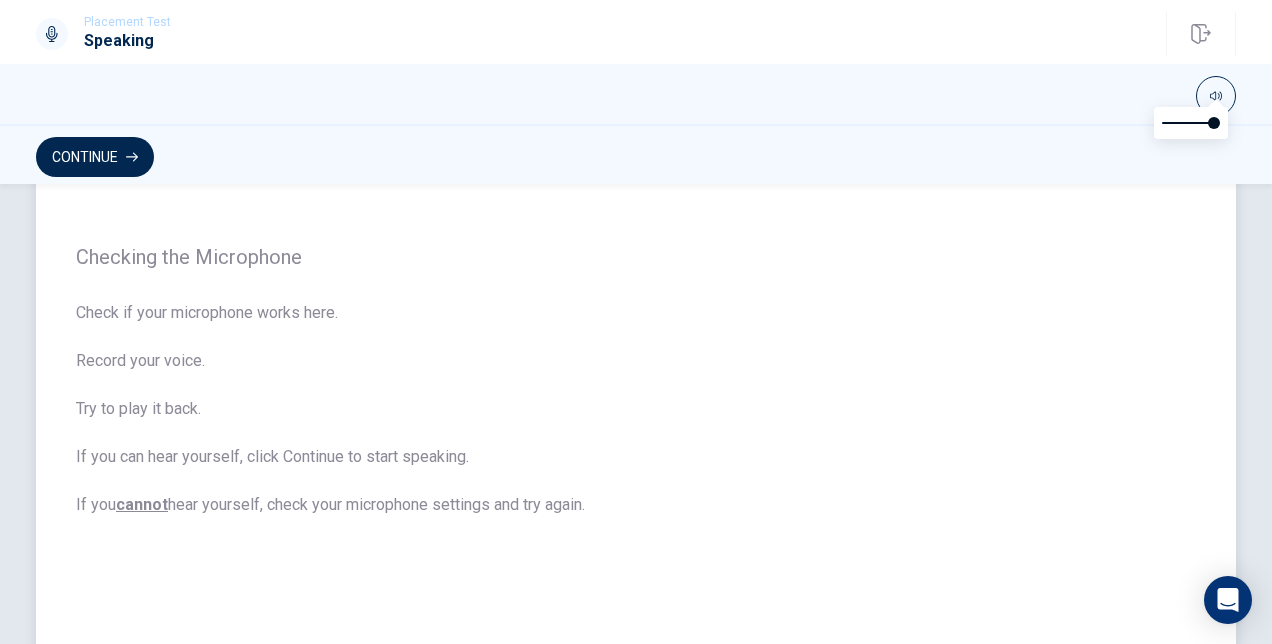 click on "Checking the Microphone Check if your microphone works here.
Record your voice.
Try to play it back.
If you can hear yourself, click Continue to start speaking.
If you  cannot  hear yourself, check your microphone settings and try again." at bounding box center (636, 381) 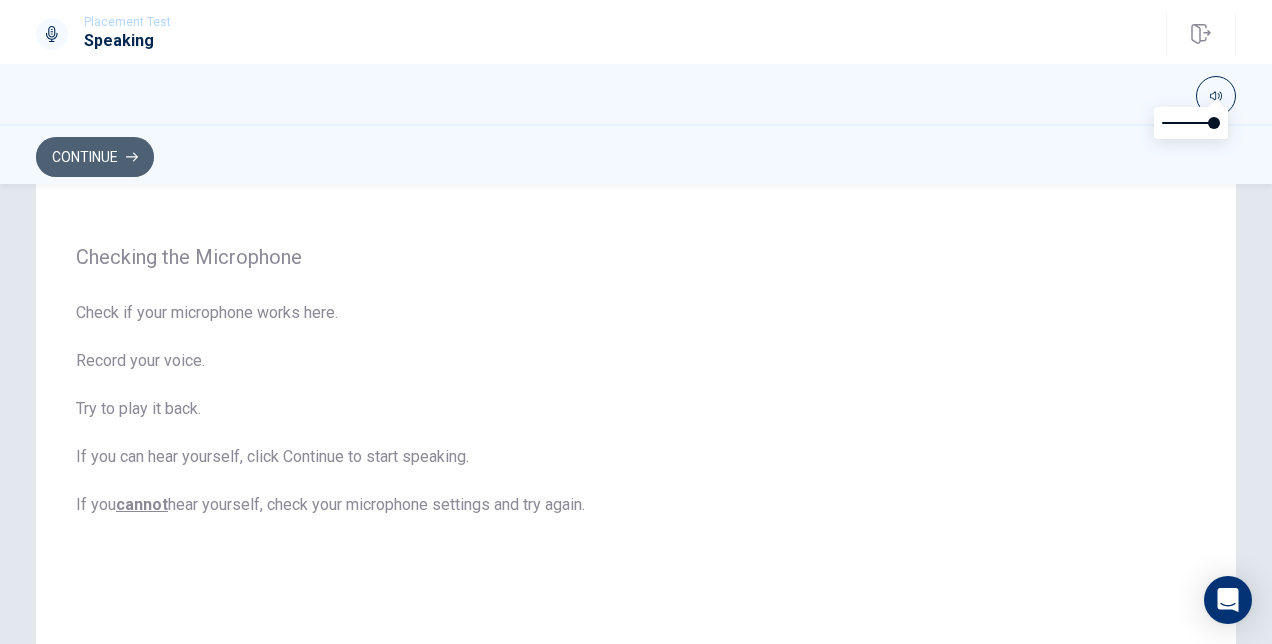 click on "Continue" at bounding box center (95, 157) 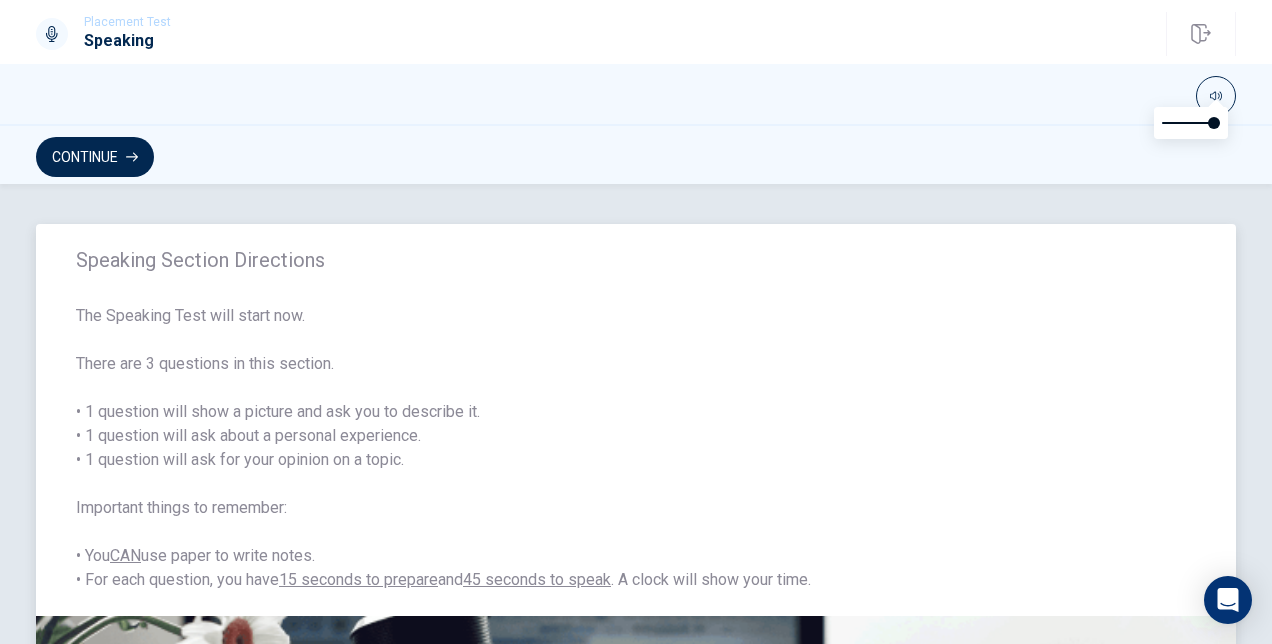 scroll, scrollTop: 0, scrollLeft: 0, axis: both 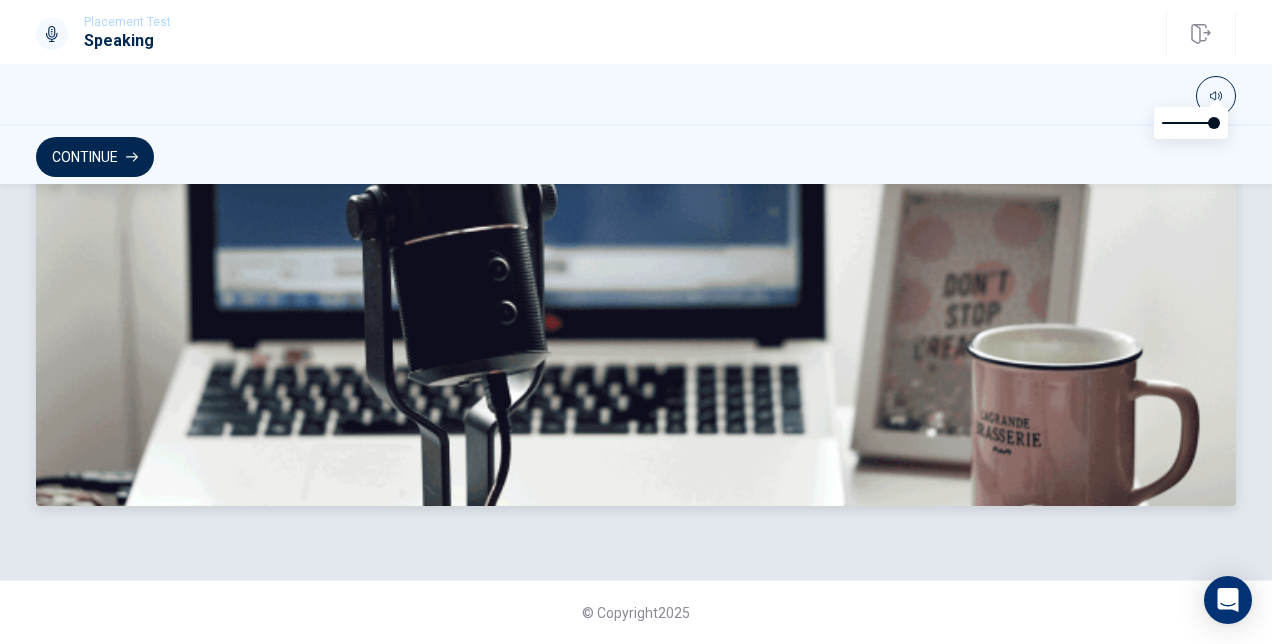 click at bounding box center [636, 270] 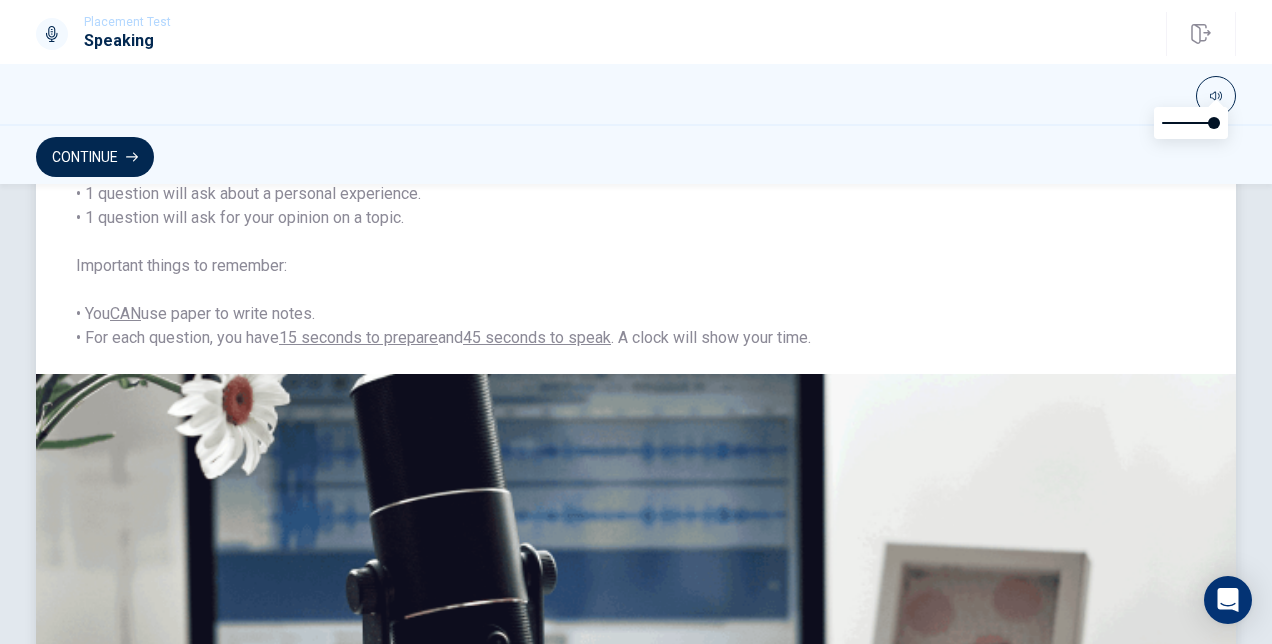scroll, scrollTop: 242, scrollLeft: 0, axis: vertical 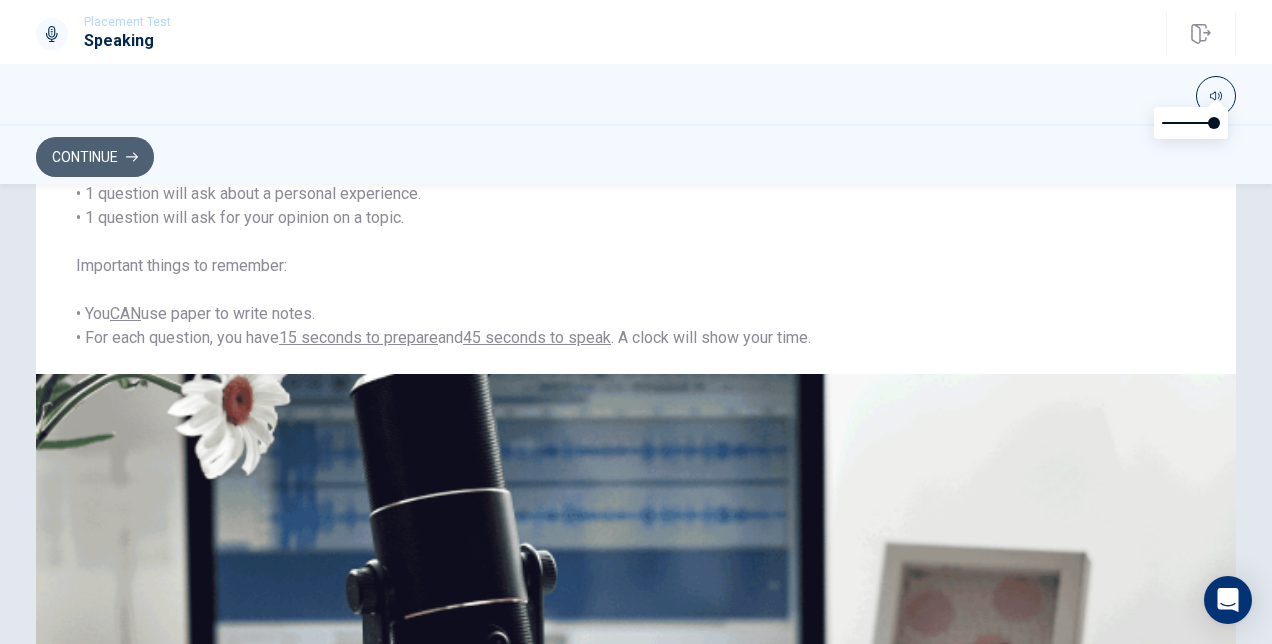 click on "Continue" at bounding box center (95, 157) 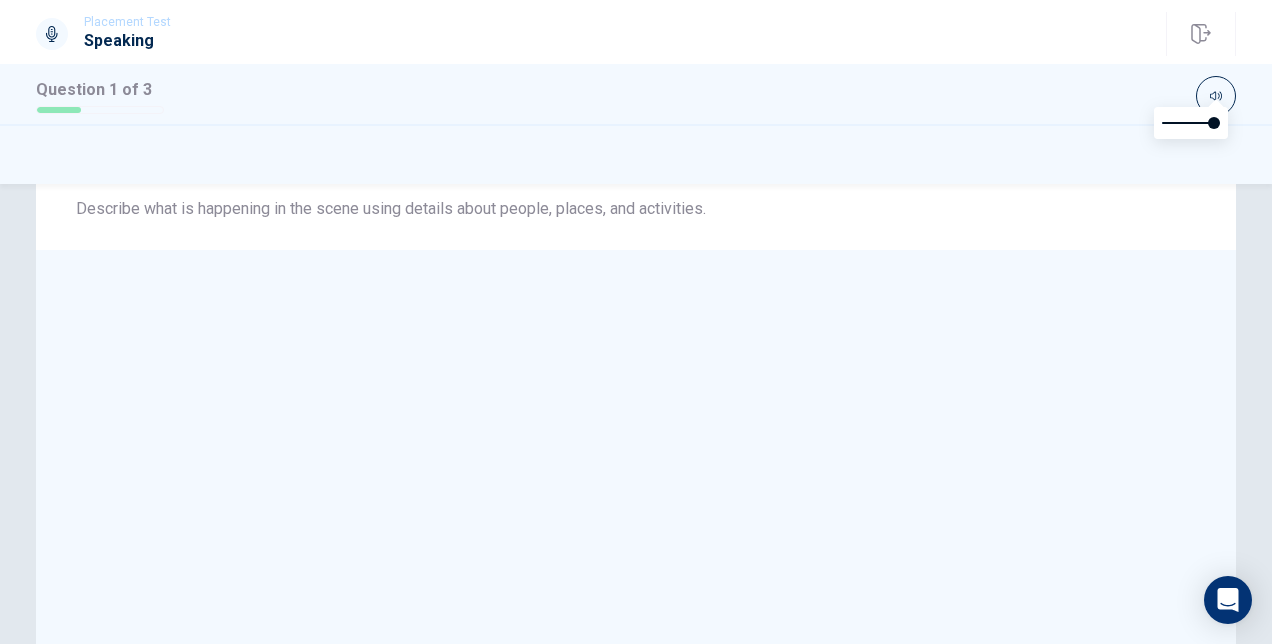 scroll, scrollTop: 371, scrollLeft: 0, axis: vertical 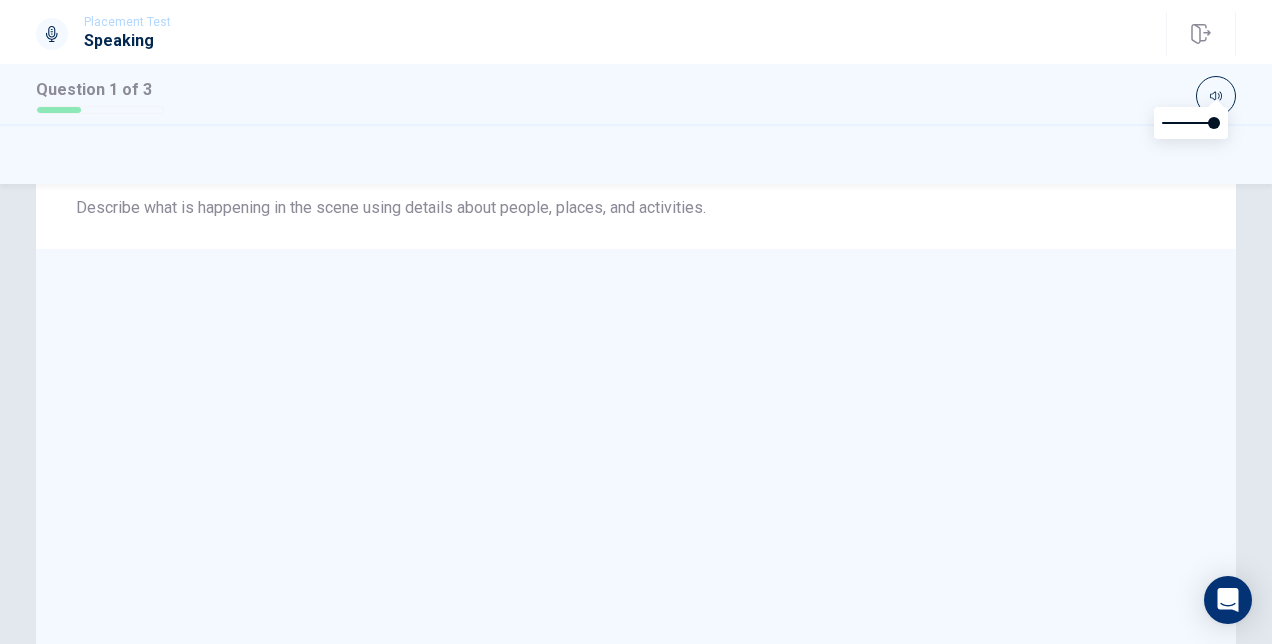 click at bounding box center (636, 487) 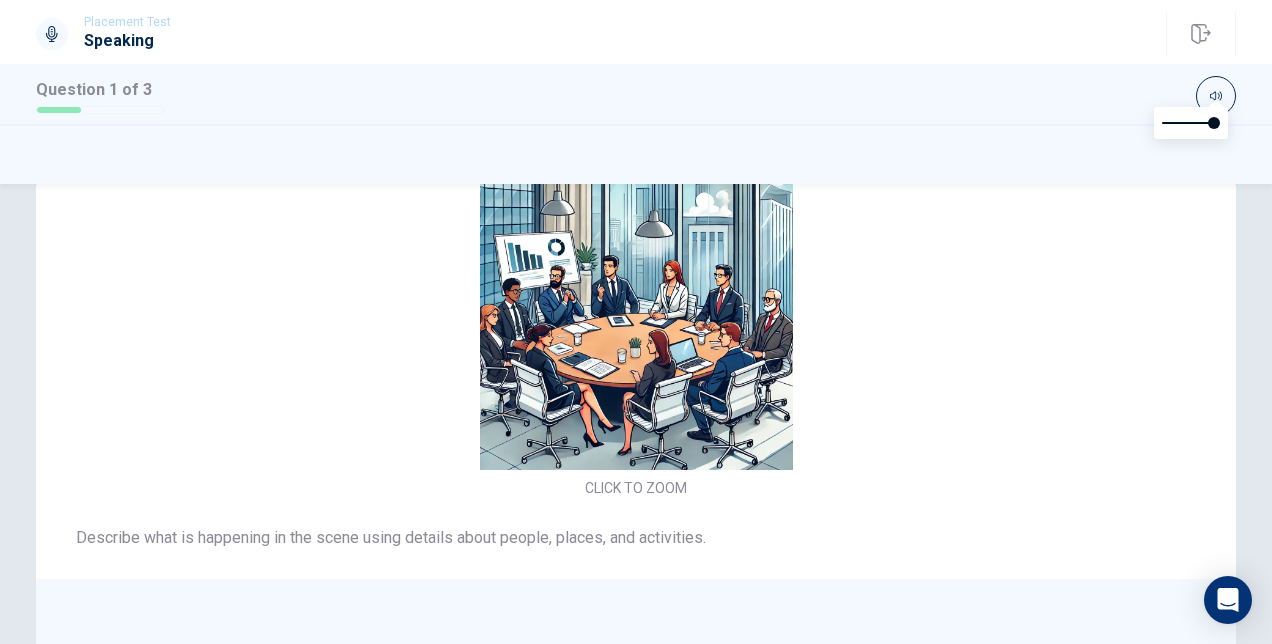 scroll, scrollTop: 0, scrollLeft: 0, axis: both 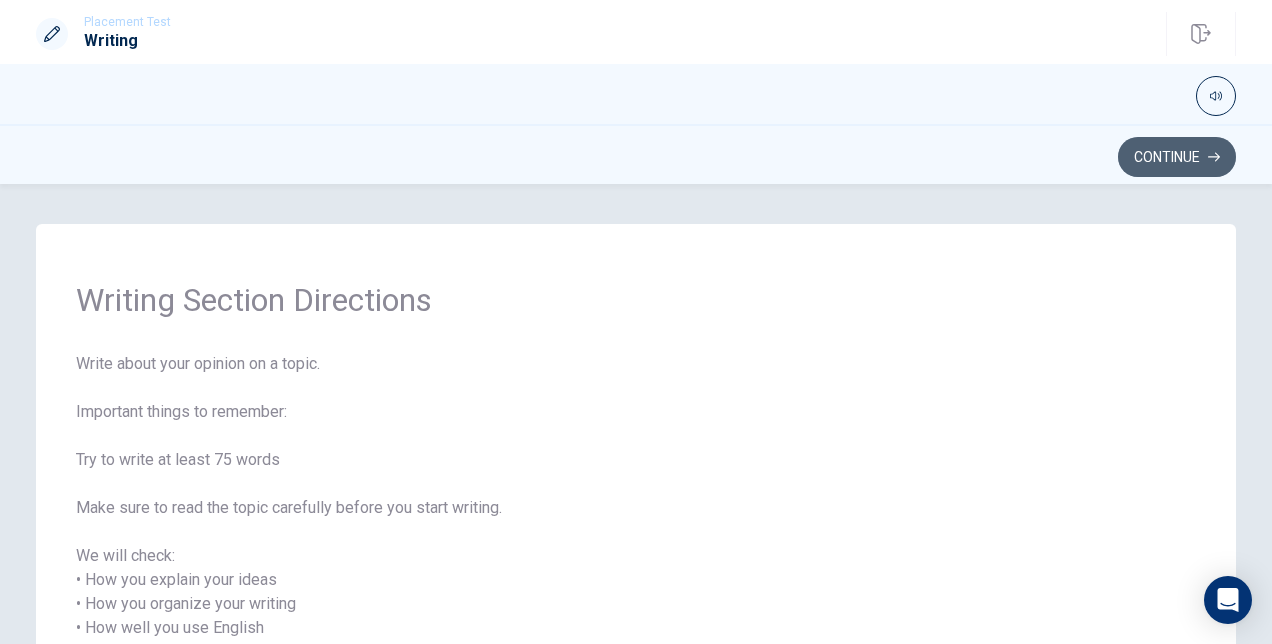 click on "Continue" at bounding box center [1177, 157] 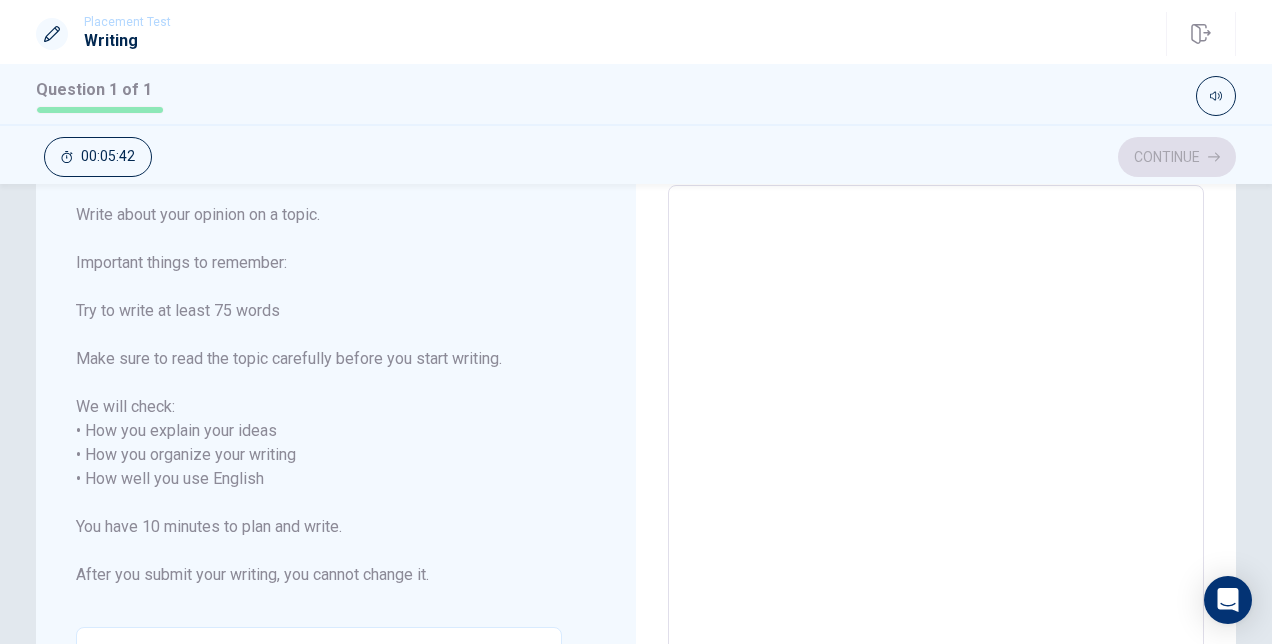 scroll, scrollTop: 0, scrollLeft: 0, axis: both 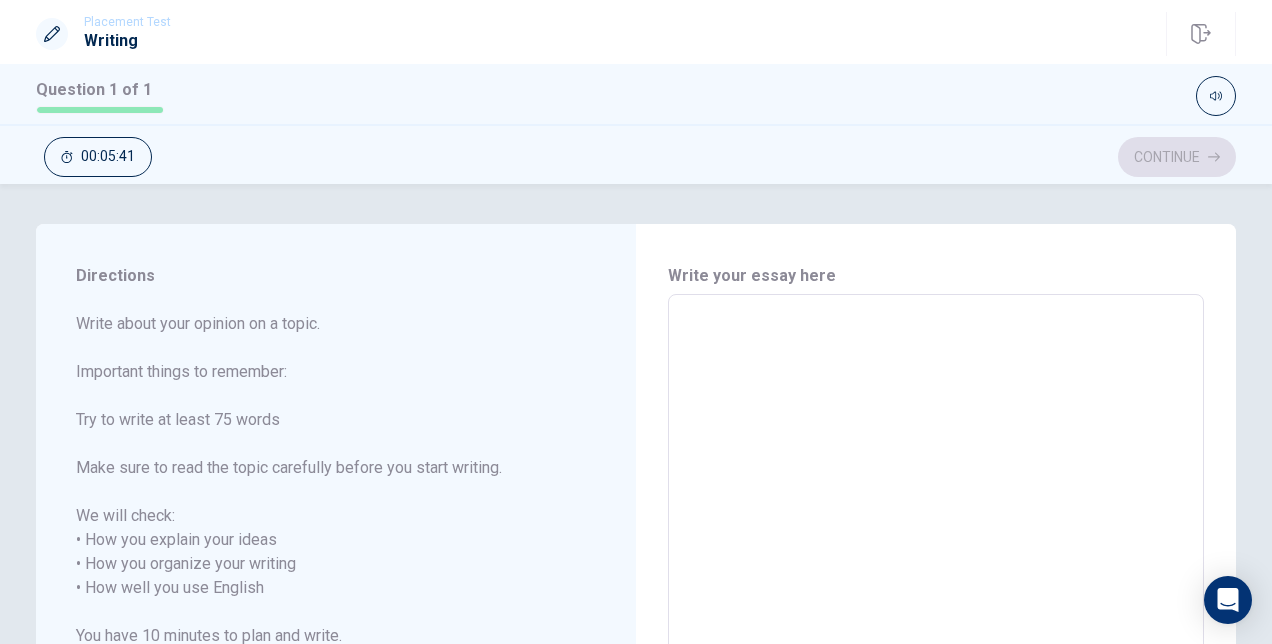 click at bounding box center (936, 576) 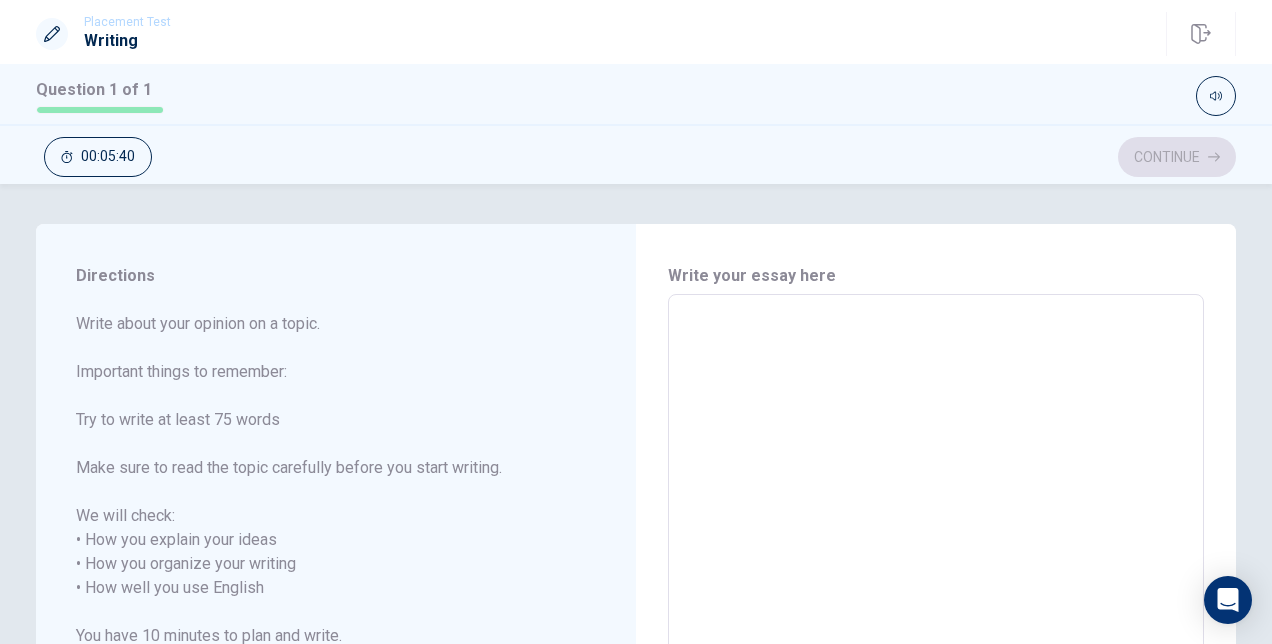 type on "I" 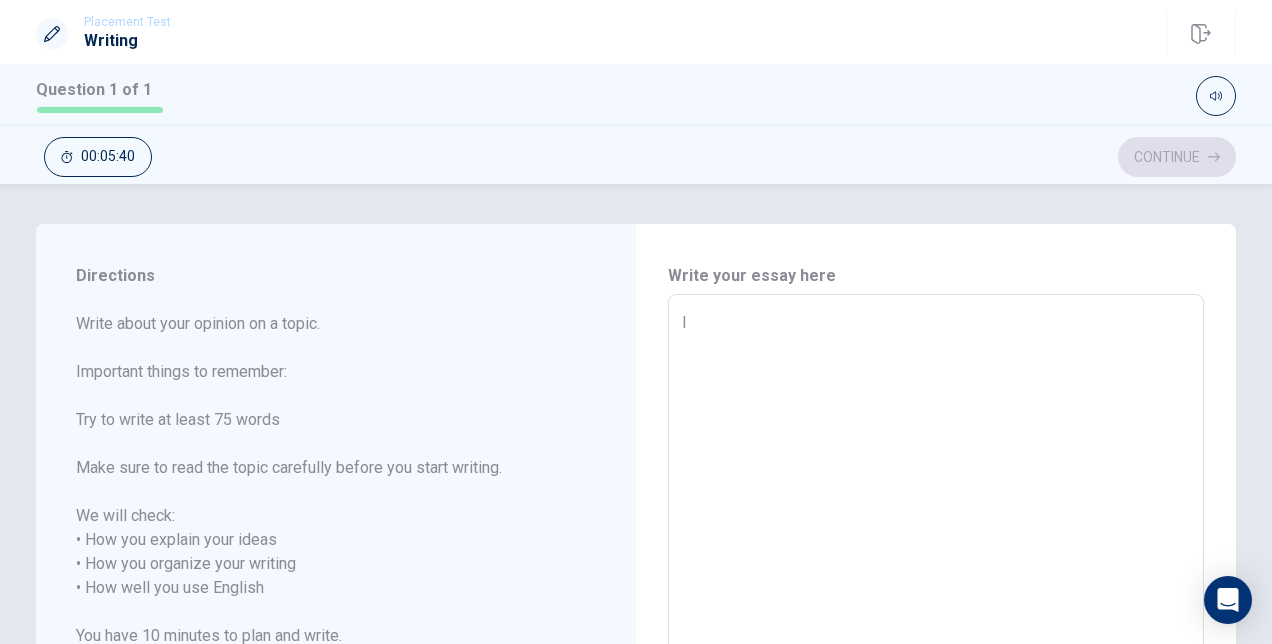 type on "x" 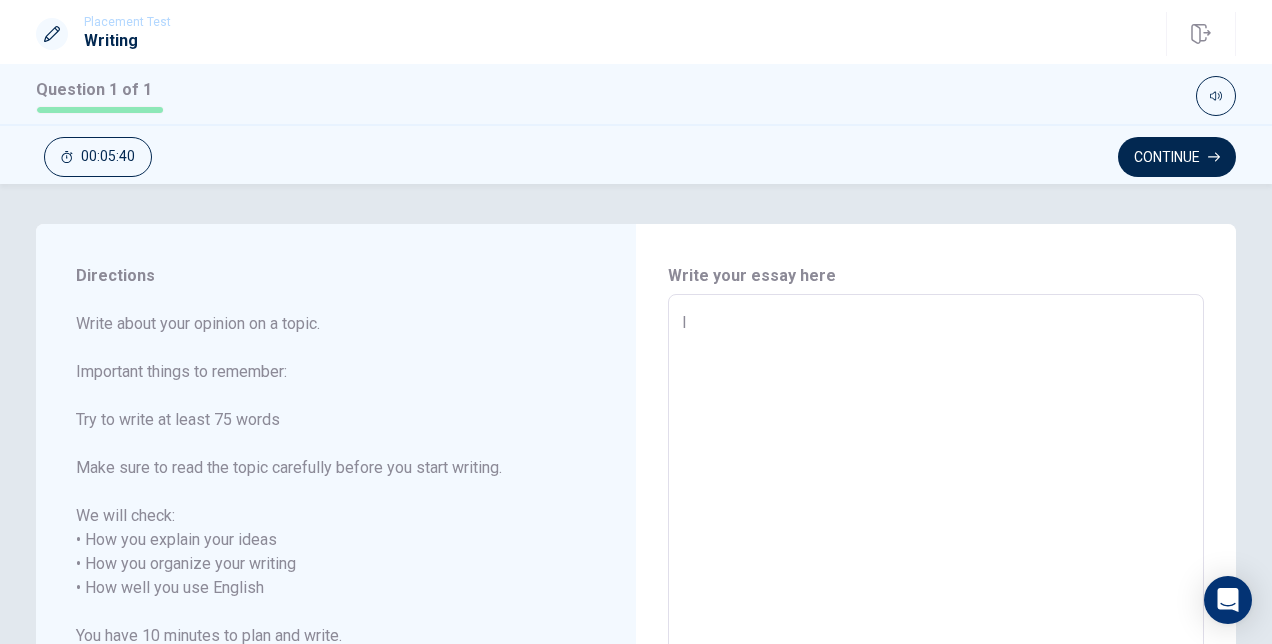 type on "I" 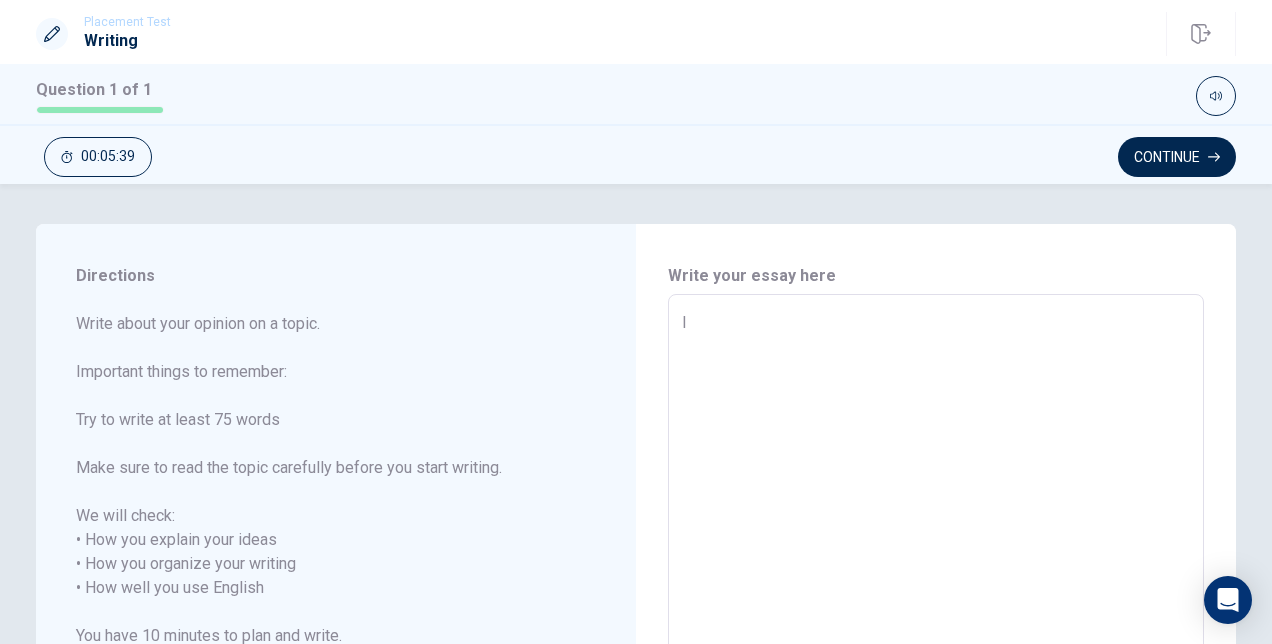 type on "x" 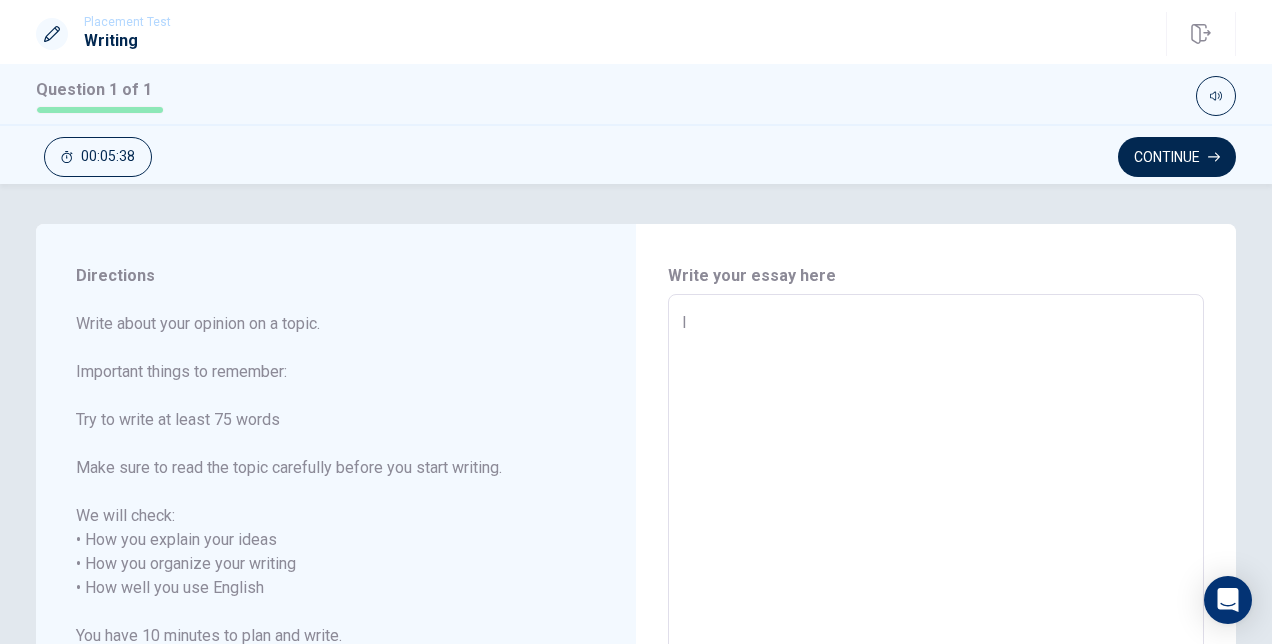 type on "I f" 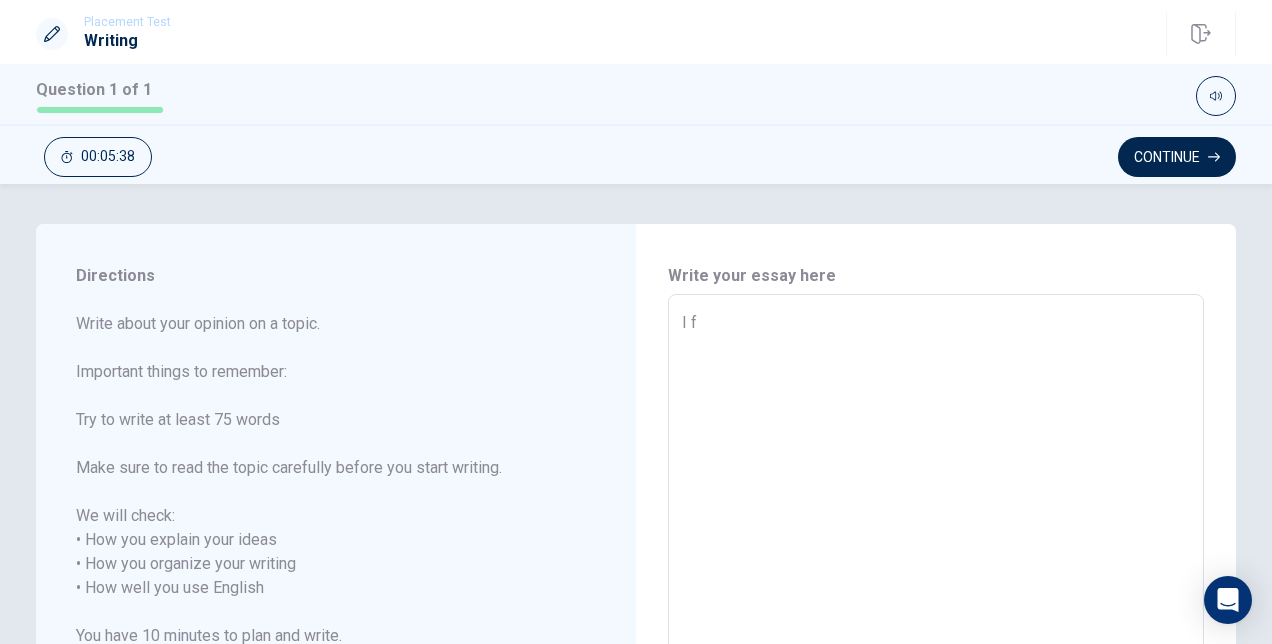 type on "x" 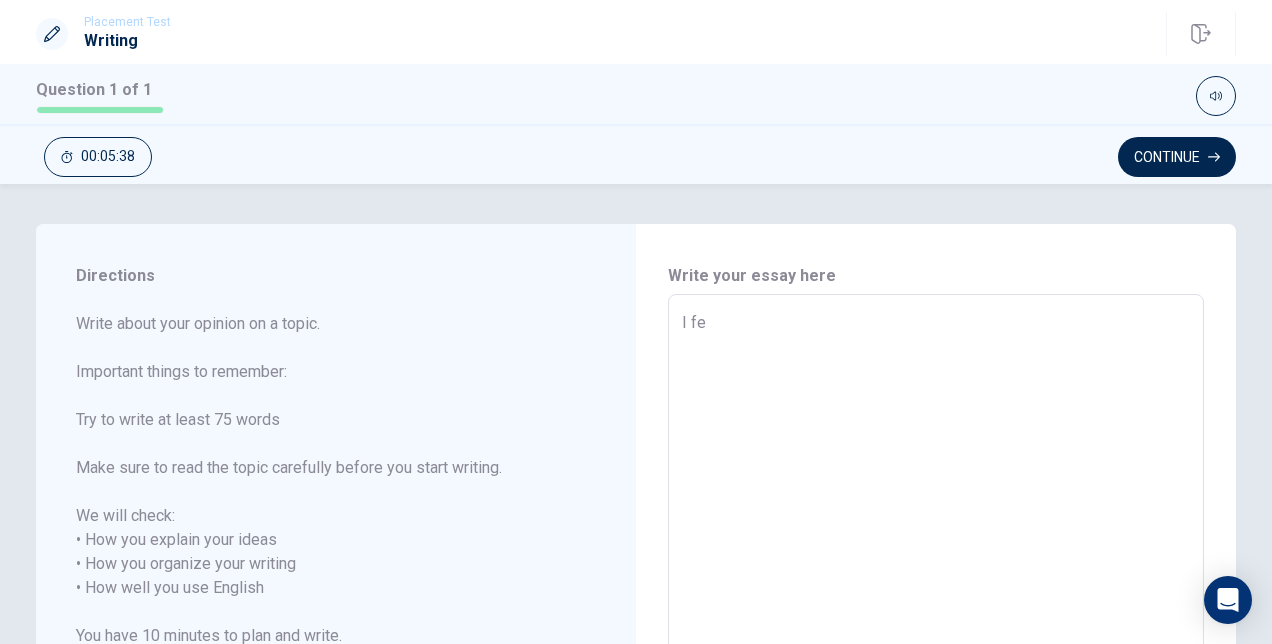 type on "x" 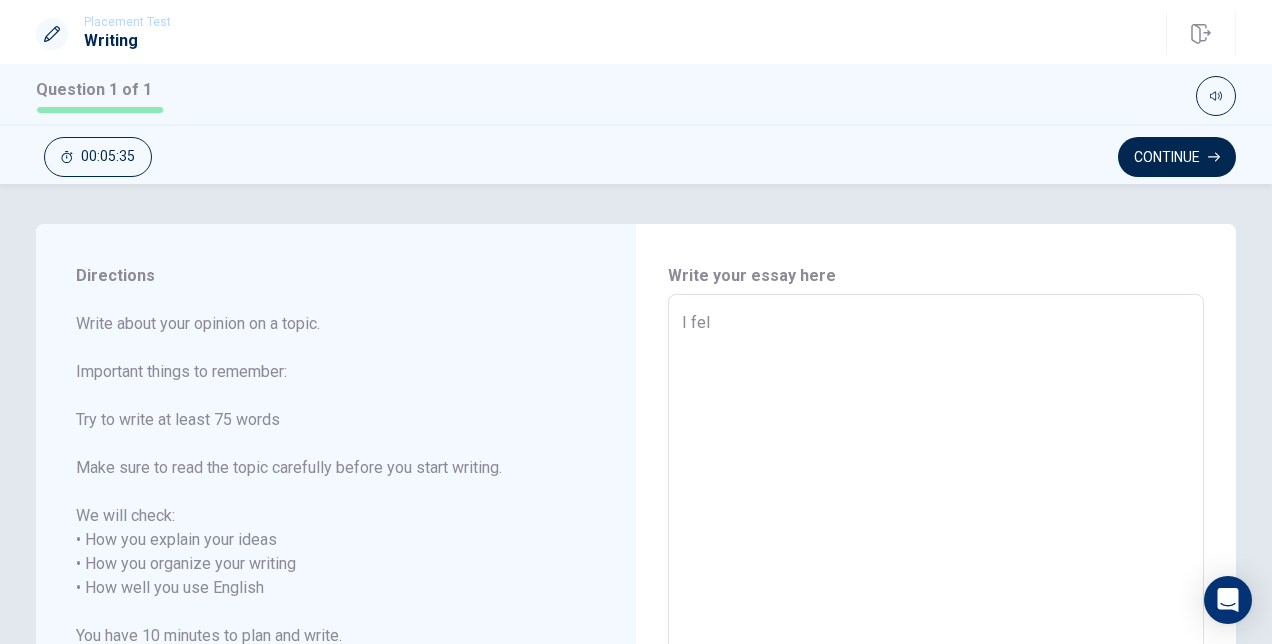 type on "x" 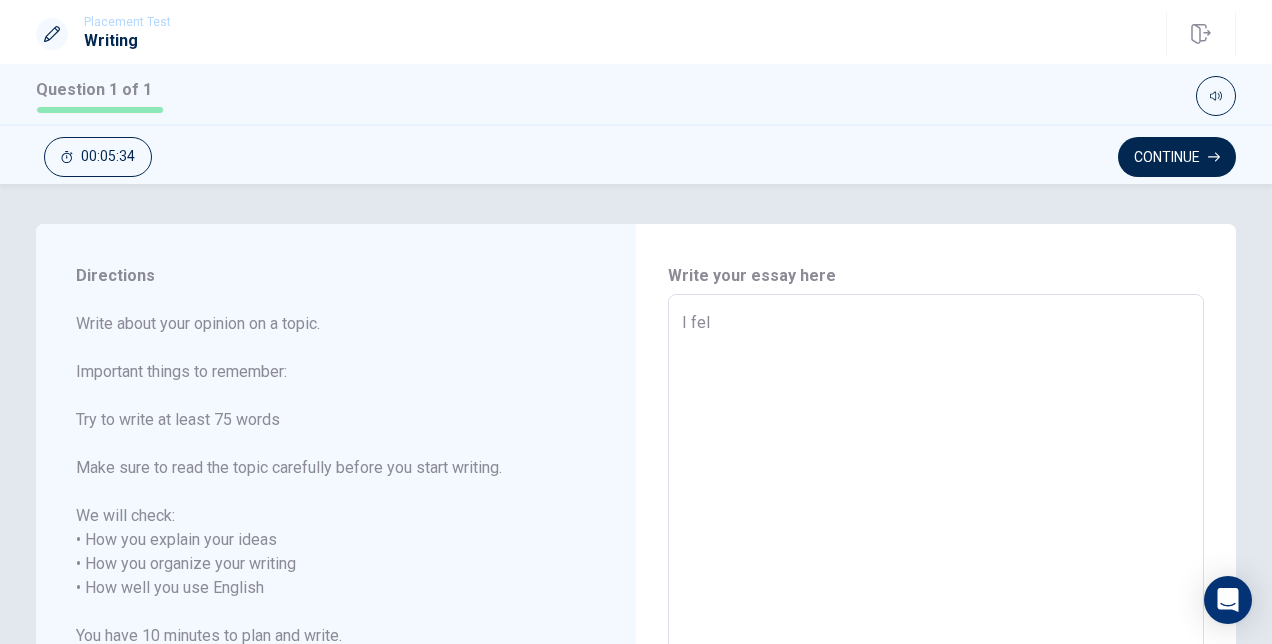type on "I felt" 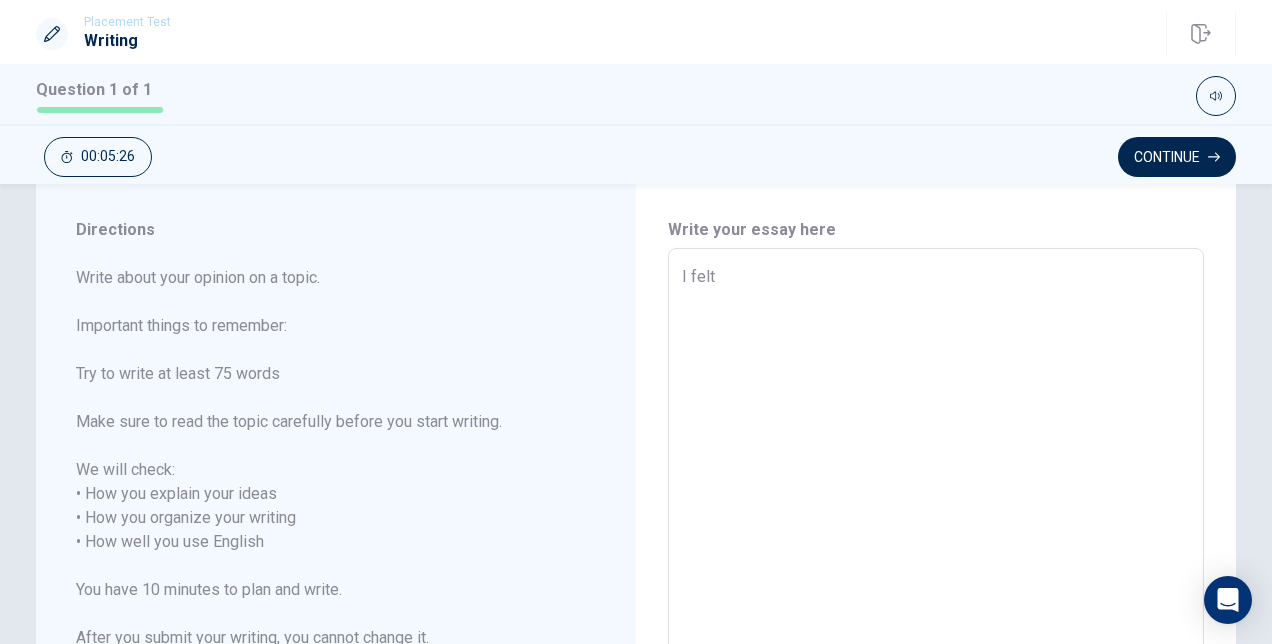 scroll, scrollTop: 0, scrollLeft: 0, axis: both 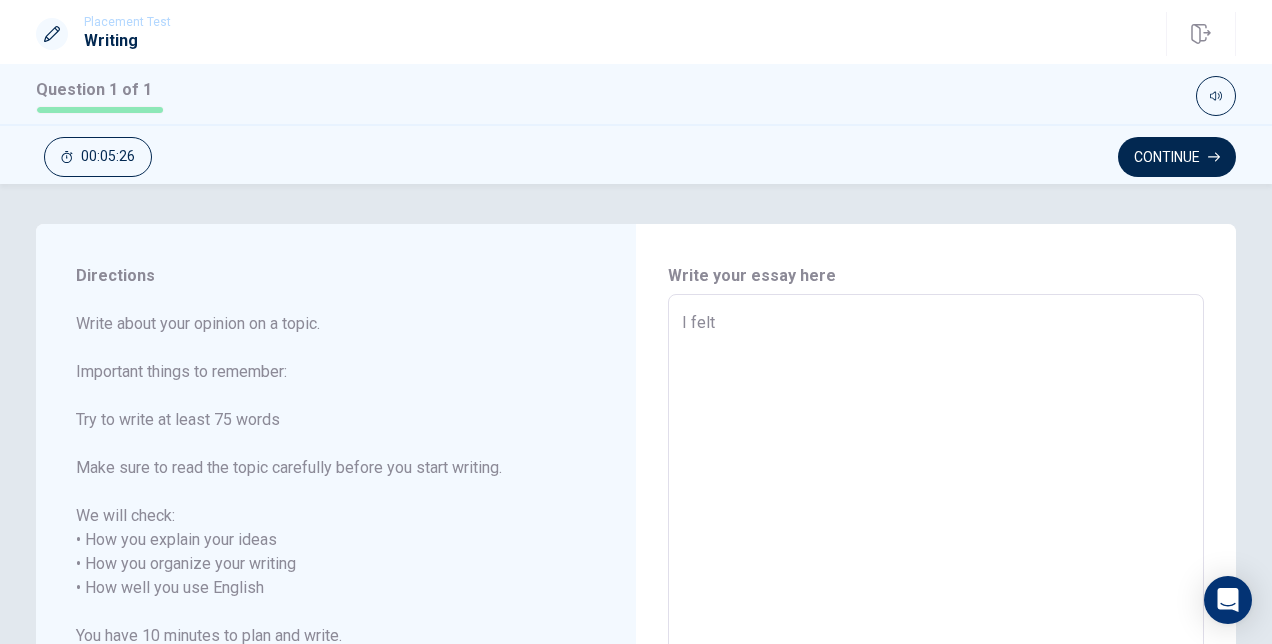 type on "x" 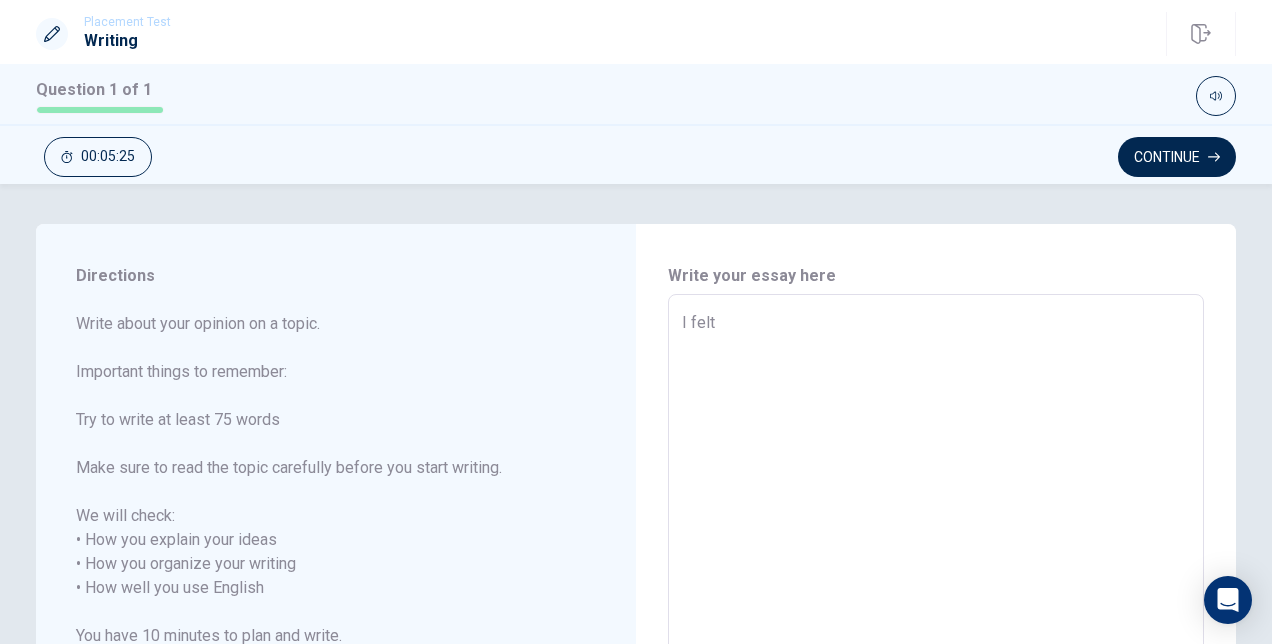 type on "I felt" 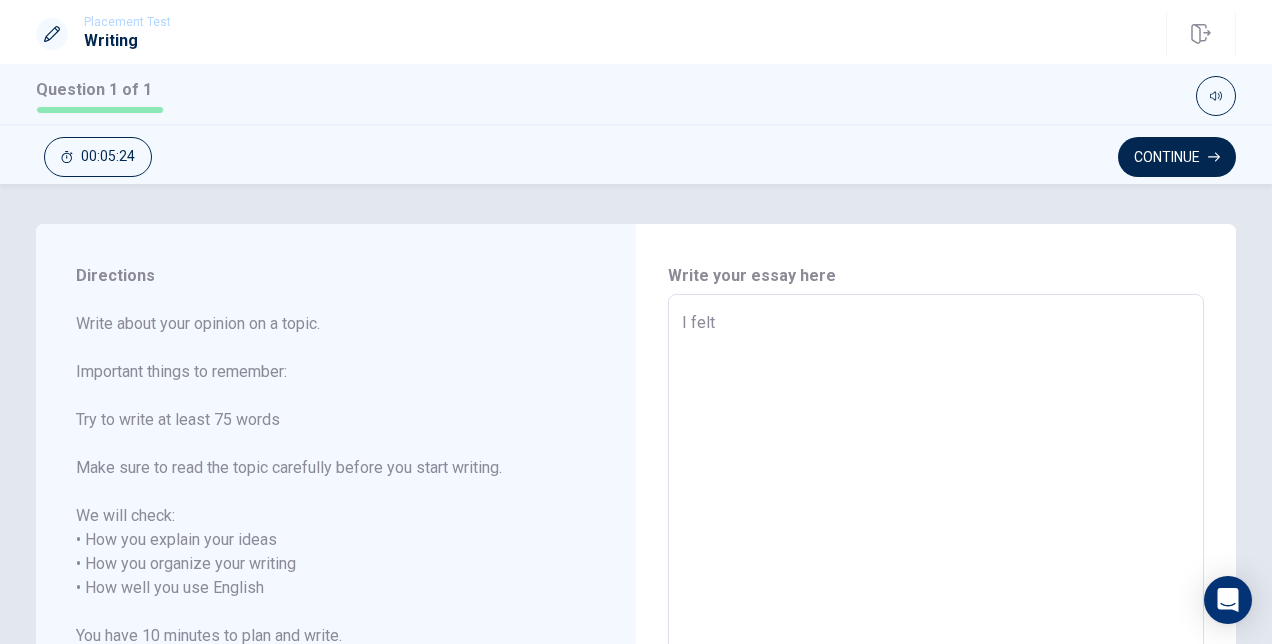 type on "x" 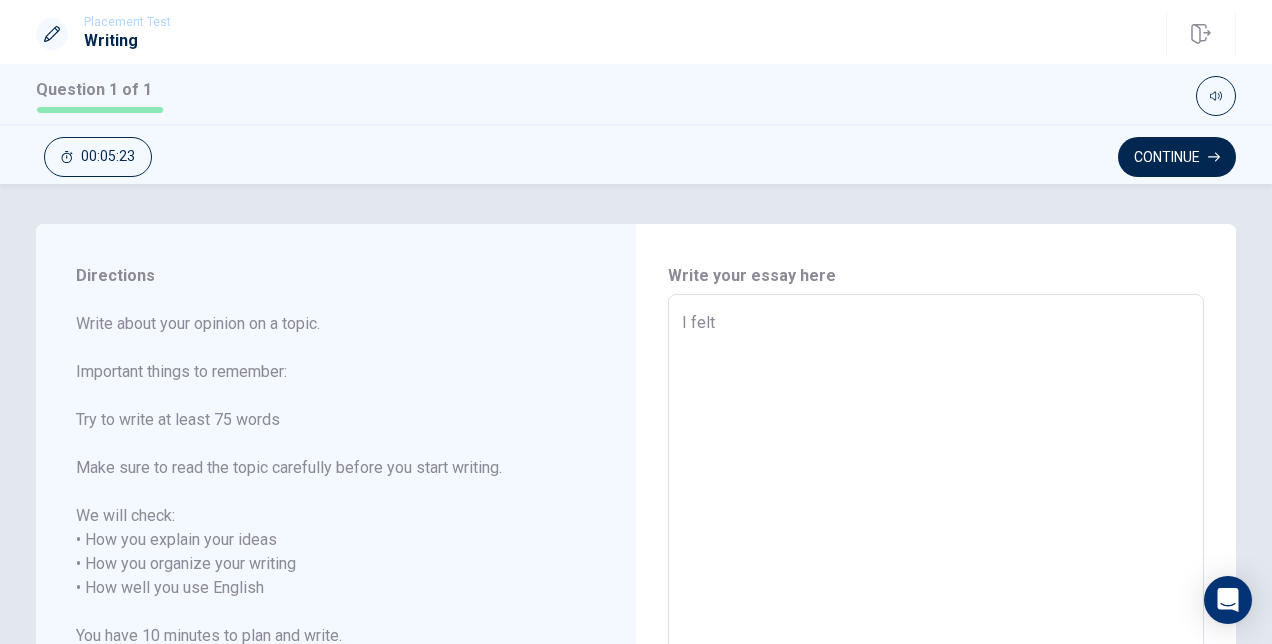 type on "I felt c" 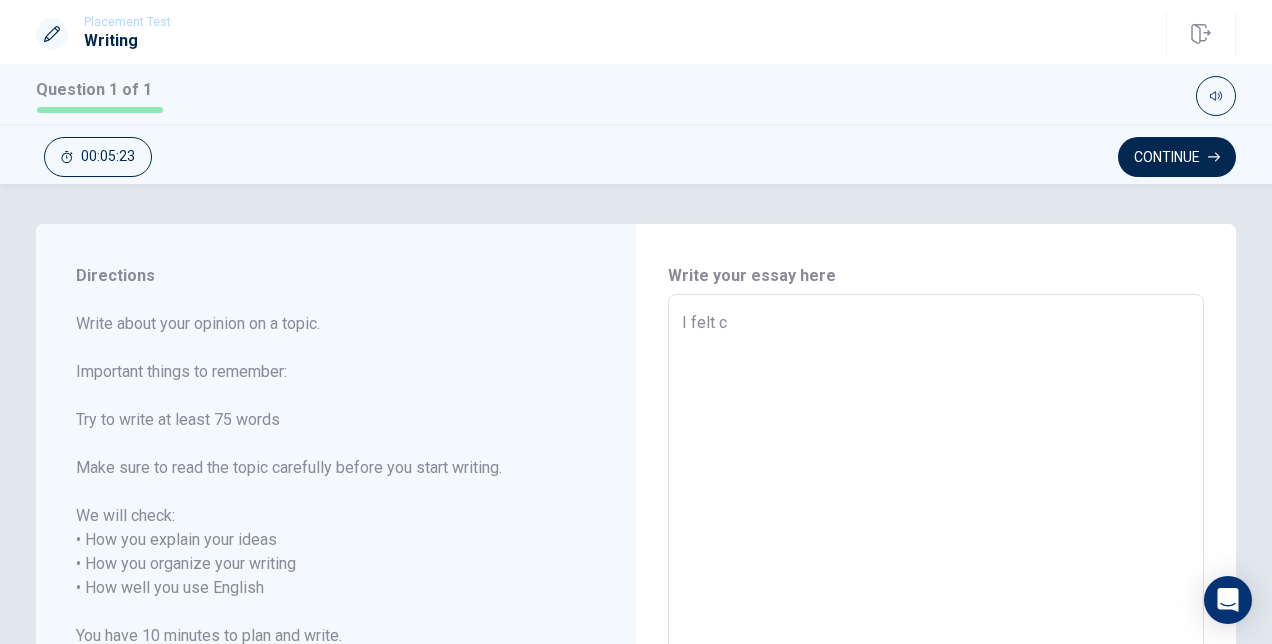 type on "x" 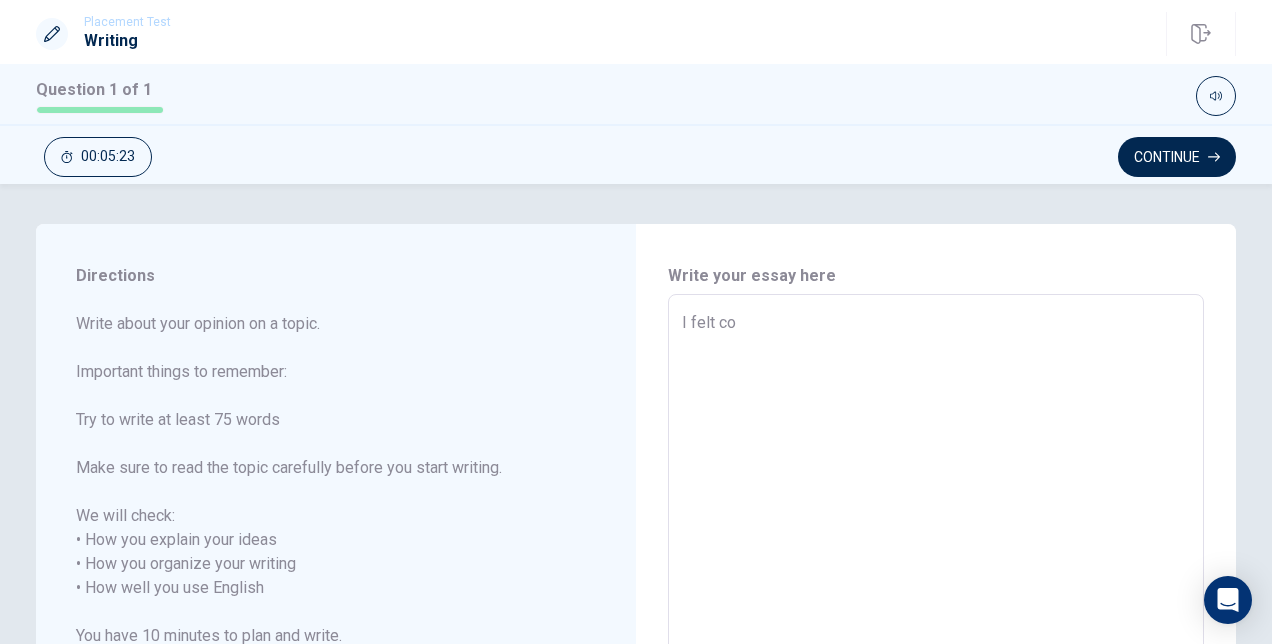 type on "x" 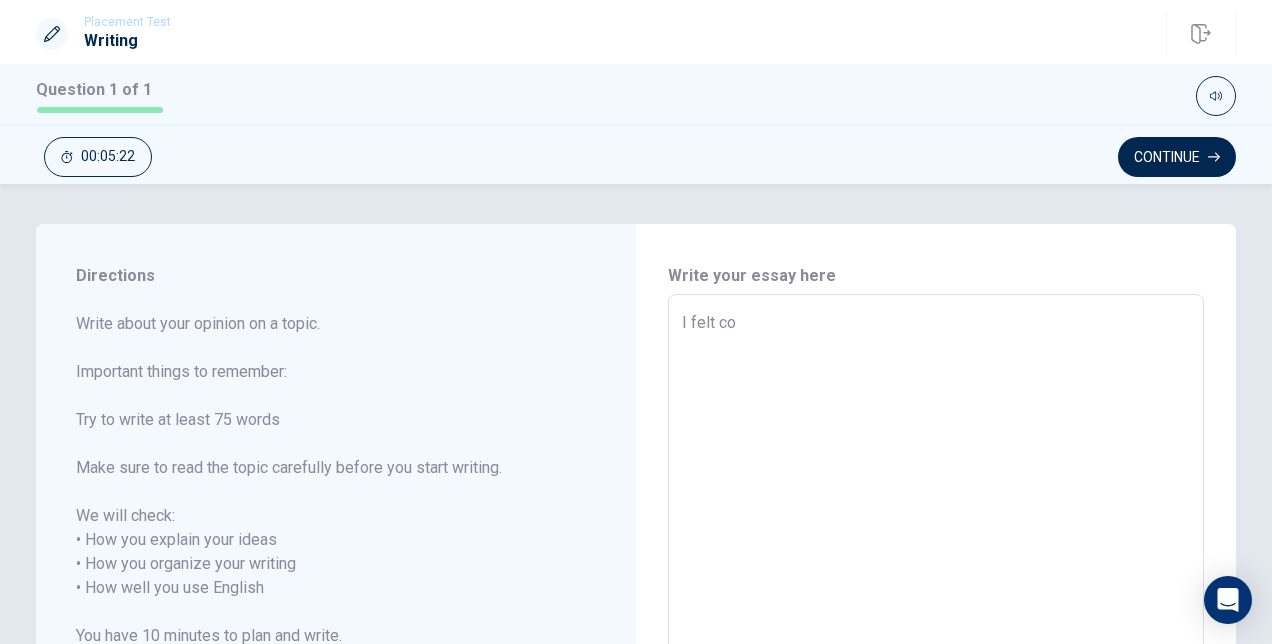 type on "I felt con" 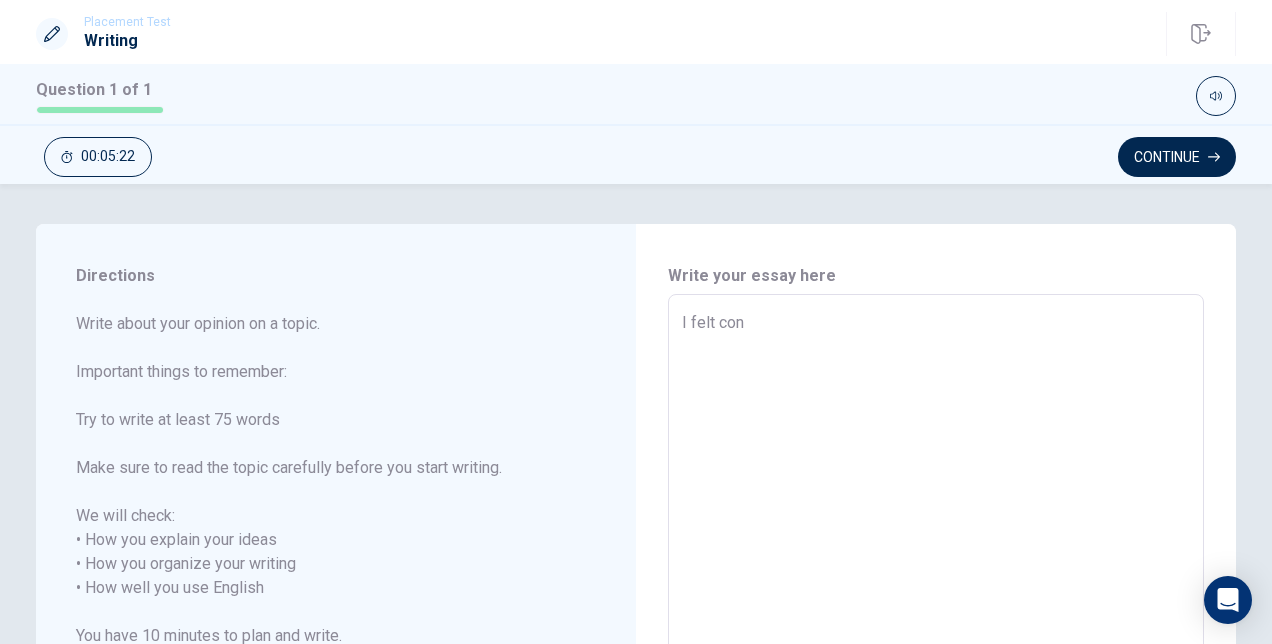 type on "x" 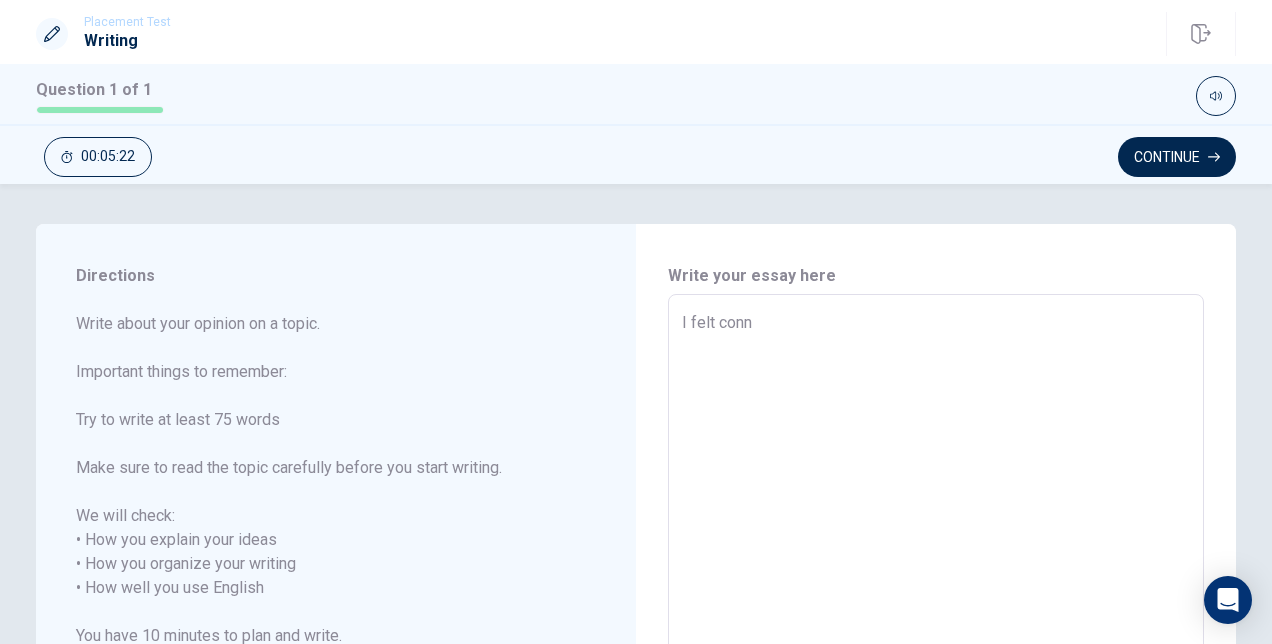 type on "x" 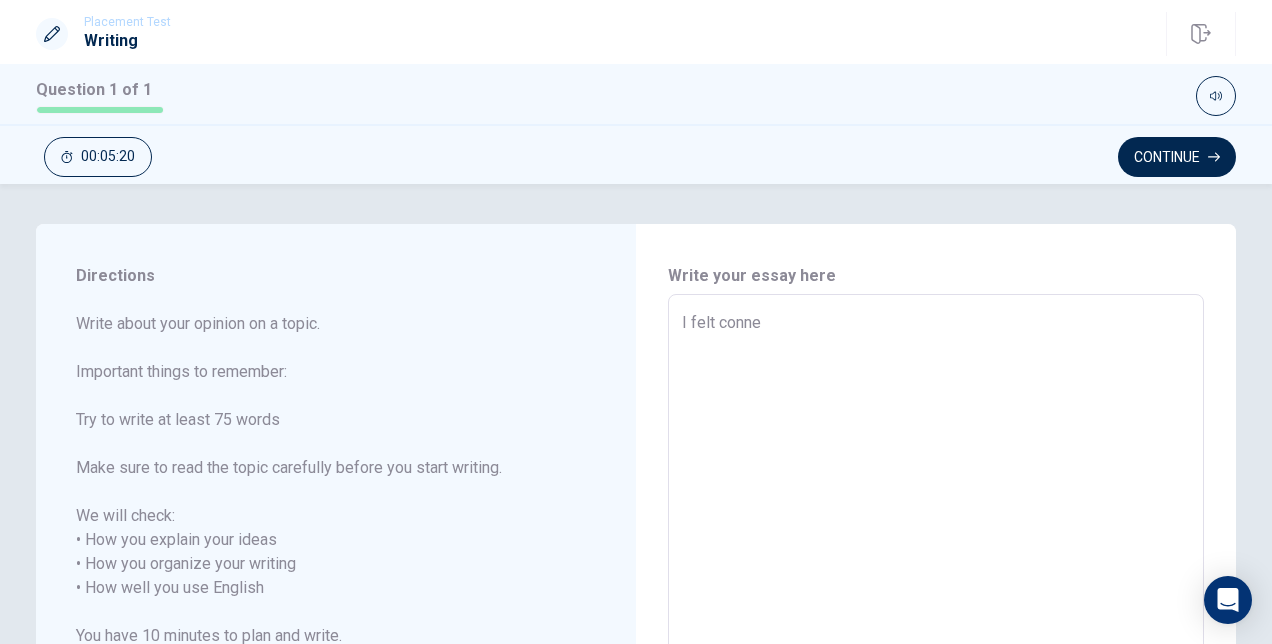 type on "x" 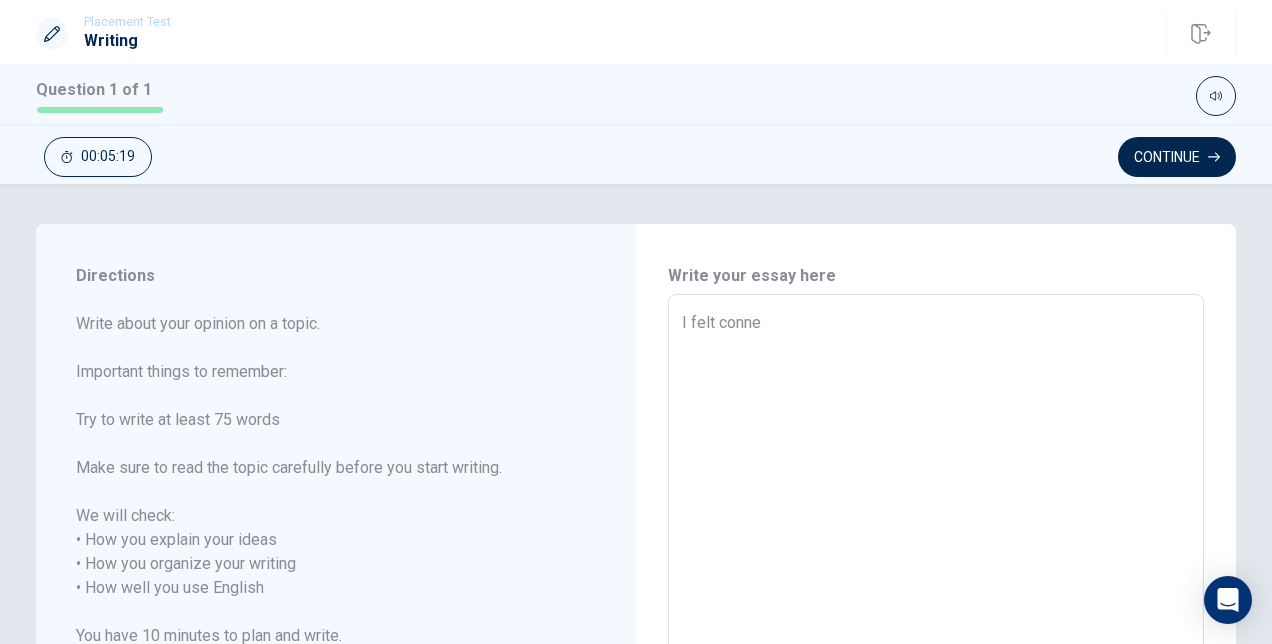 type on "I felt connec" 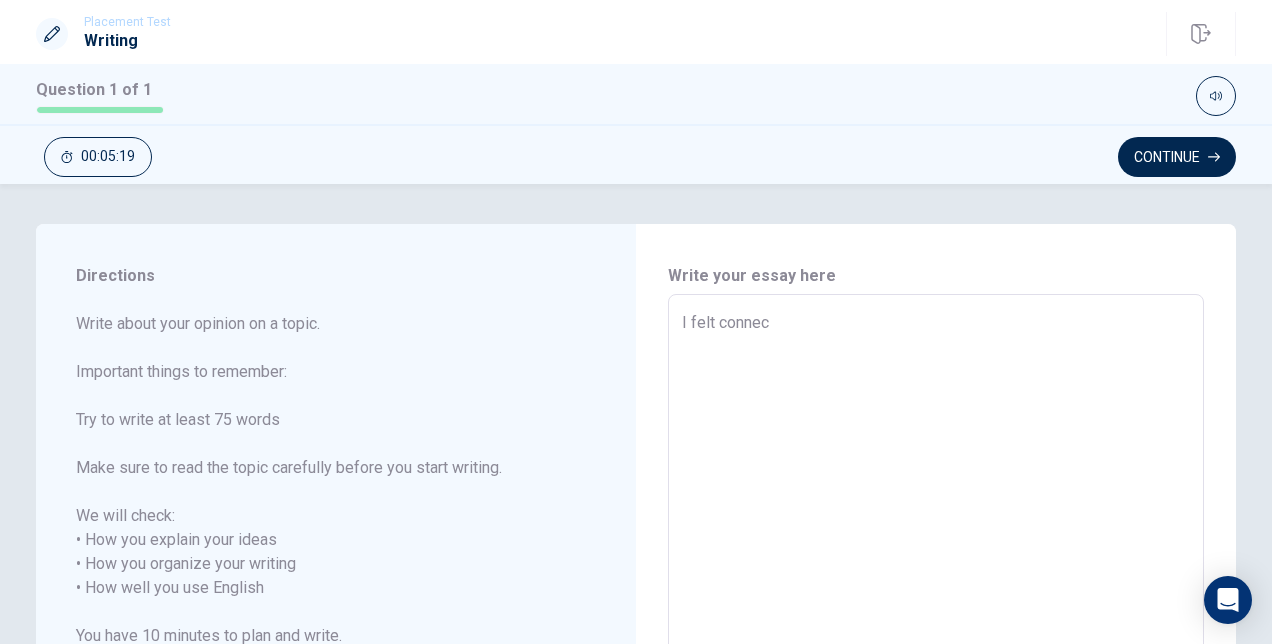 type on "x" 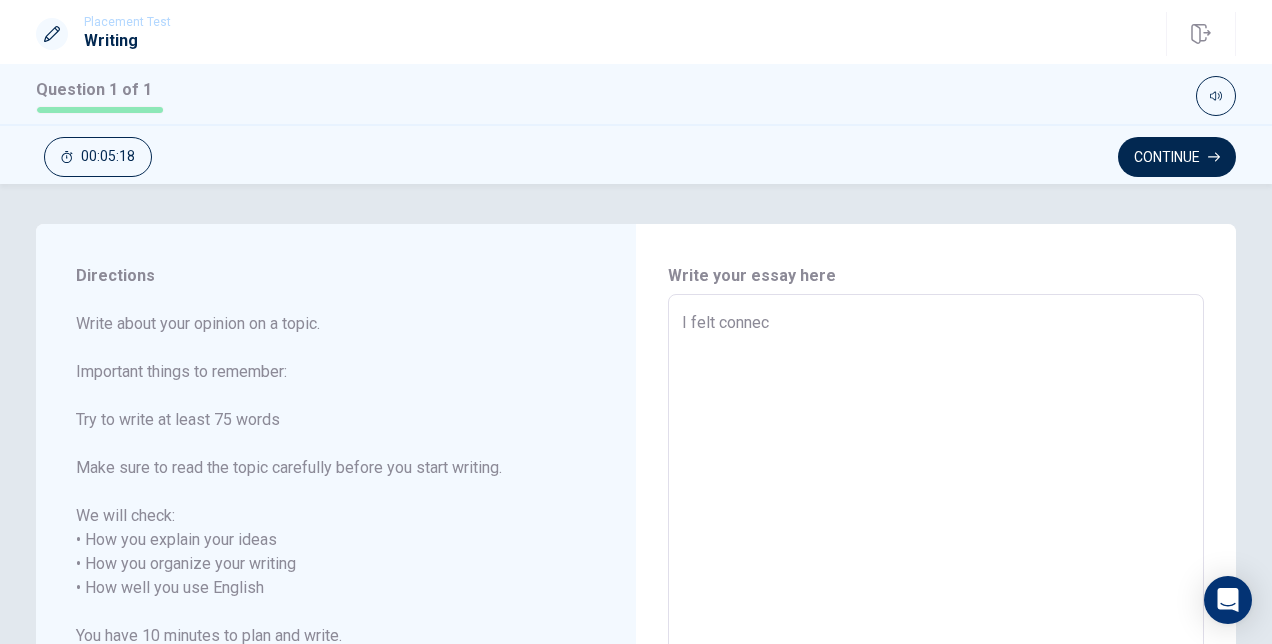 type on "I felt connect" 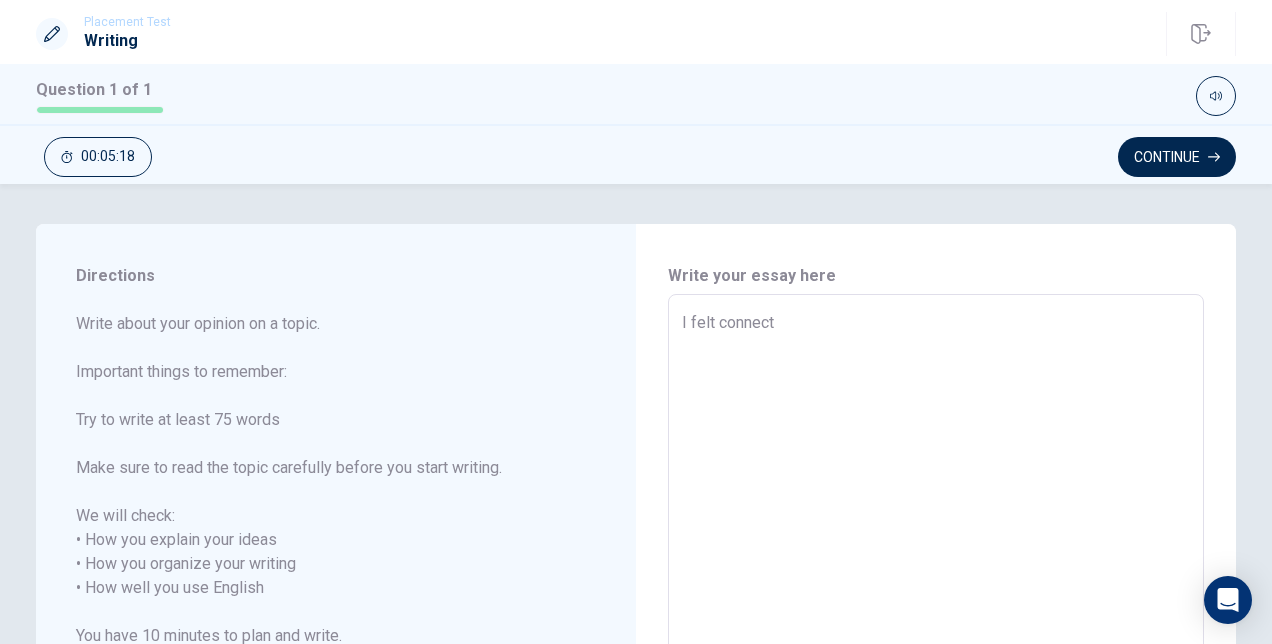 type on "x" 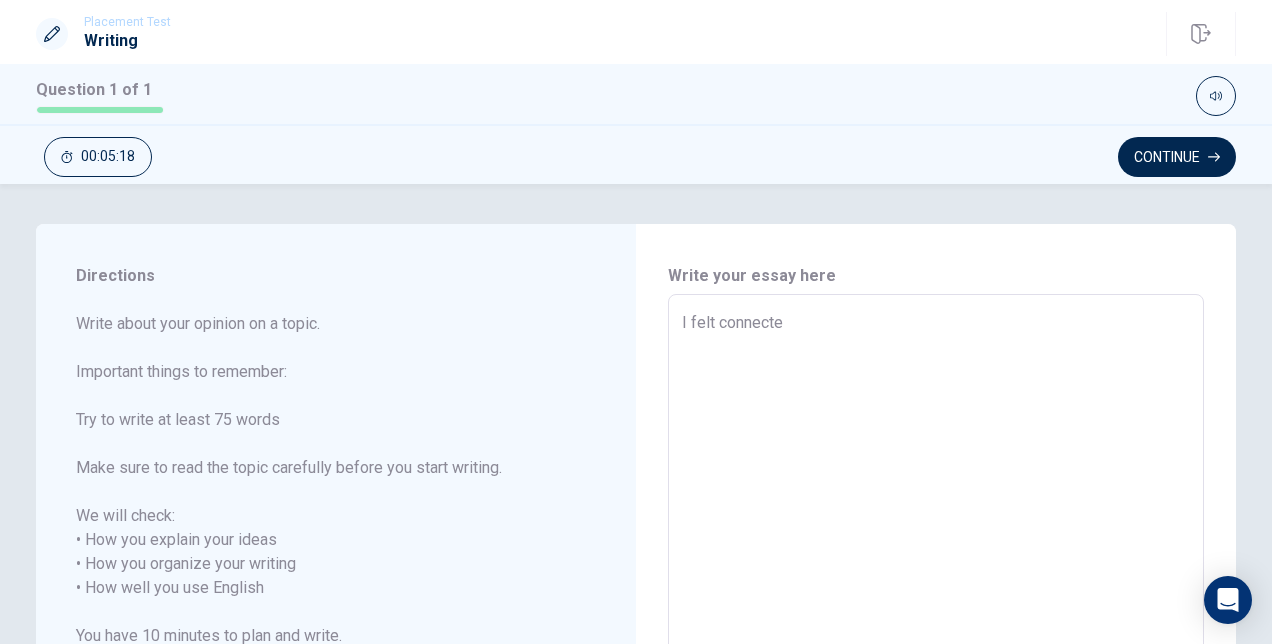 type on "x" 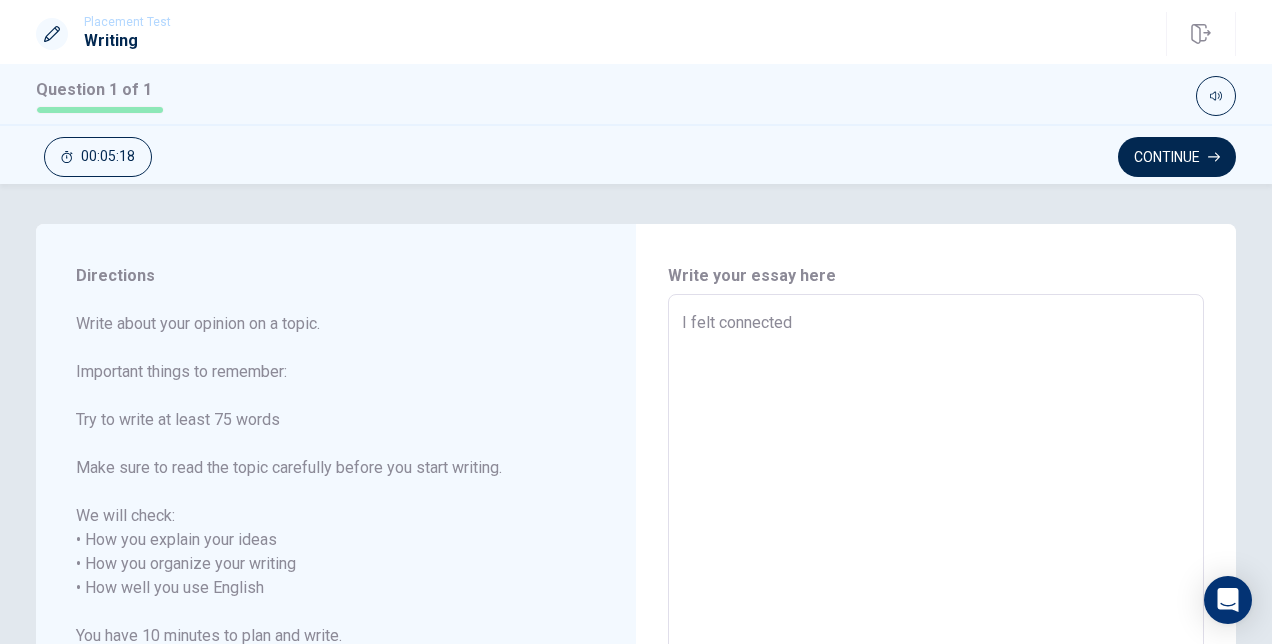 type on "x" 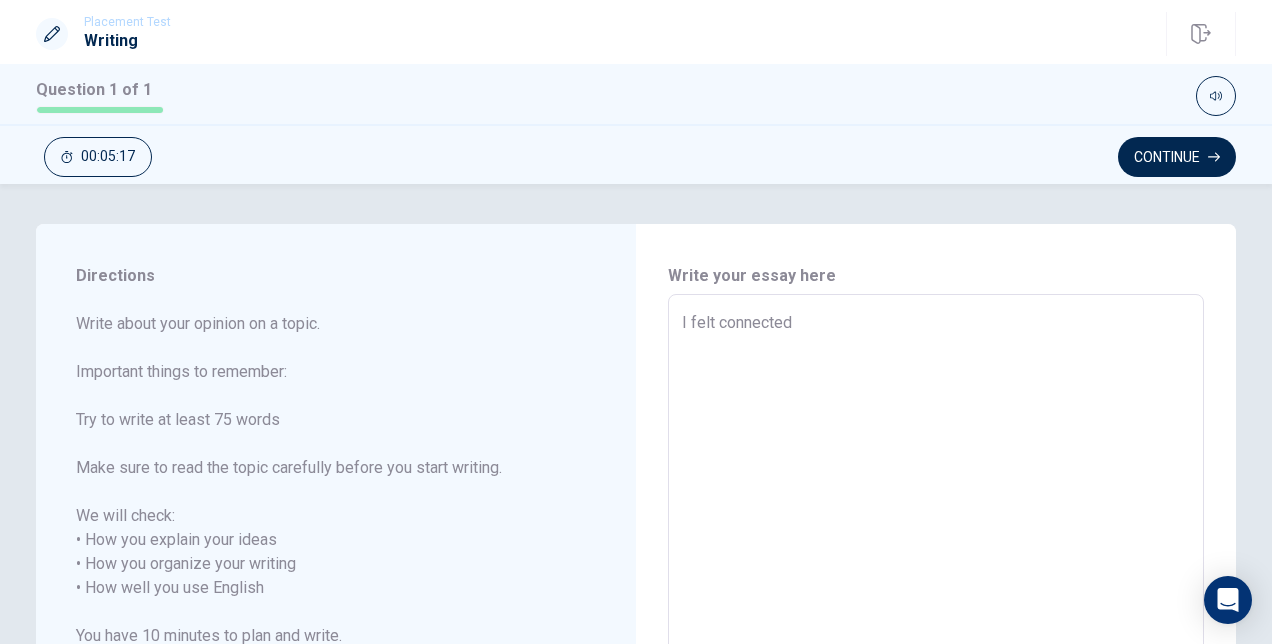 type on "I felt connected" 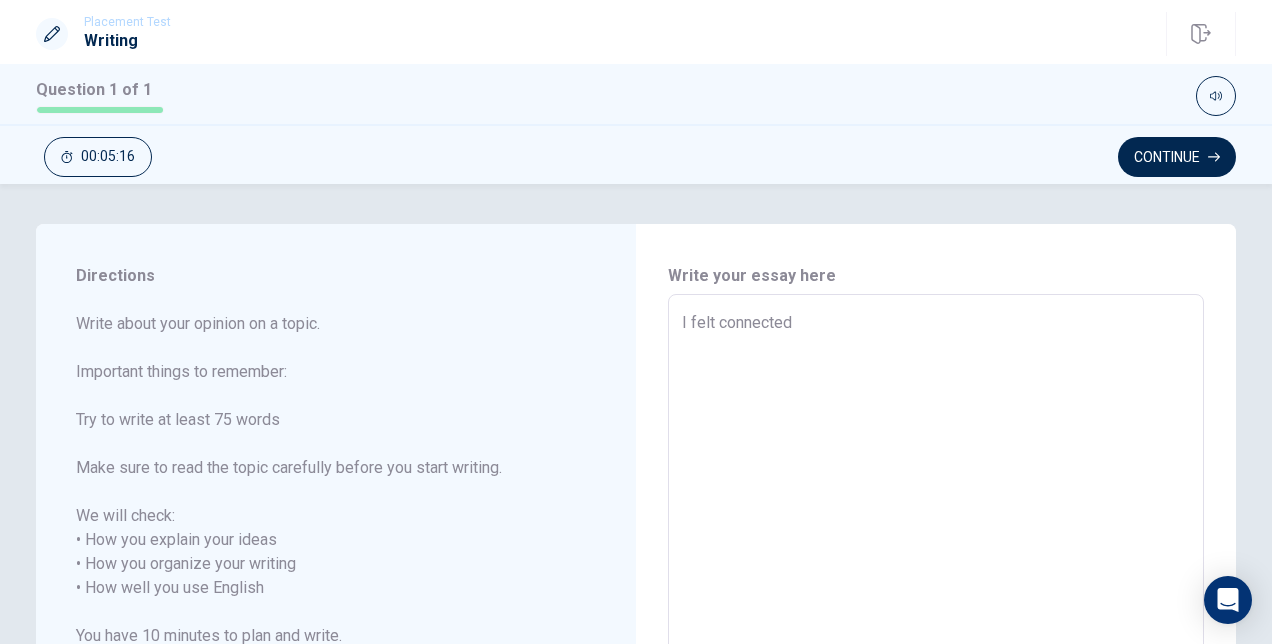 type on "I felt connected t" 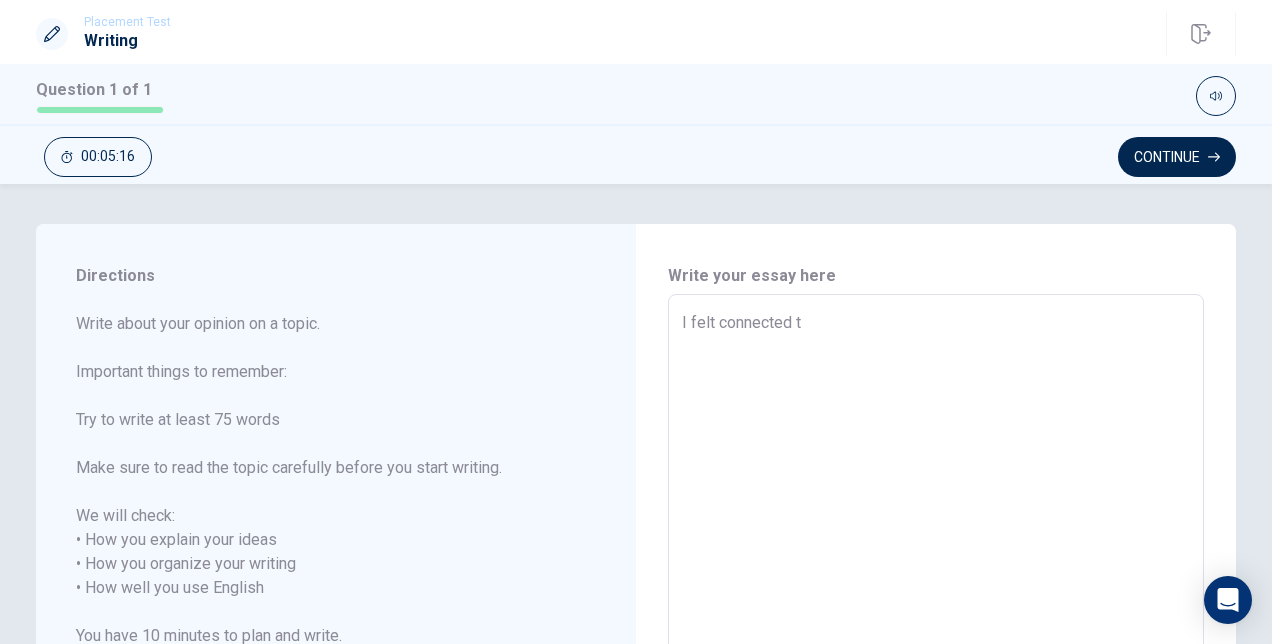 type on "x" 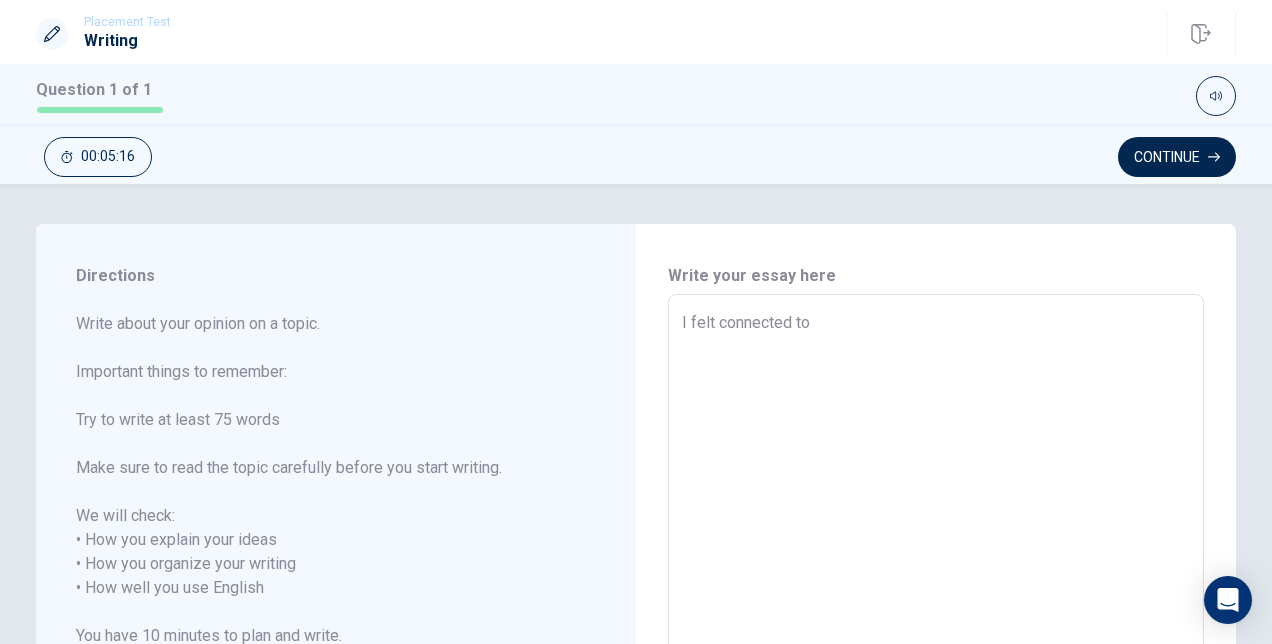 type on "x" 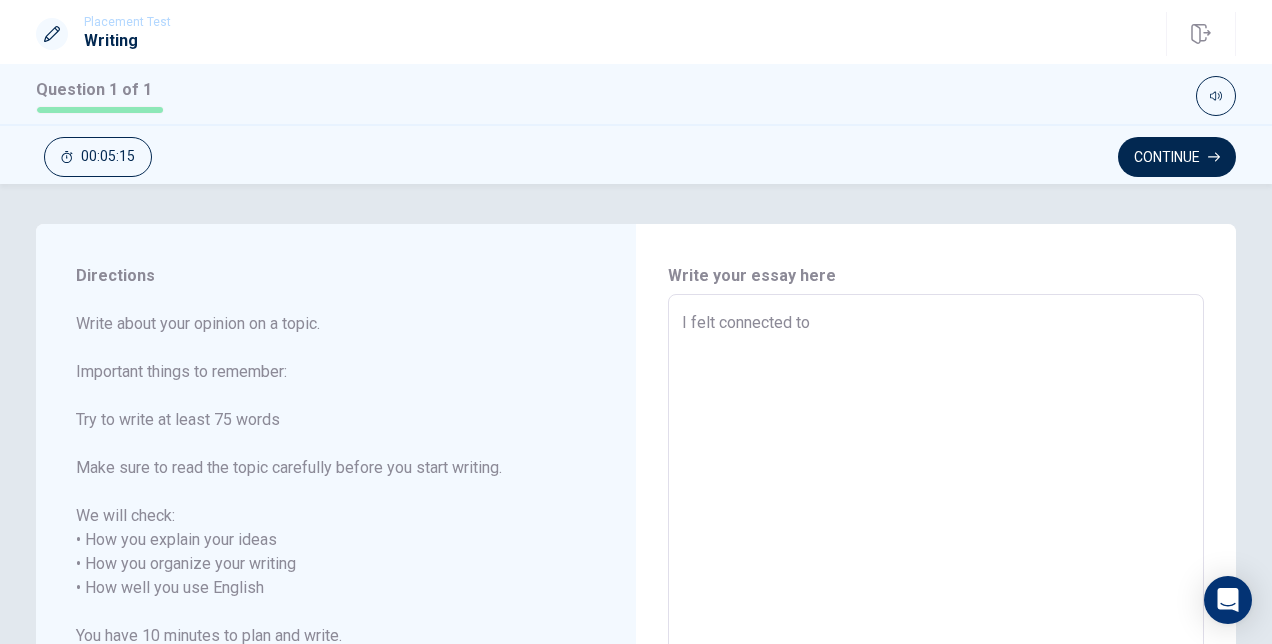 type on "I felt connected to m" 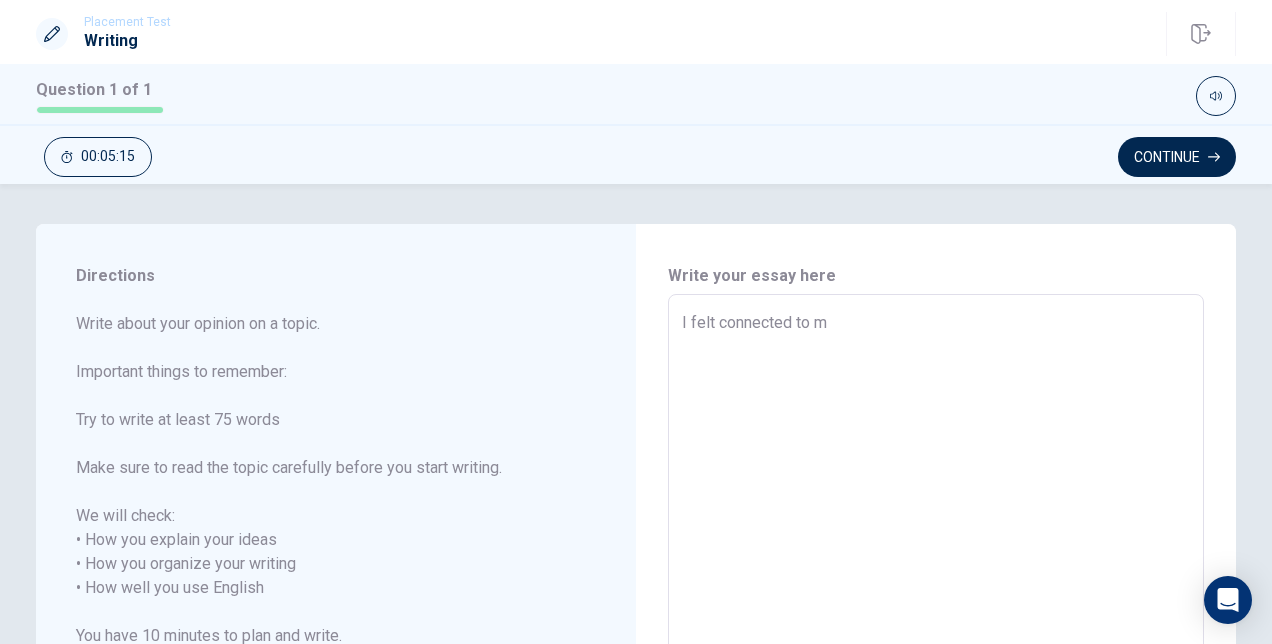 type on "x" 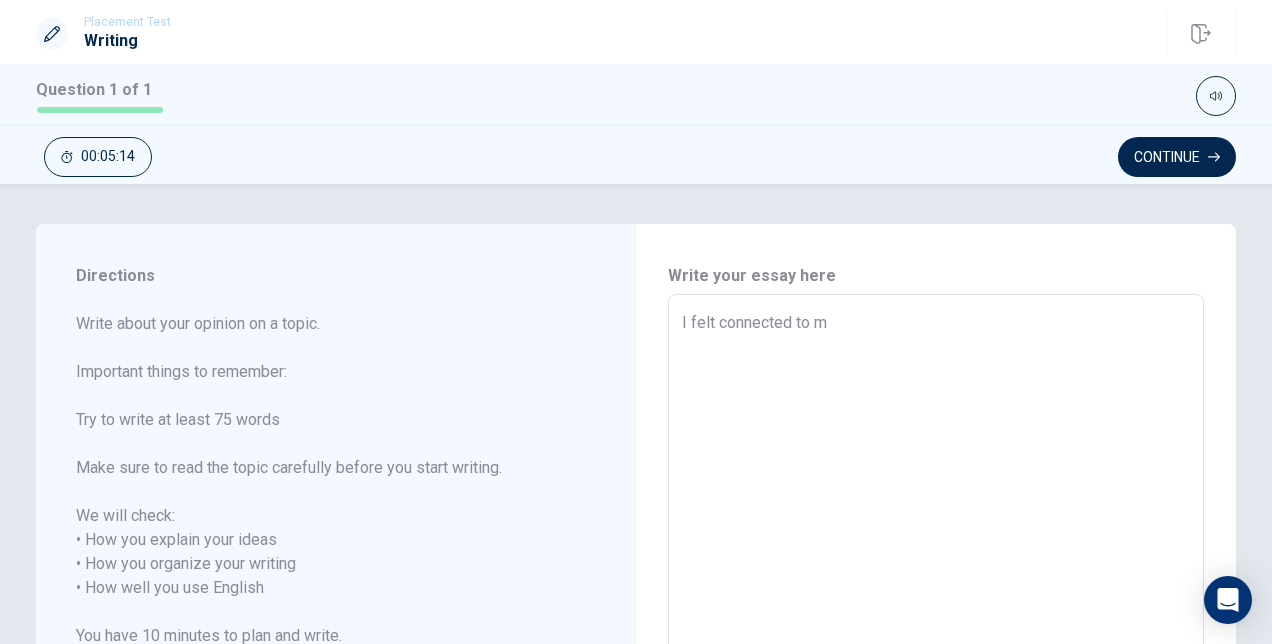type on "I felt connected to my" 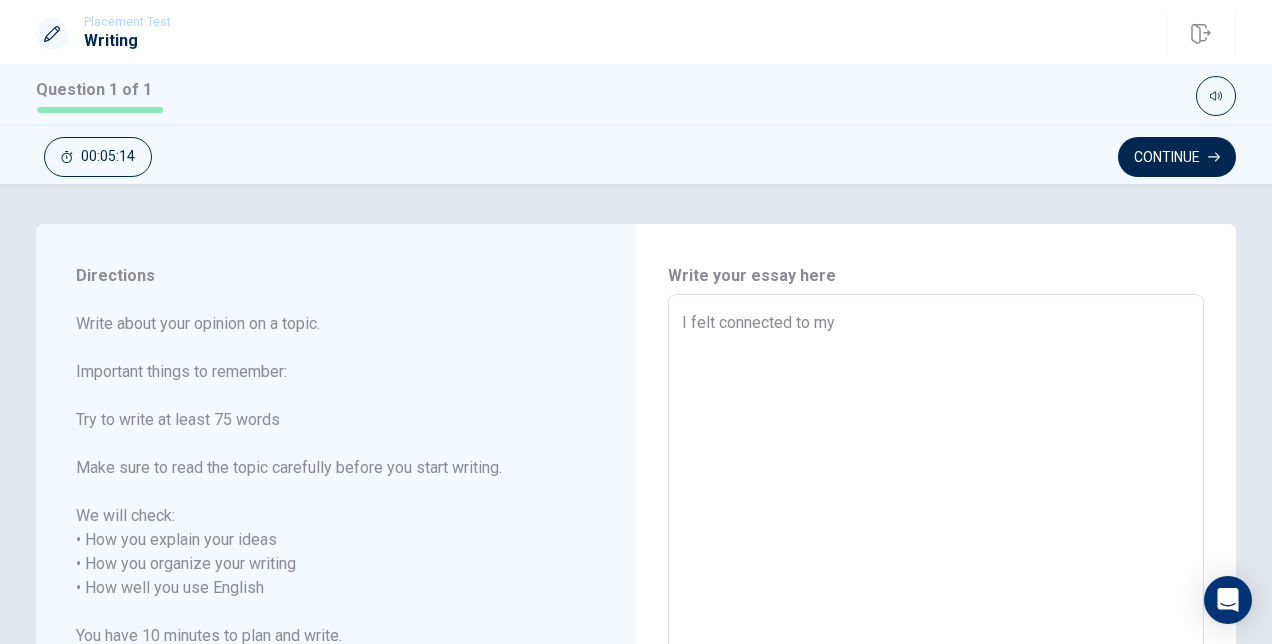 type on "x" 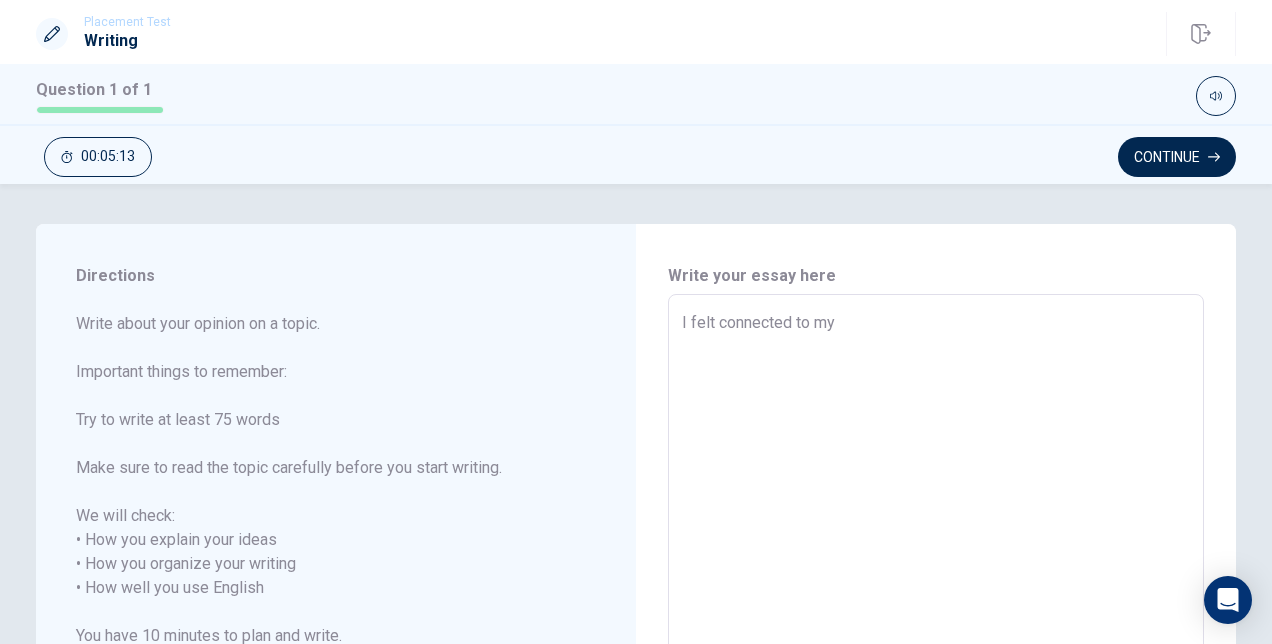 type on "x" 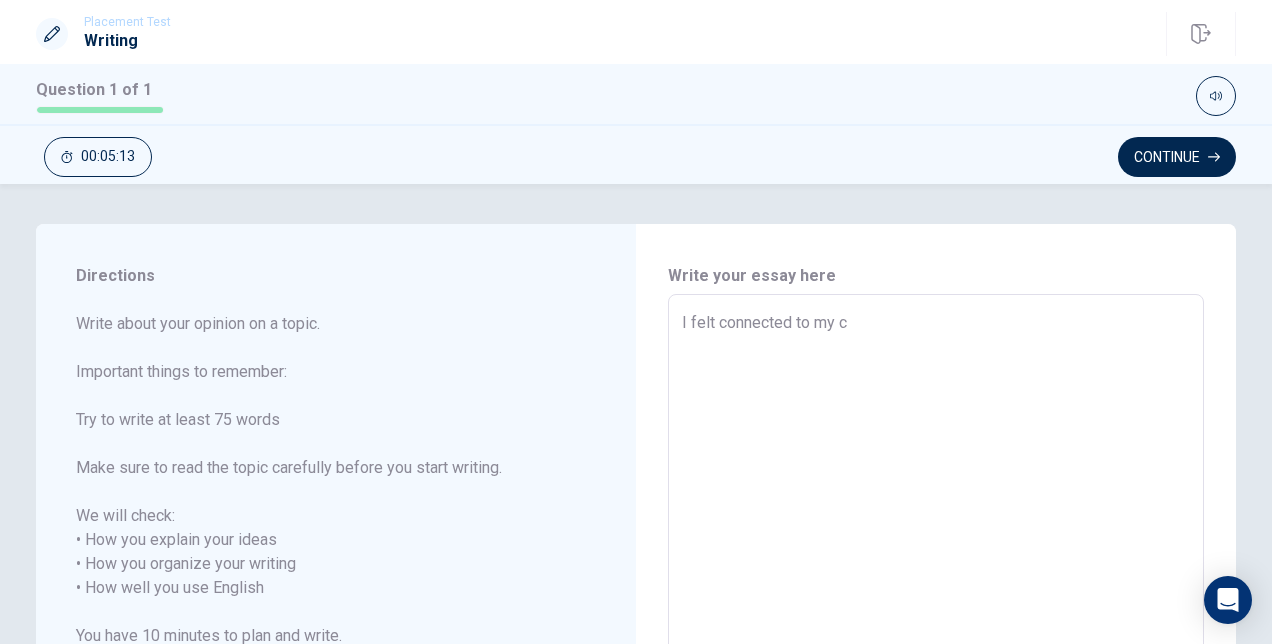 type on "x" 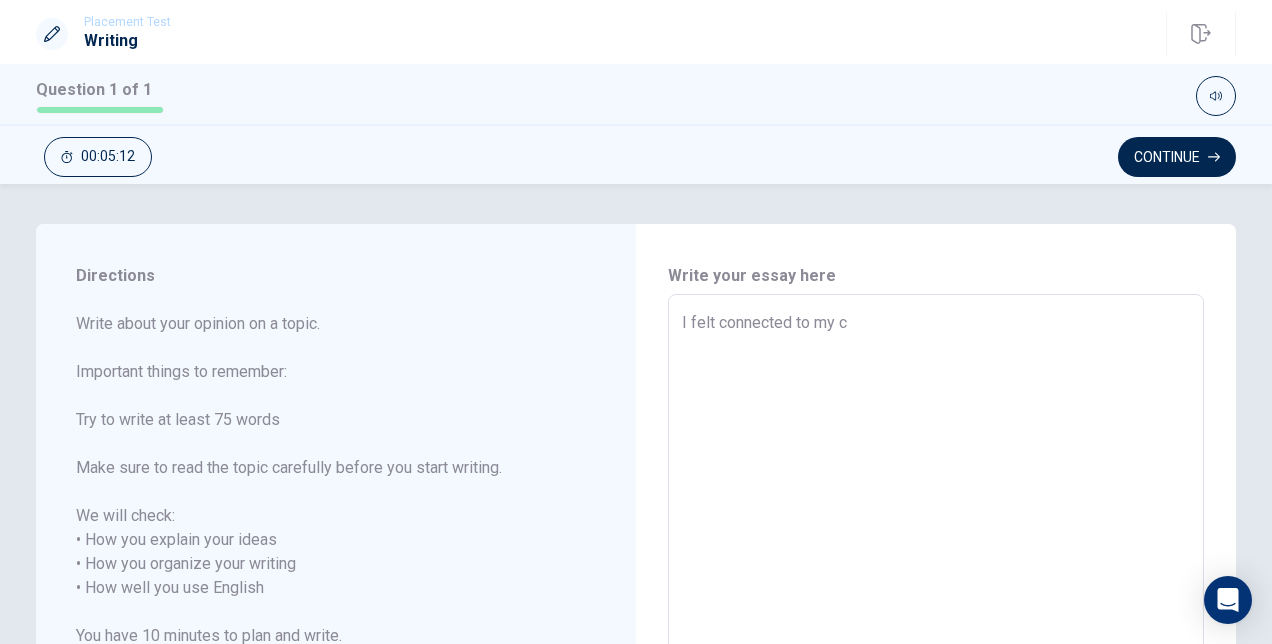 type on "I felt connected to my co" 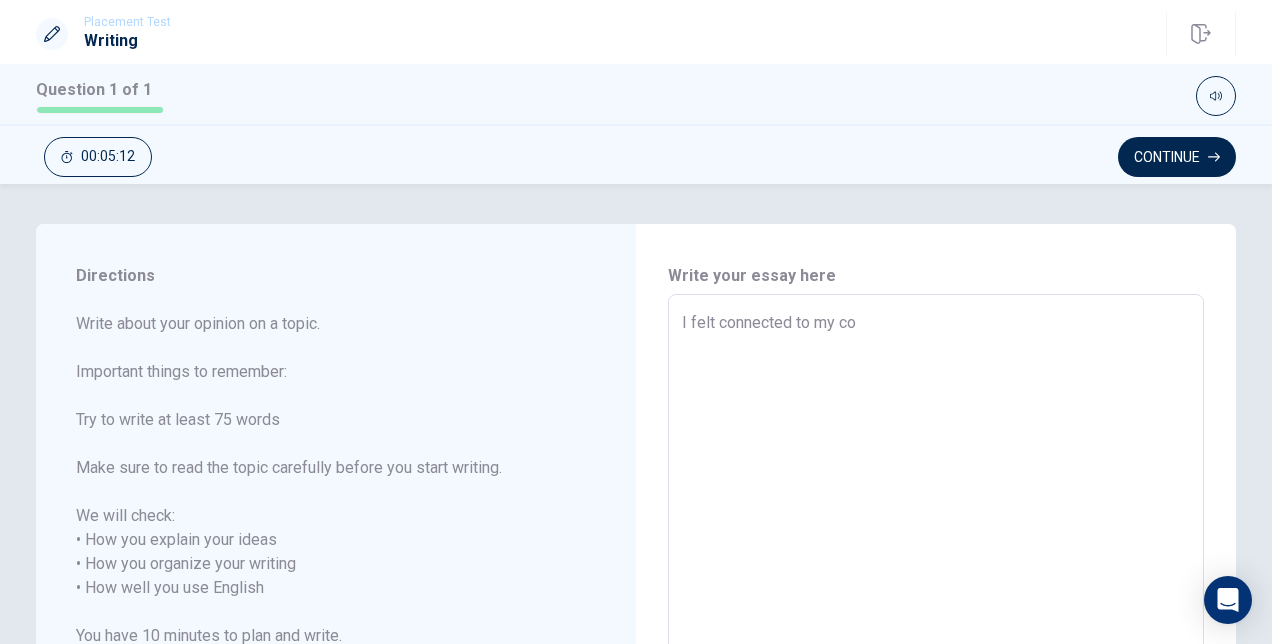 type on "I felt connected to my com" 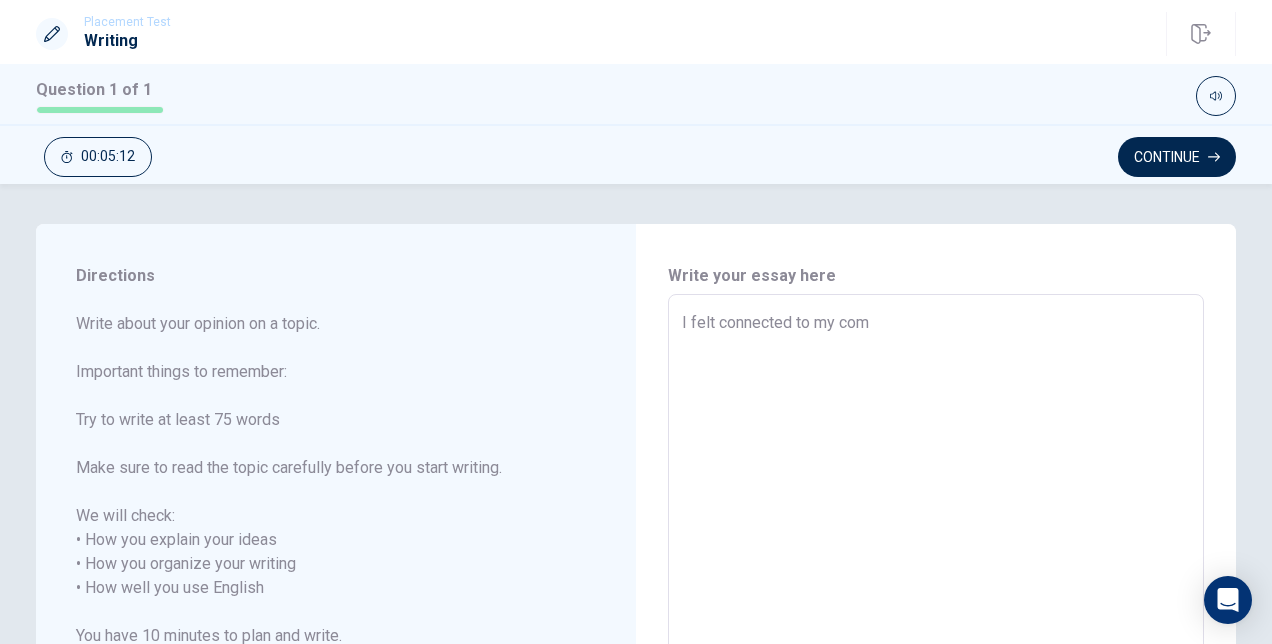type on "x" 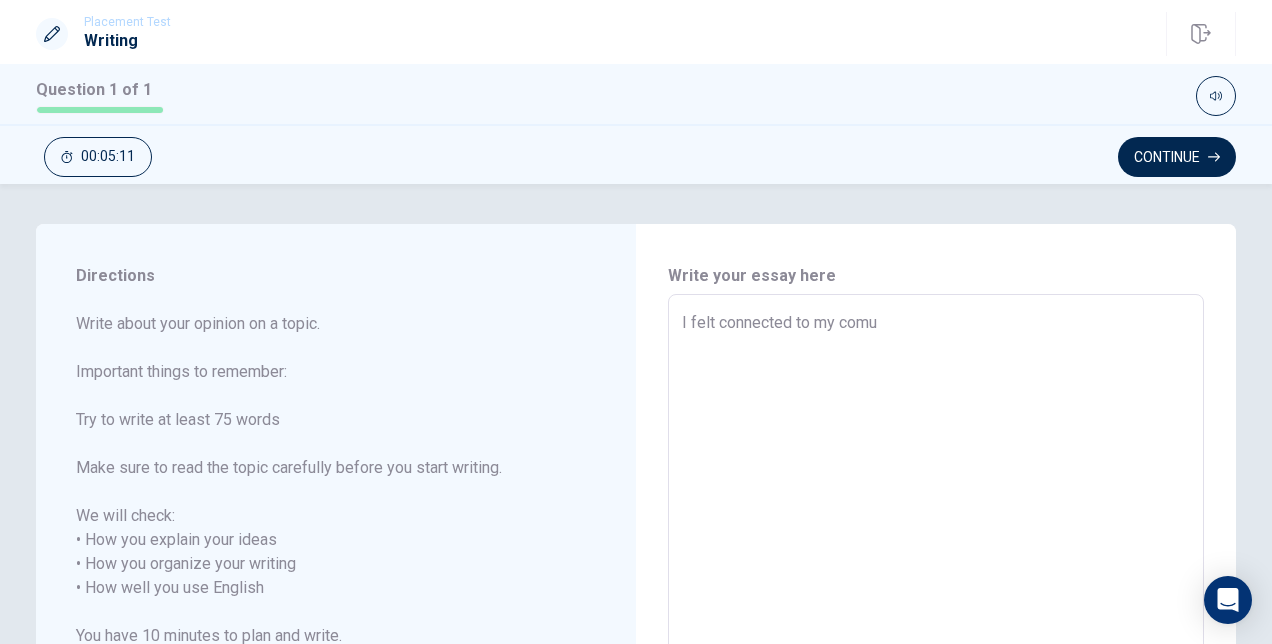 type on "x" 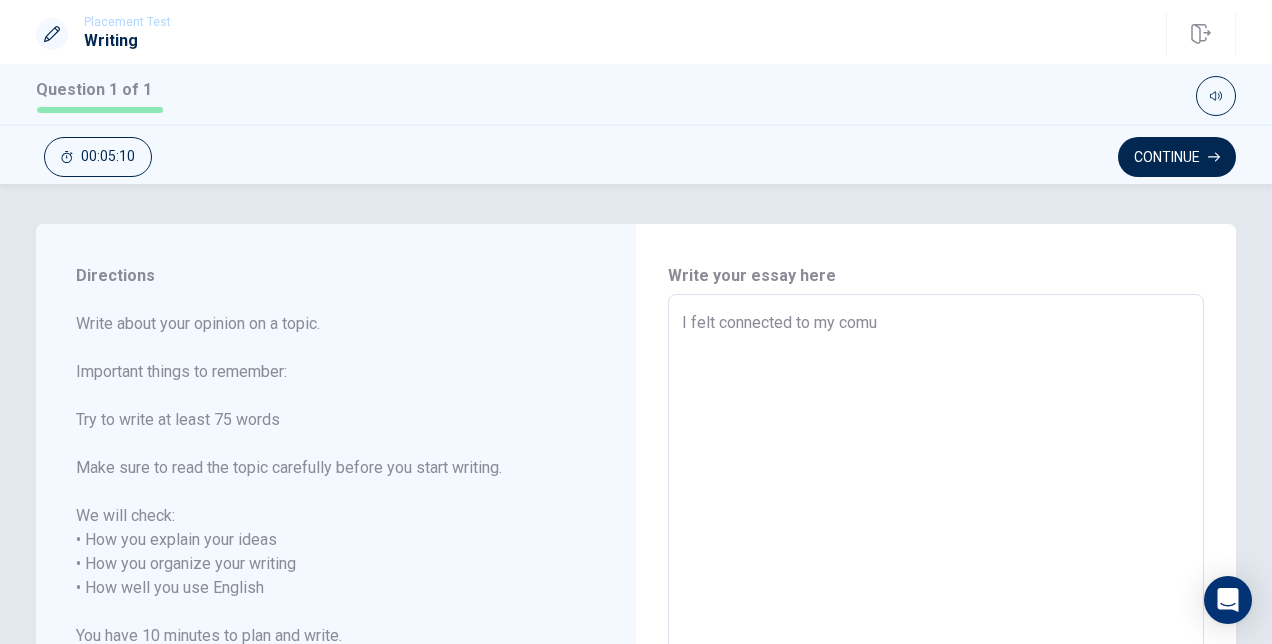 type on "I felt connected to my com" 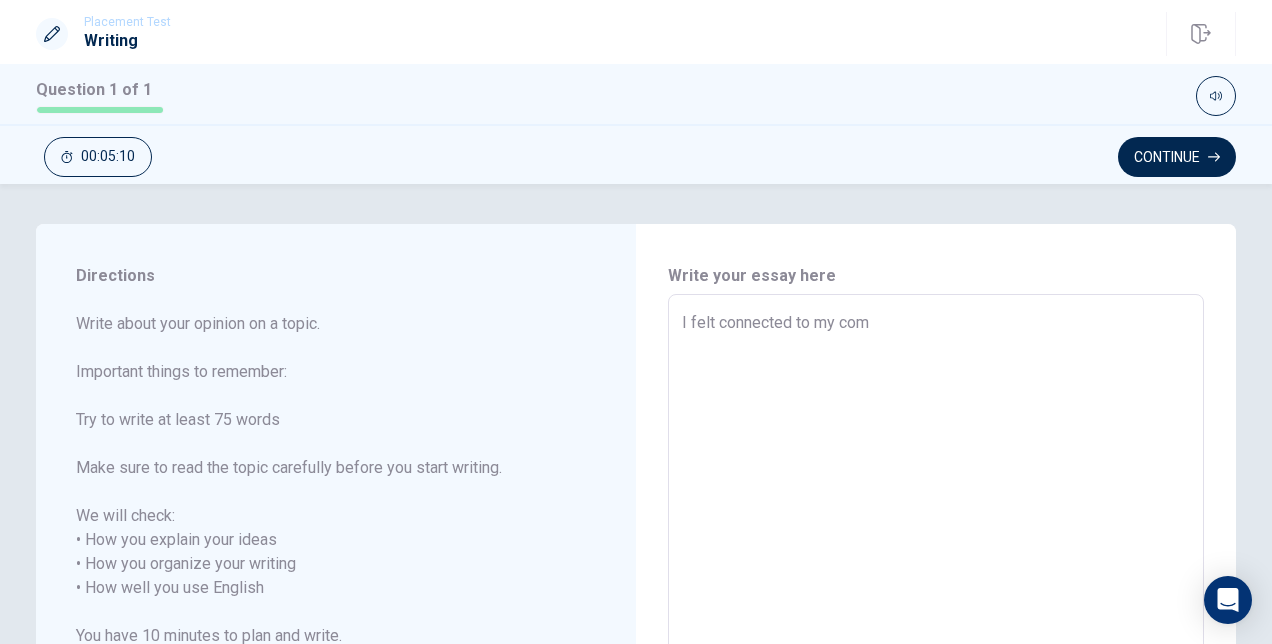 type on "x" 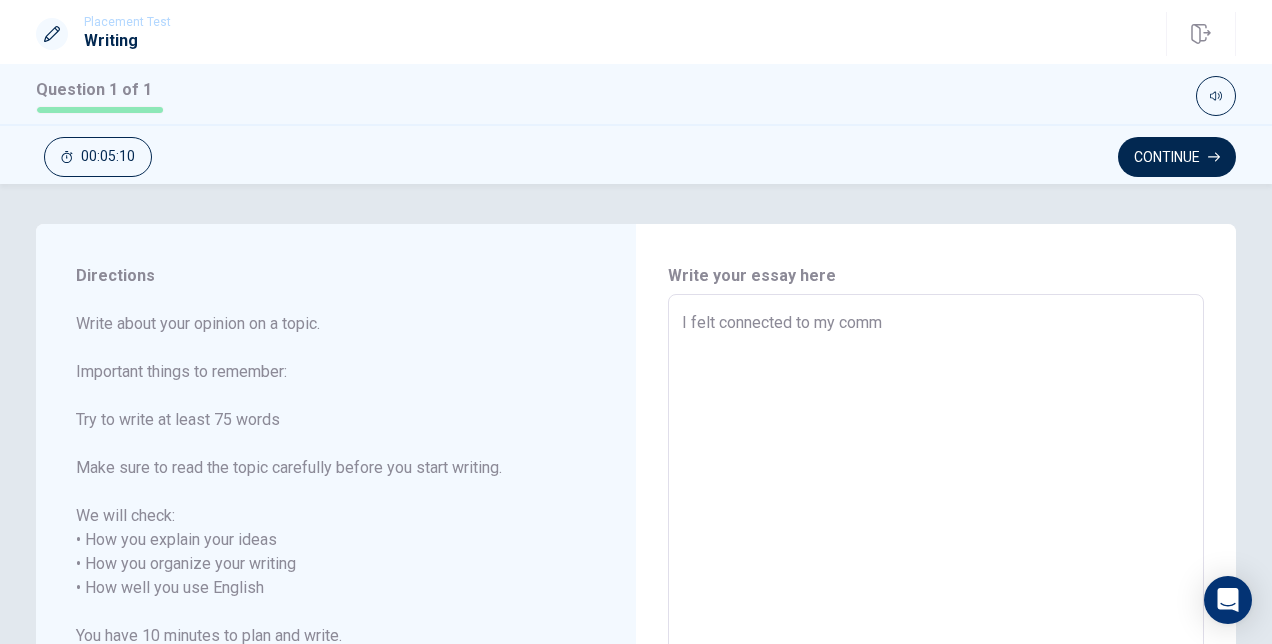 type on "x" 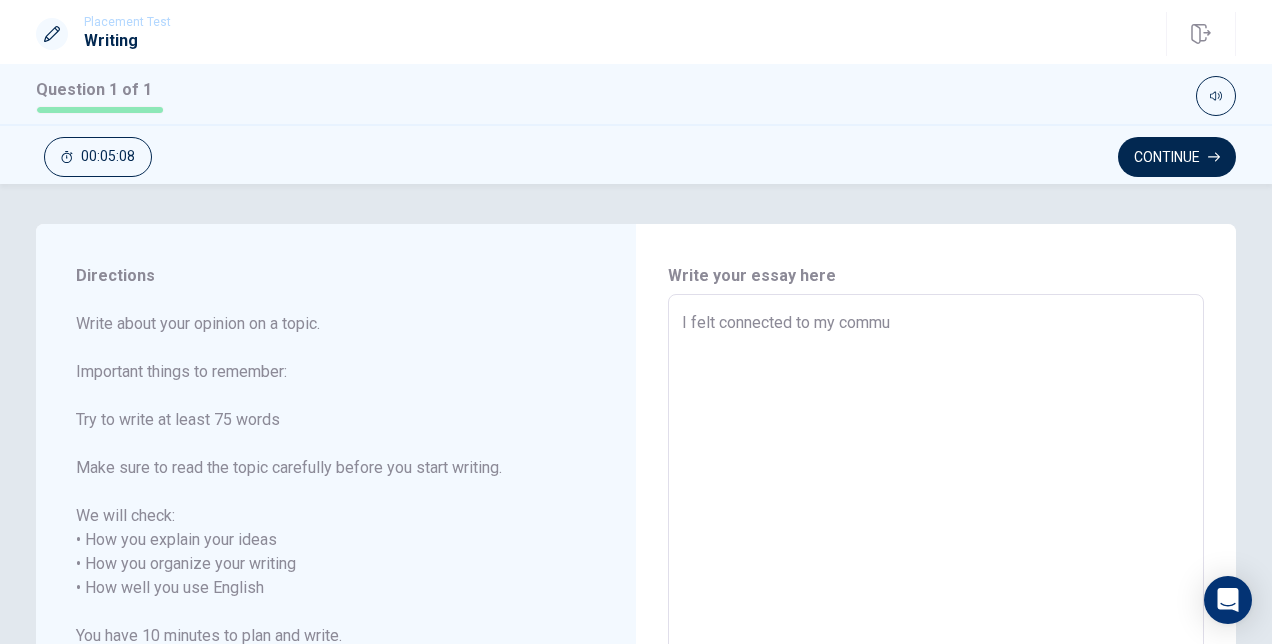 type on "x" 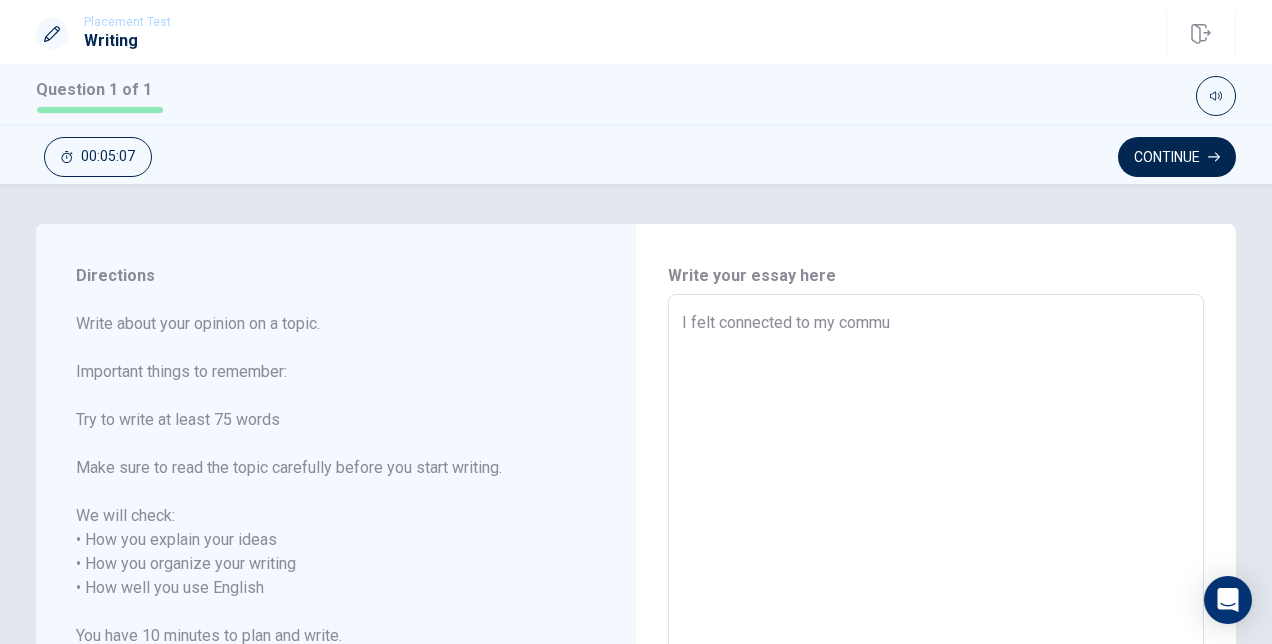 type on "I felt connected to my commun" 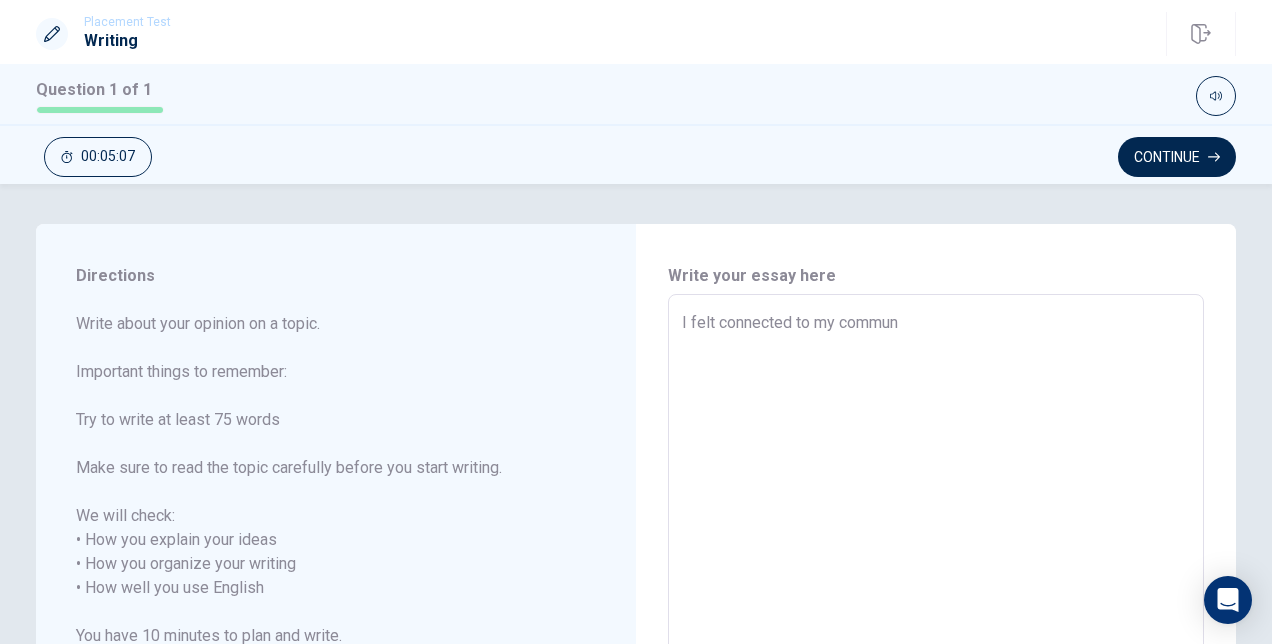 type on "x" 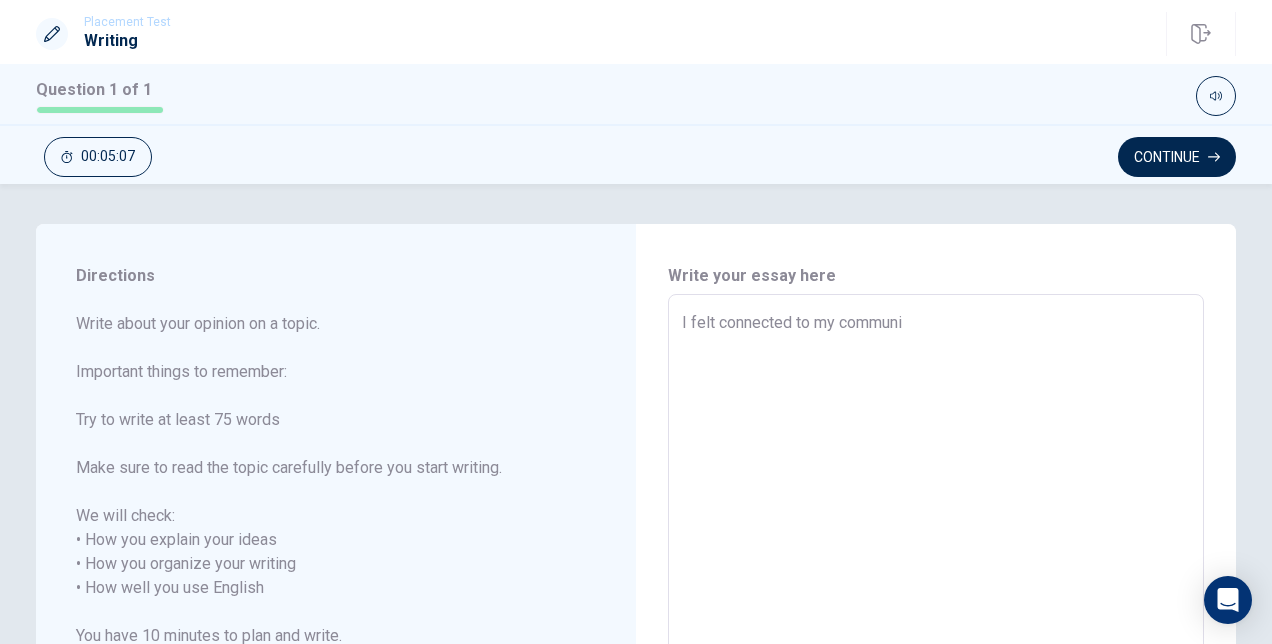 type on "x" 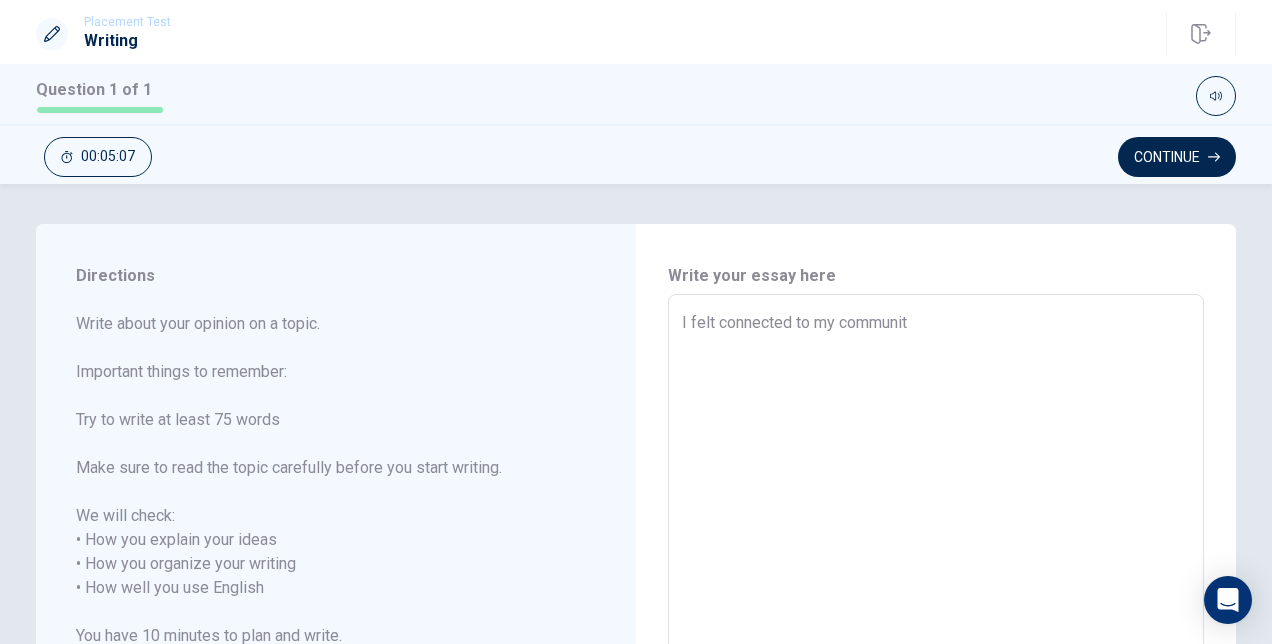 type on "x" 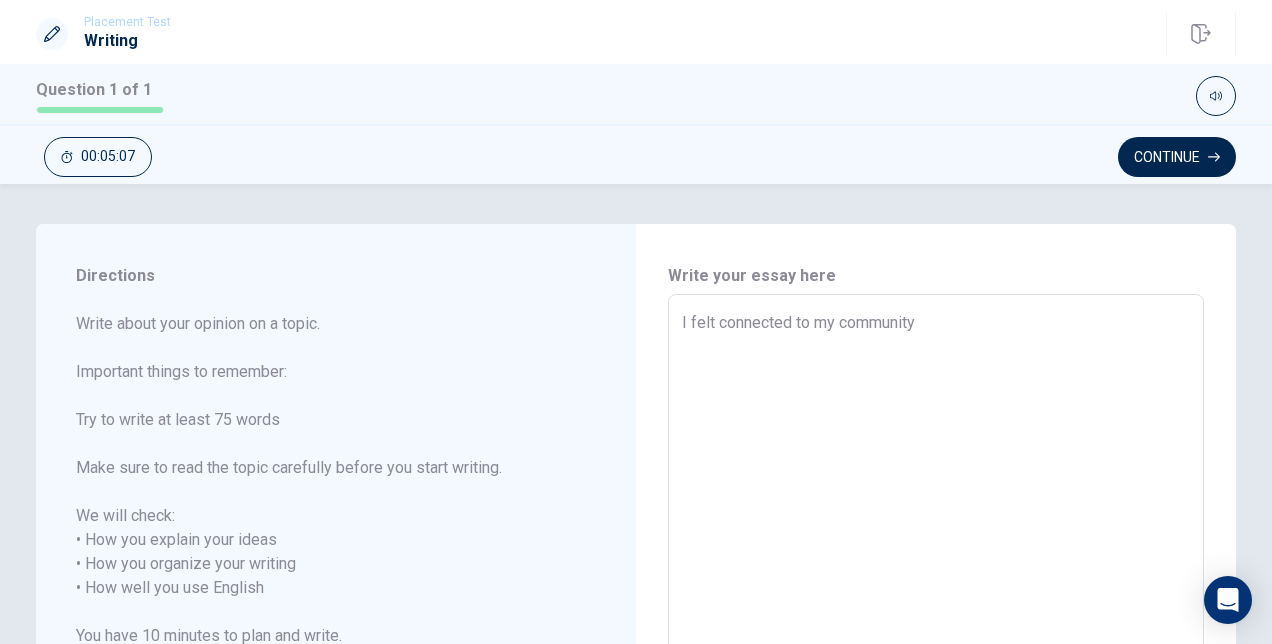 type on "x" 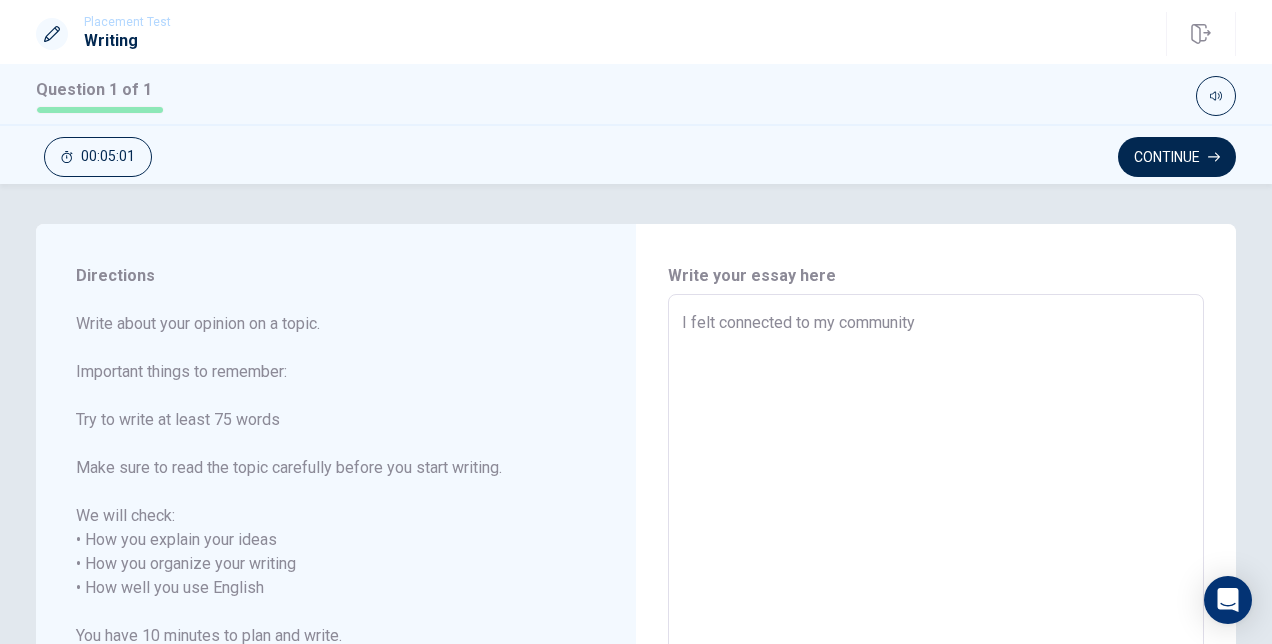 click on "I felt connected to my community" at bounding box center (936, 576) 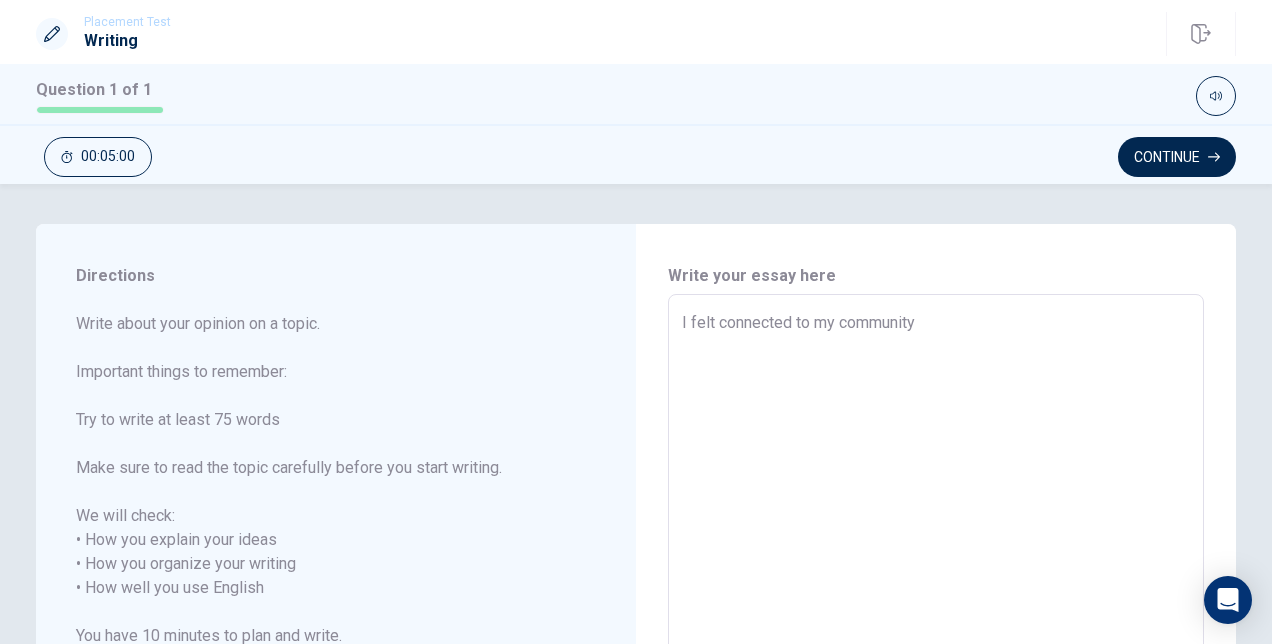 type on "x" 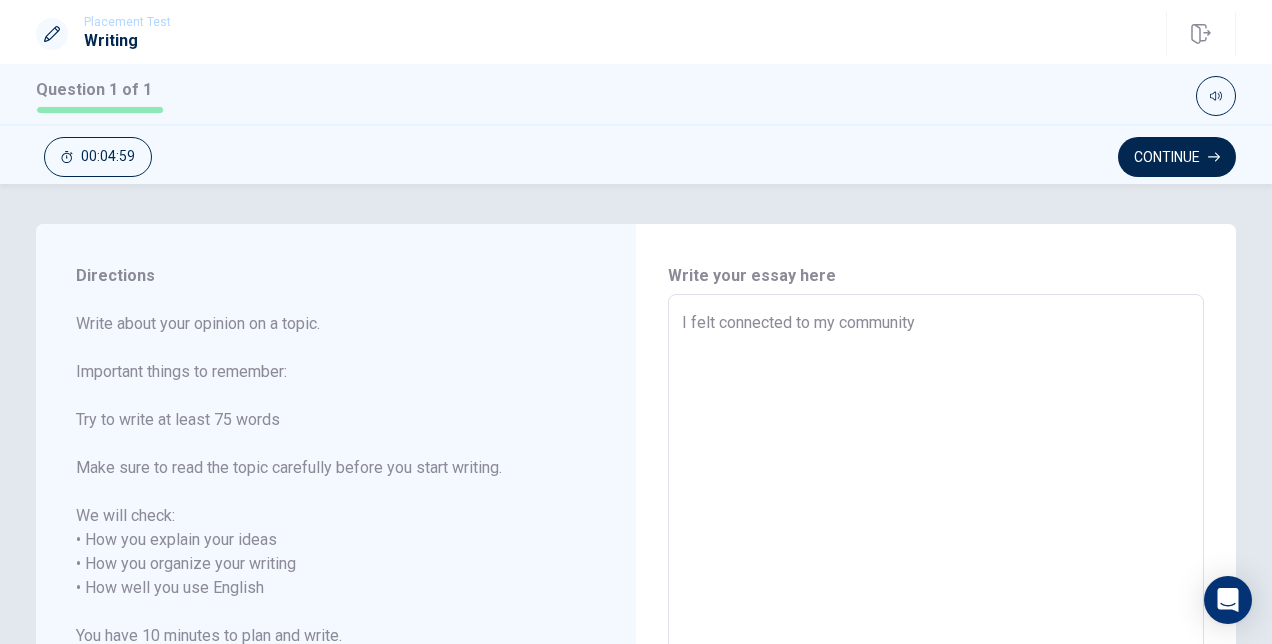 type on "oI felt connected to my community" 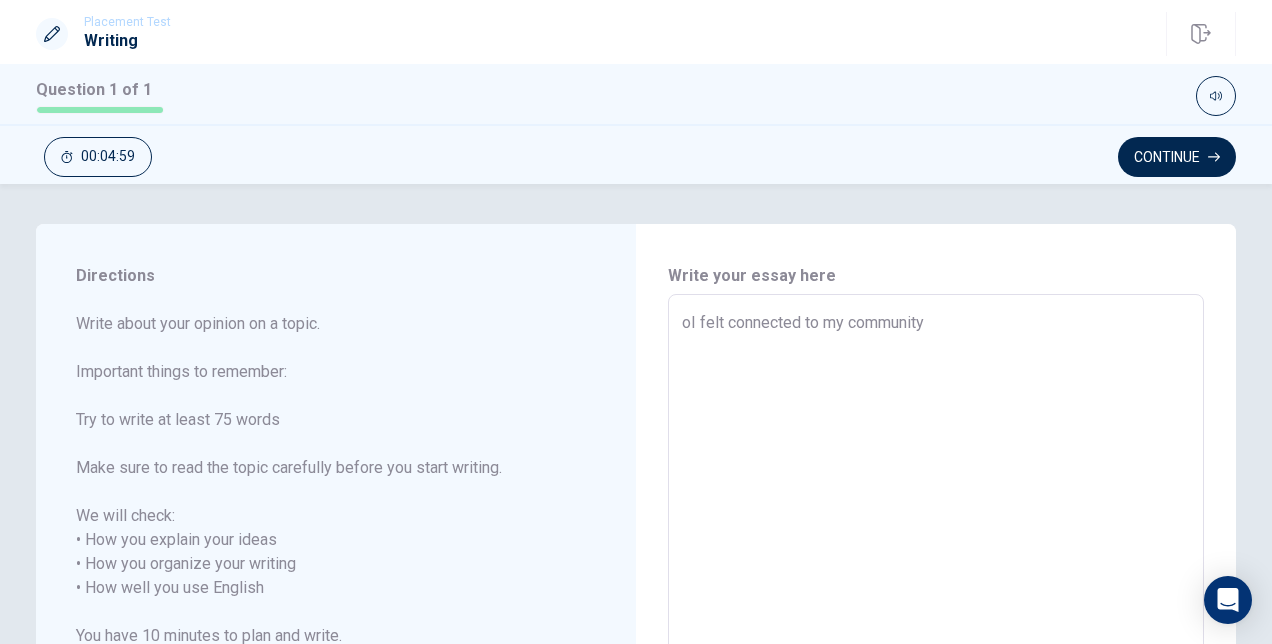 type on "x" 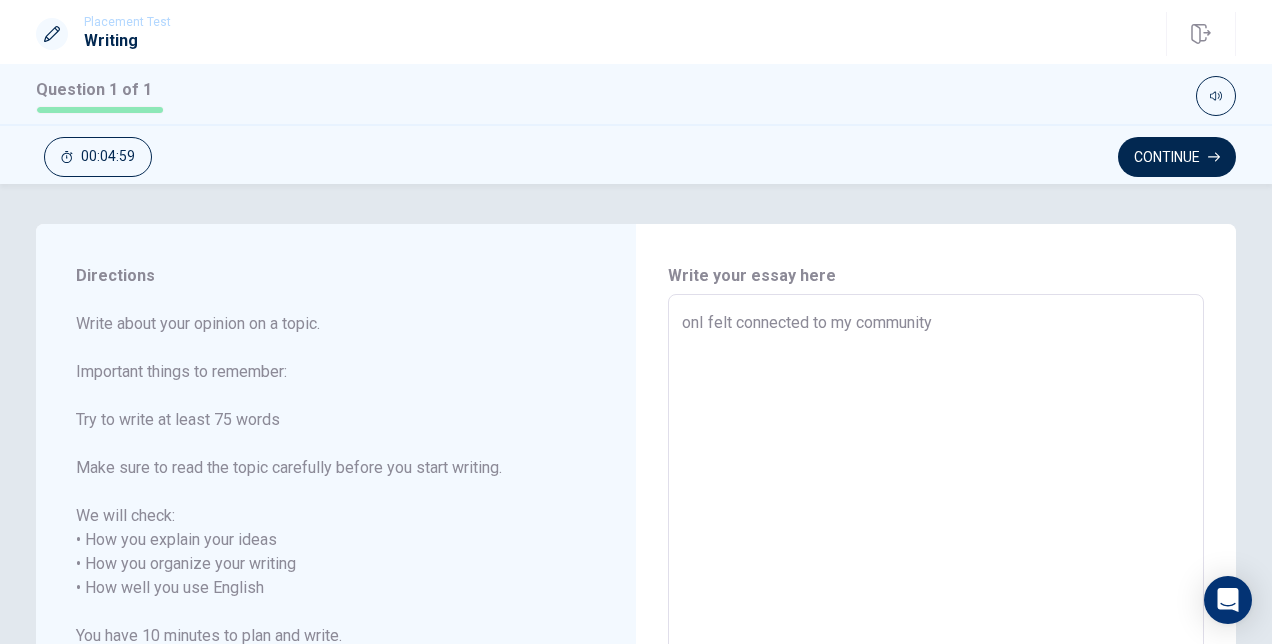 type on "x" 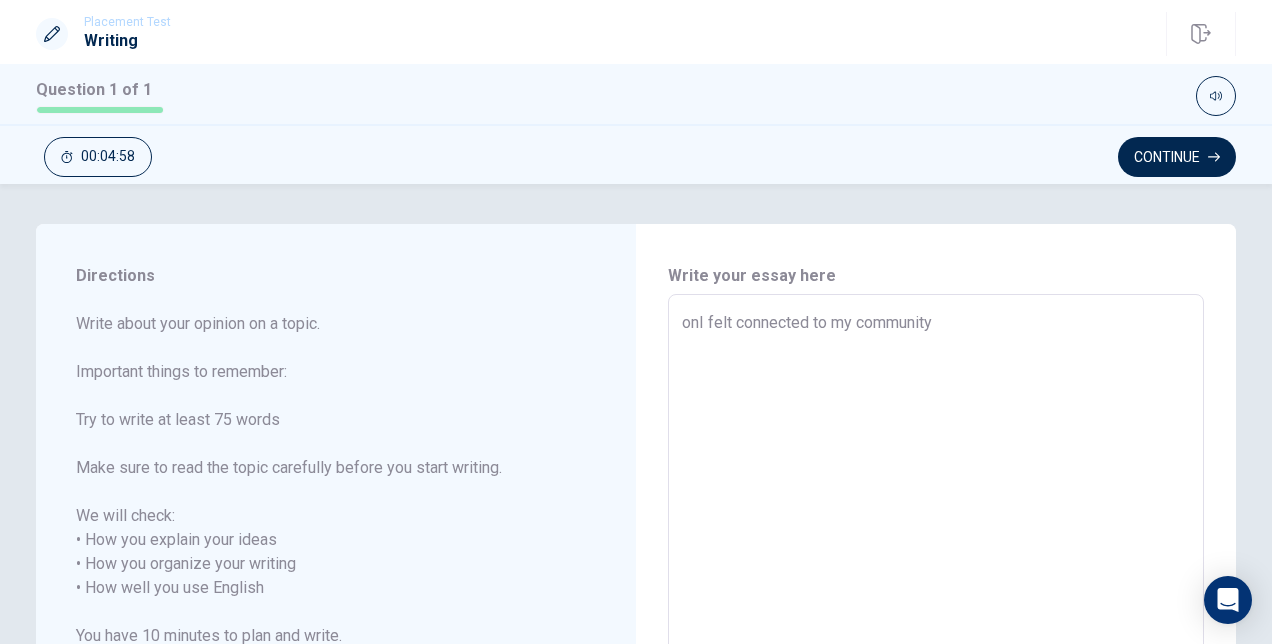 type on "oneI felt connected to my community" 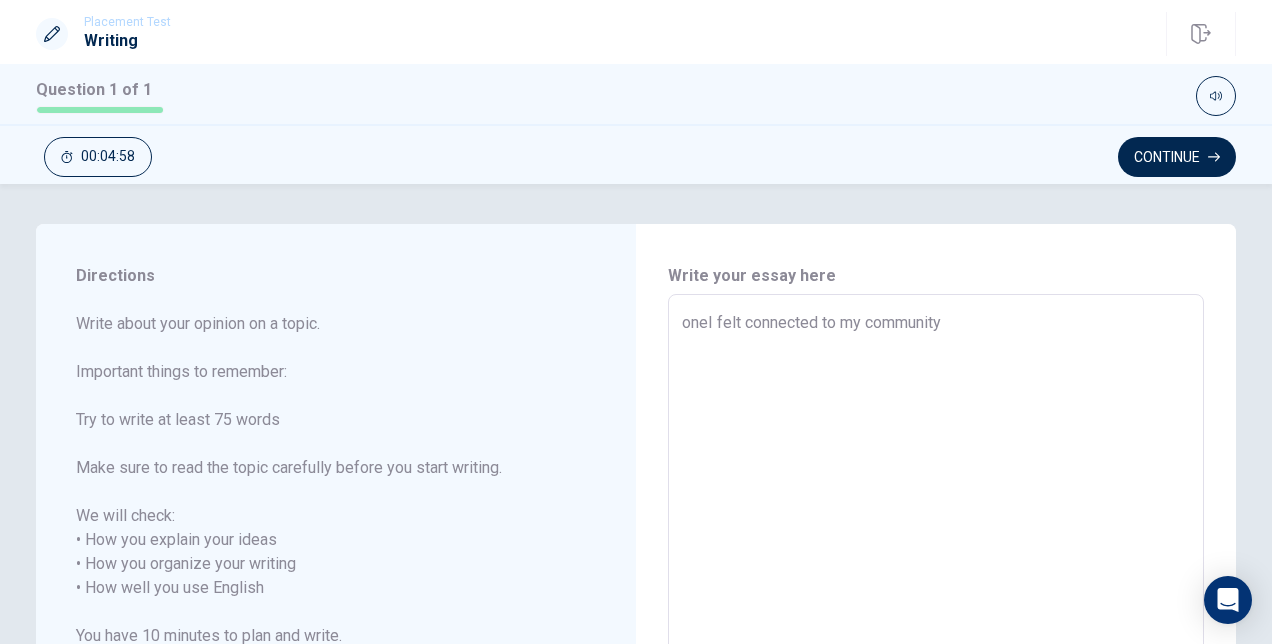 type on "x" 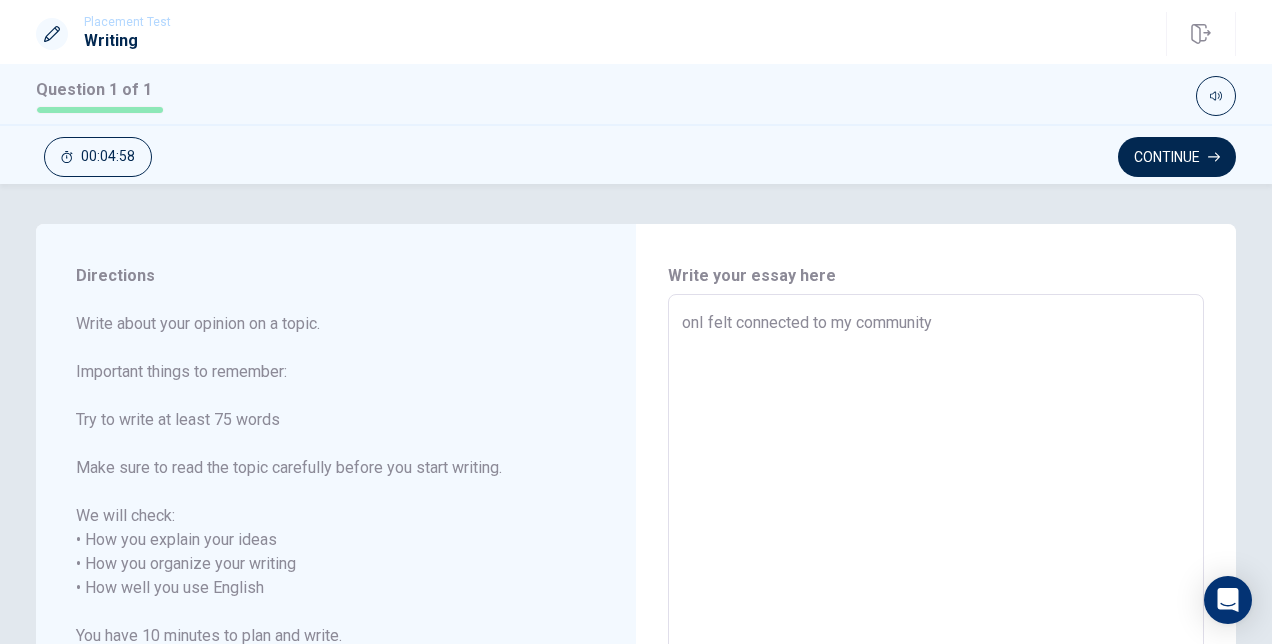 type on "x" 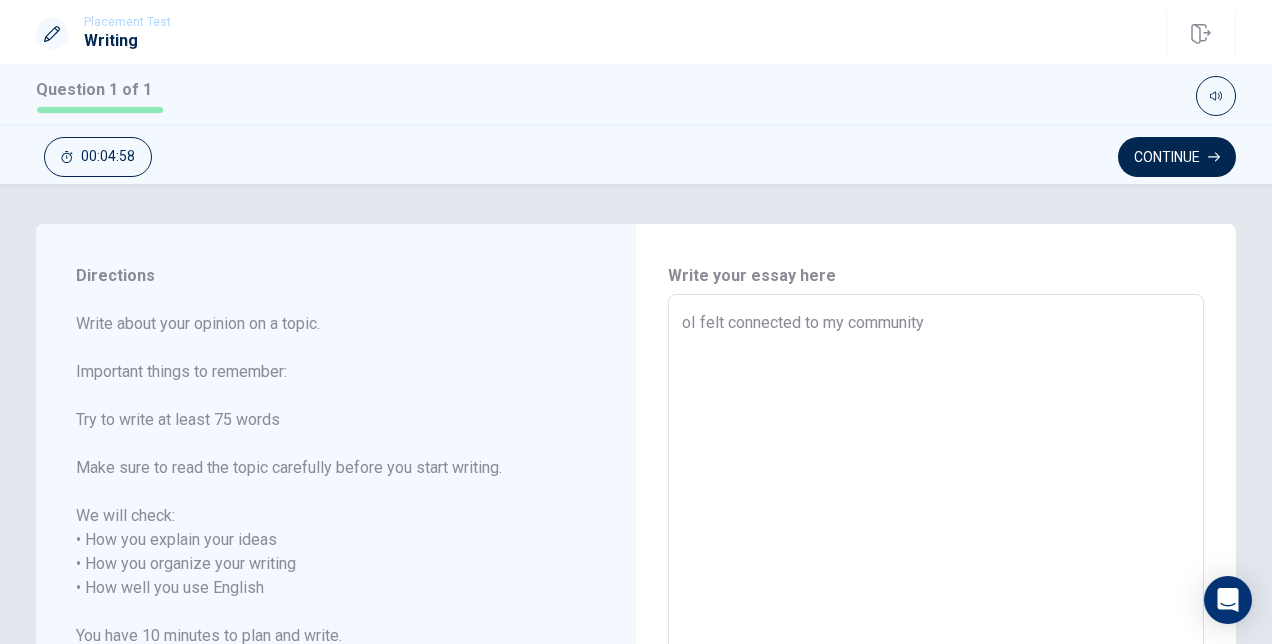 type on "I felt connected to my community" 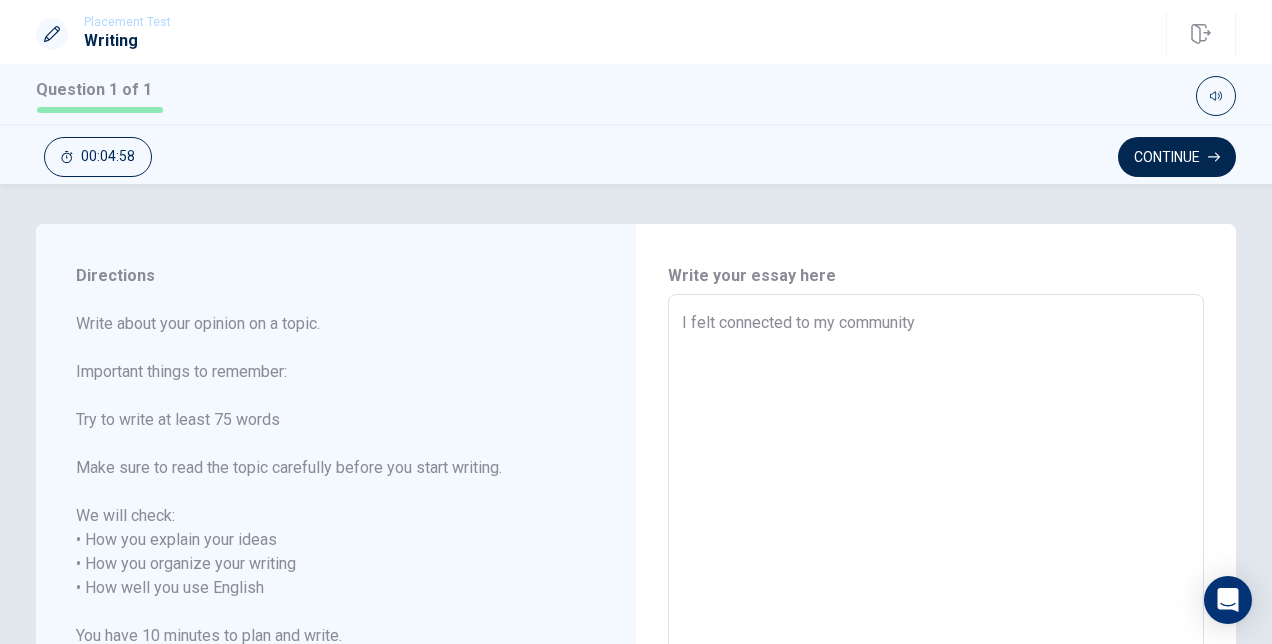 type on "x" 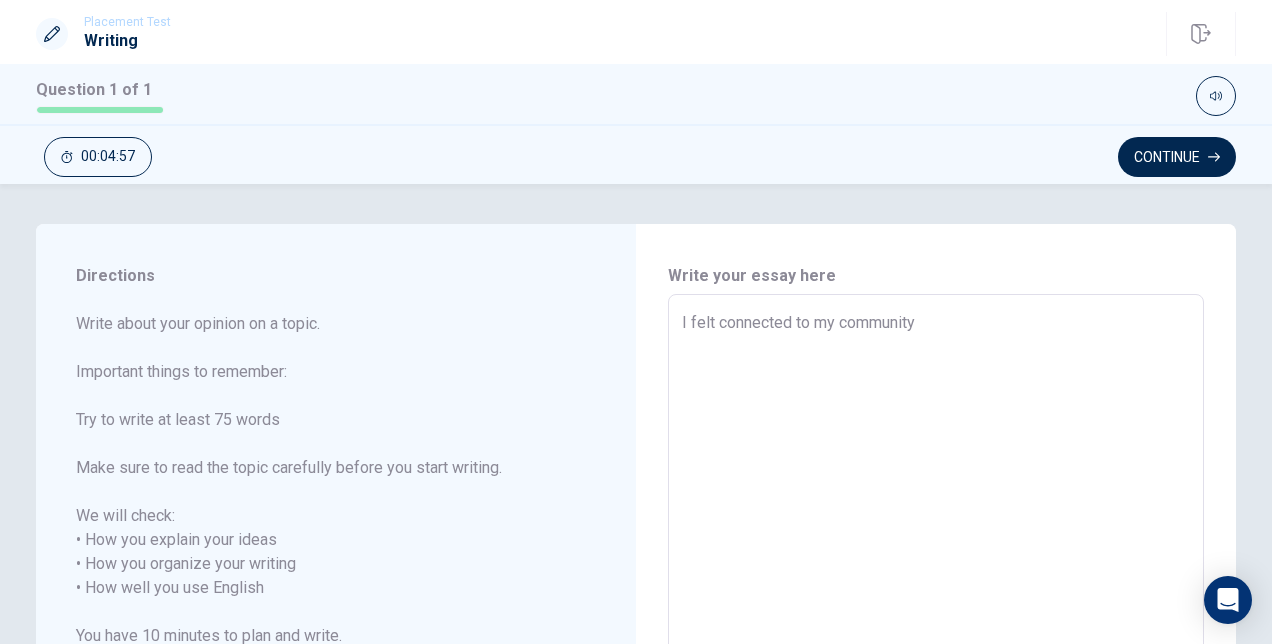 type on "OI felt connected to my community" 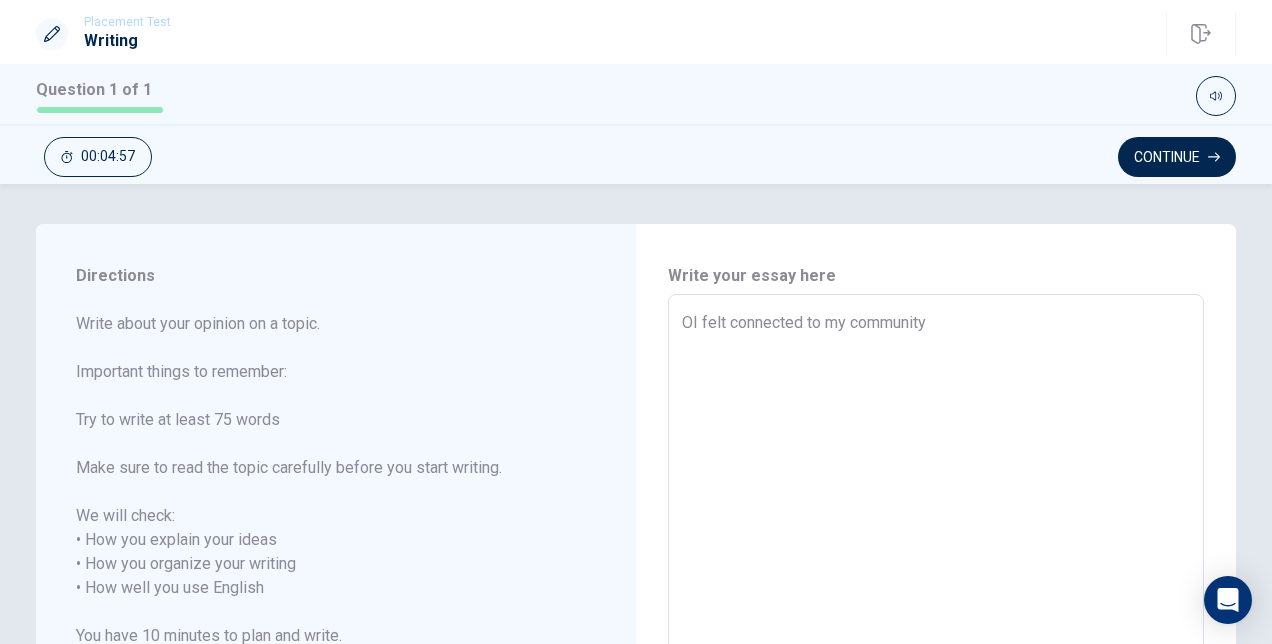 type on "x" 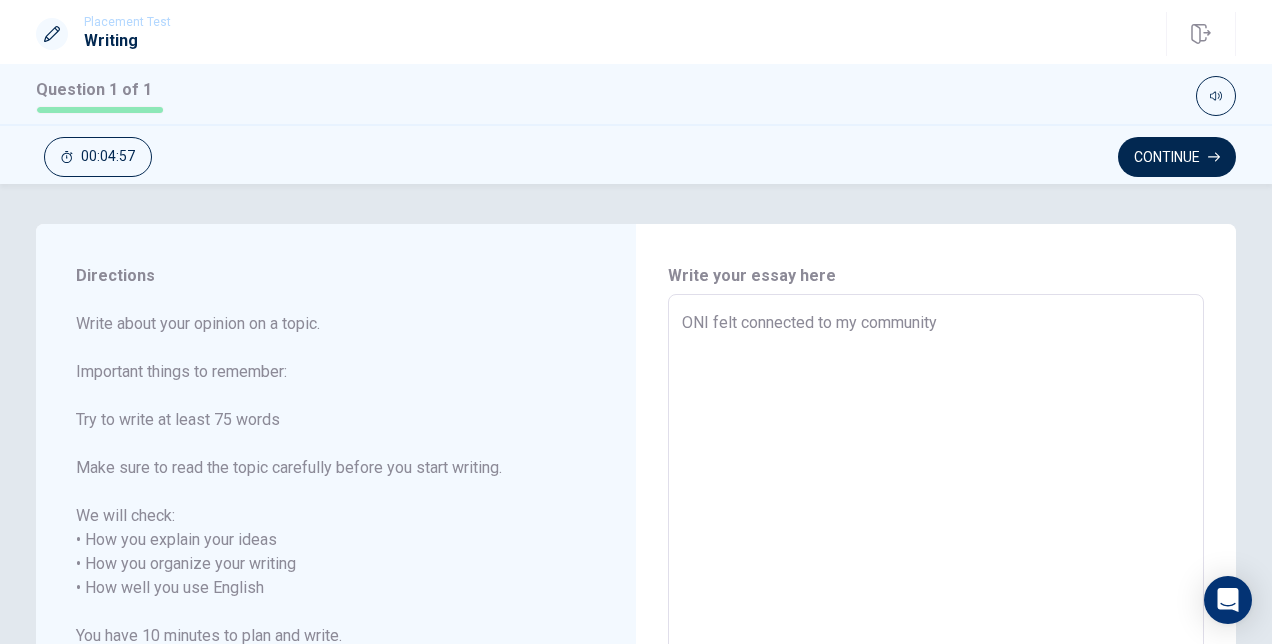 type on "x" 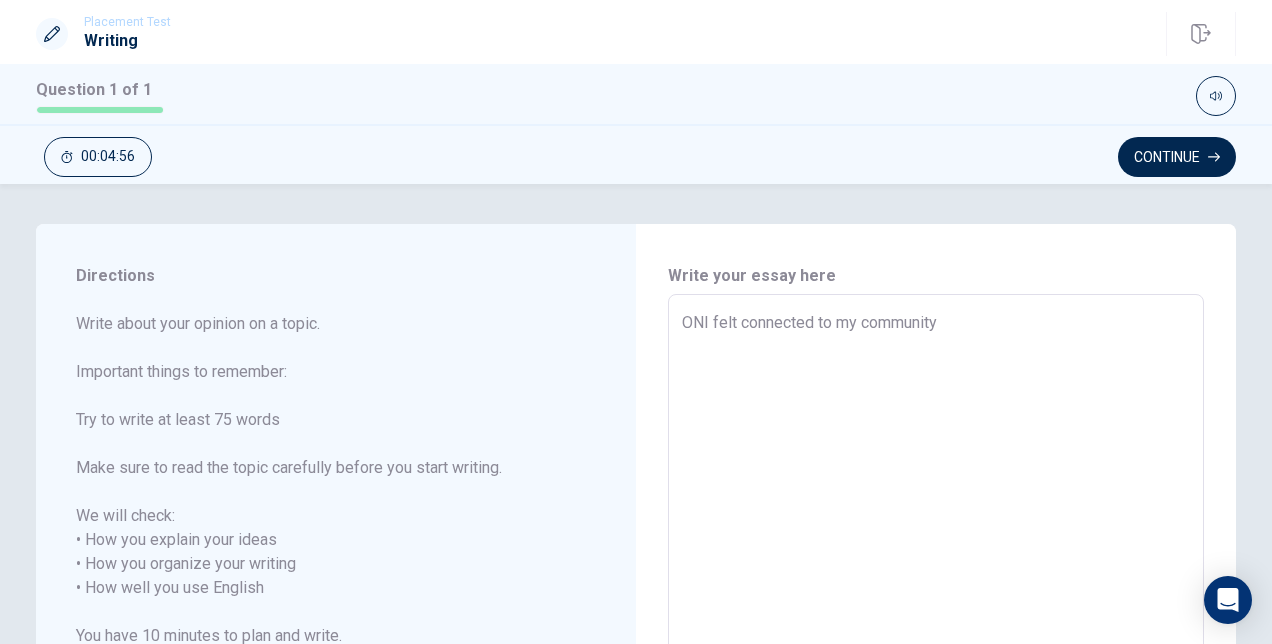 type on "ONeI felt connected to my community" 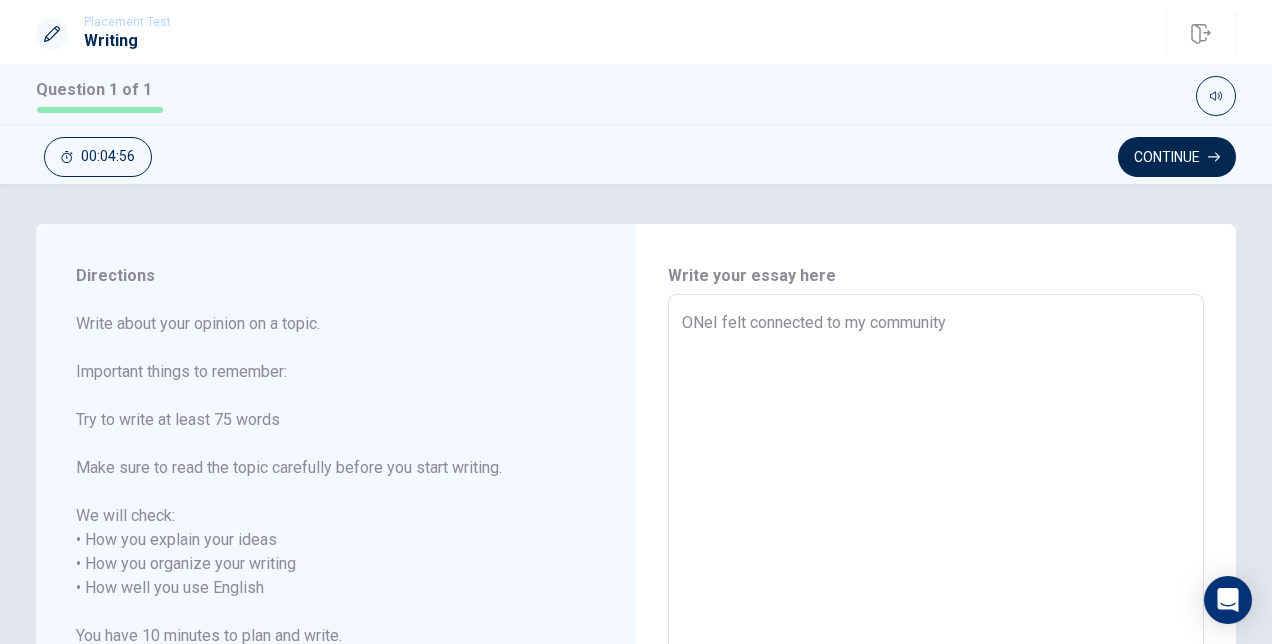 type on "x" 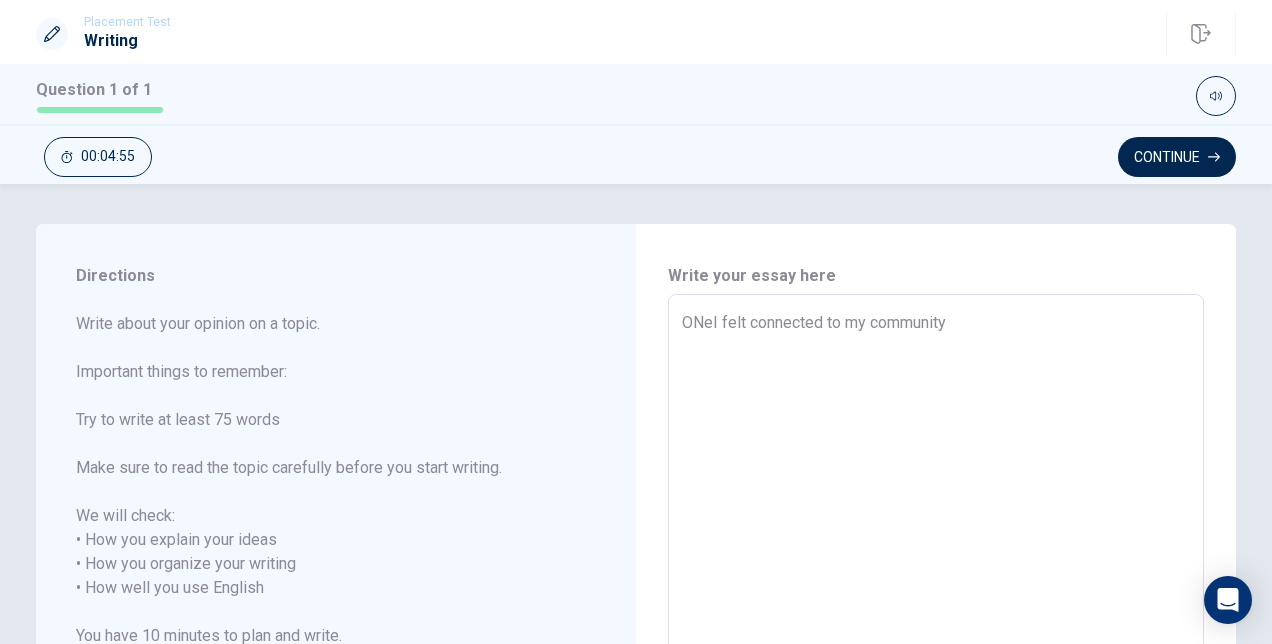 type on "ONI felt connected to my community" 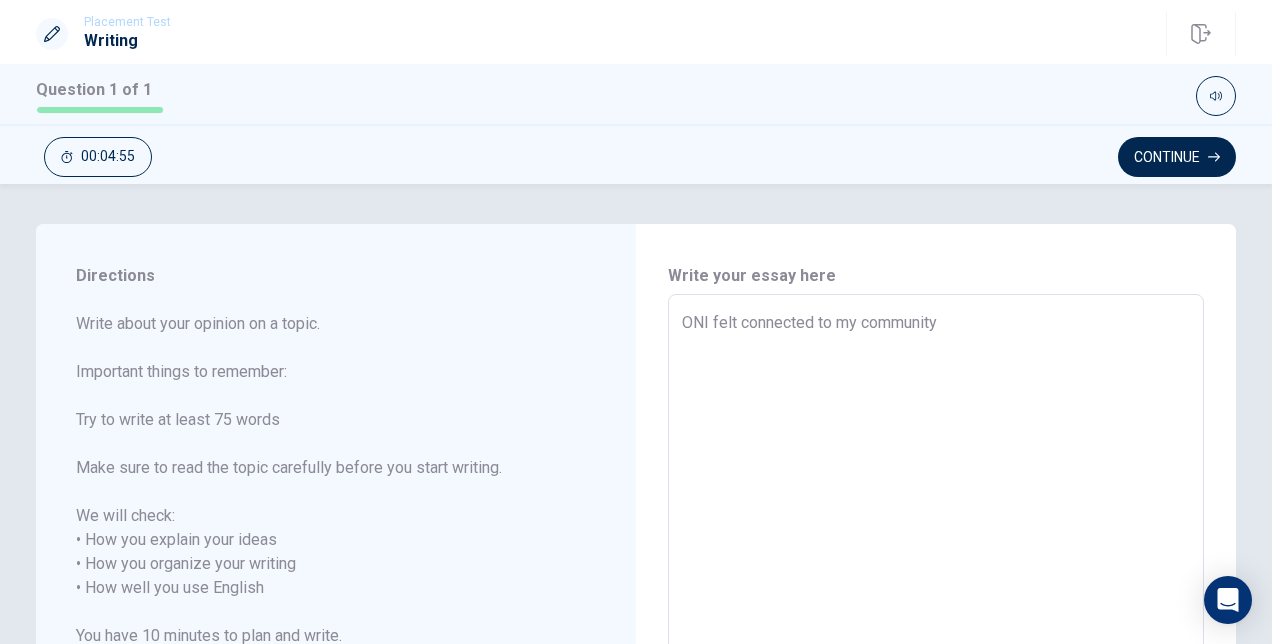 type on "x" 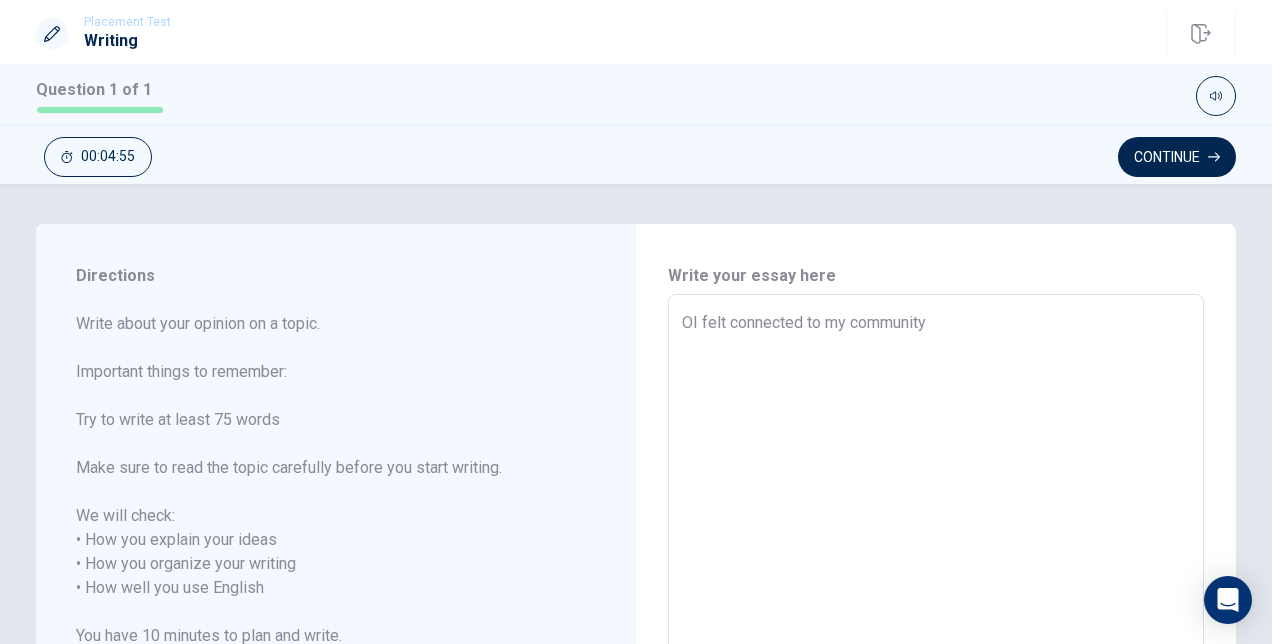 type on "x" 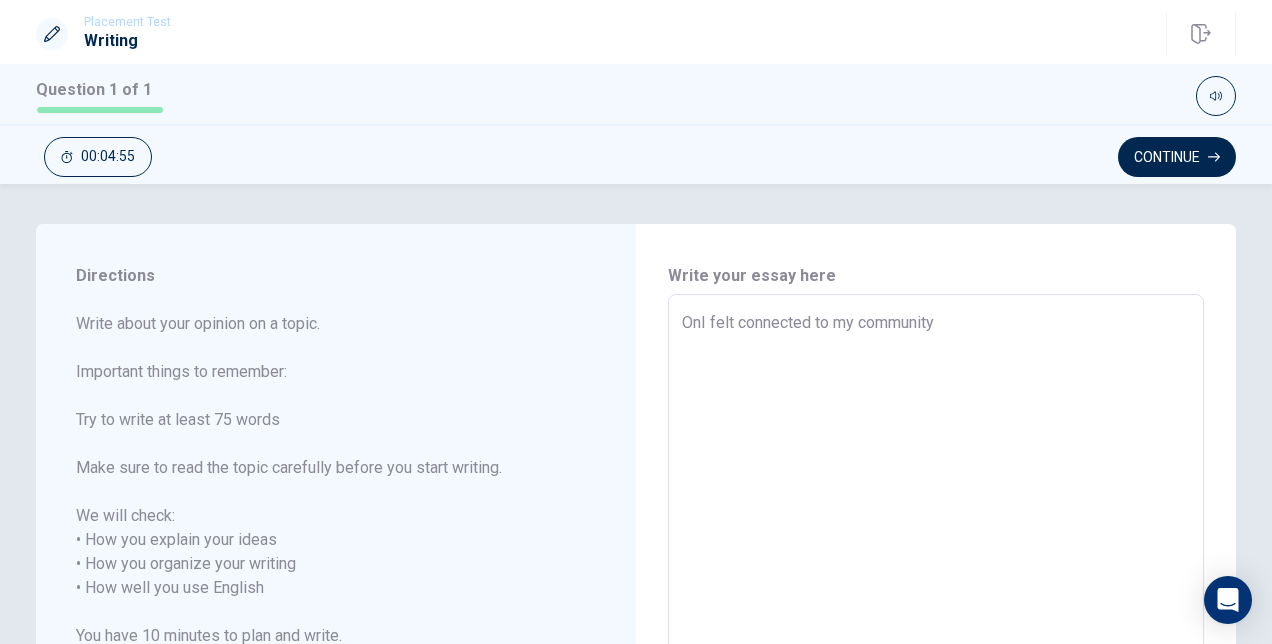 type on "x" 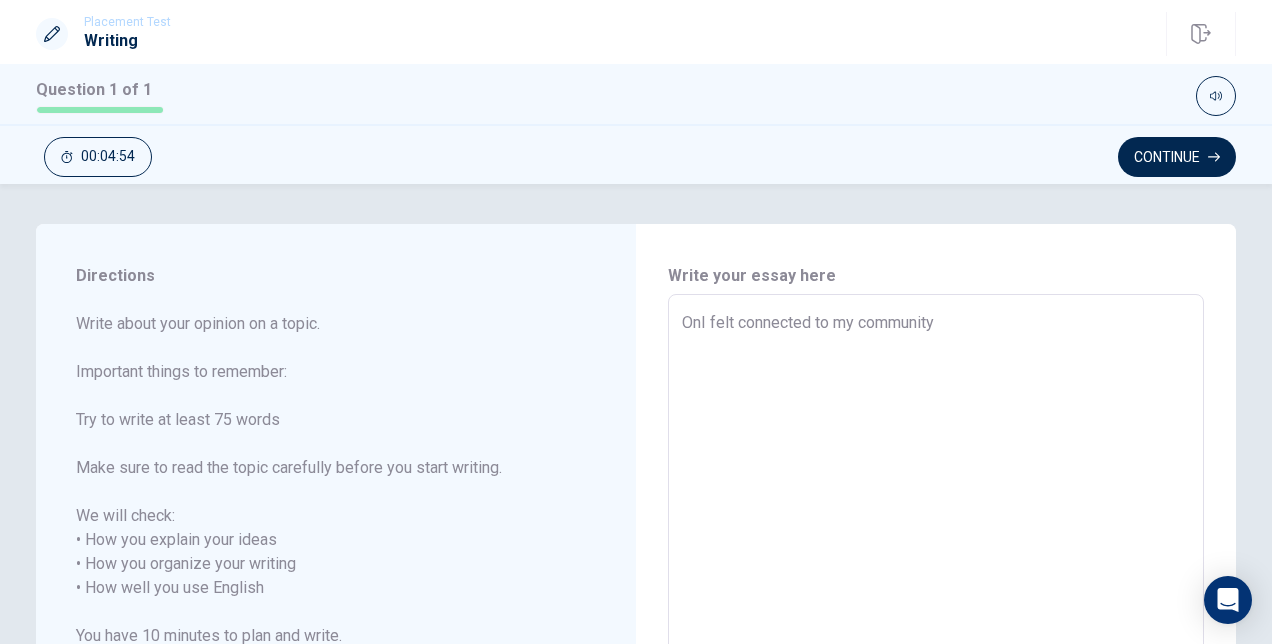 type on "OneI felt connected to my community" 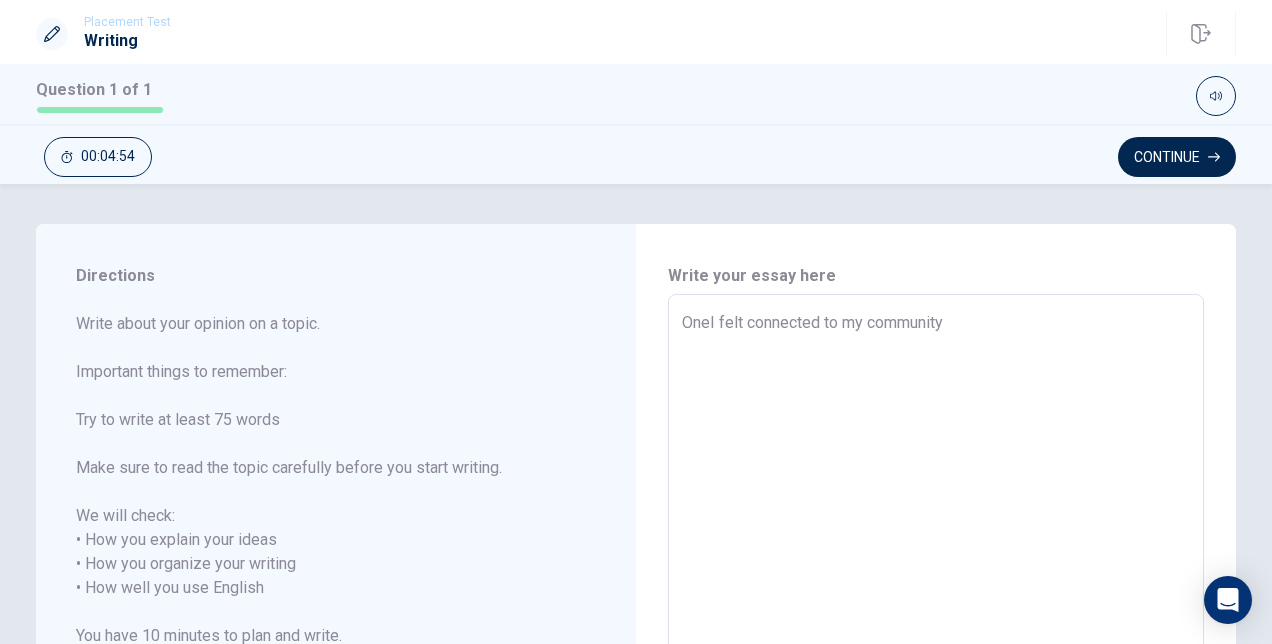 type on "One I felt connected to my community" 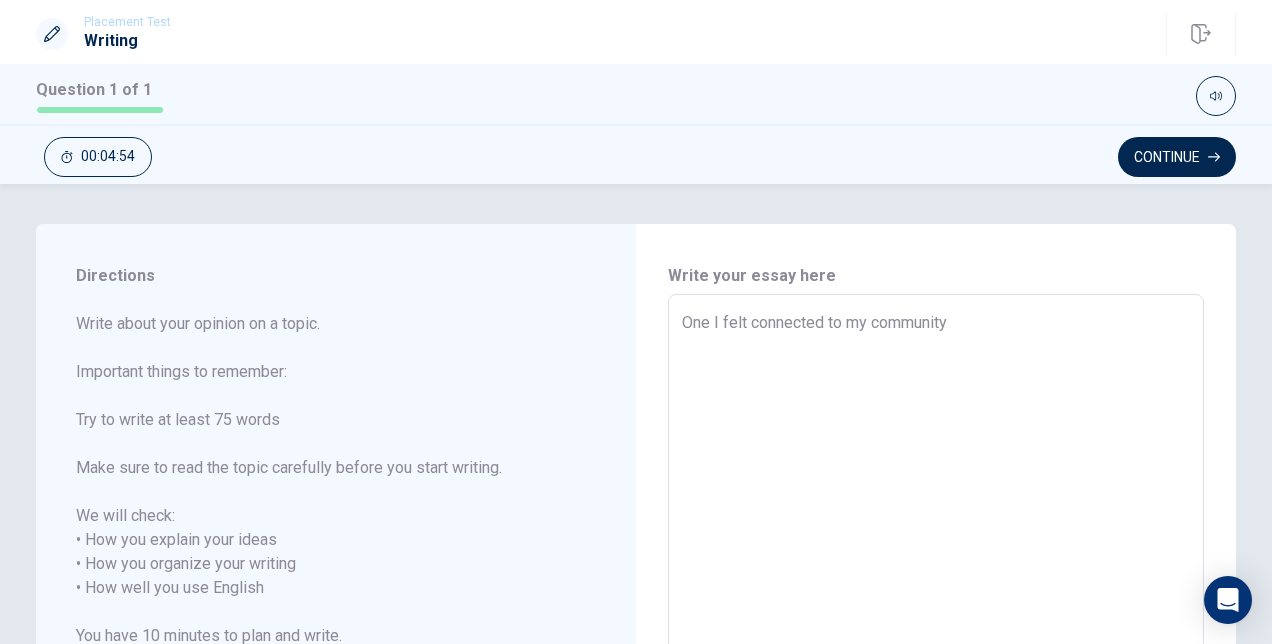 type on "x" 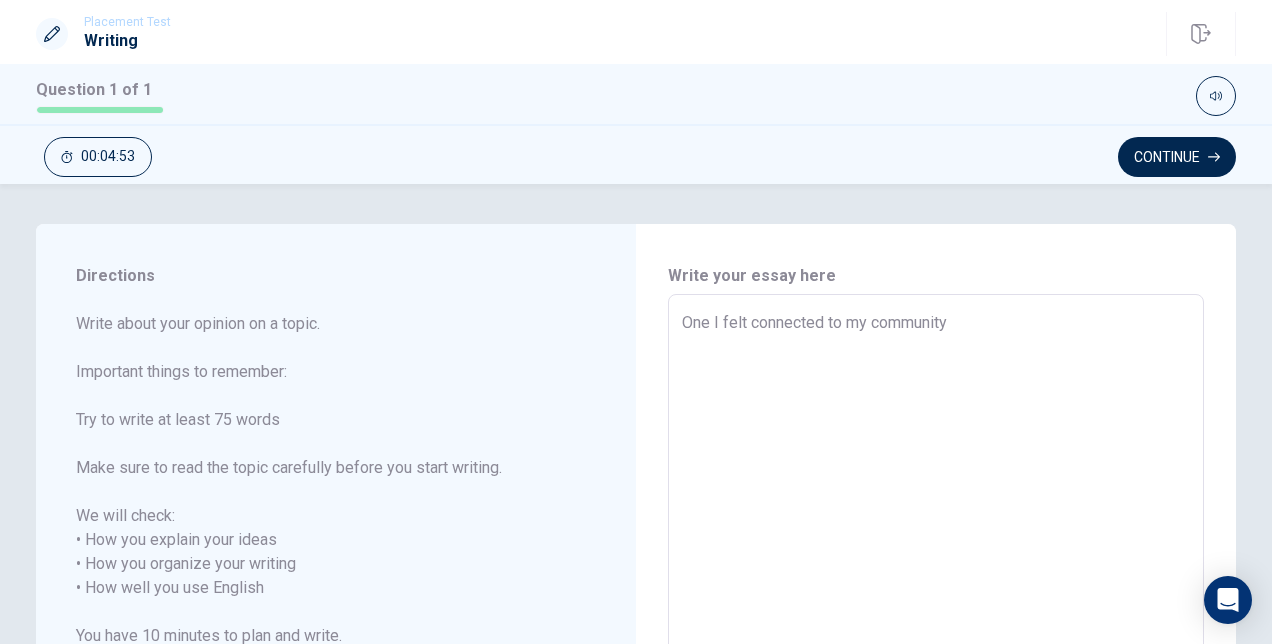 type on "One tI felt connected to my community" 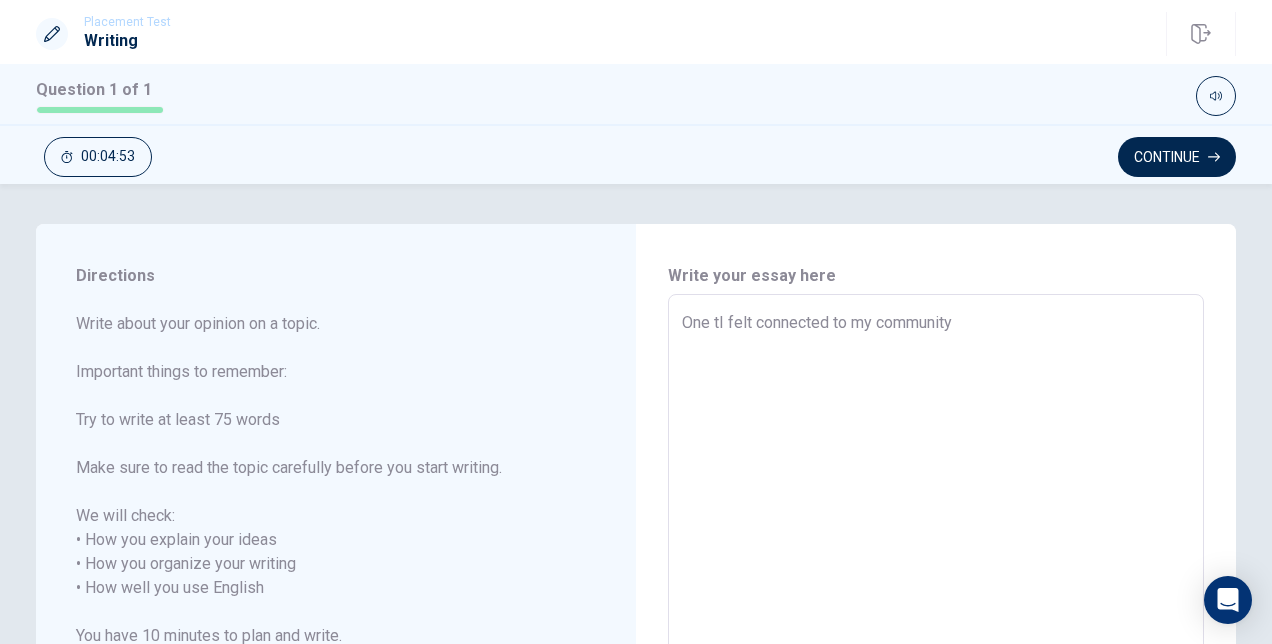 type on "x" 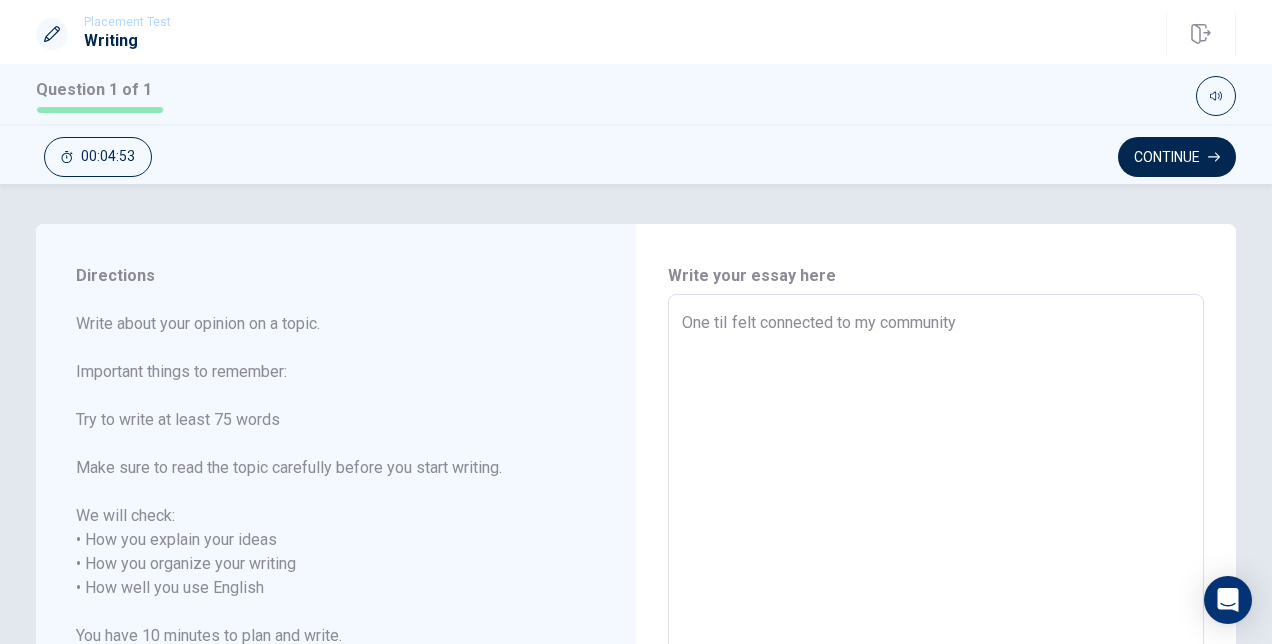 type on "x" 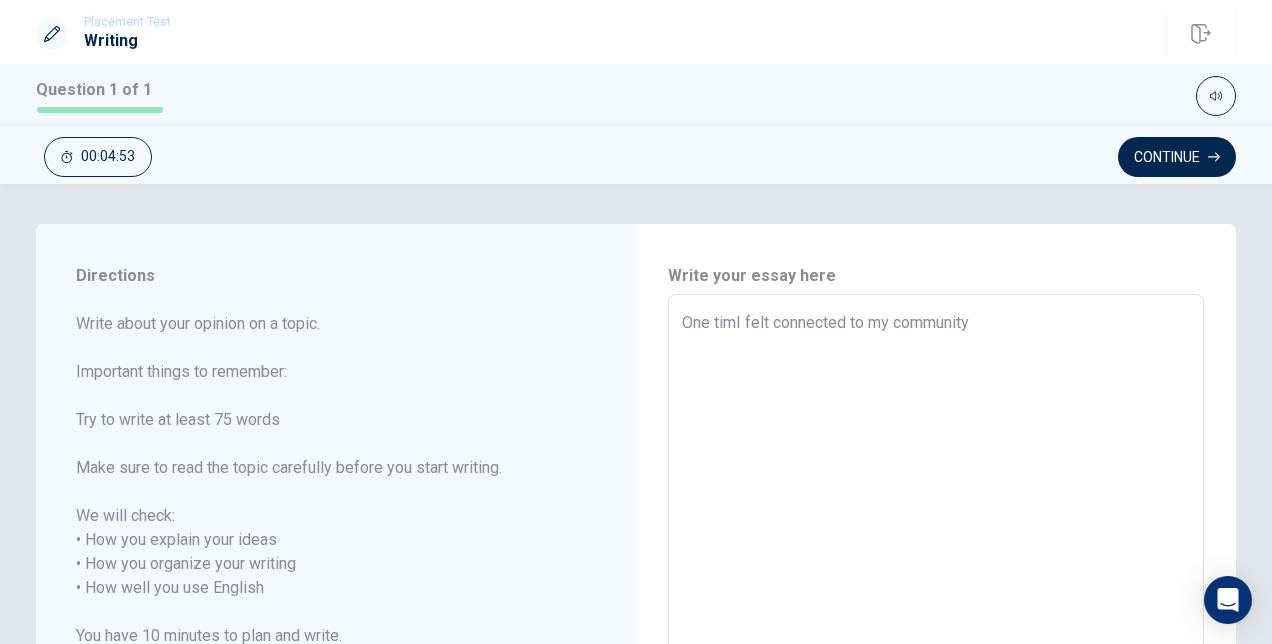 type on "x" 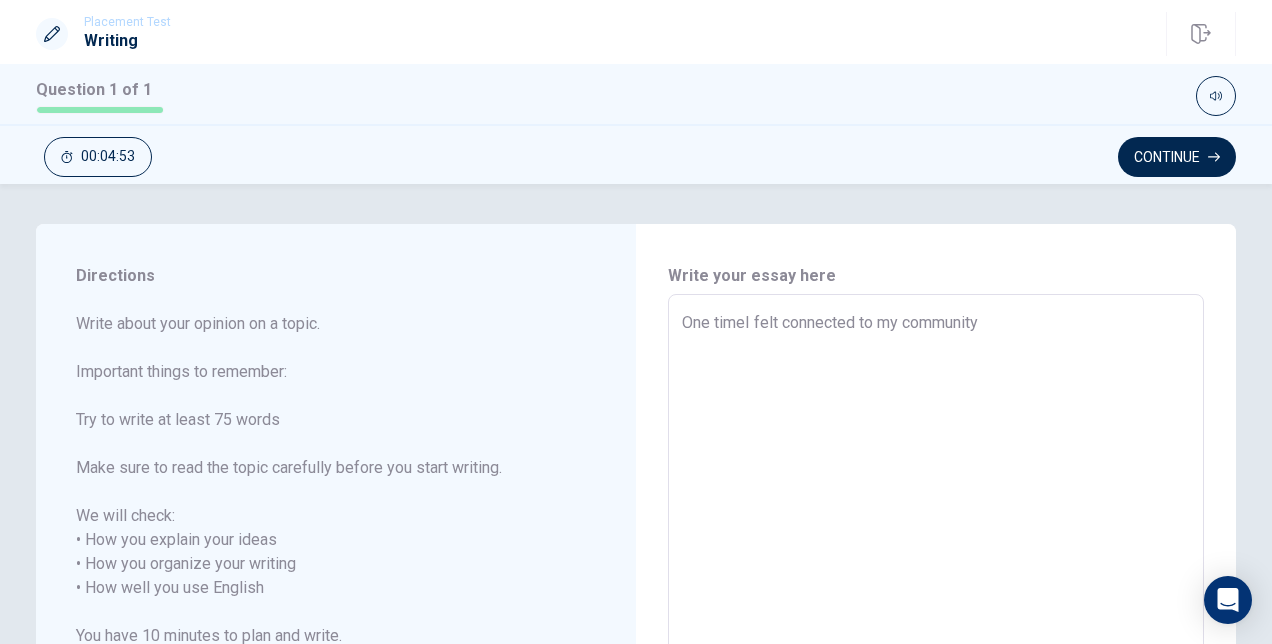 type on "x" 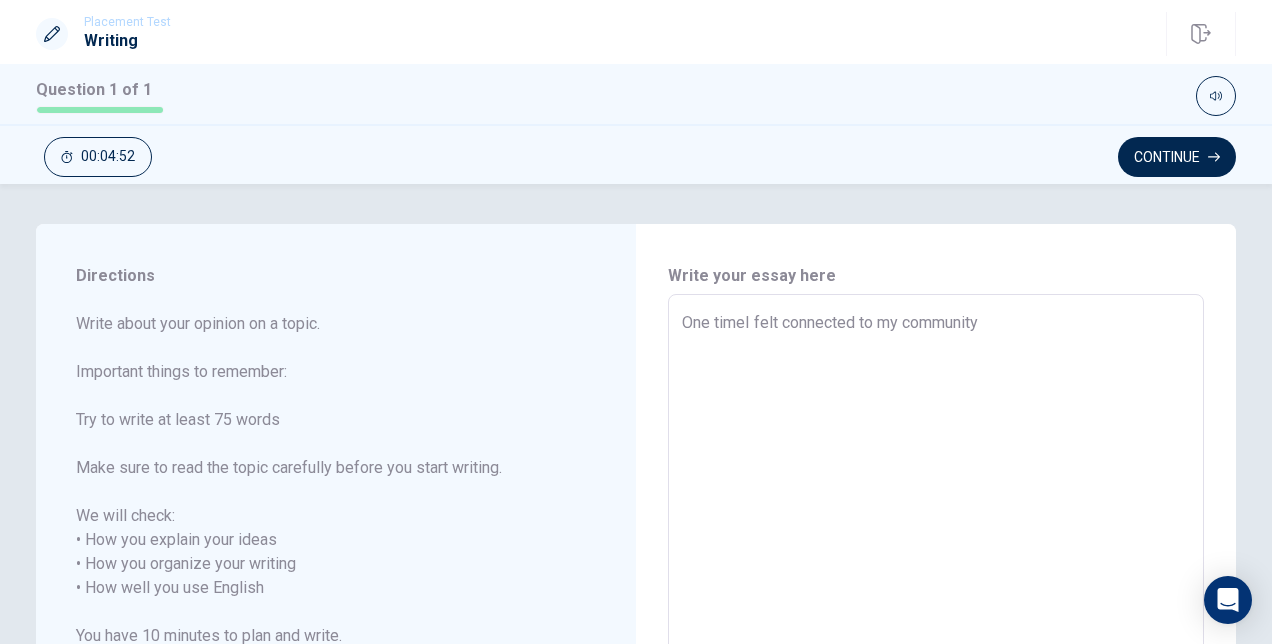 type on "One time I felt connected to my community" 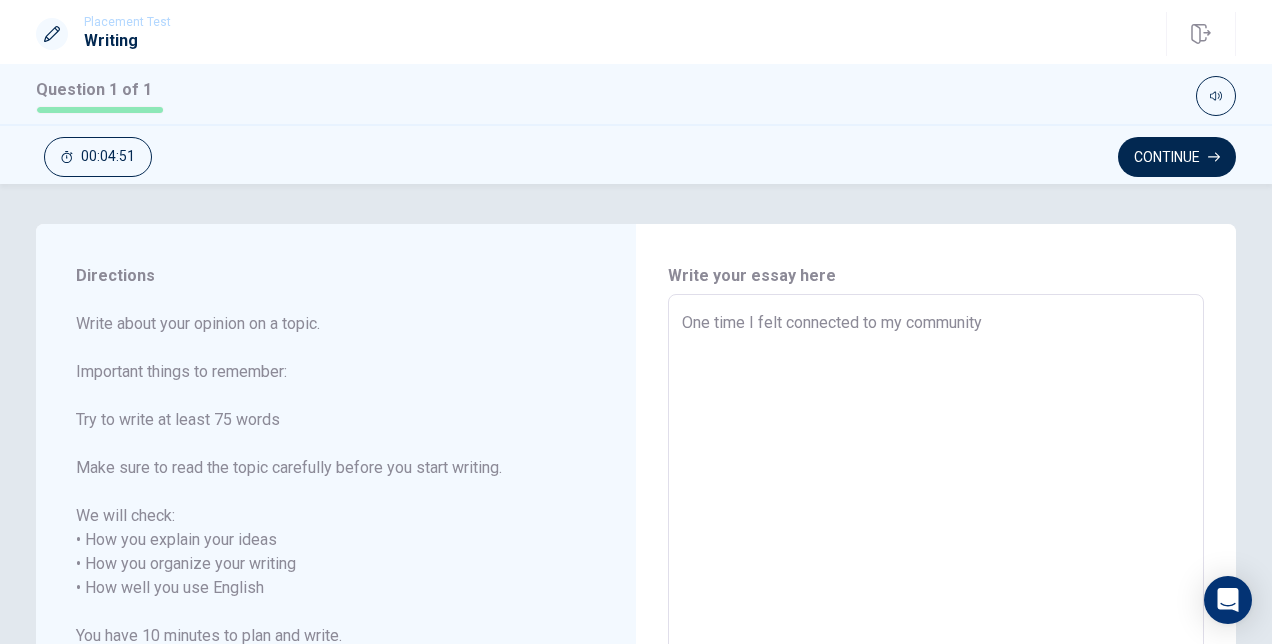 click on "One time I felt connected to my community" at bounding box center (936, 576) 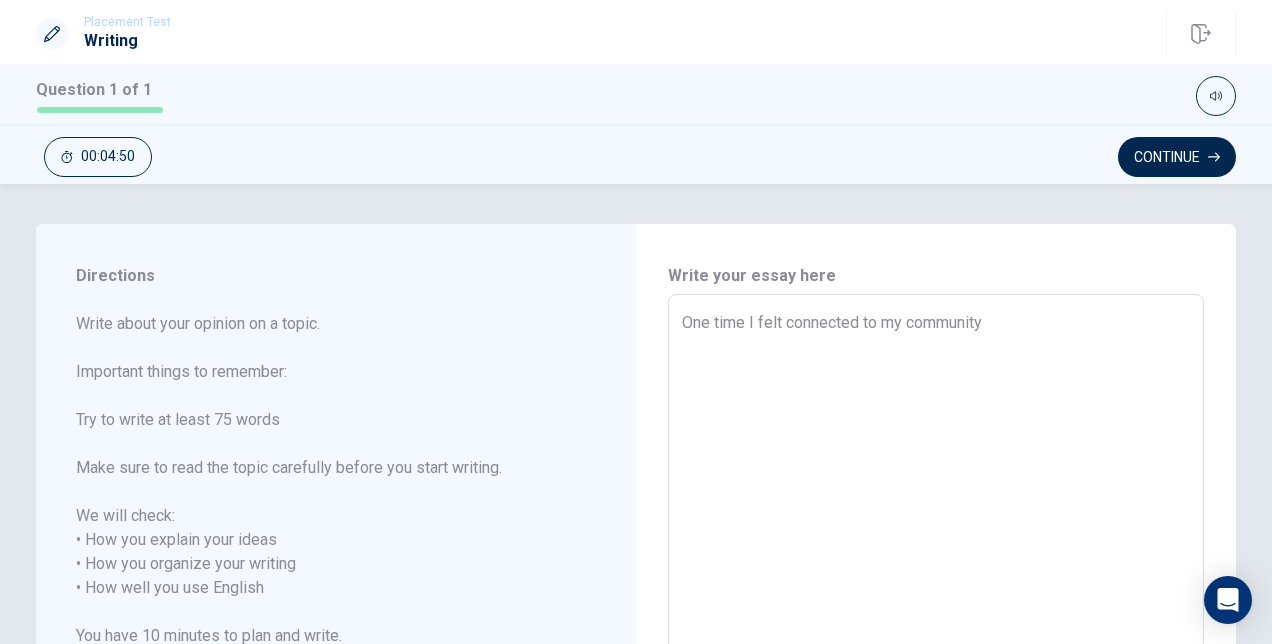 type on "x" 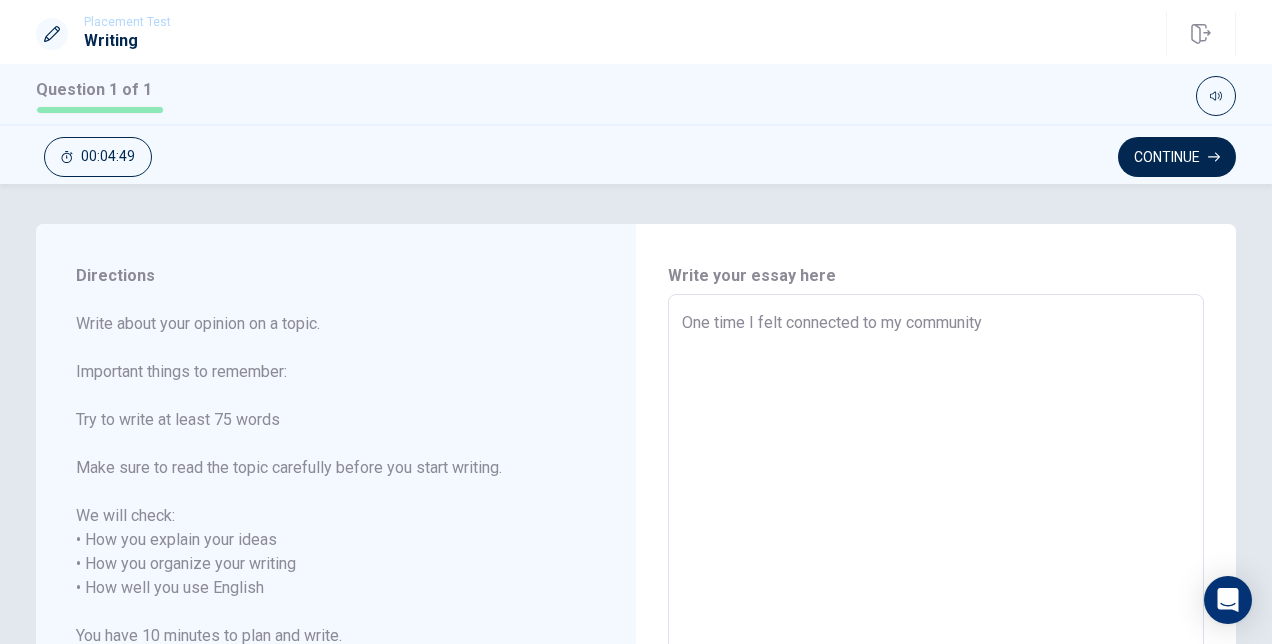 type on "One time I felt connected to my community w" 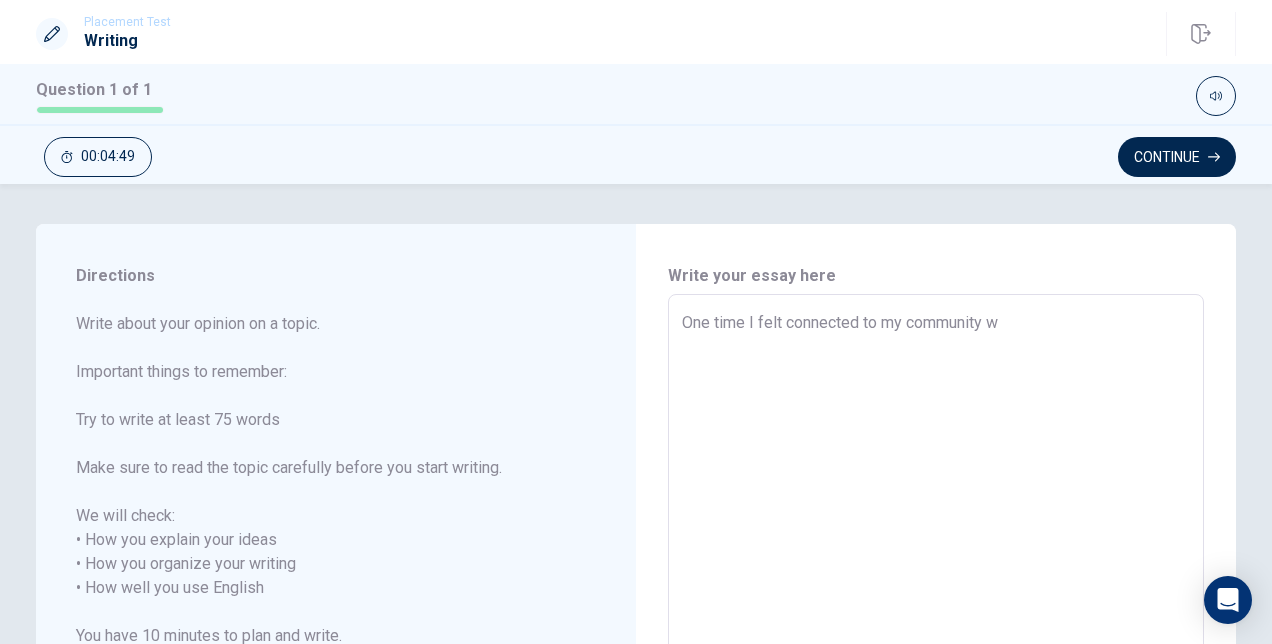 type on "x" 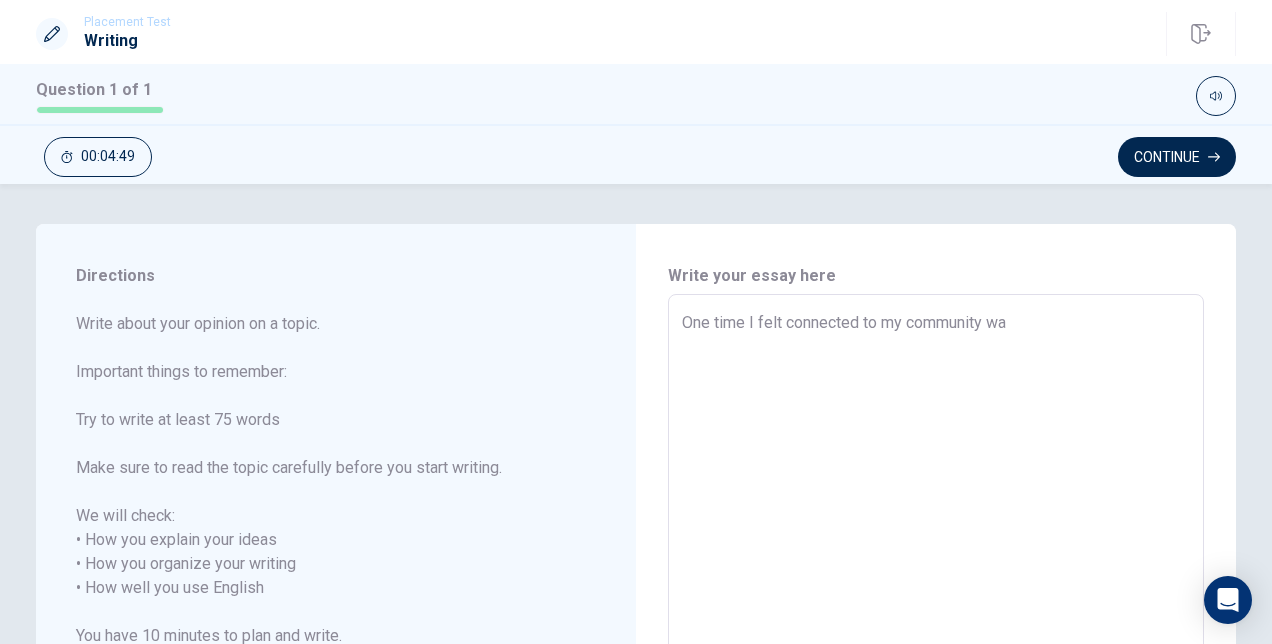 type on "x" 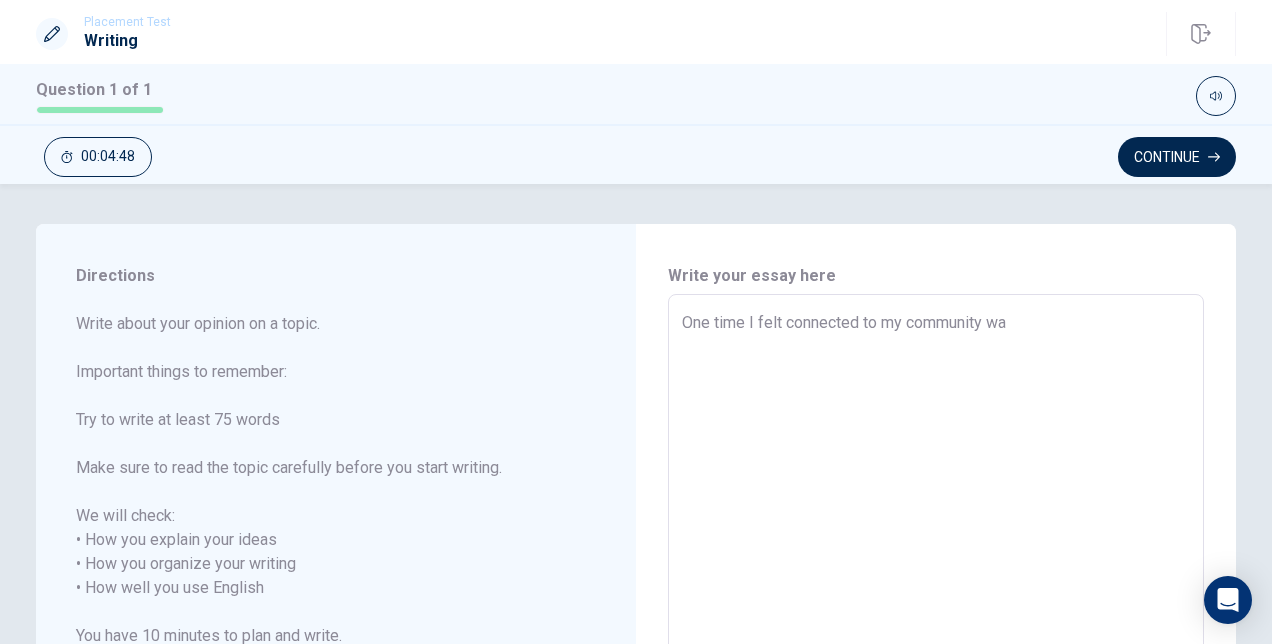 type on "One time I felt connected to my community was" 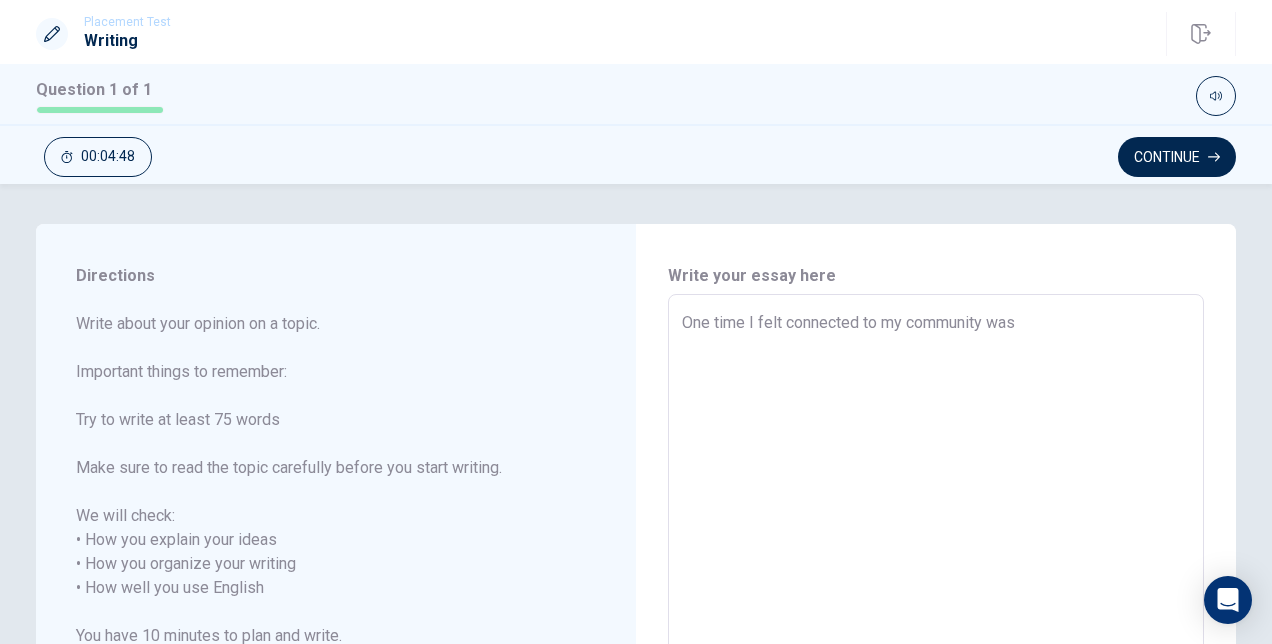 type on "x" 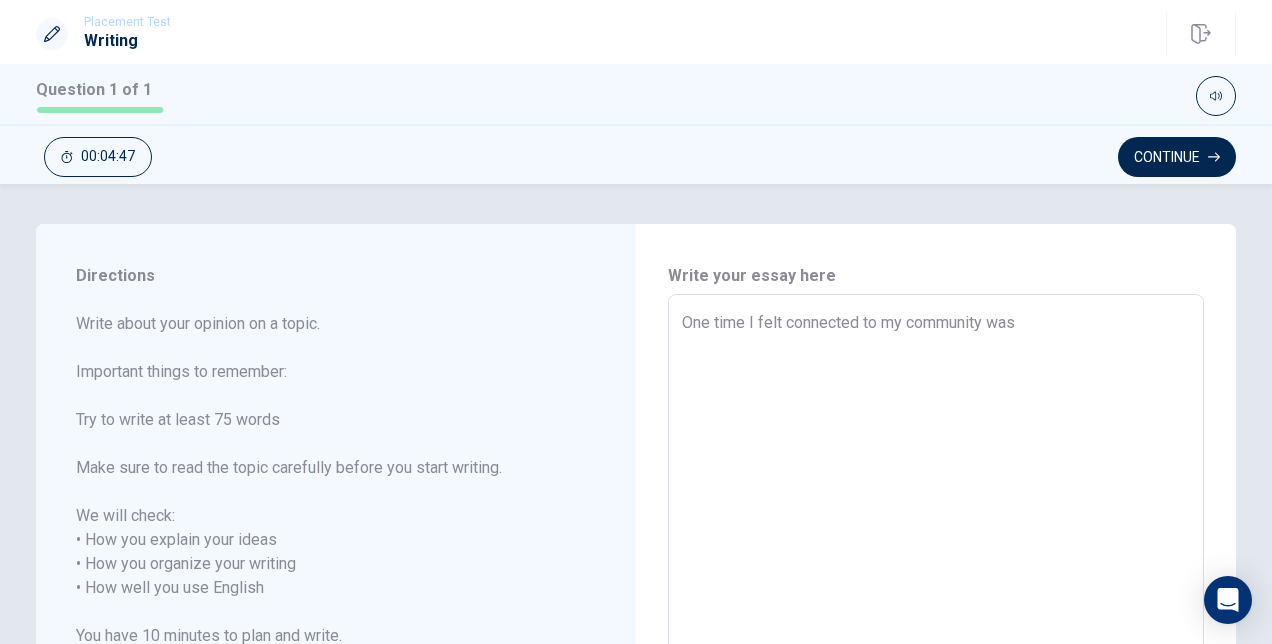 type on "One time I felt connected to my community was w" 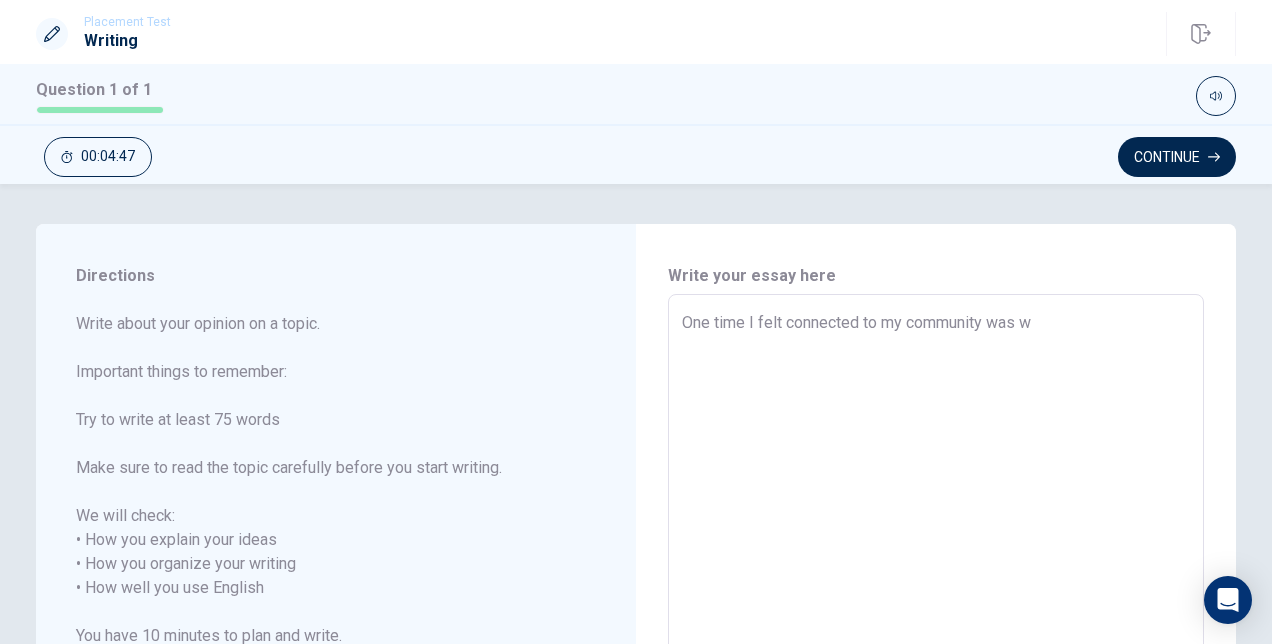 type on "x" 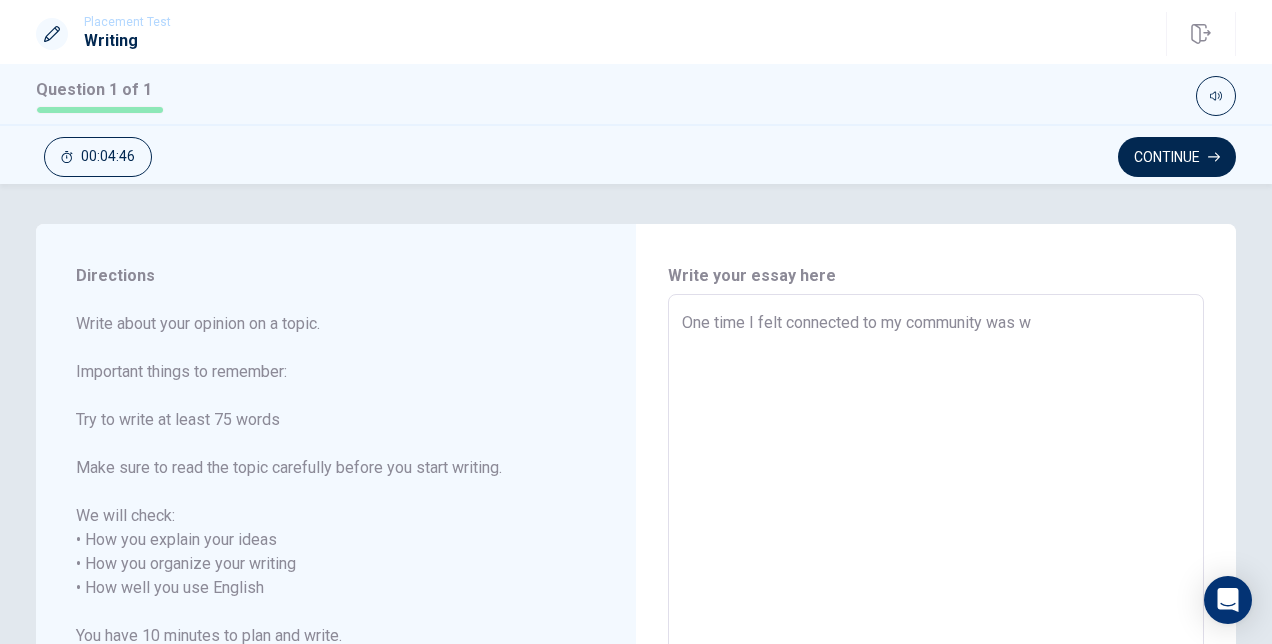 type on "One time I felt connected to my community was wh" 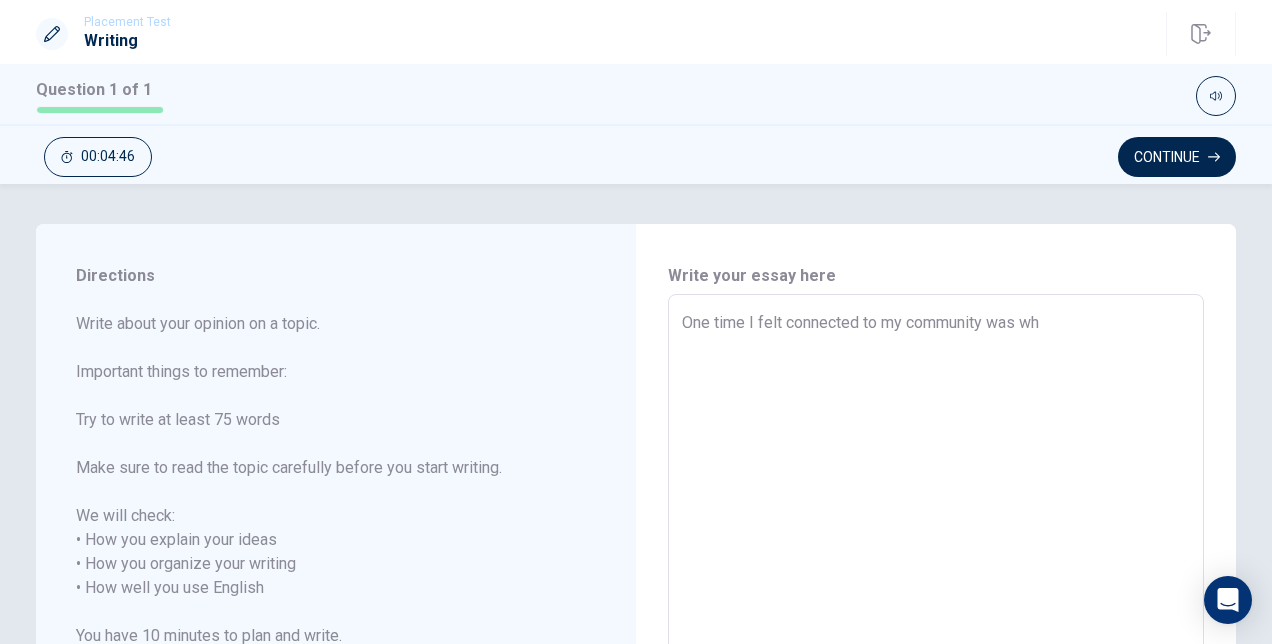 type on "x" 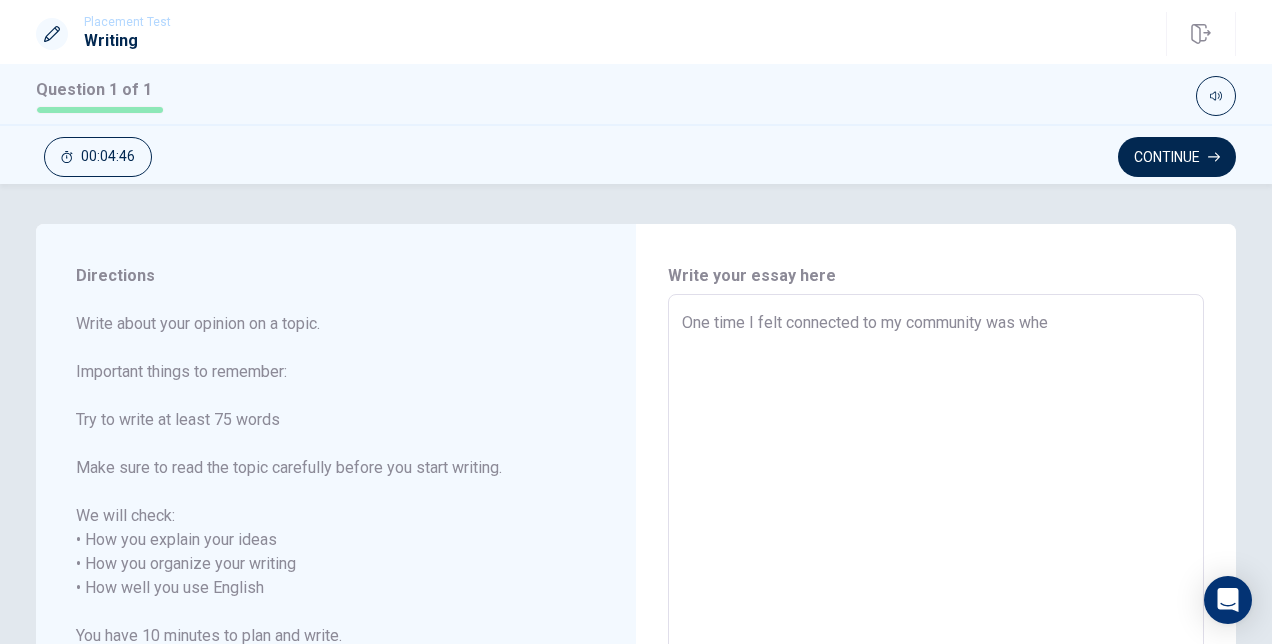 type on "x" 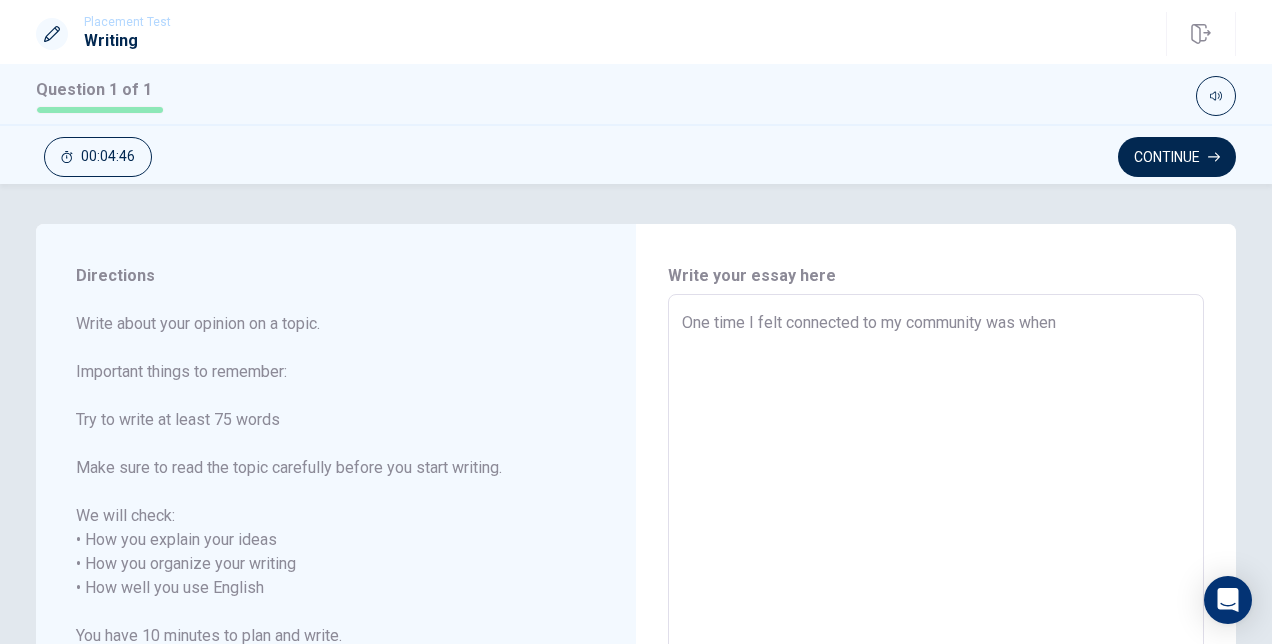 type on "One time I felt connected to my community was when" 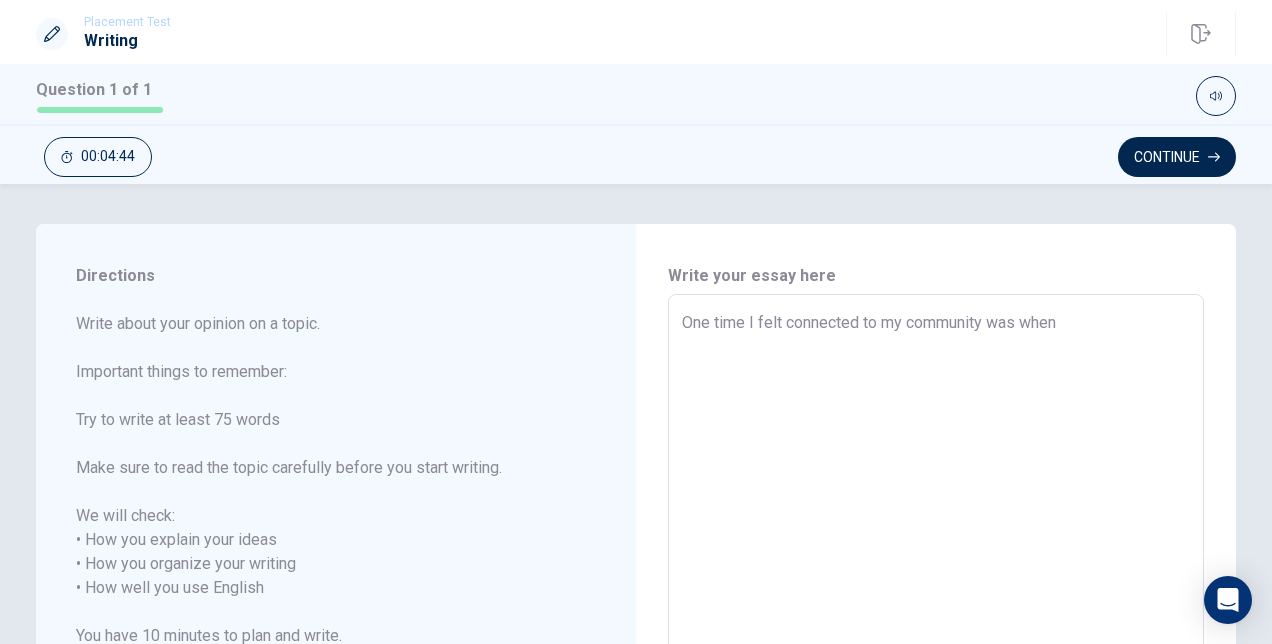type on "x" 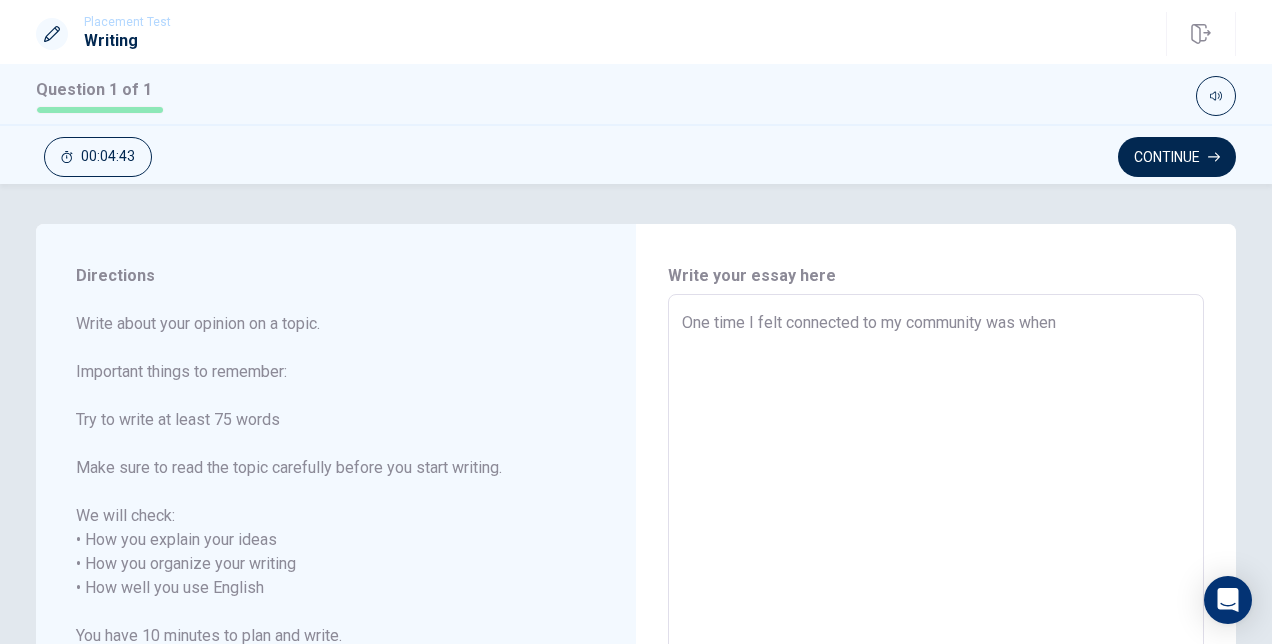 type on "One time I felt connected to my community was when I" 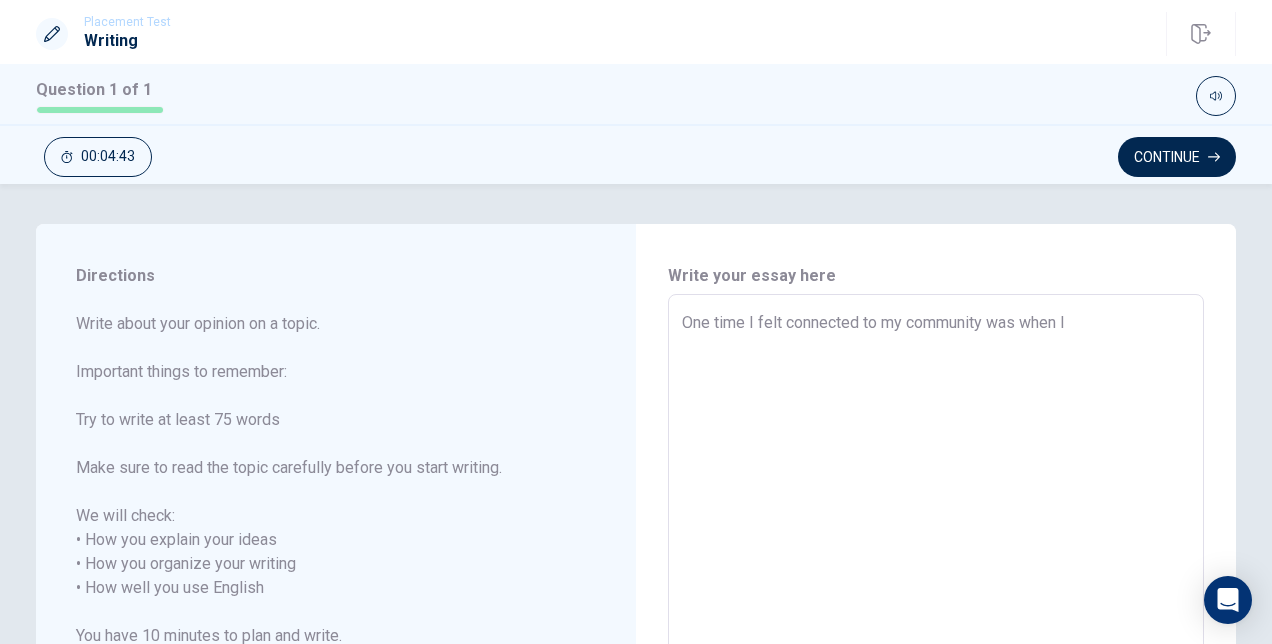 type on "x" 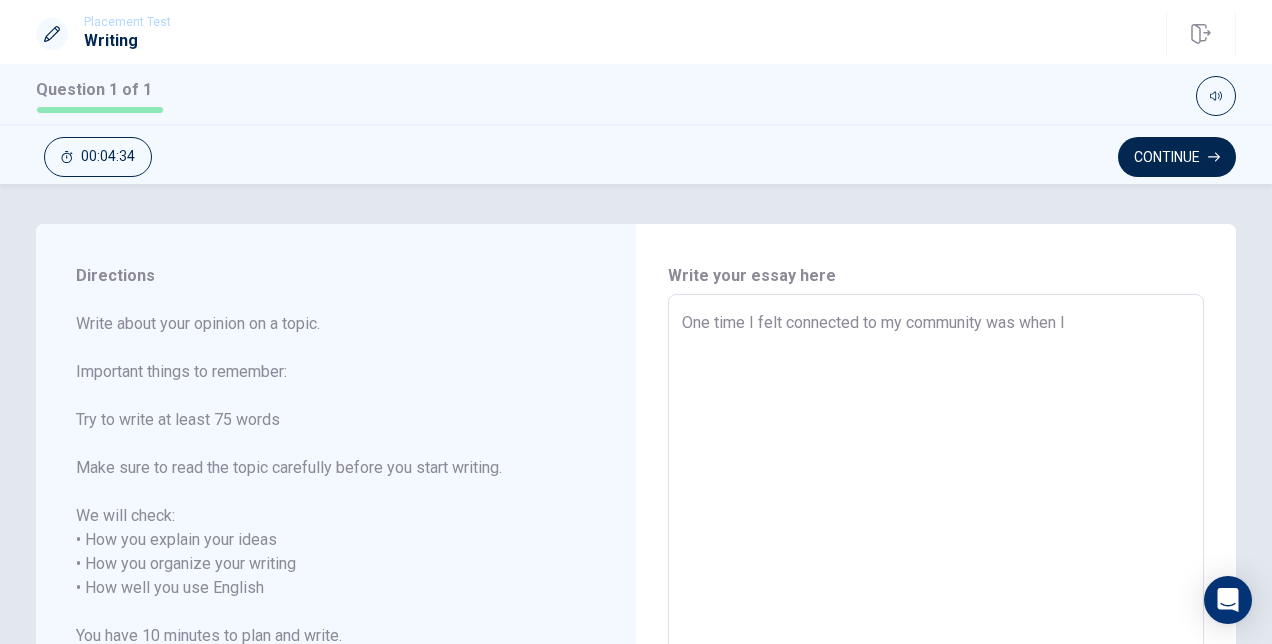 drag, startPoint x: 743, startPoint y: 320, endPoint x: 671, endPoint y: 318, distance: 72.02777 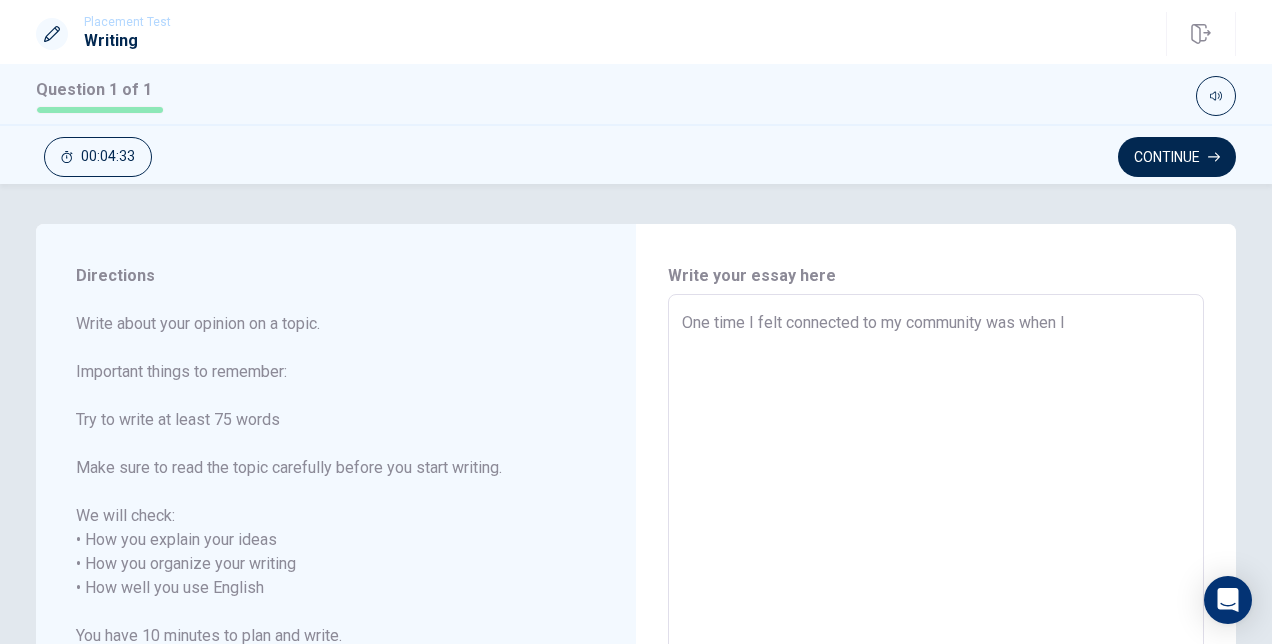 type on "I felt connected to my community was when I" 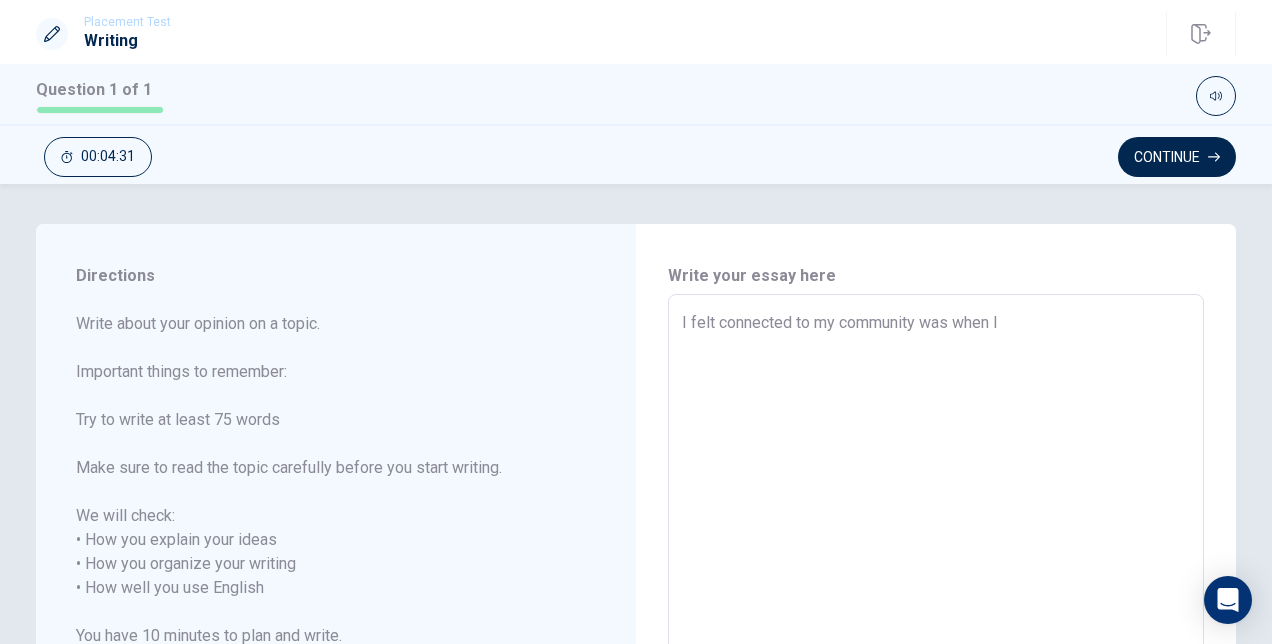 type on "x" 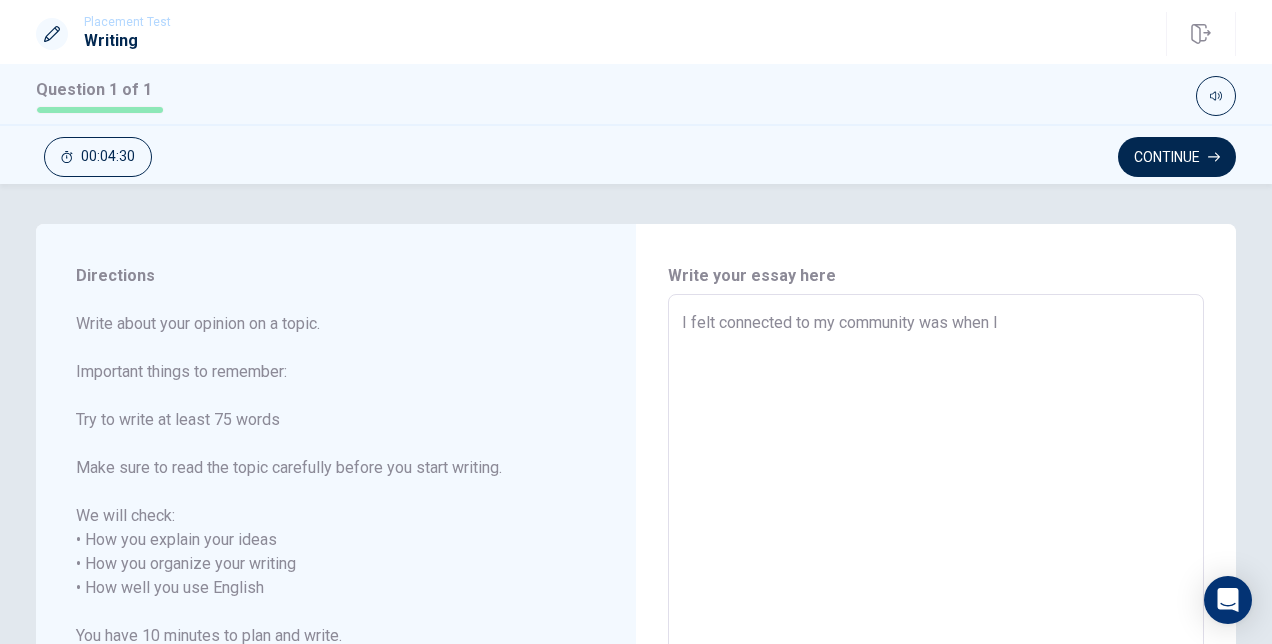 type on "I felt connected to my community when I" 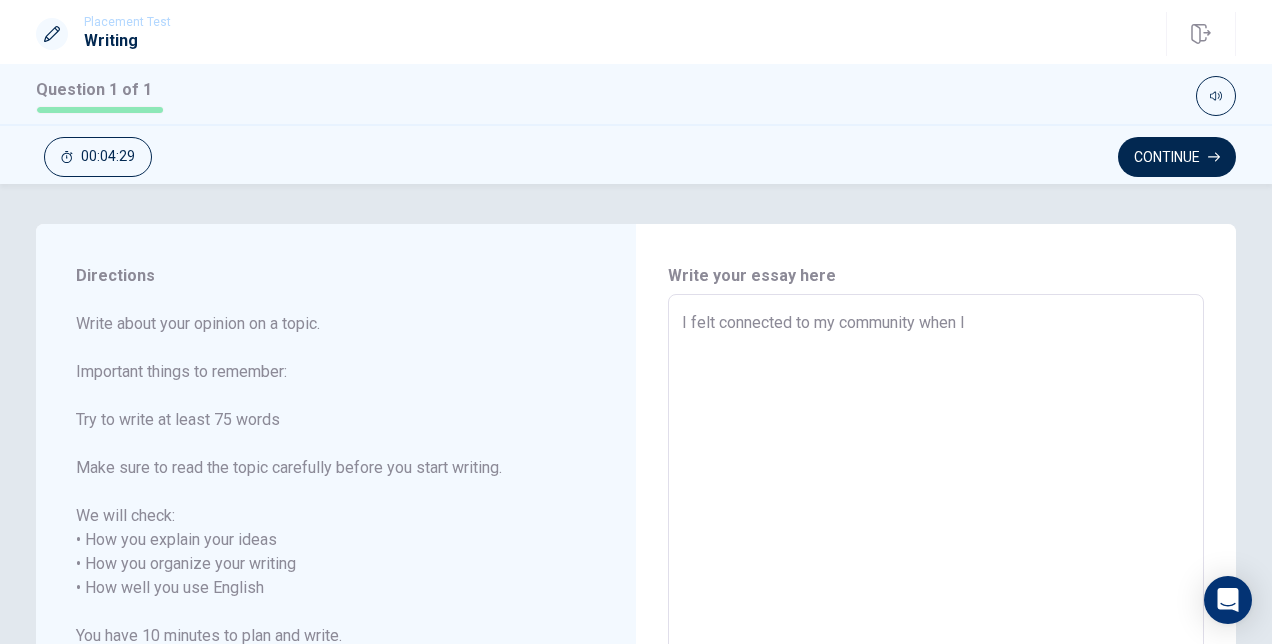 click on "I felt connected to my community when I" at bounding box center [936, 576] 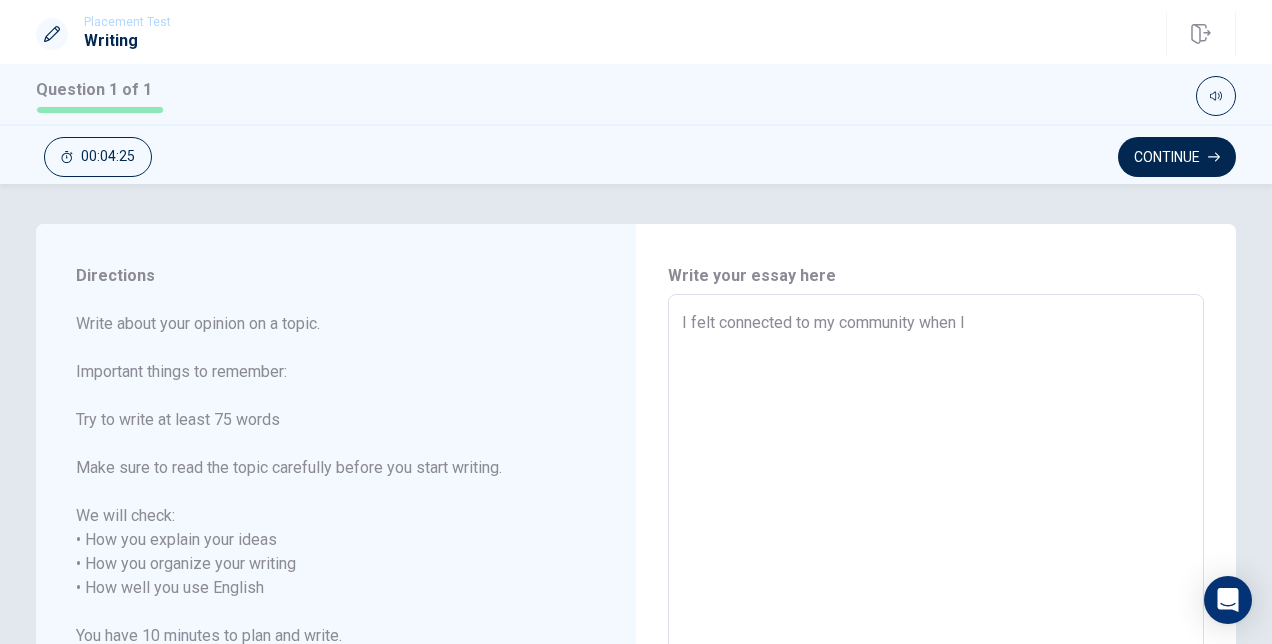 type on "x" 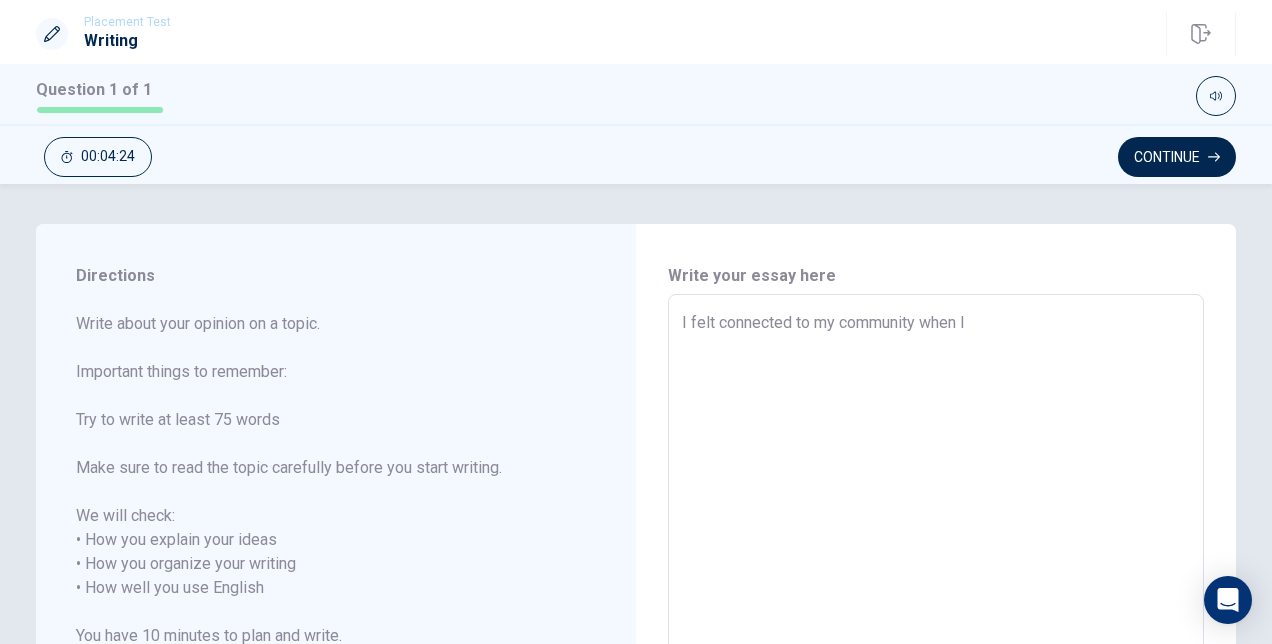 type on "I felt connected to my community when I h" 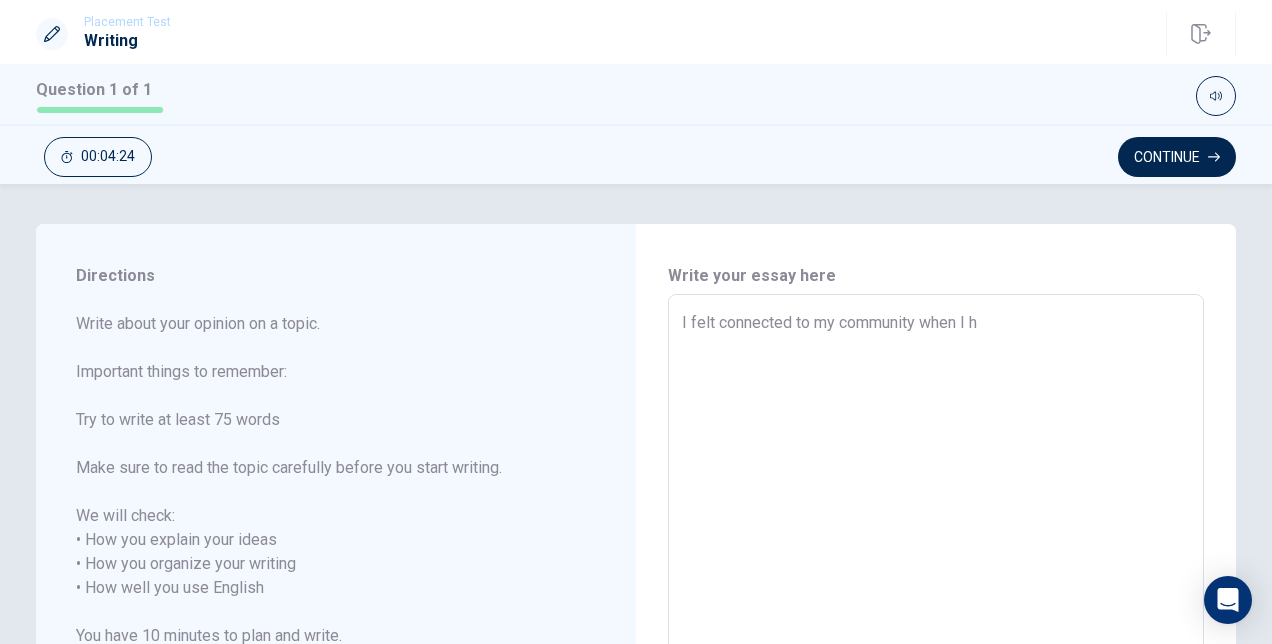 type on "x" 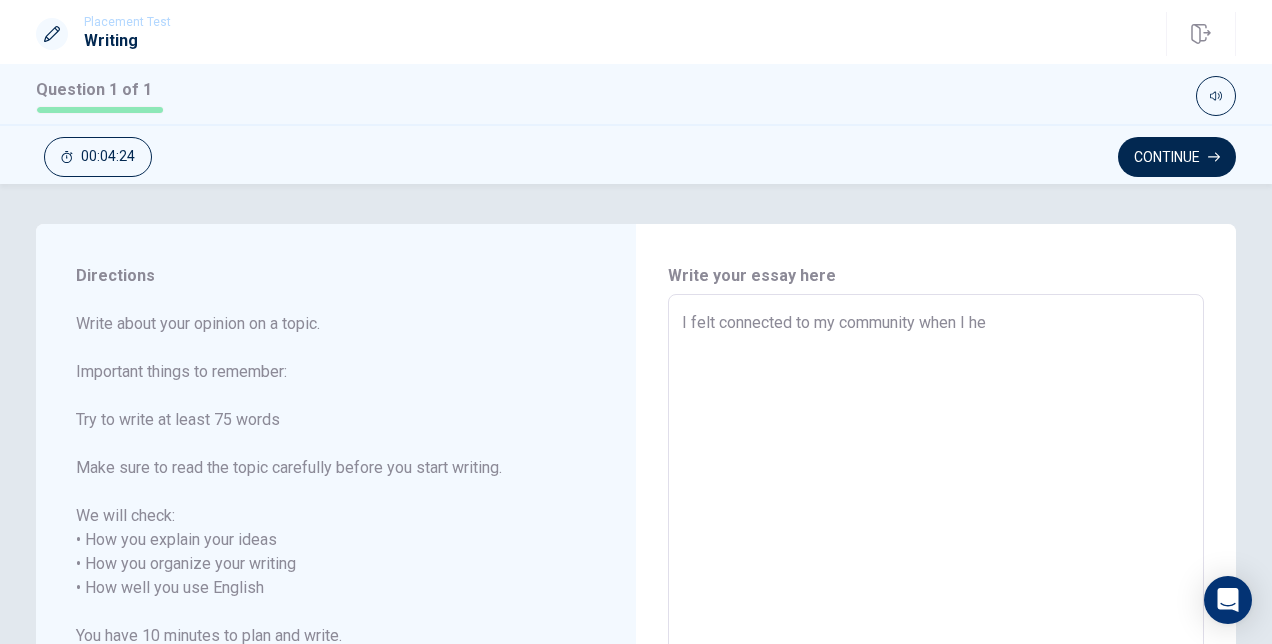 type on "x" 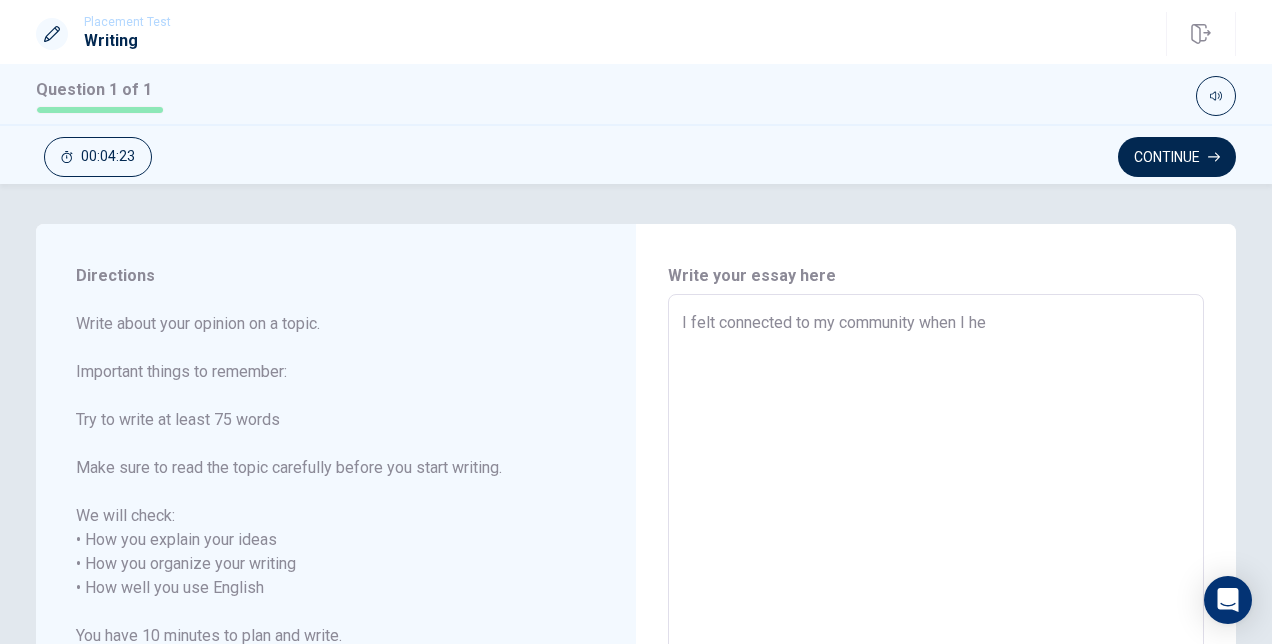type on "I felt connected to my community when I hel" 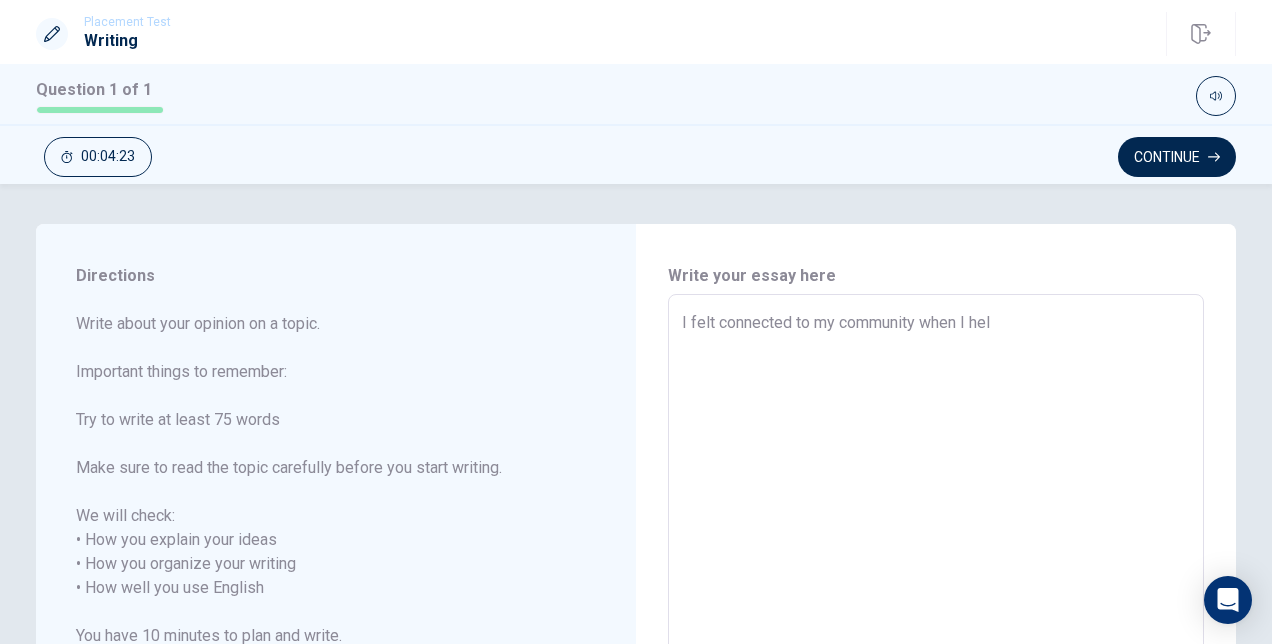 type on "x" 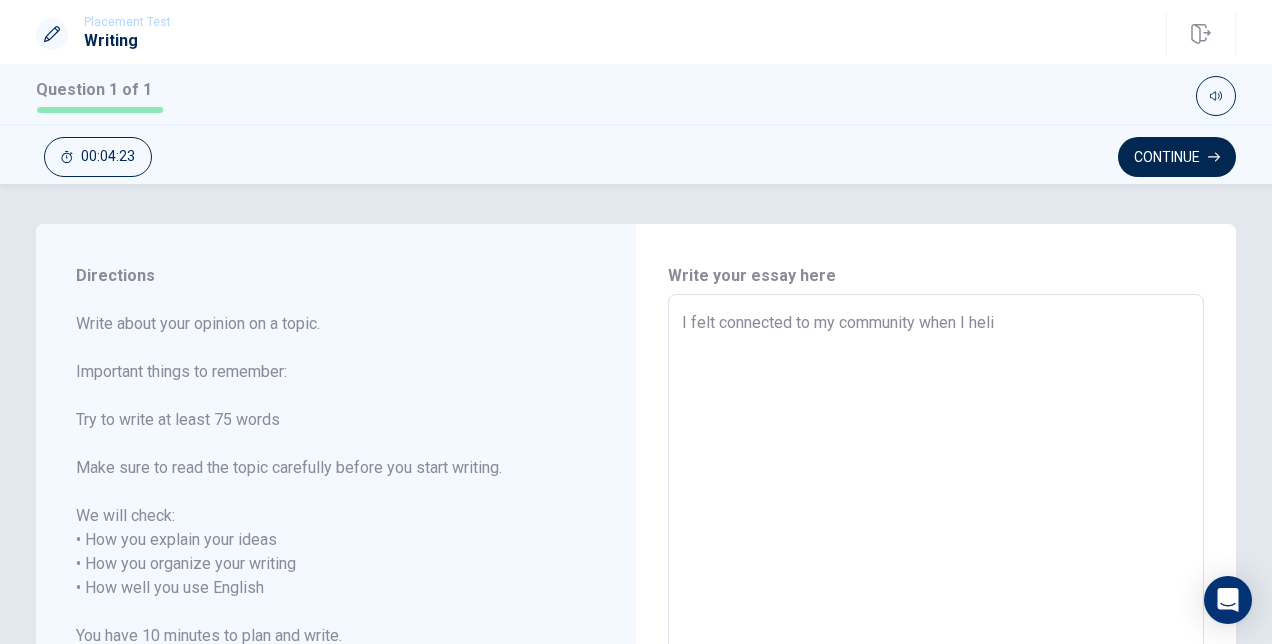 type on "x" 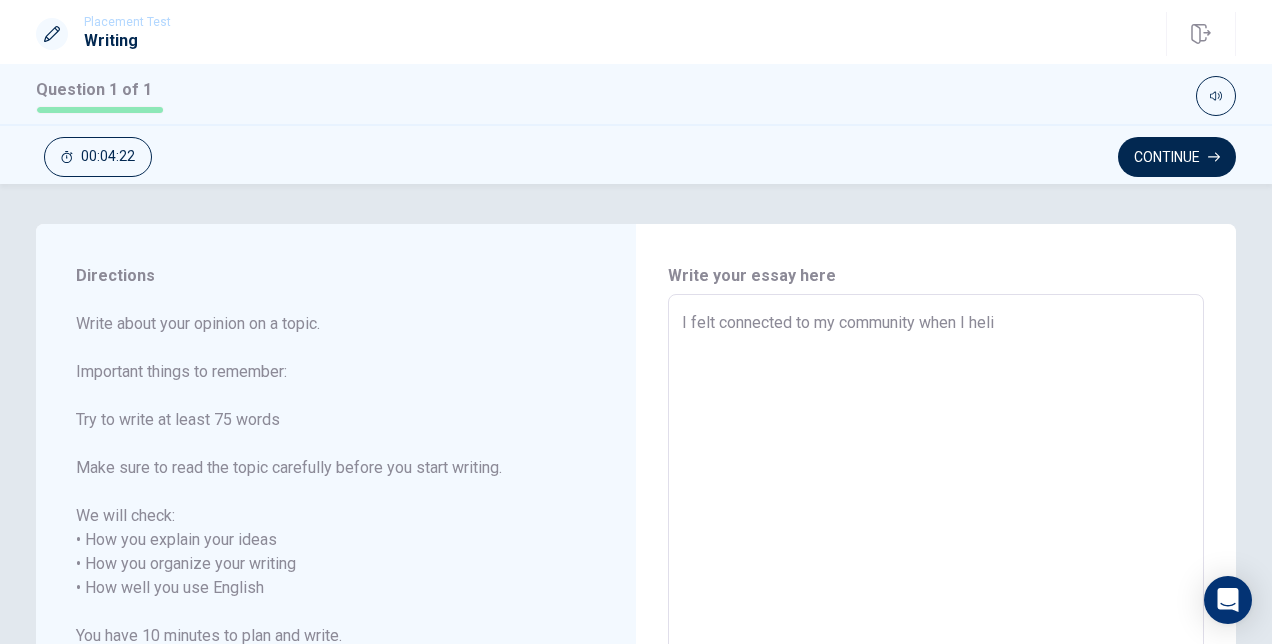 type on "I felt connected to my community when I hel" 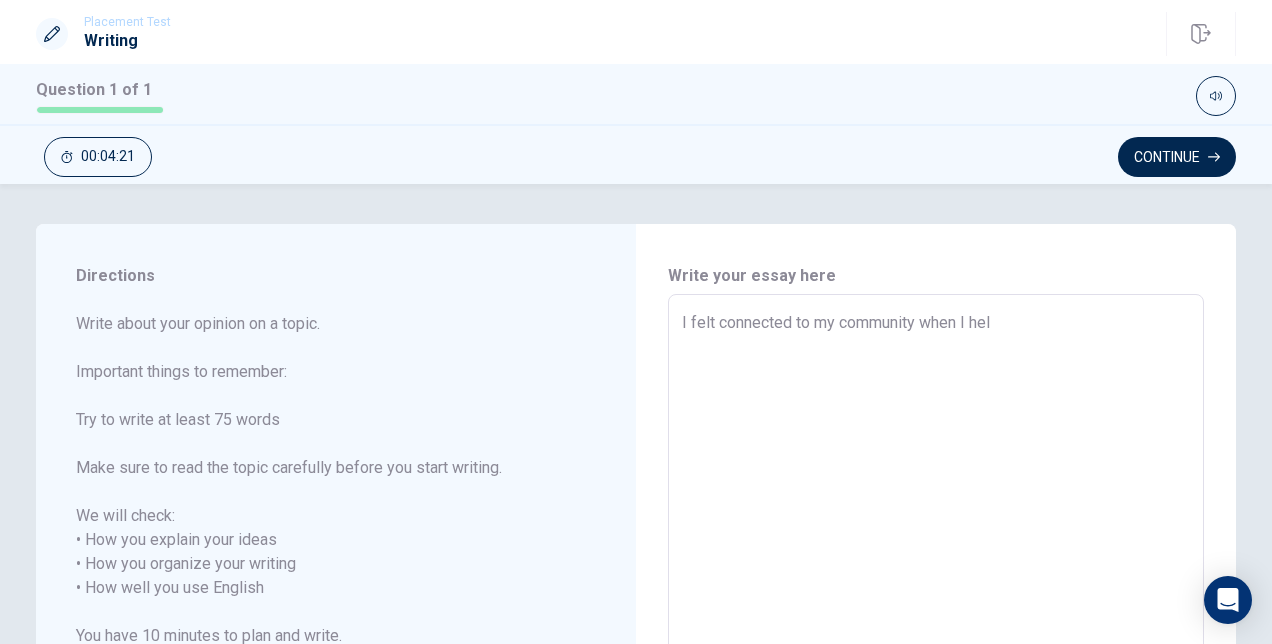 type on "x" 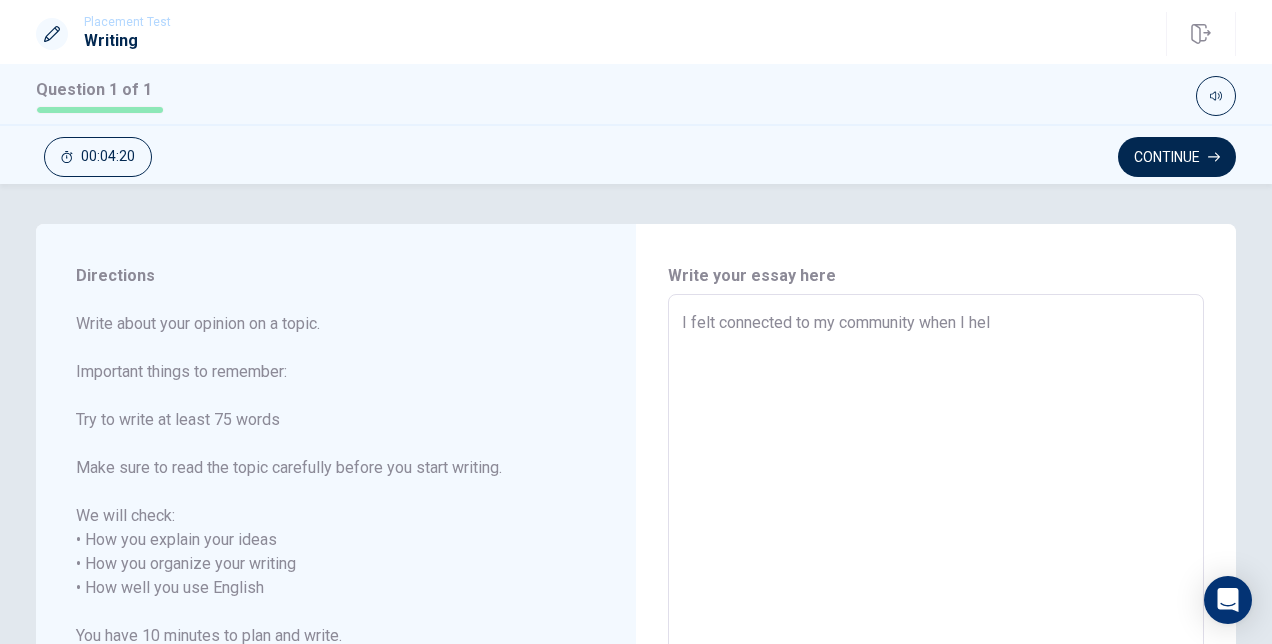 type on "I felt connected to my community when I help" 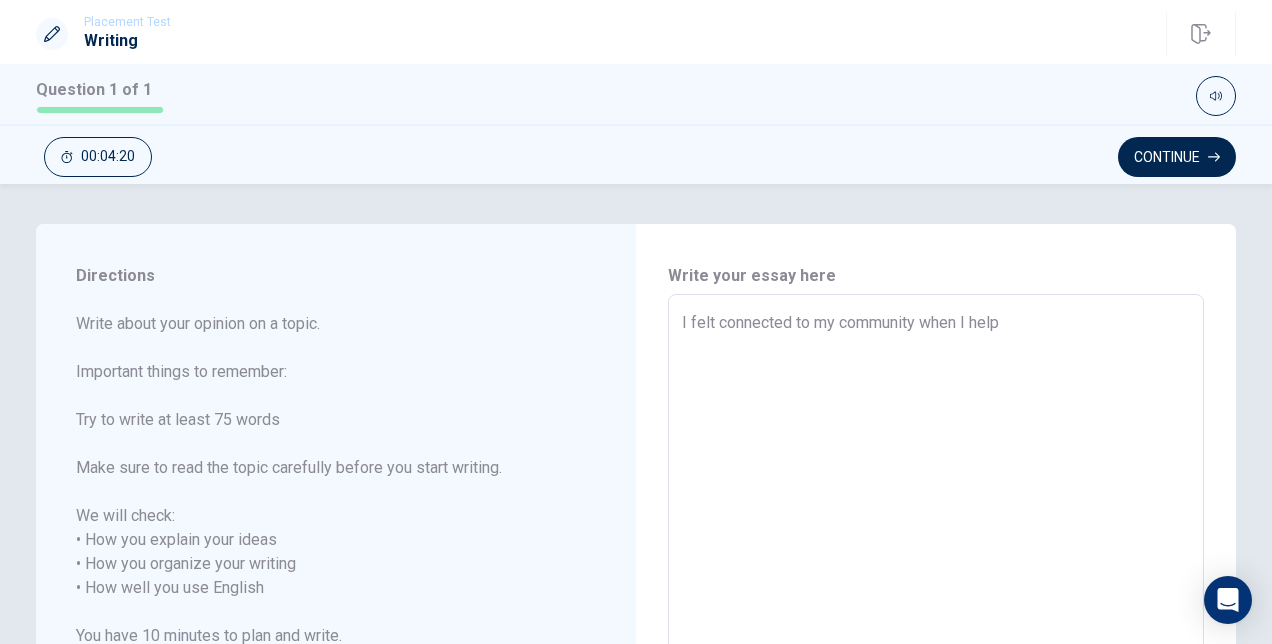 type on "x" 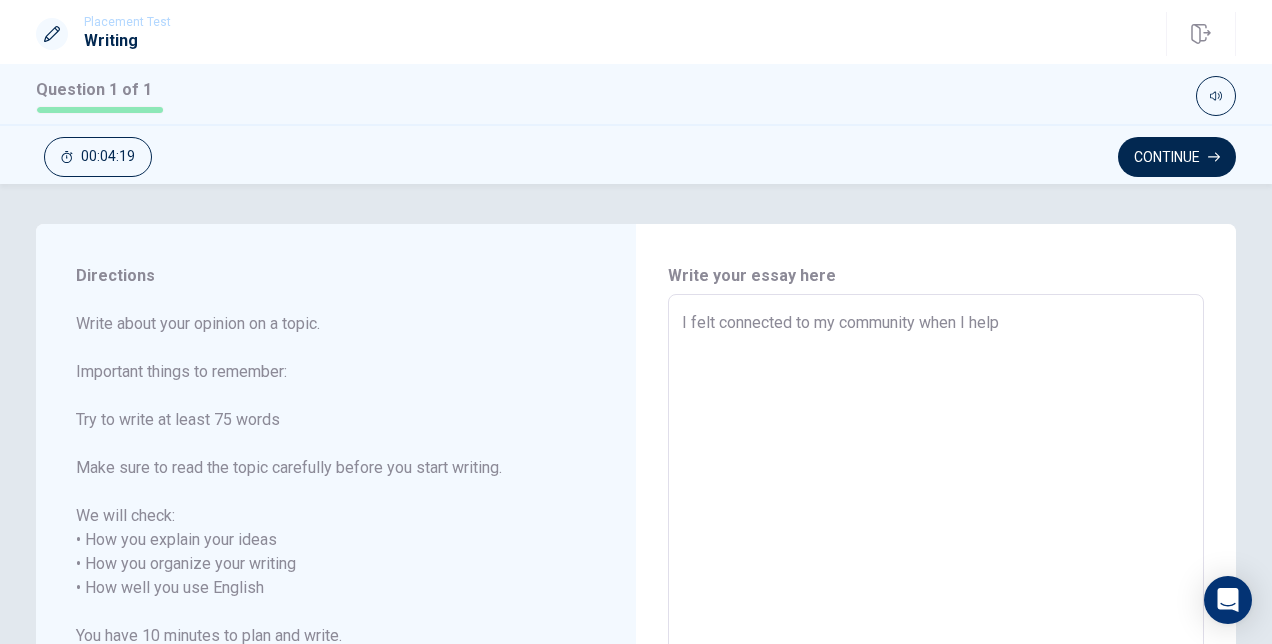 type on "I felt connected to my community when I helpe" 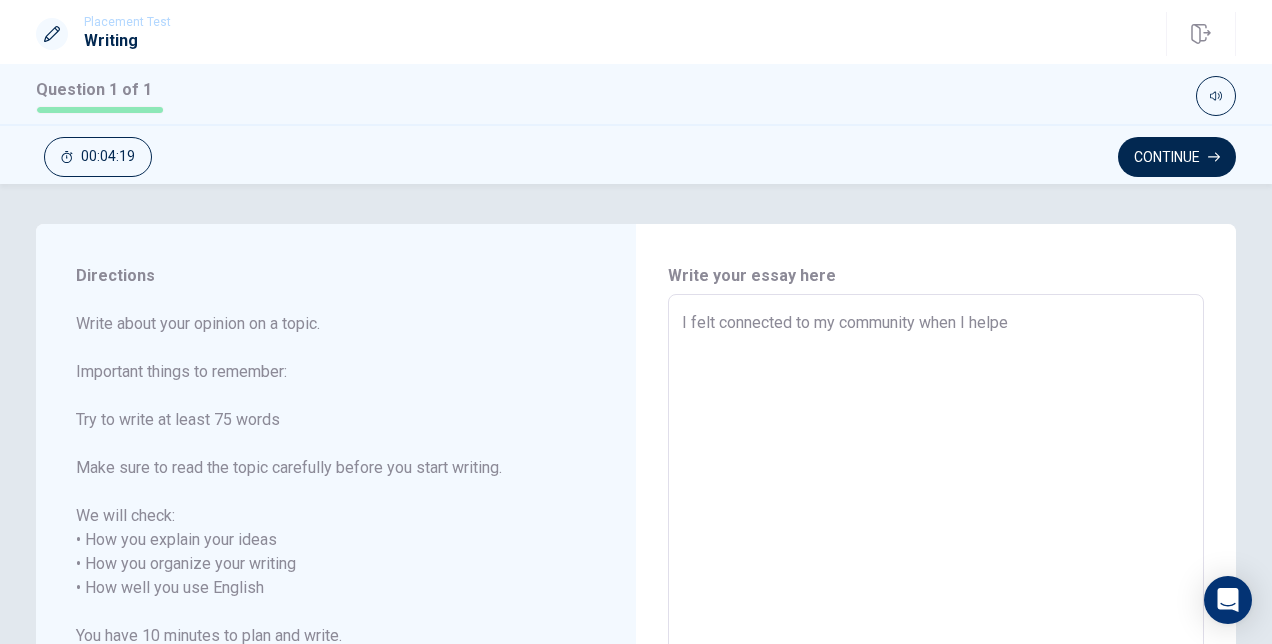 type on "x" 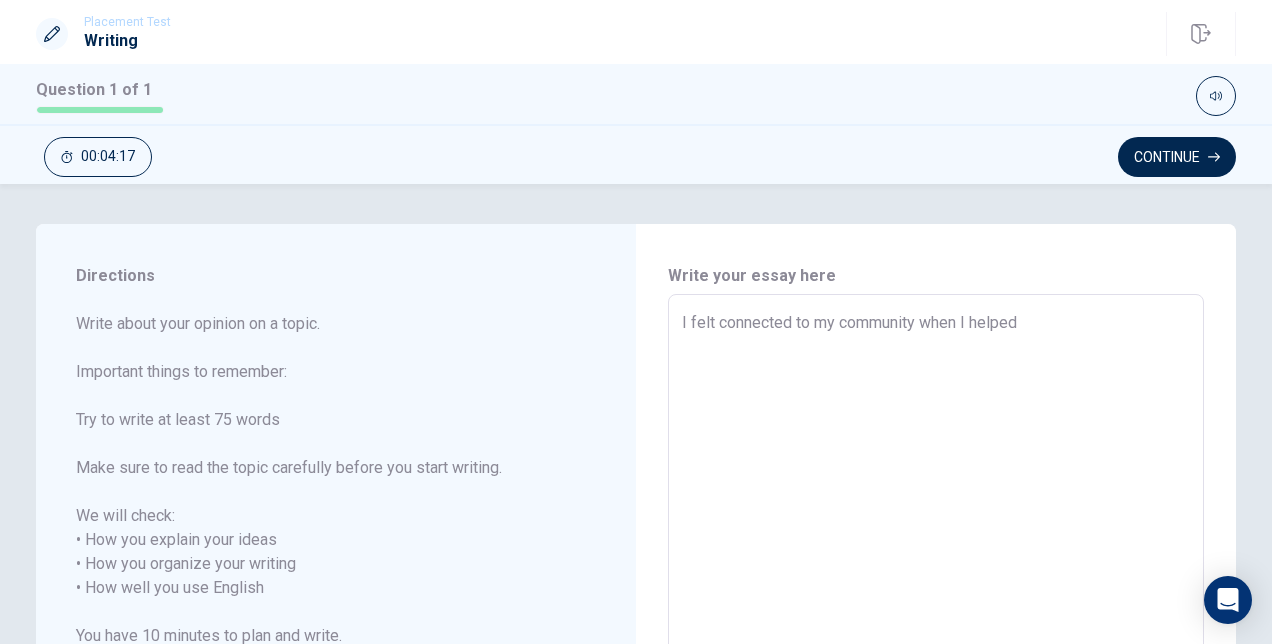 type on "x" 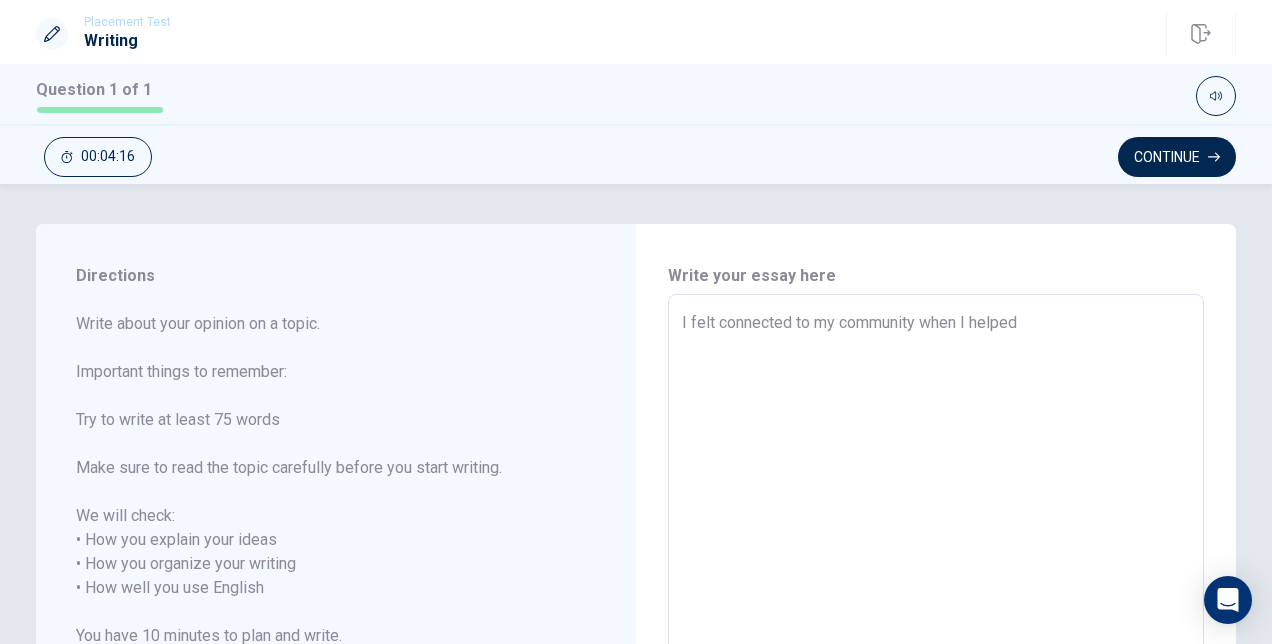 type on "I felt connected to my community when I helped" 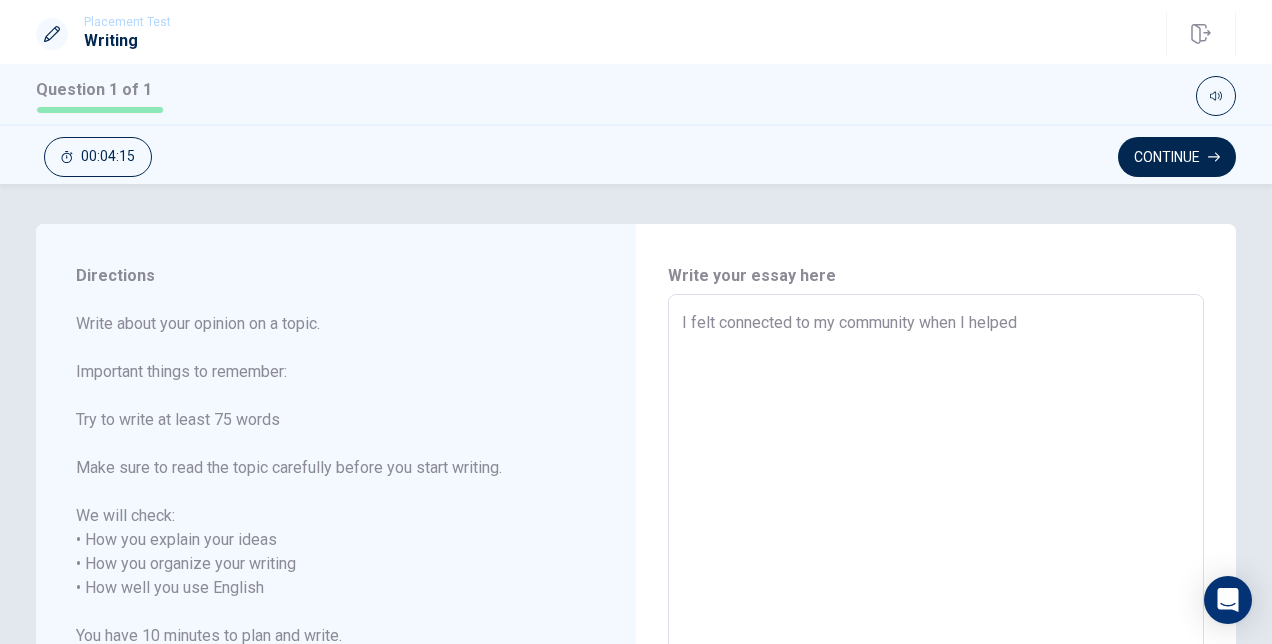 type on "I felt connected to my community when I helped a" 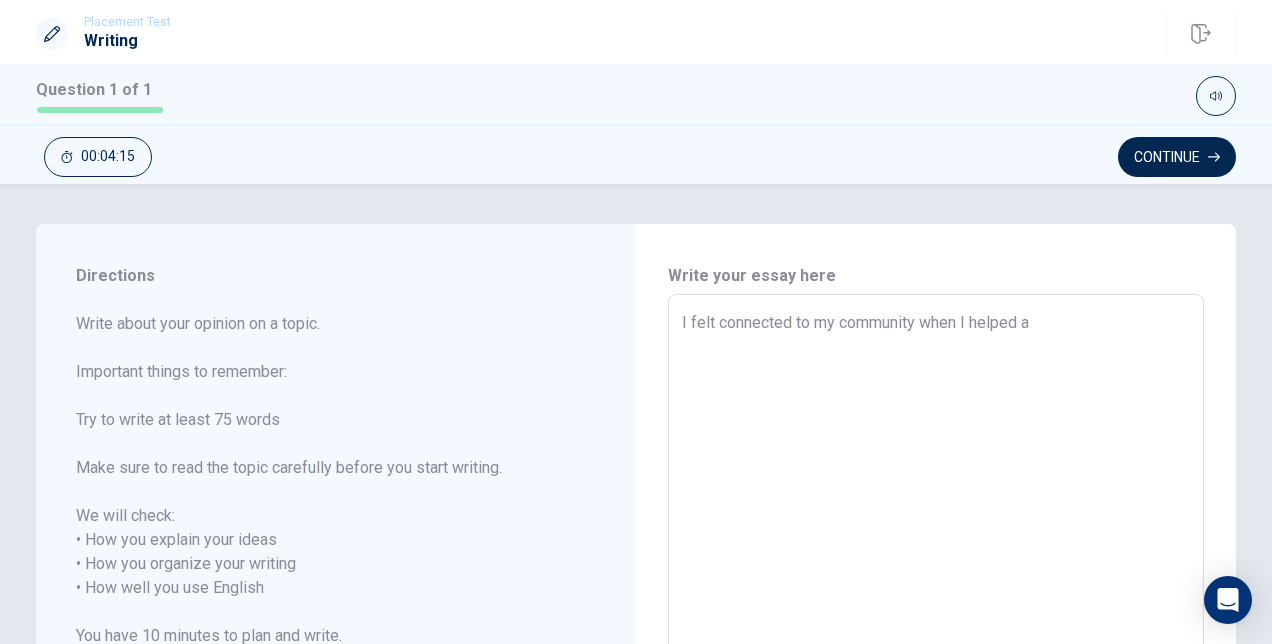 type on "x" 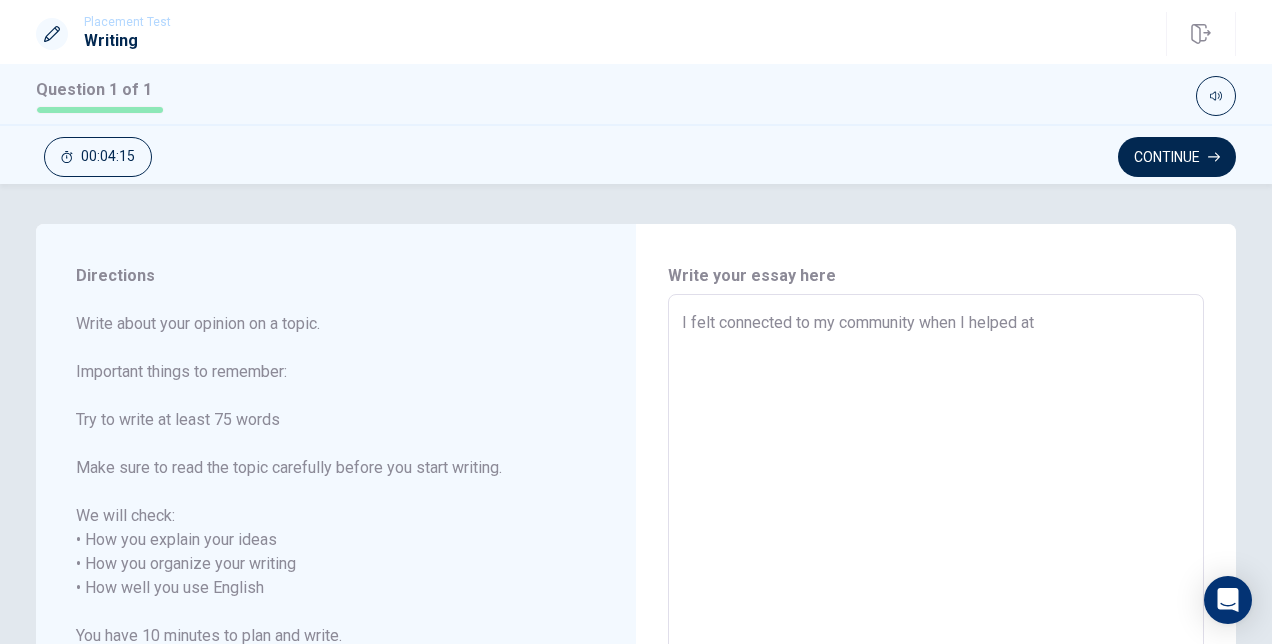 type on "x" 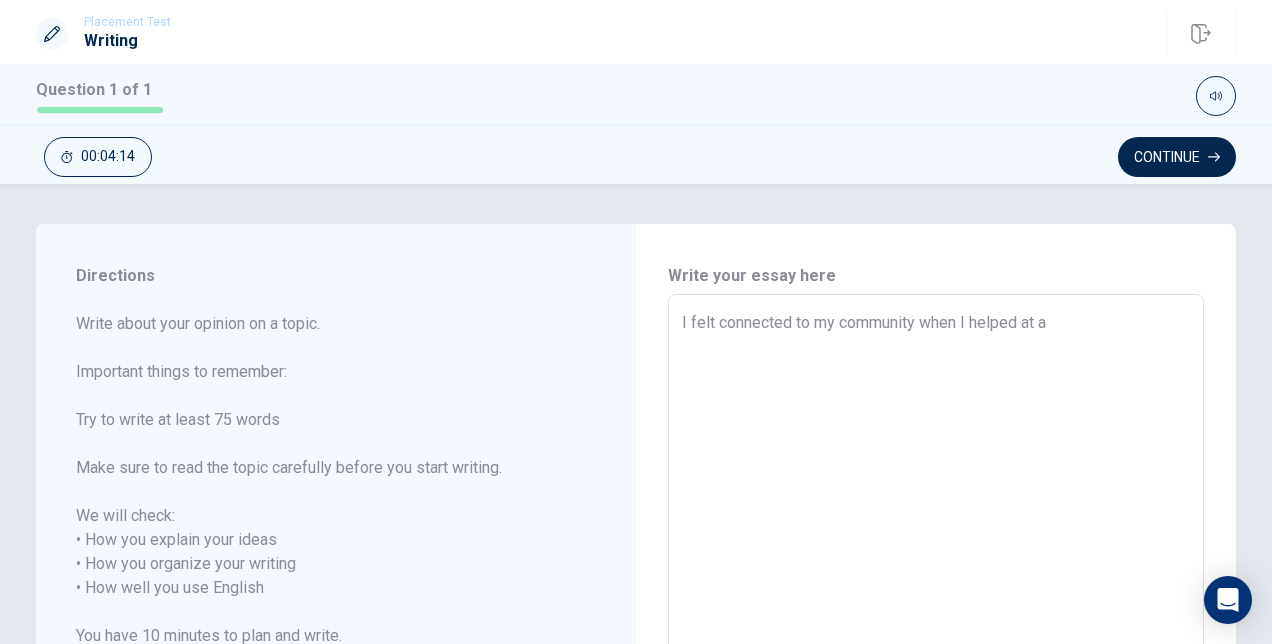 type on "x" 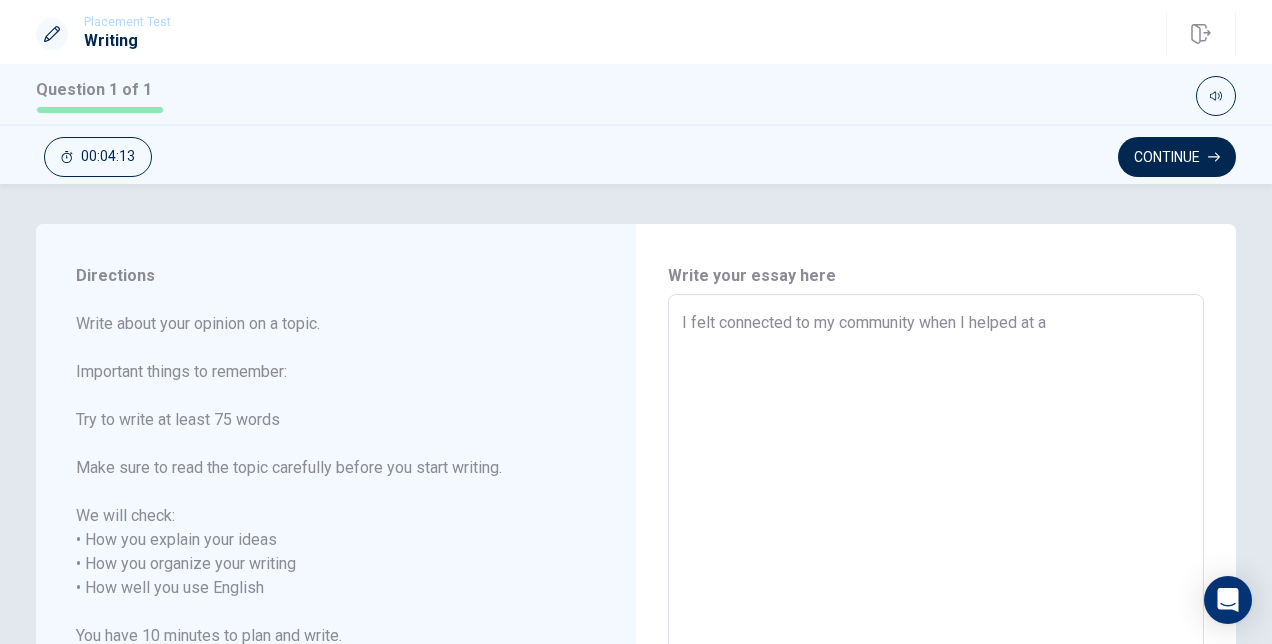 type on "I felt connected to my community when I helped at a" 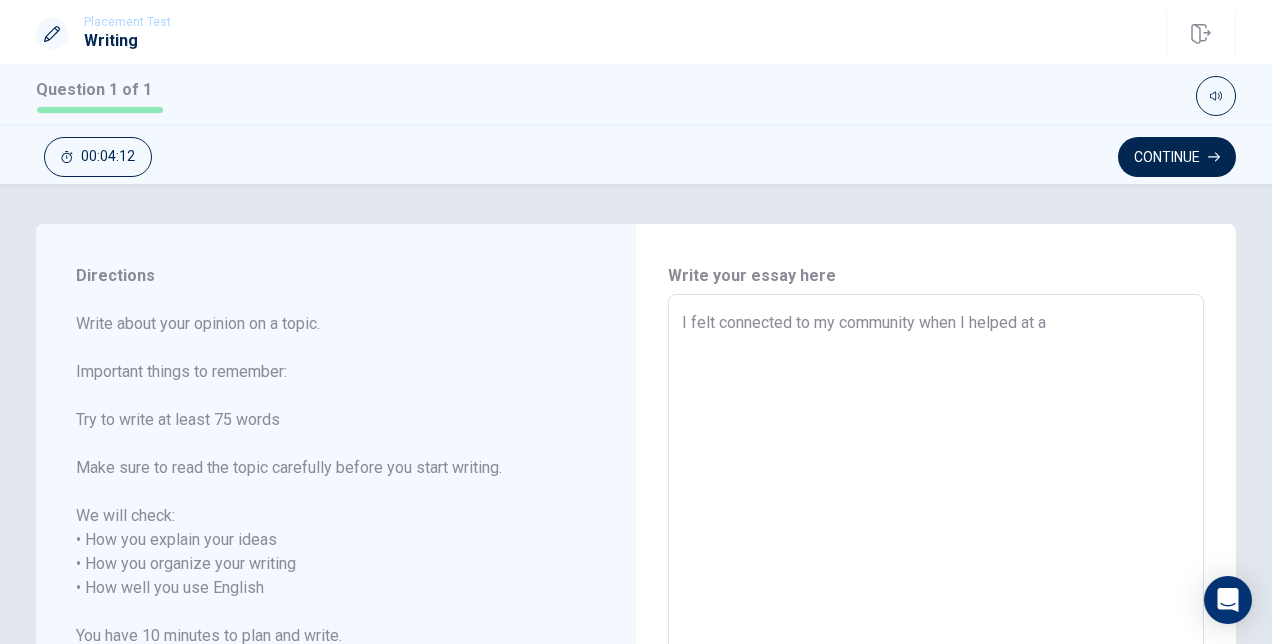 type on "I felt connected to my community when I helped at a f" 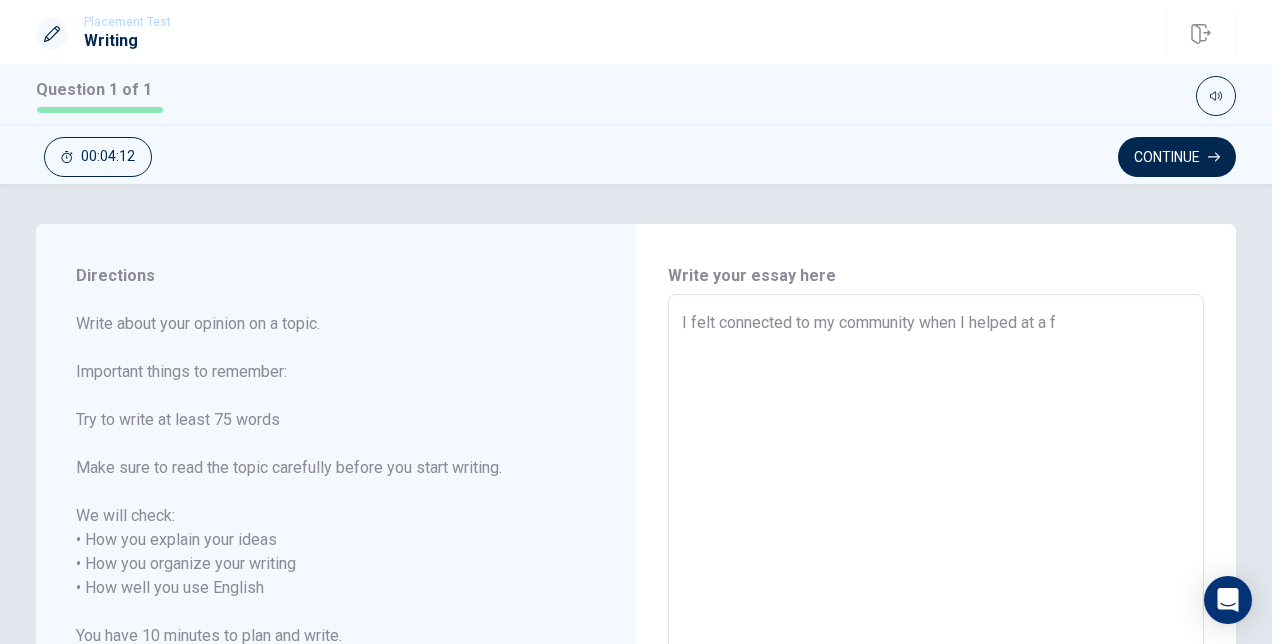 type on "x" 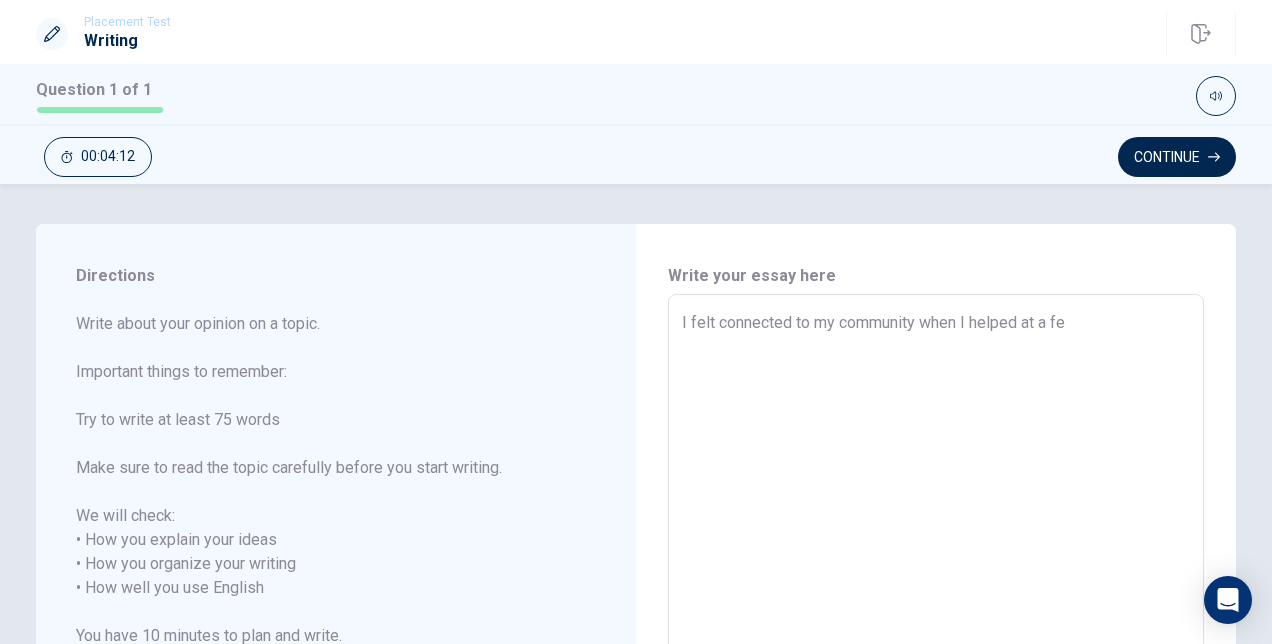 type on "x" 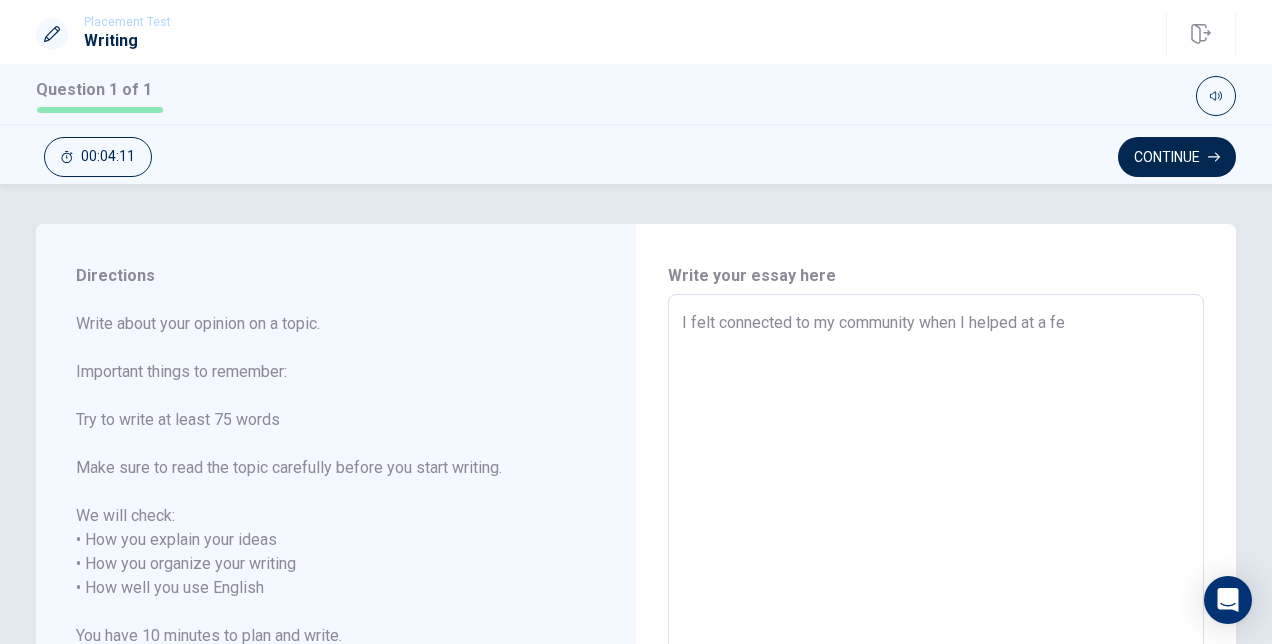 type on "I felt connected to my community when I helped at a [GEOGRAPHIC_DATA]" 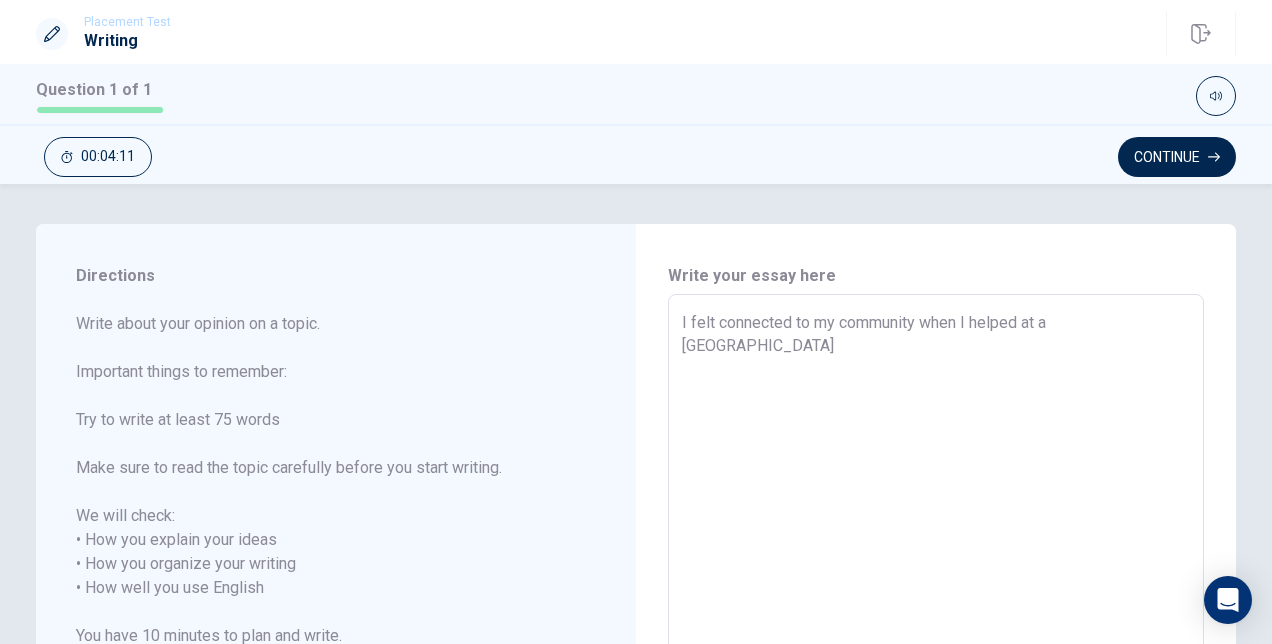 type on "x" 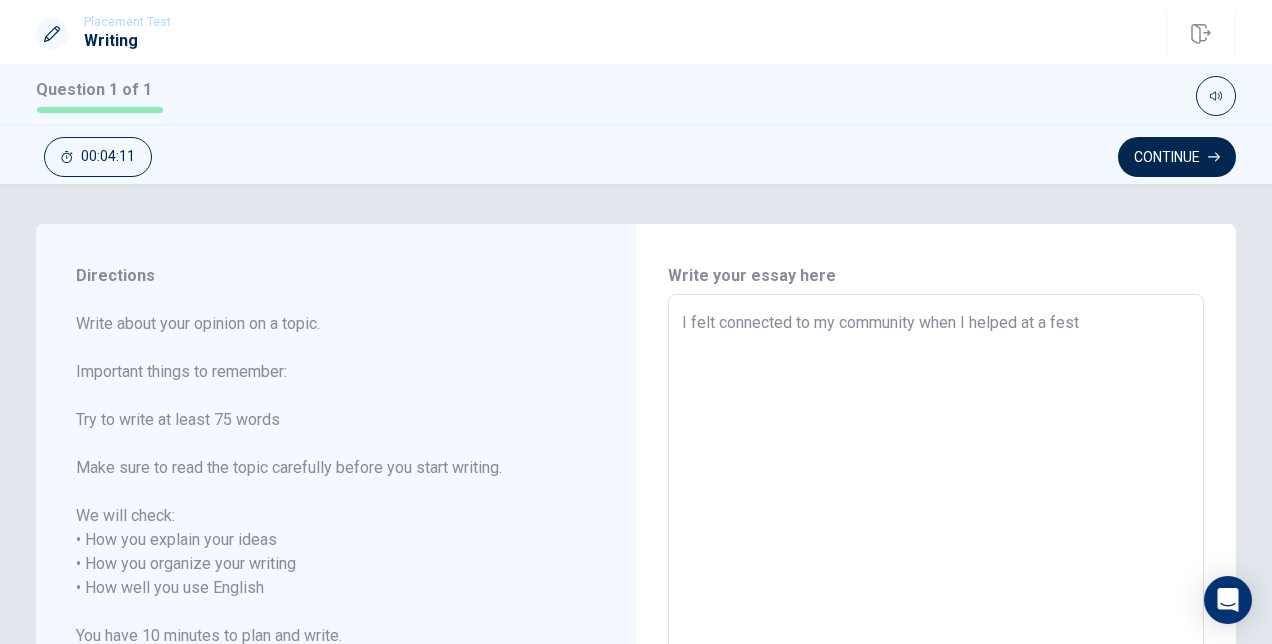 type on "x" 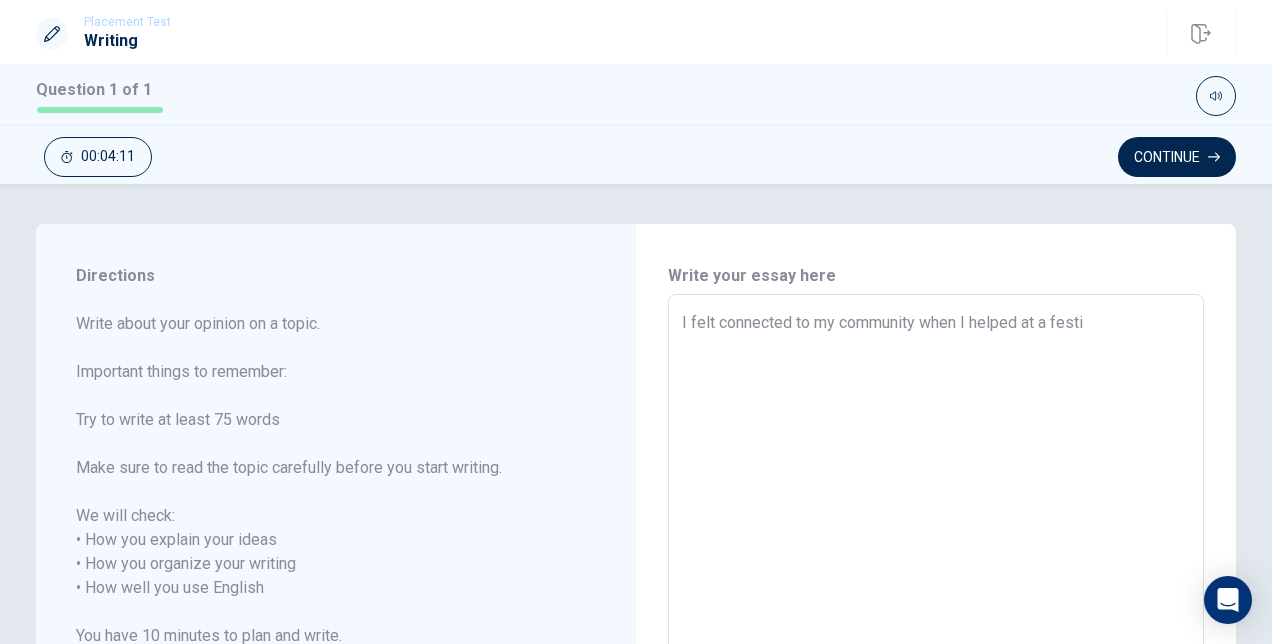 type on "x" 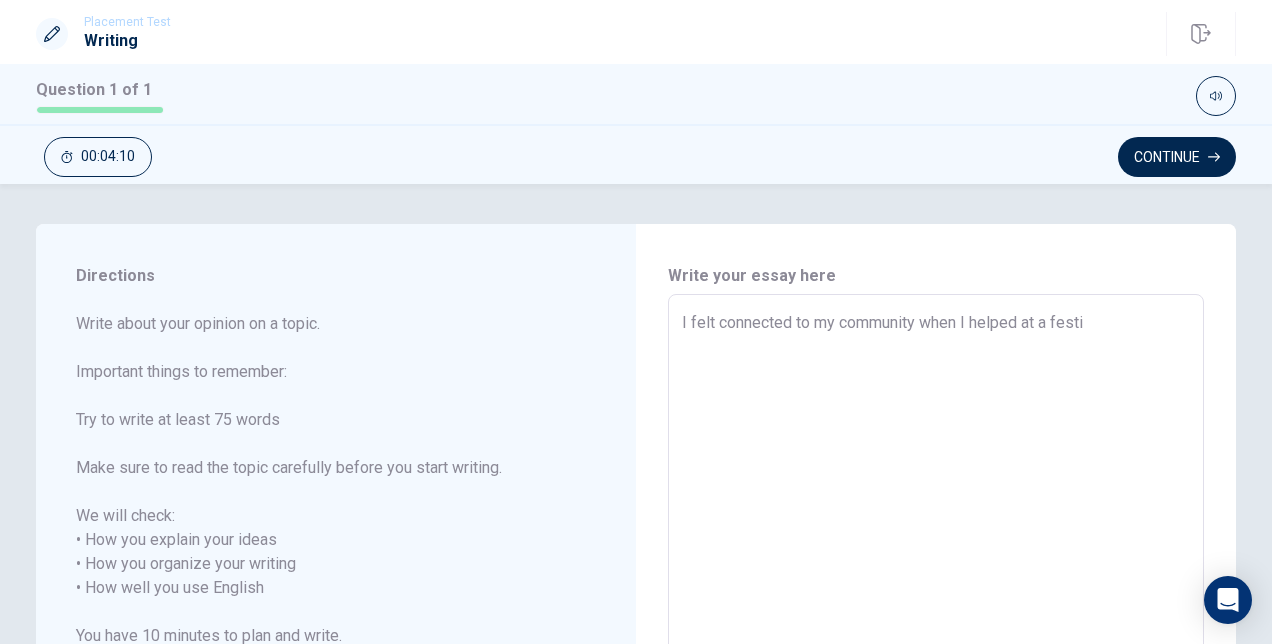 type on "I felt connected to my community when I helped at a festiv" 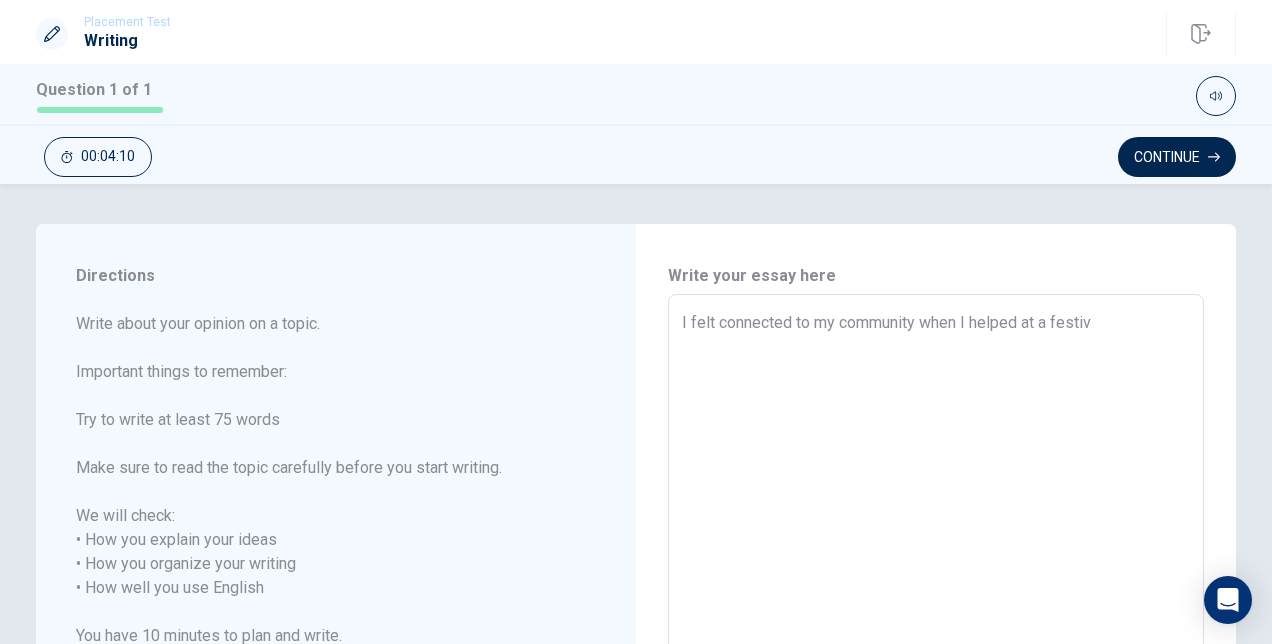 type on "x" 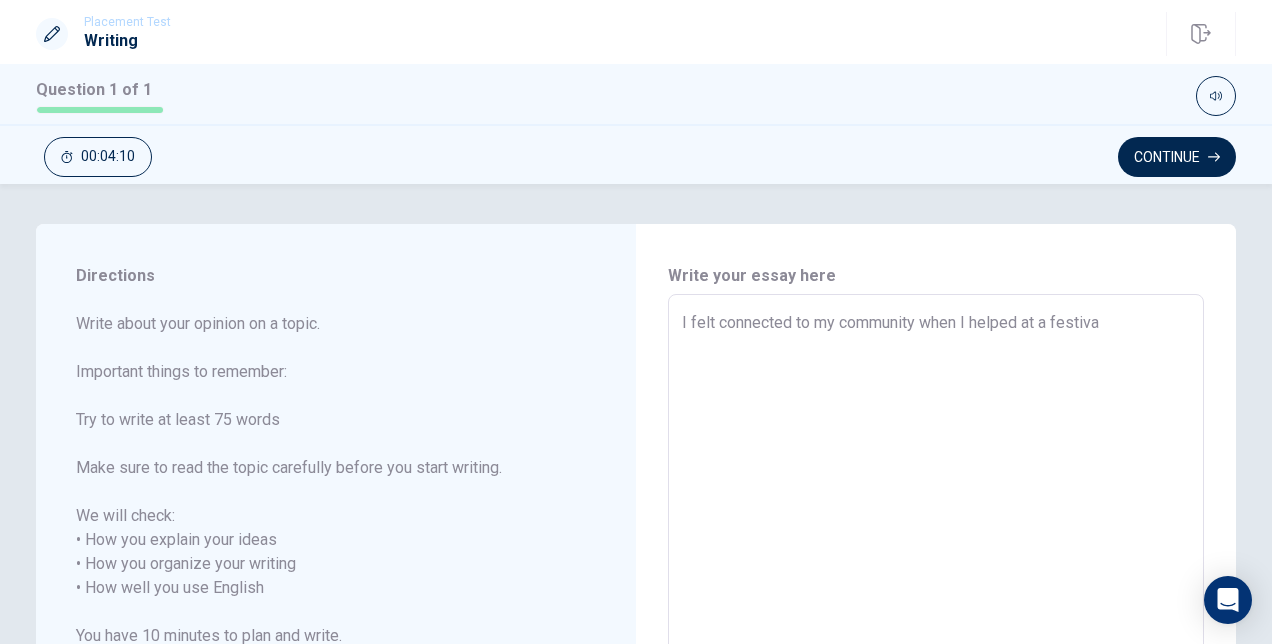 type on "x" 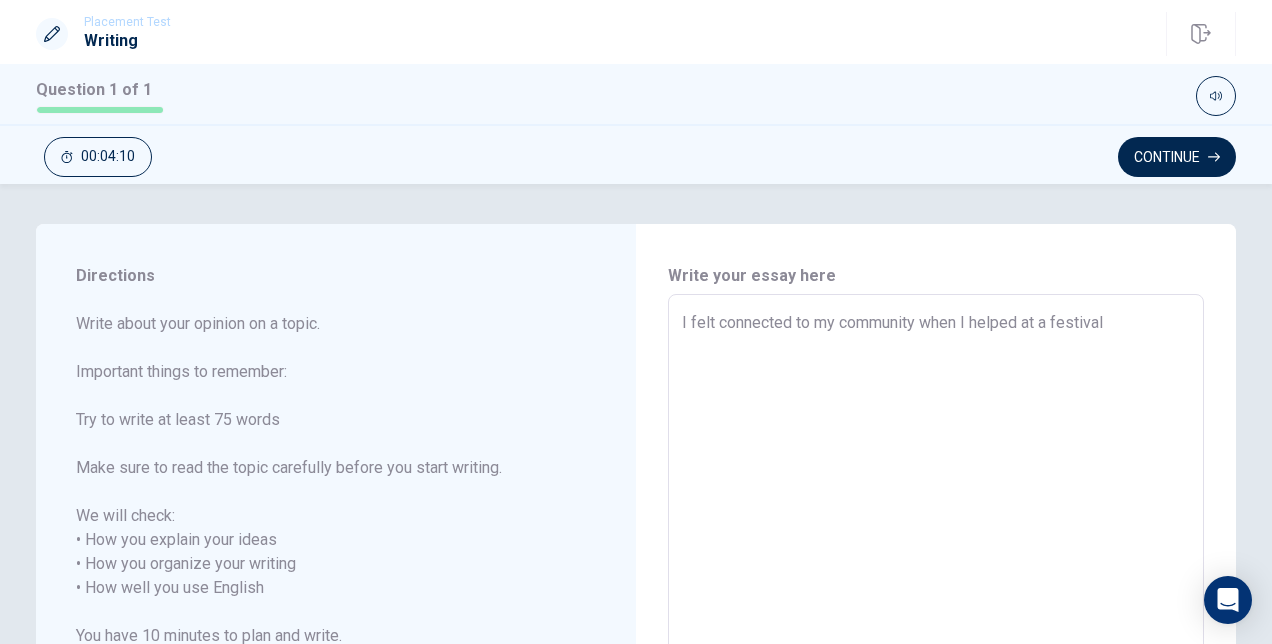 type on "x" 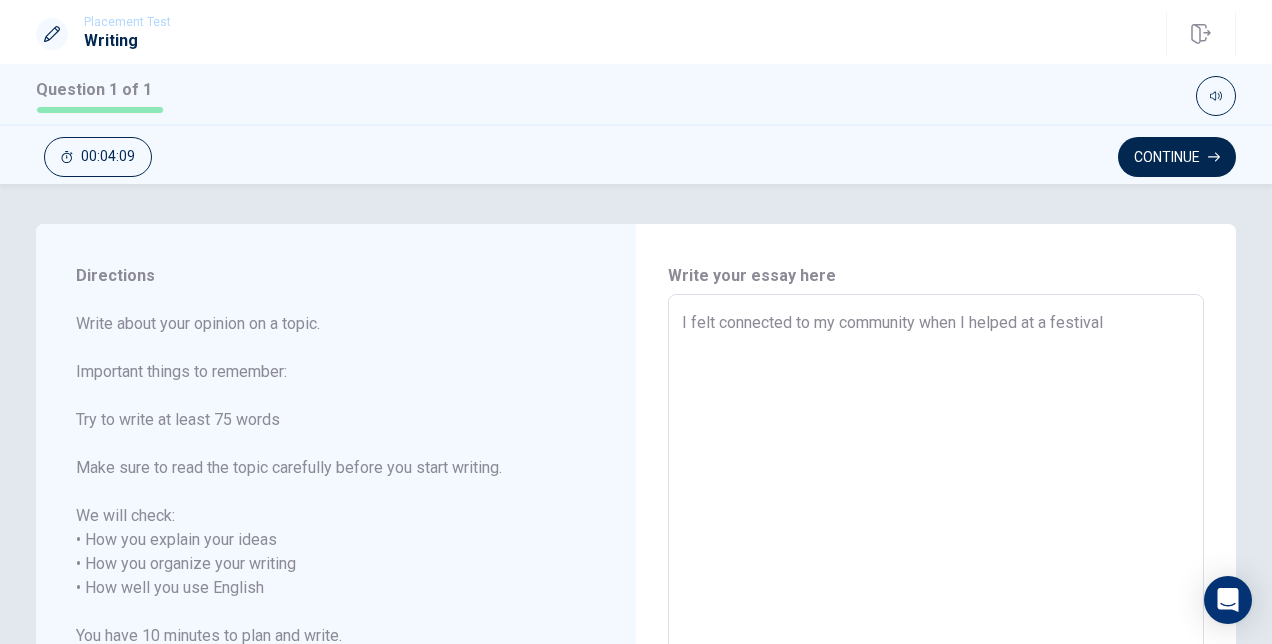 type on "I felt connected to my community when I helped at a festival" 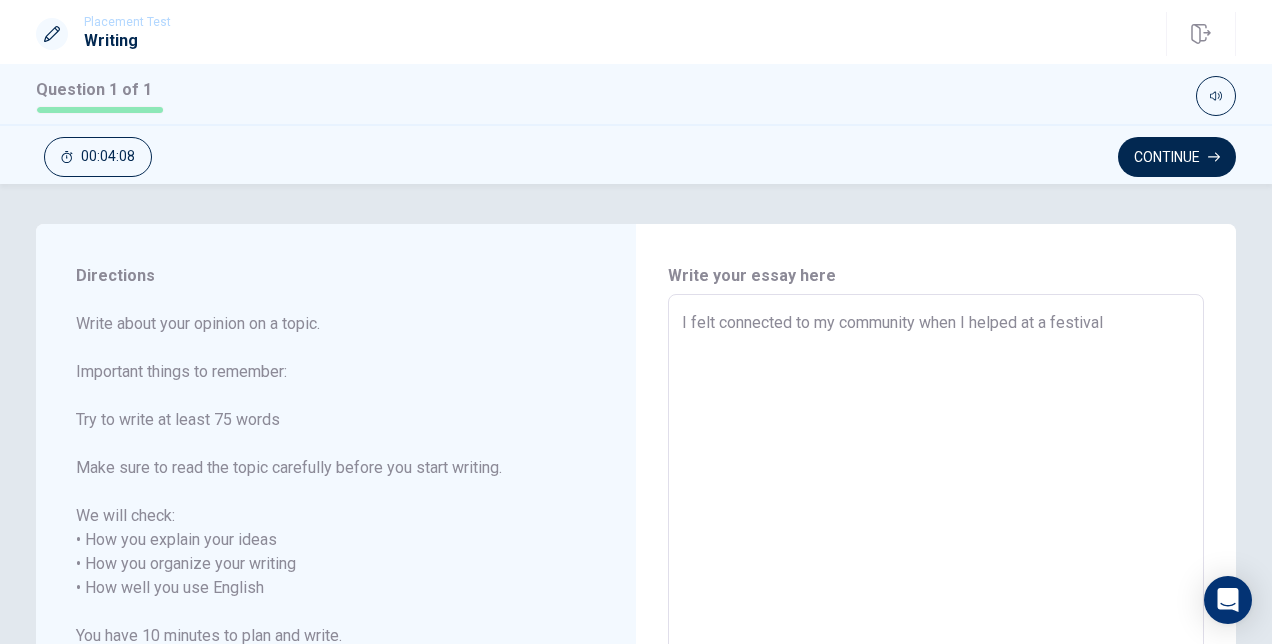 type on "x" 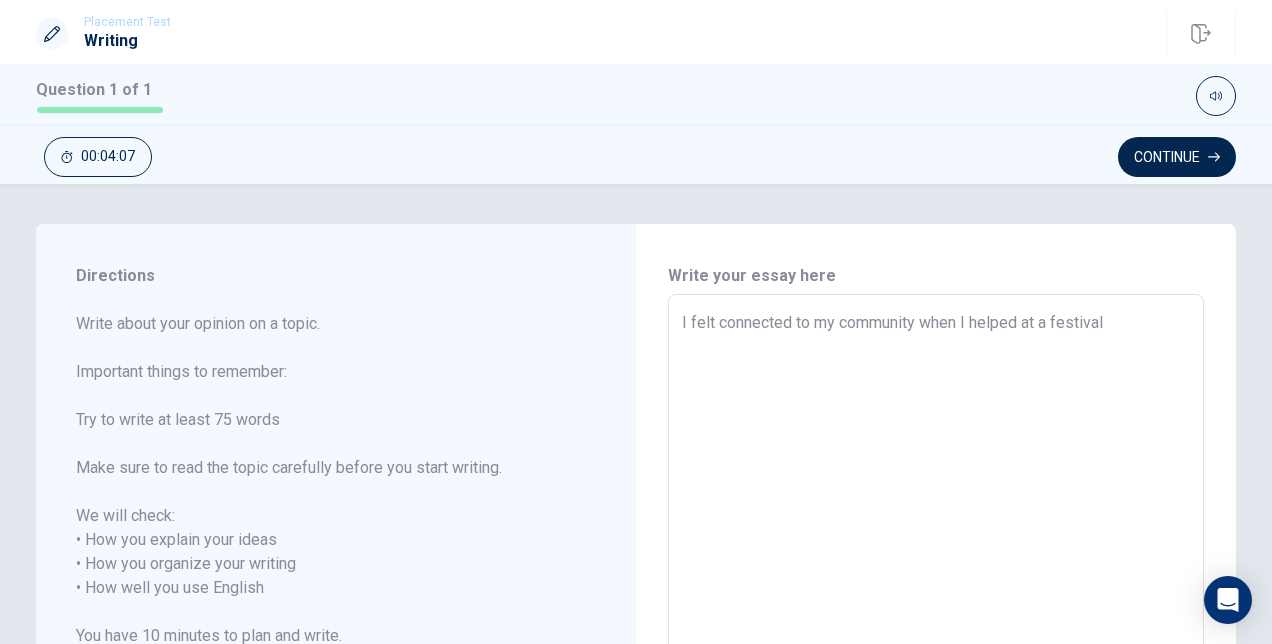 type on "I felt connected to my community when I helped at a festival i" 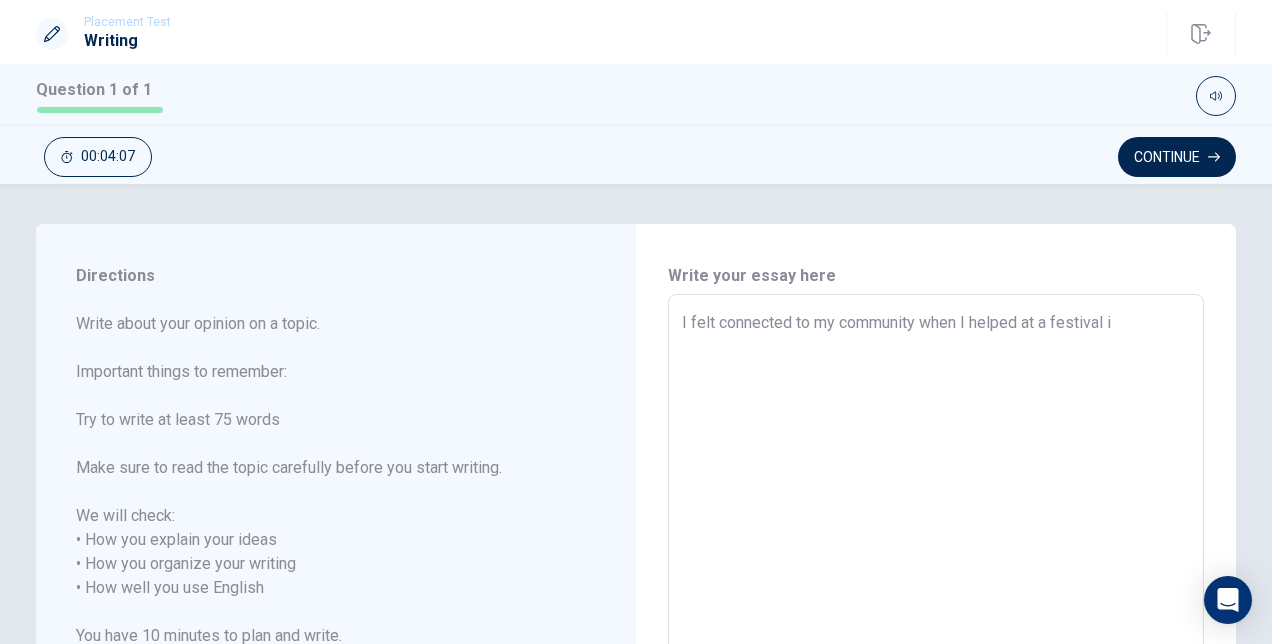 type on "x" 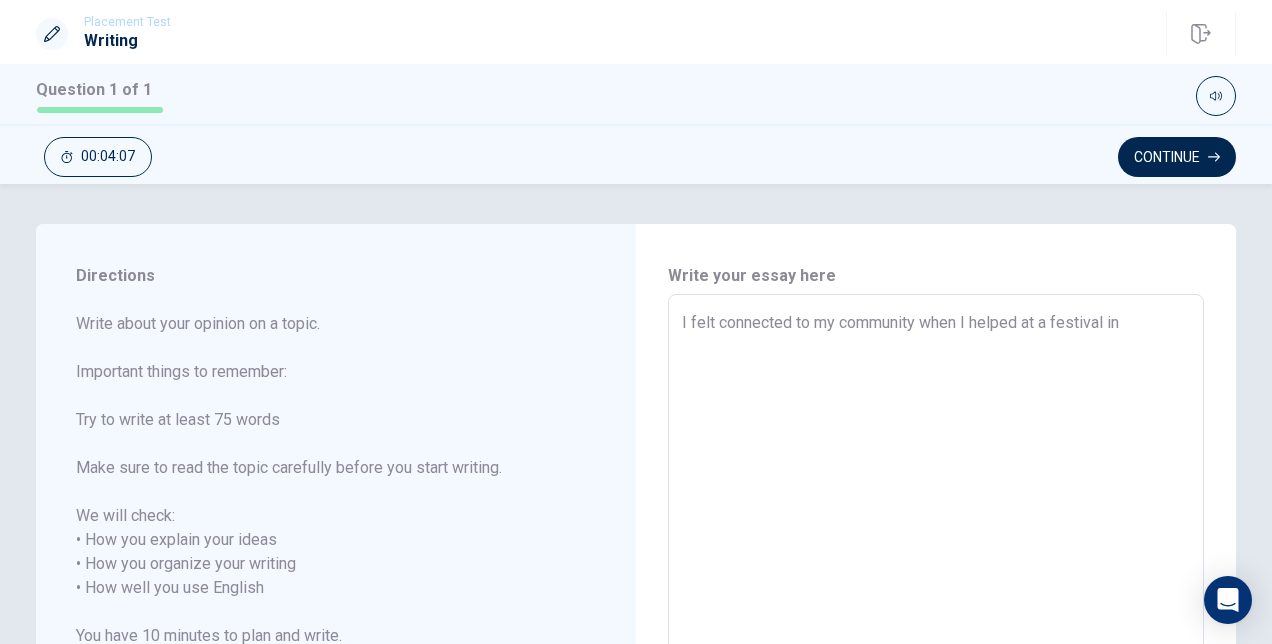 type on "x" 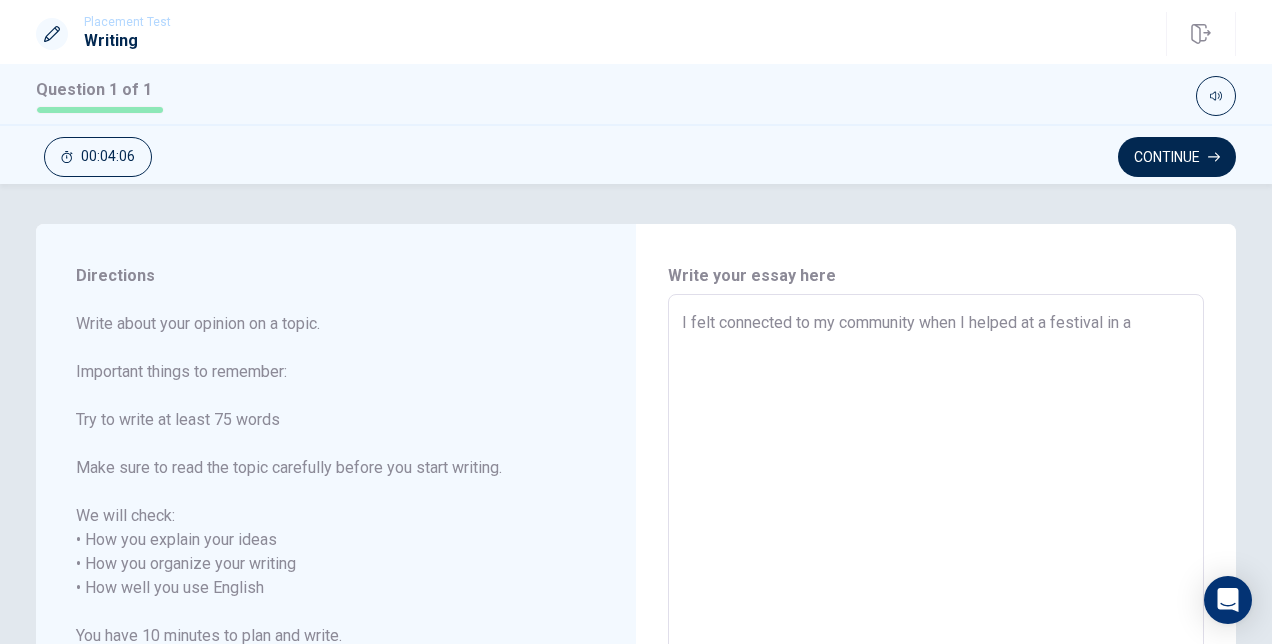 type on "x" 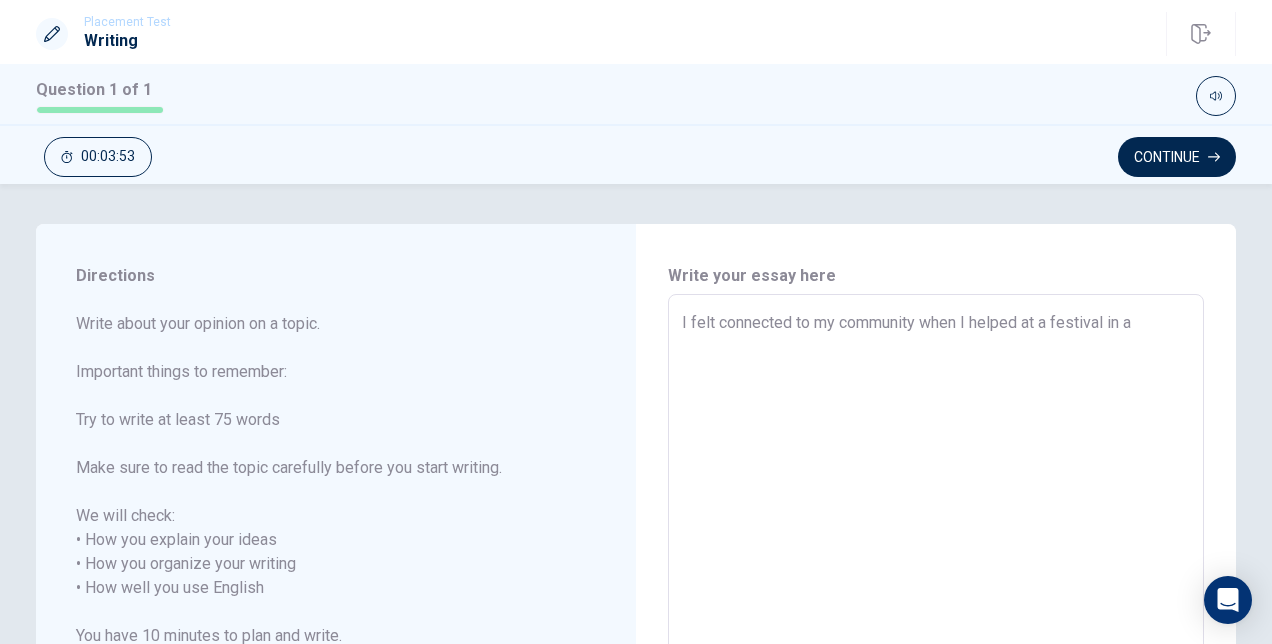 type on "x" 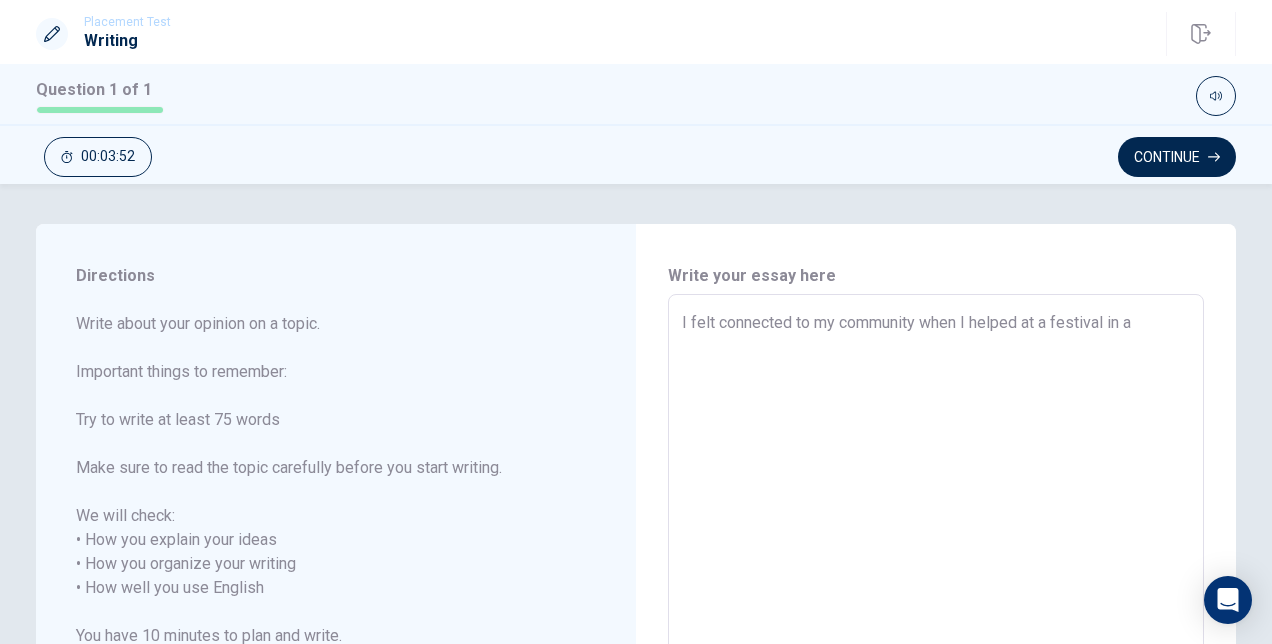 type on "I felt connected to my community when I helped at a festival in a c" 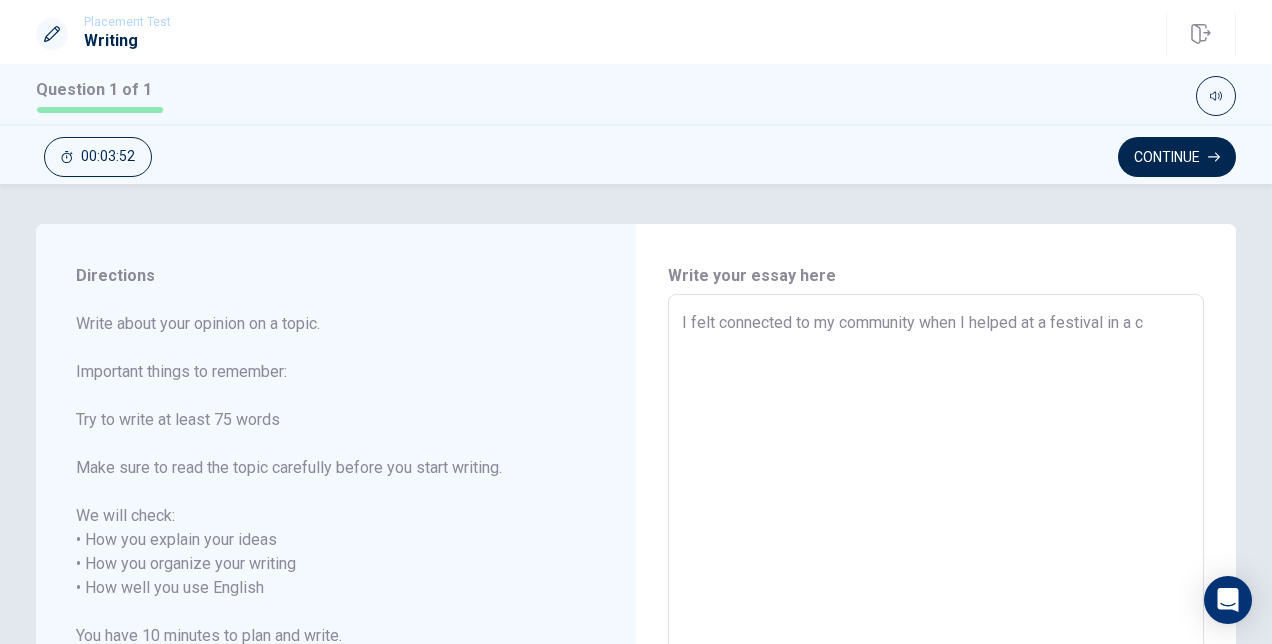 type on "x" 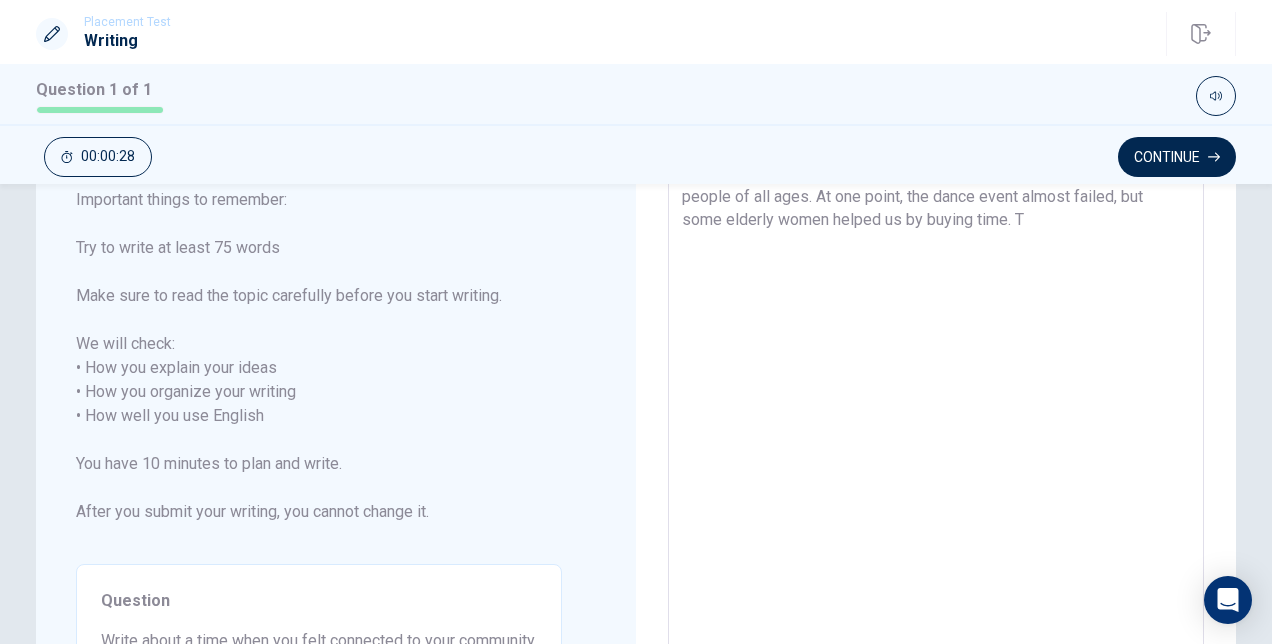 scroll, scrollTop: 19, scrollLeft: 0, axis: vertical 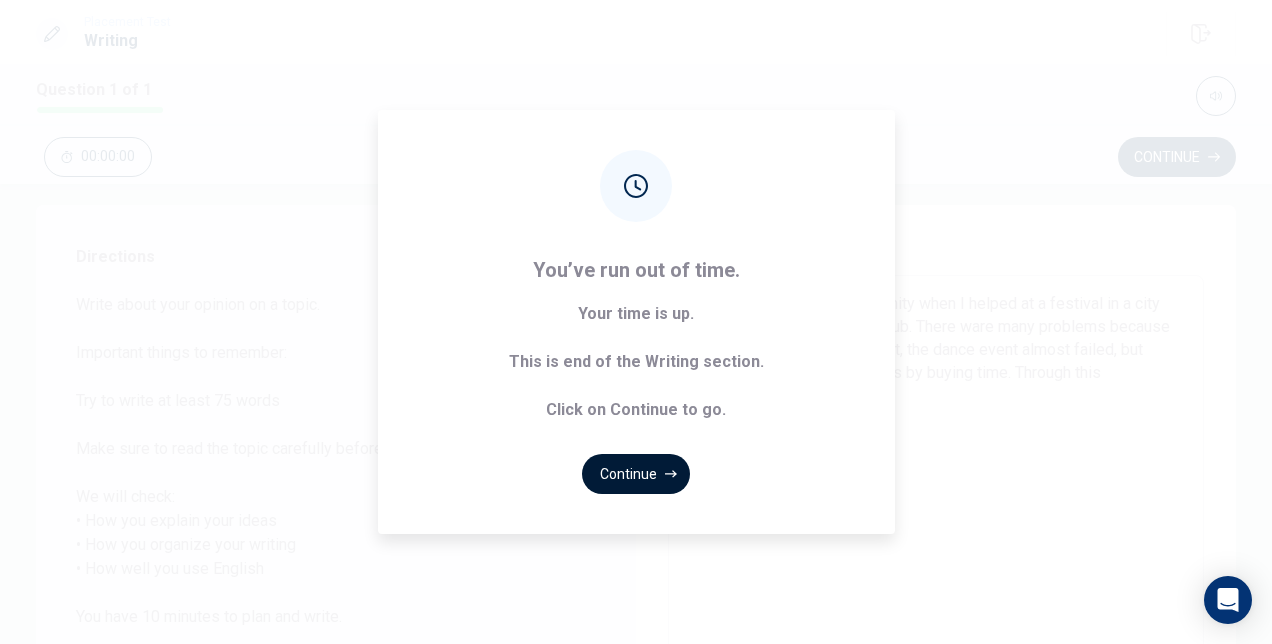click on "Continue" at bounding box center (636, 474) 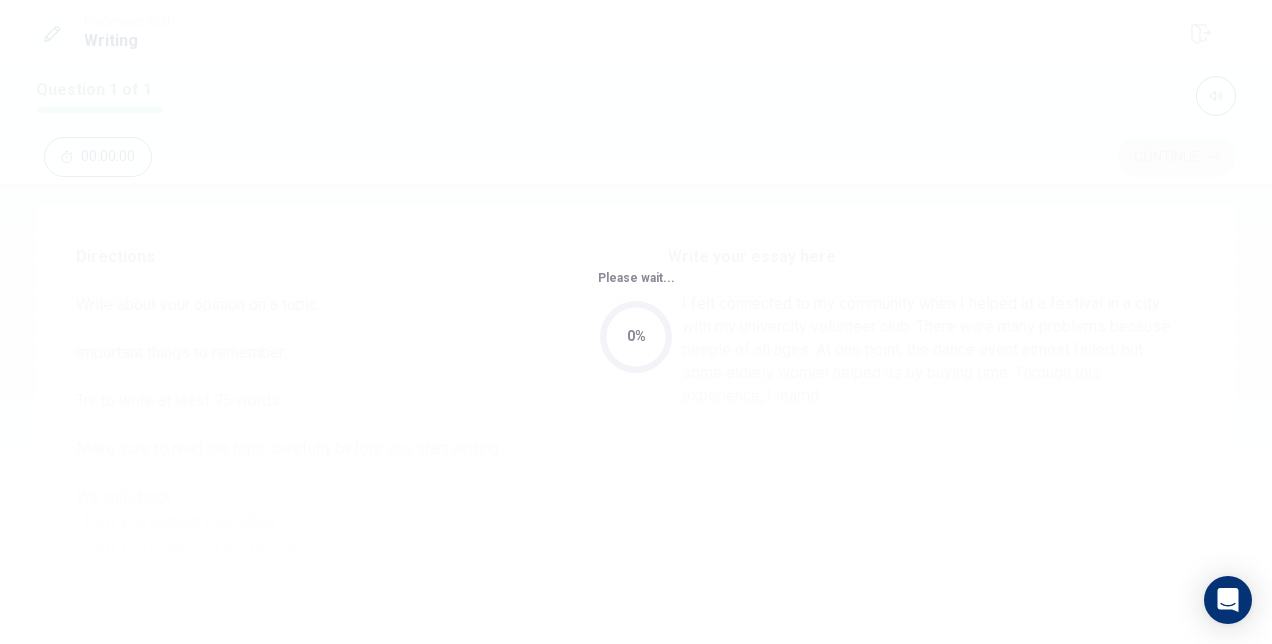 scroll, scrollTop: 0, scrollLeft: 0, axis: both 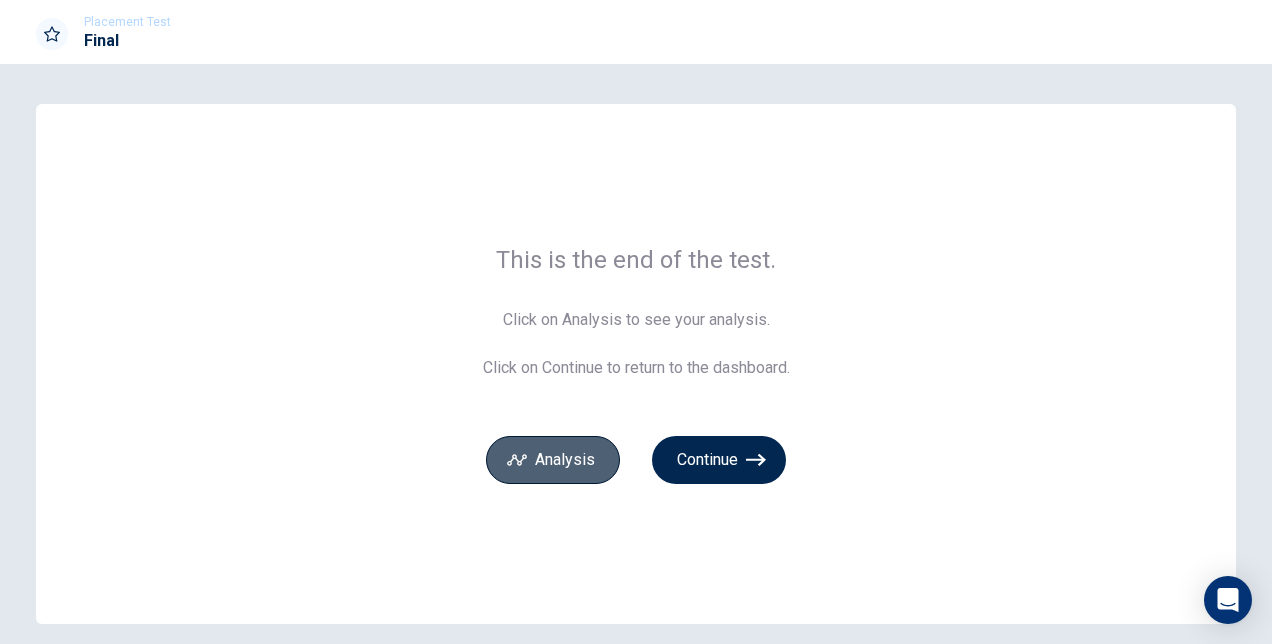 click on "Analysis" at bounding box center (553, 460) 